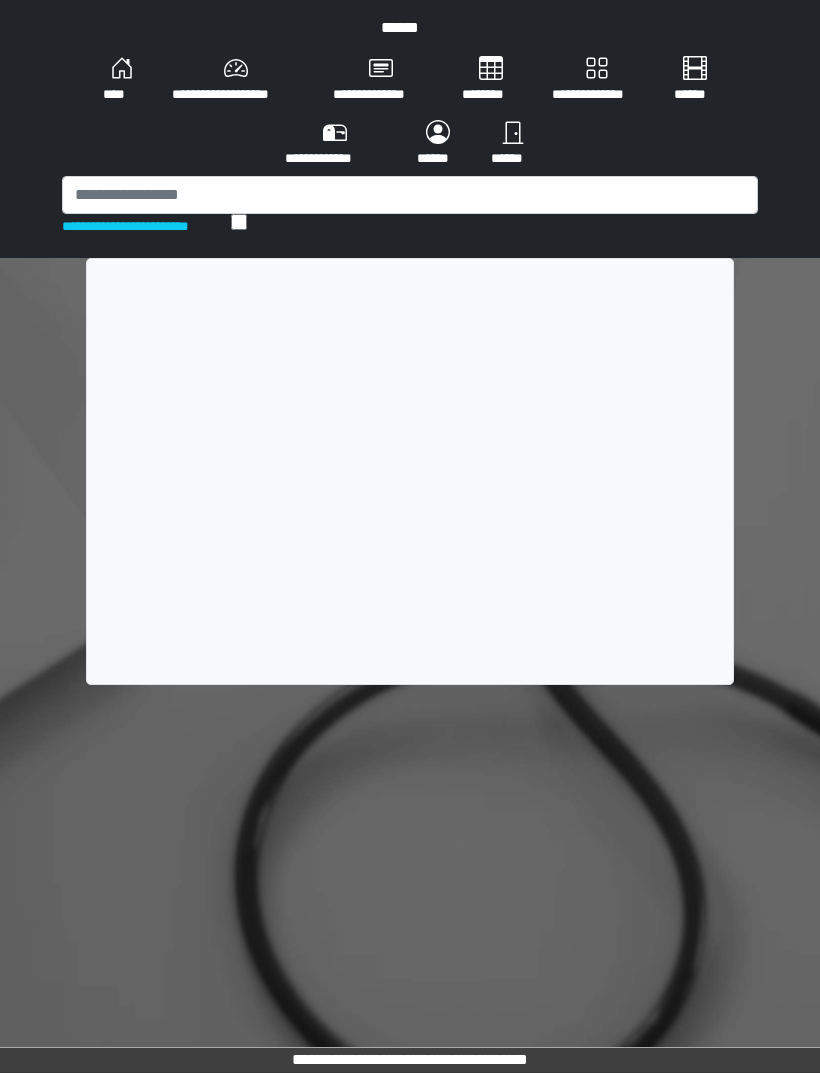 scroll, scrollTop: 0, scrollLeft: 0, axis: both 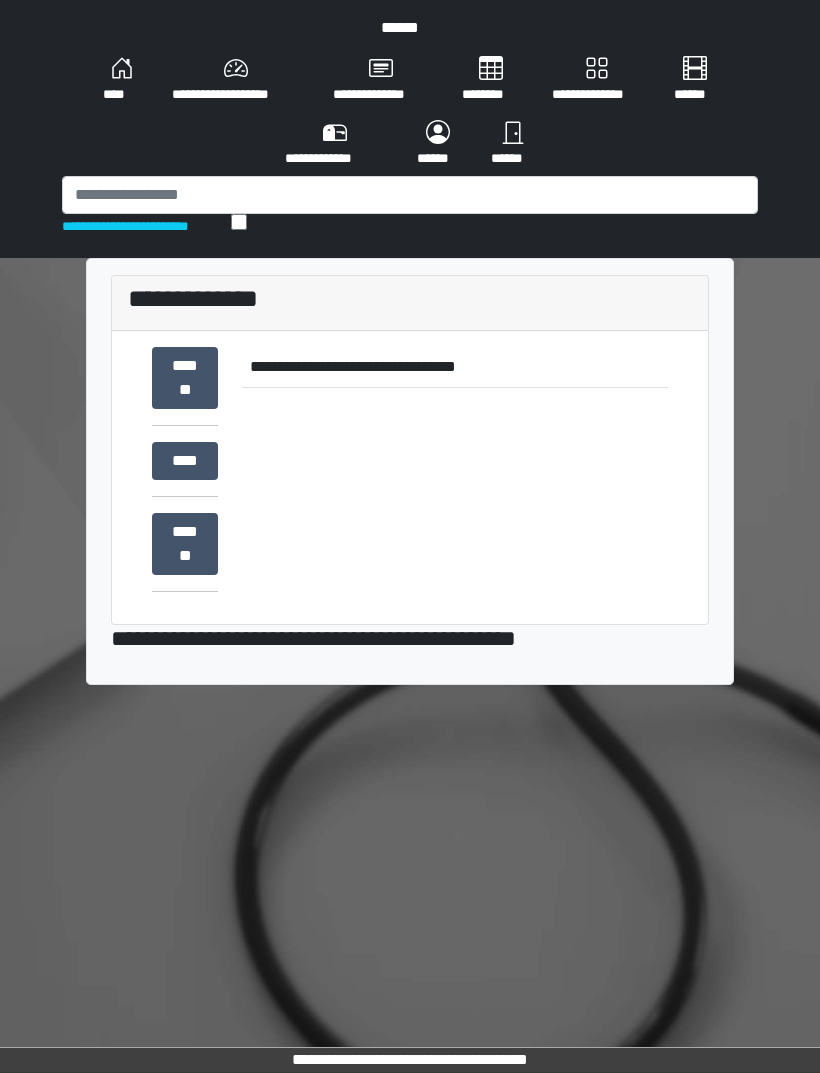 click on "****" at bounding box center [121, 80] 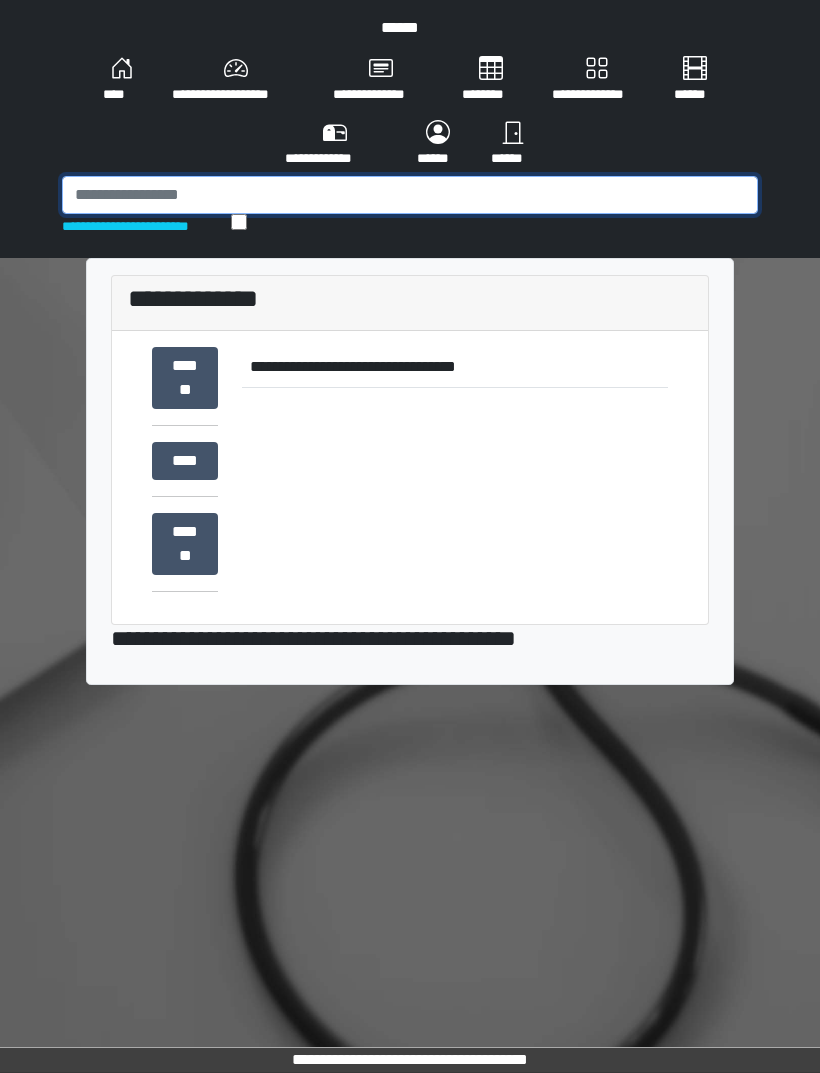 click at bounding box center [410, 195] 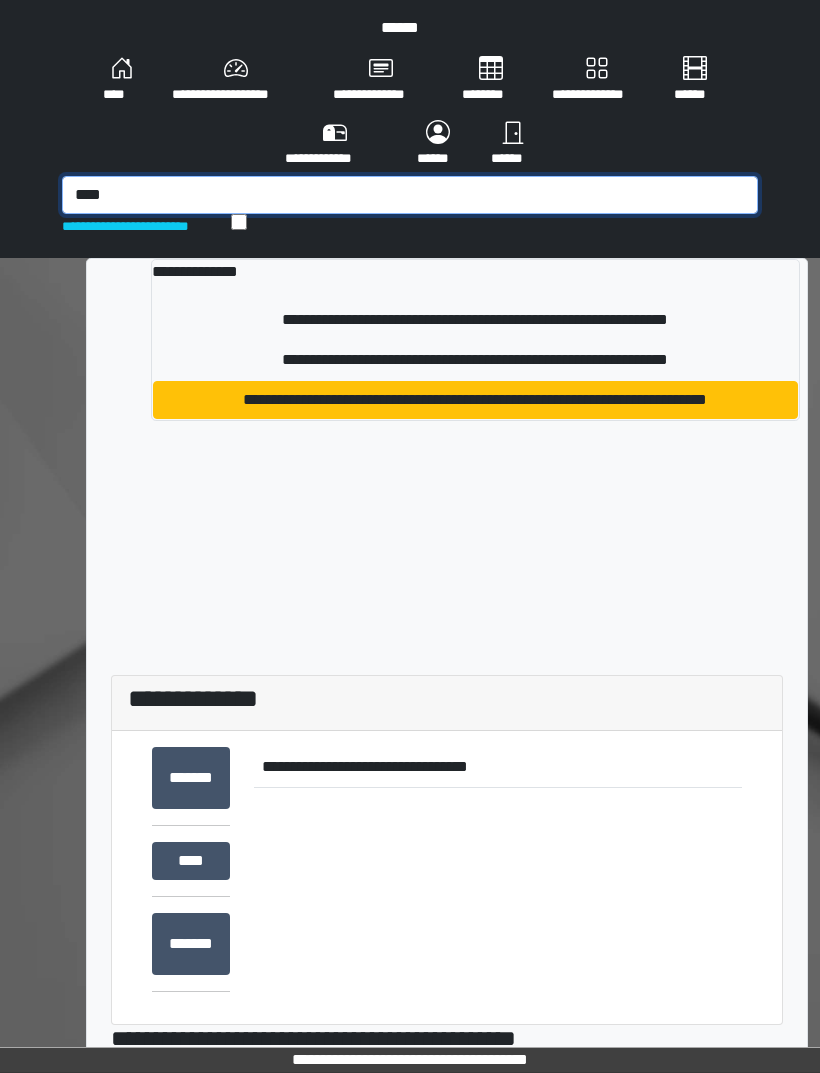 type on "****" 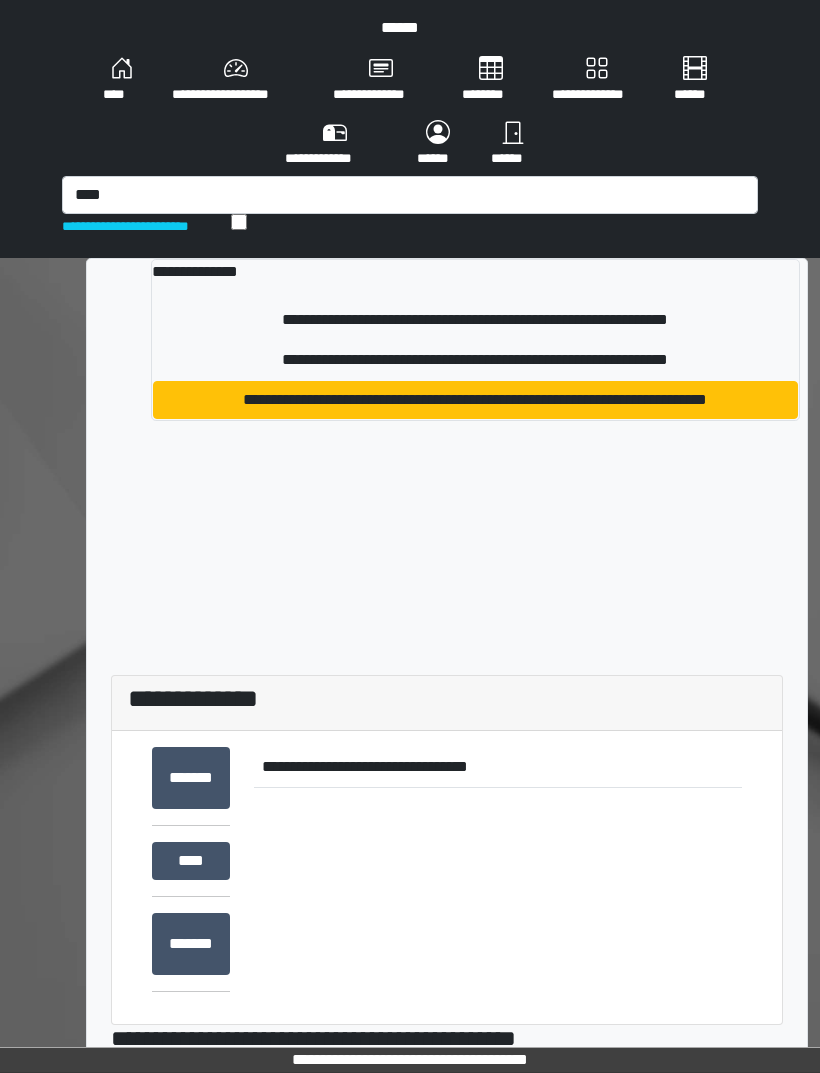 type 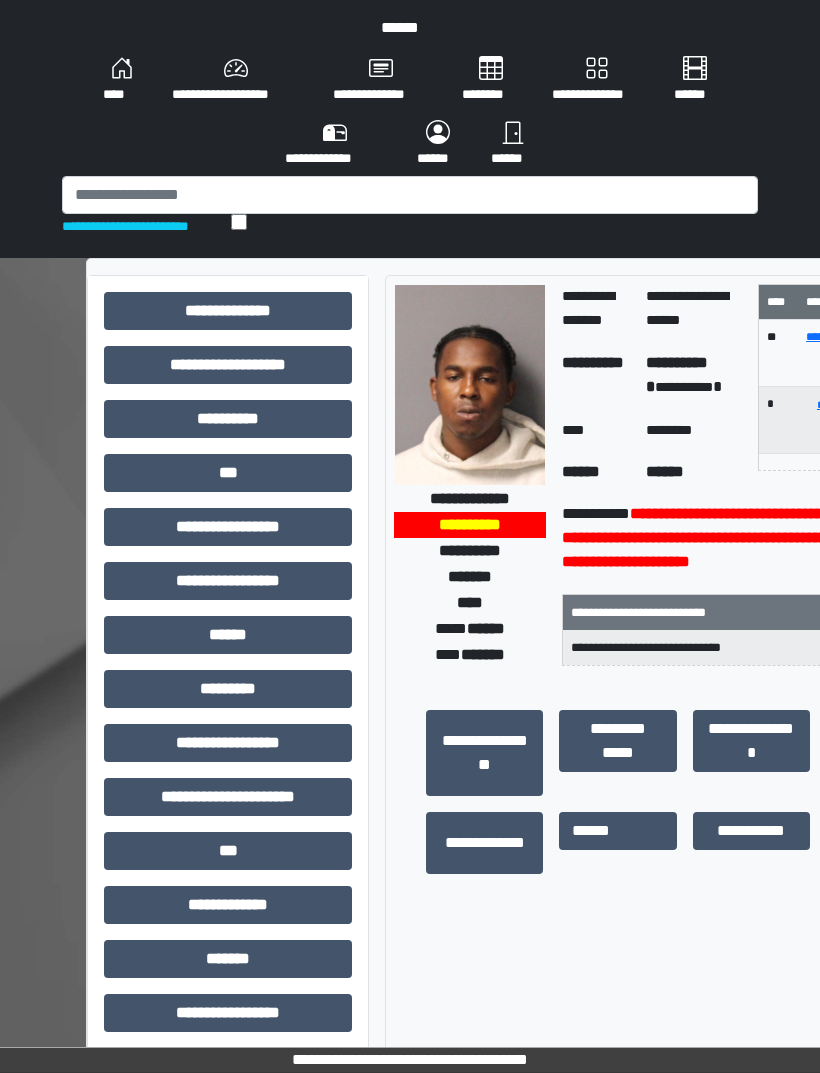 click on "***" at bounding box center (228, 473) 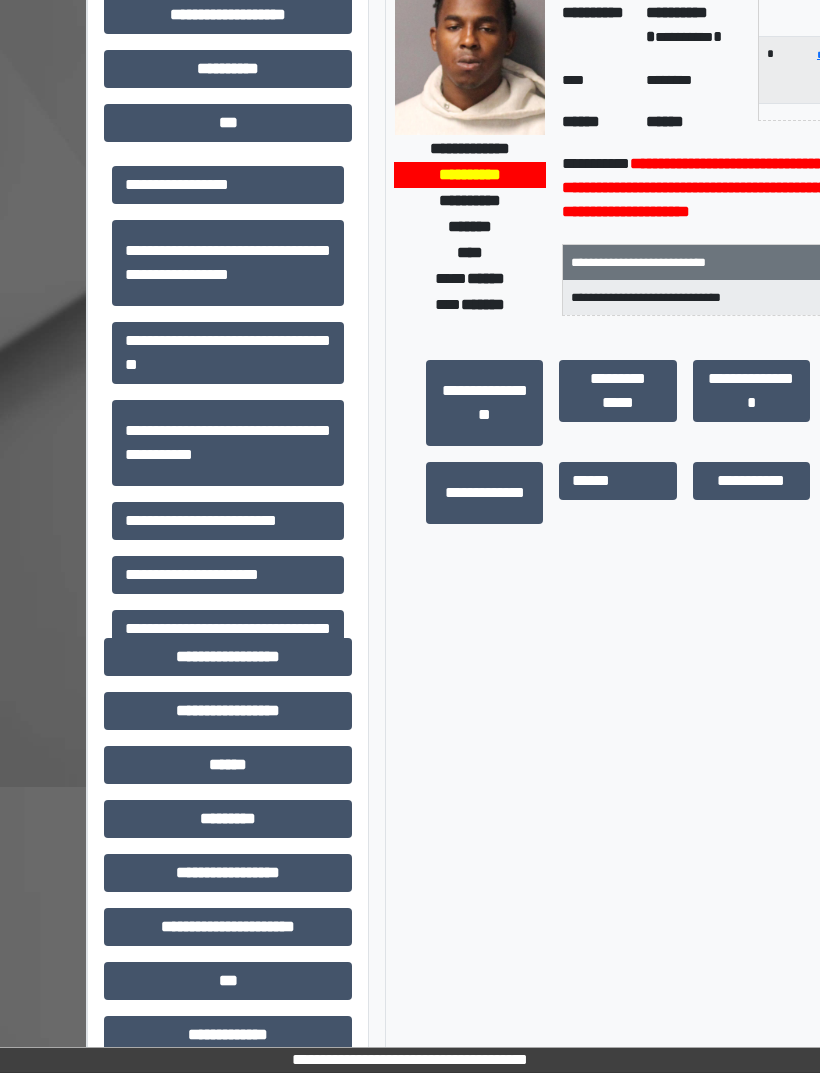 scroll, scrollTop: 353, scrollLeft: 0, axis: vertical 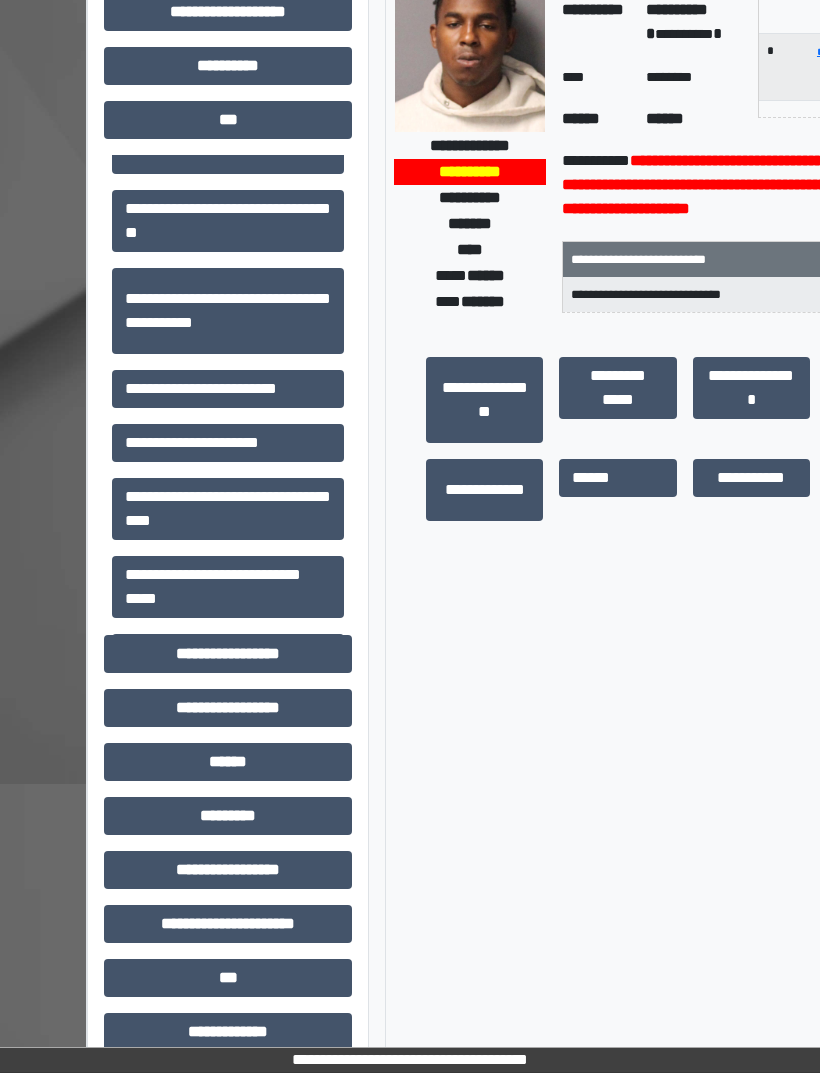 click on "**********" at bounding box center (228, 389) 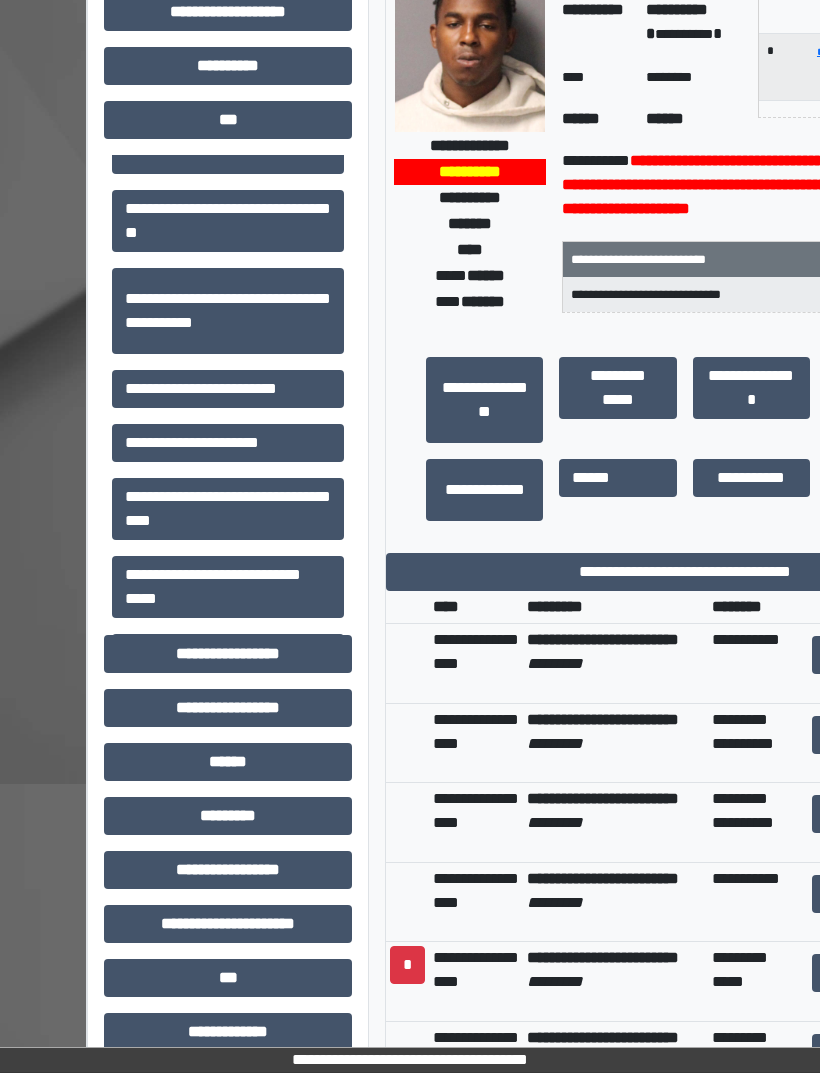 click on "**********" at bounding box center (685, 572) 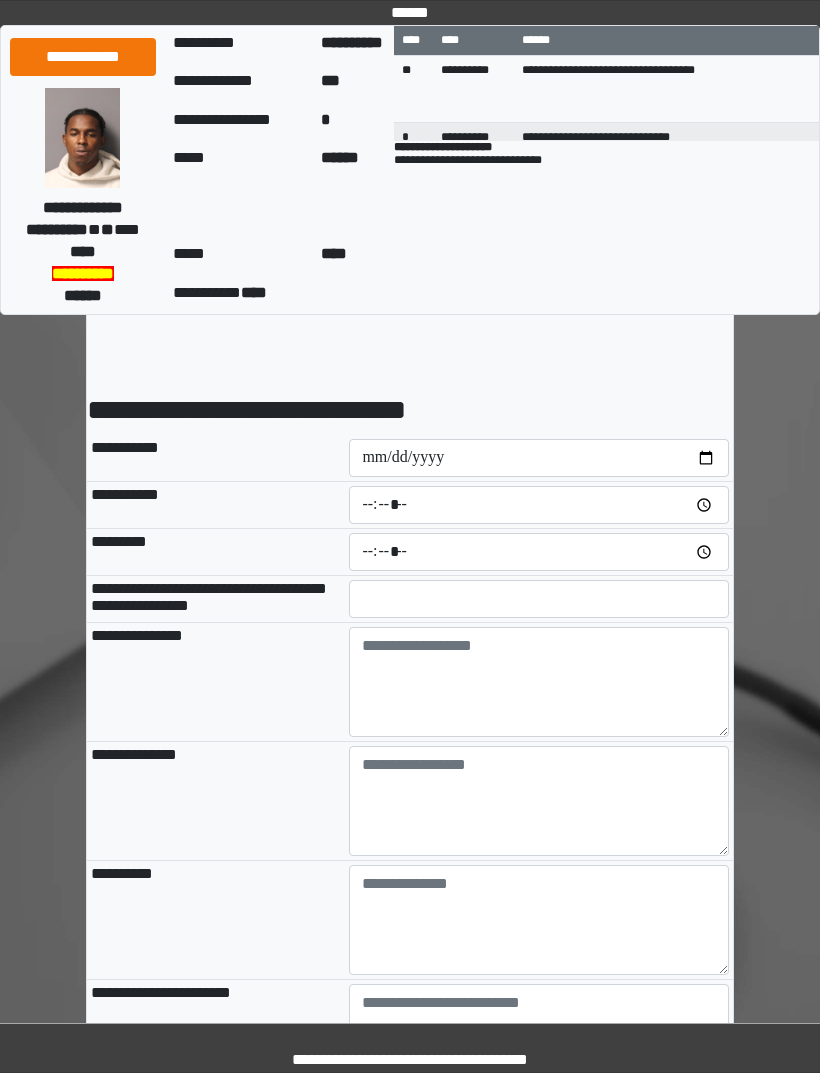 scroll, scrollTop: 0, scrollLeft: 0, axis: both 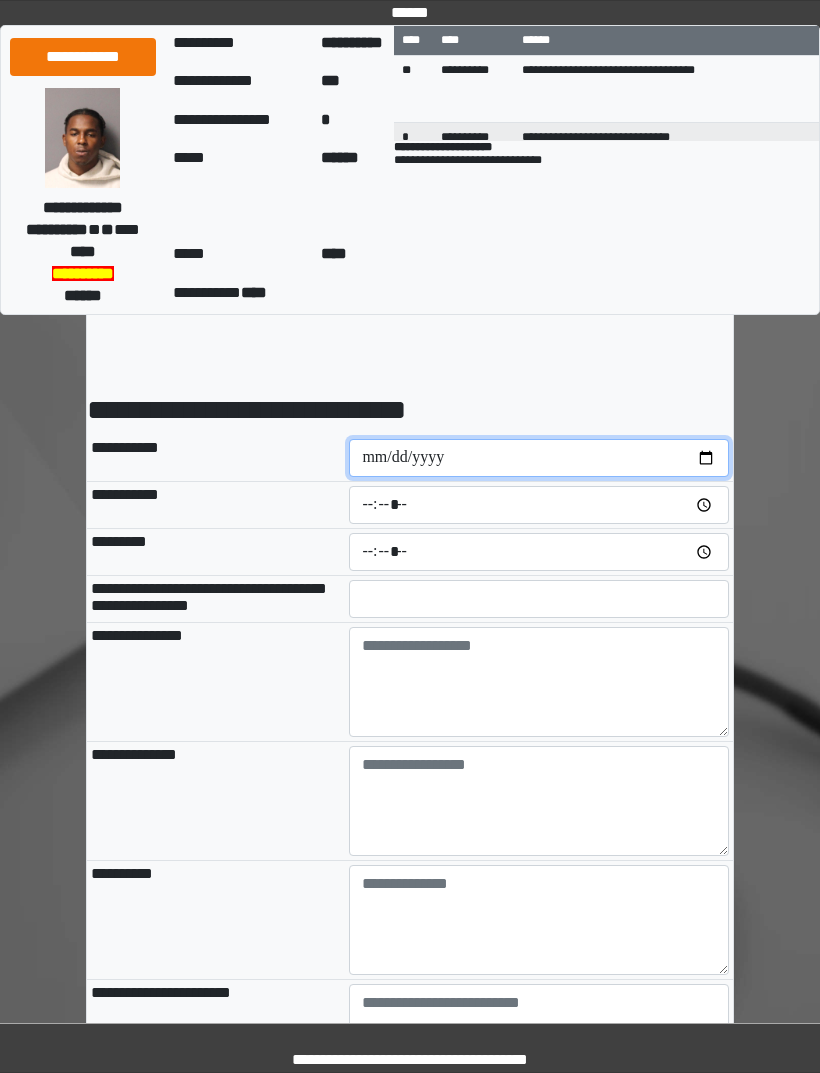 click at bounding box center (539, 458) 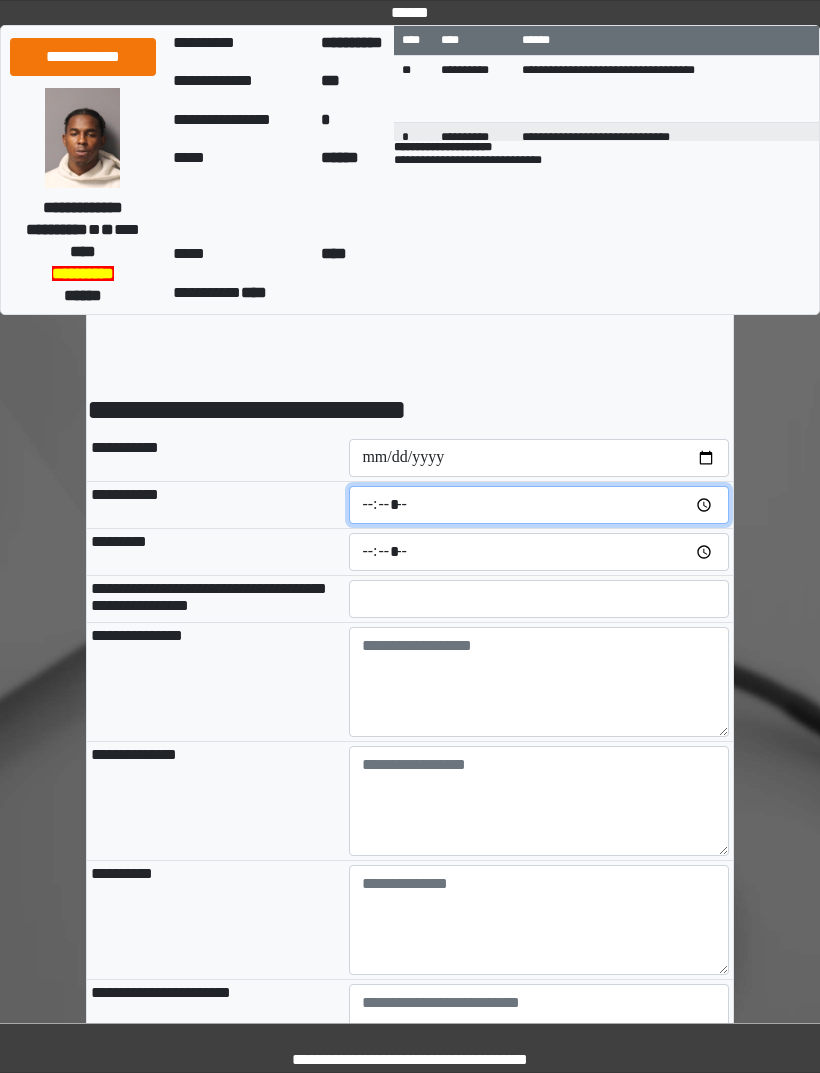 click at bounding box center (539, 505) 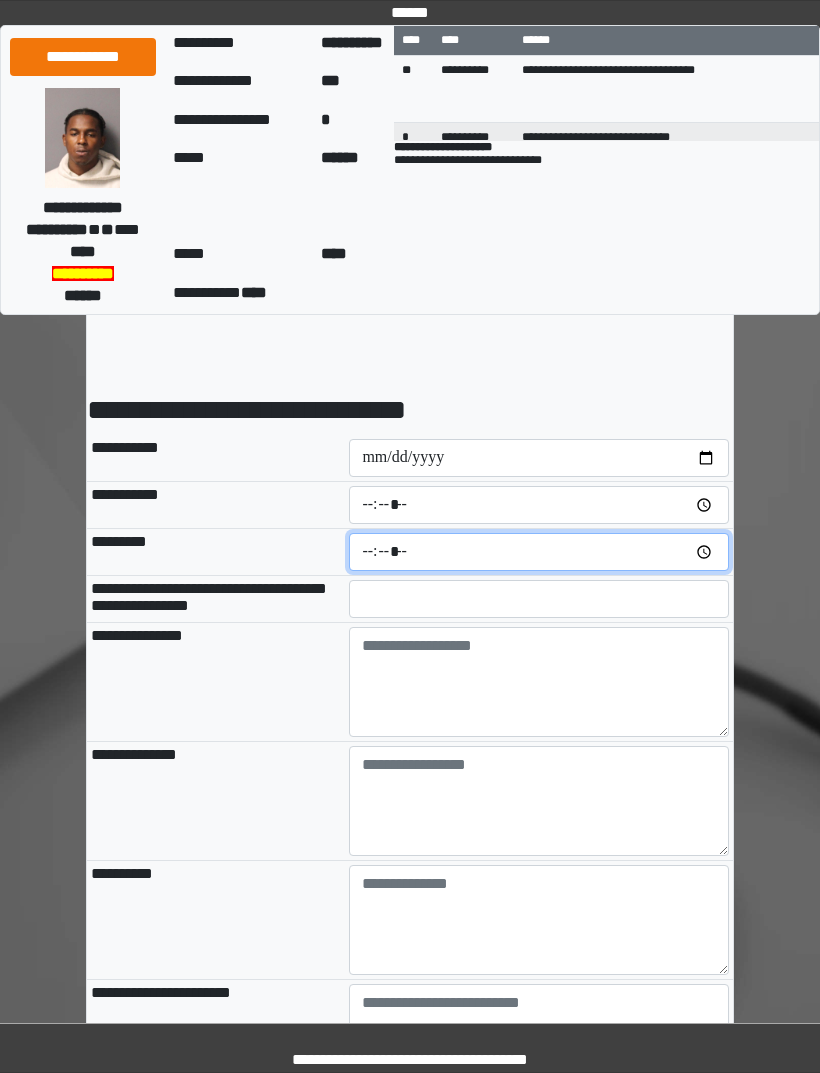 click at bounding box center (539, 552) 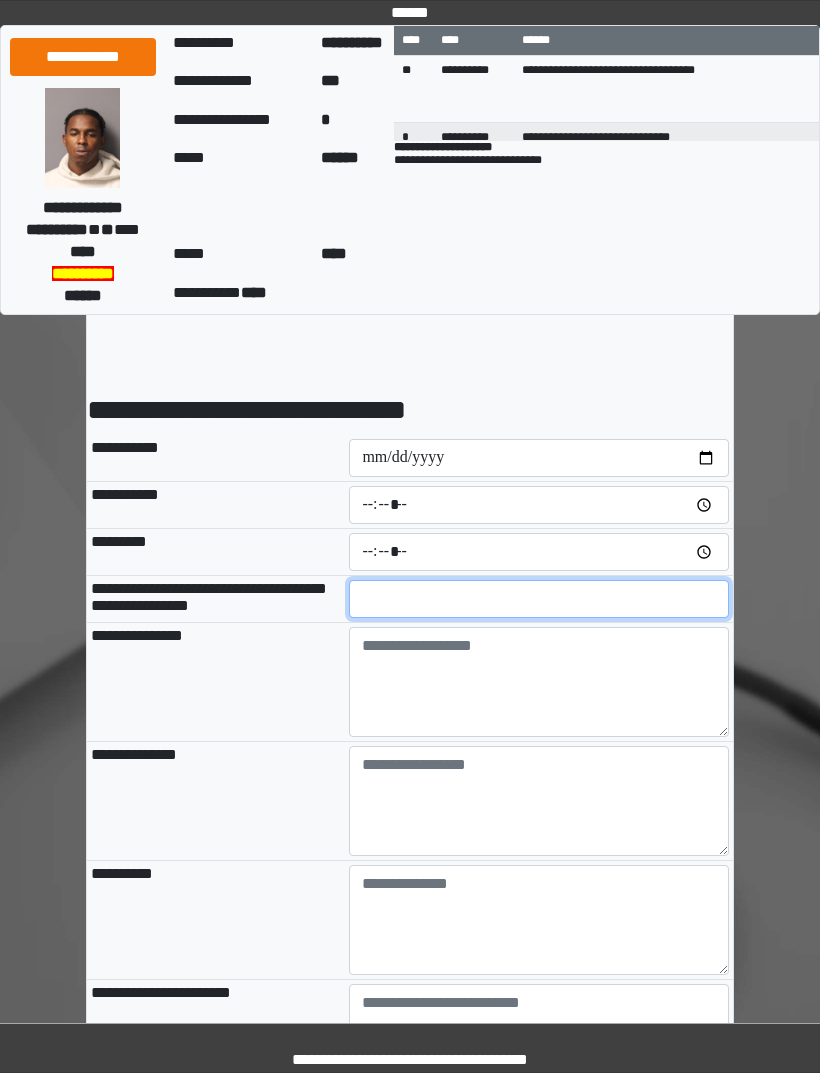 click at bounding box center [539, 599] 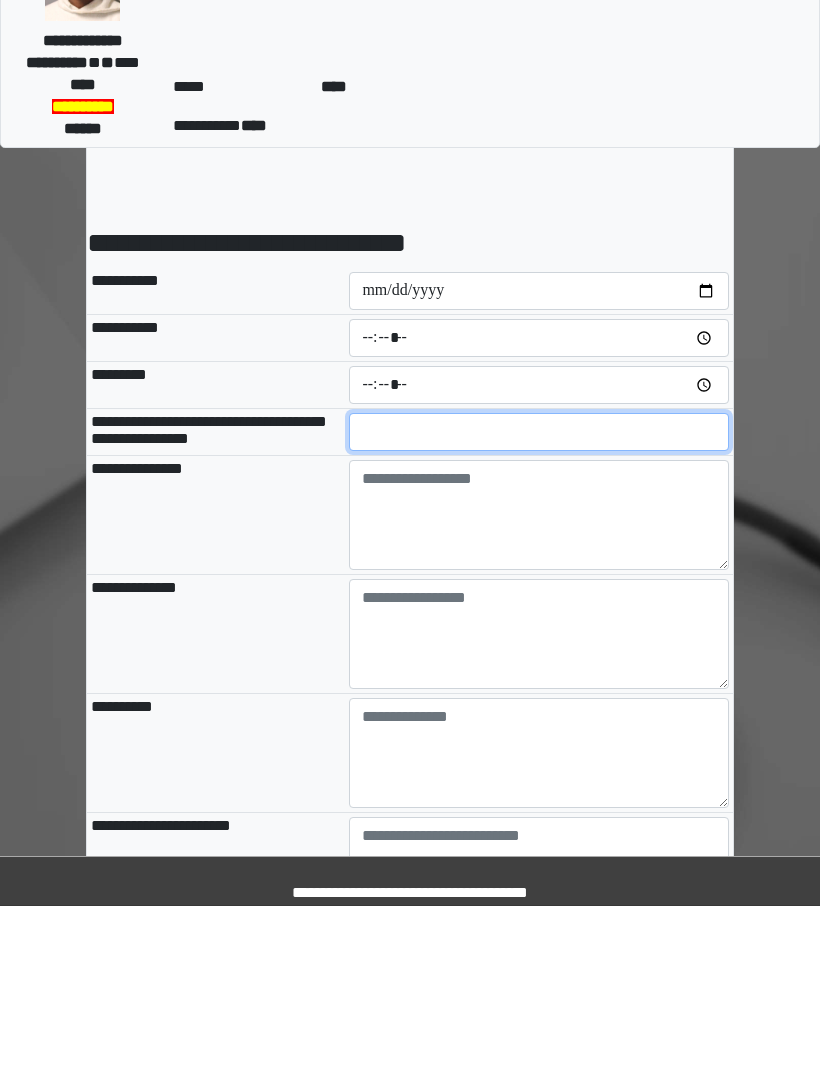 type on "**" 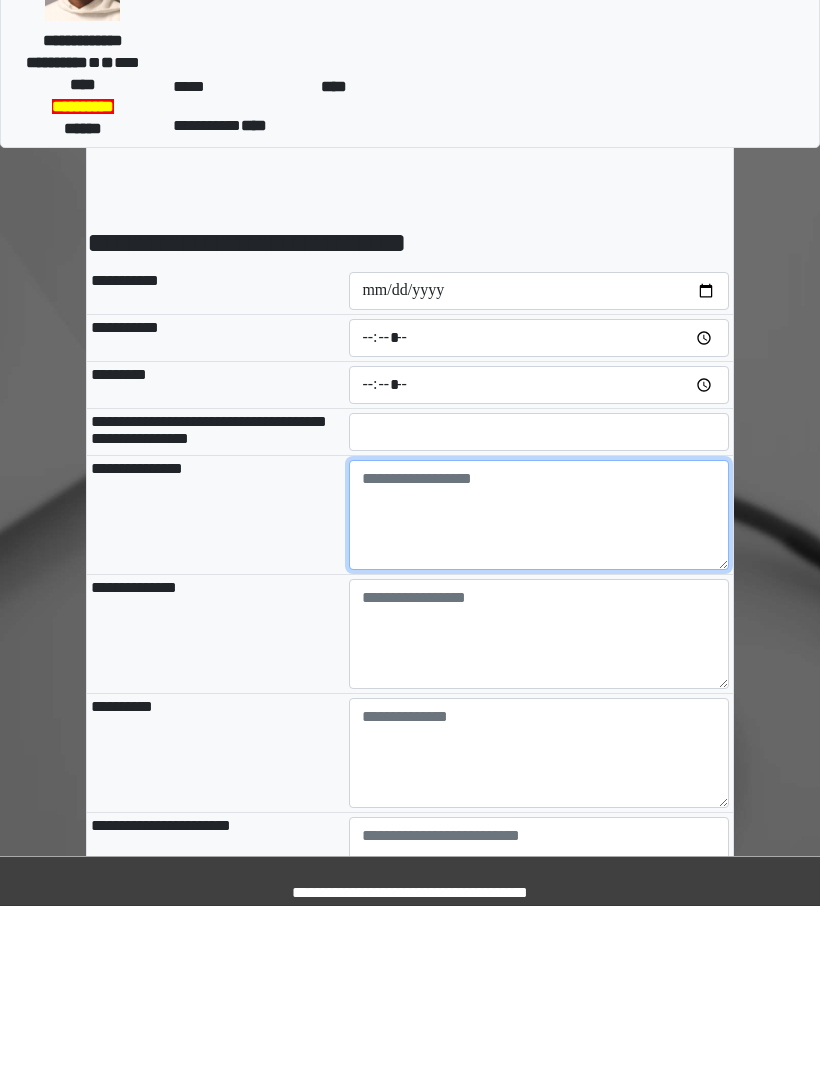 click at bounding box center (539, 682) 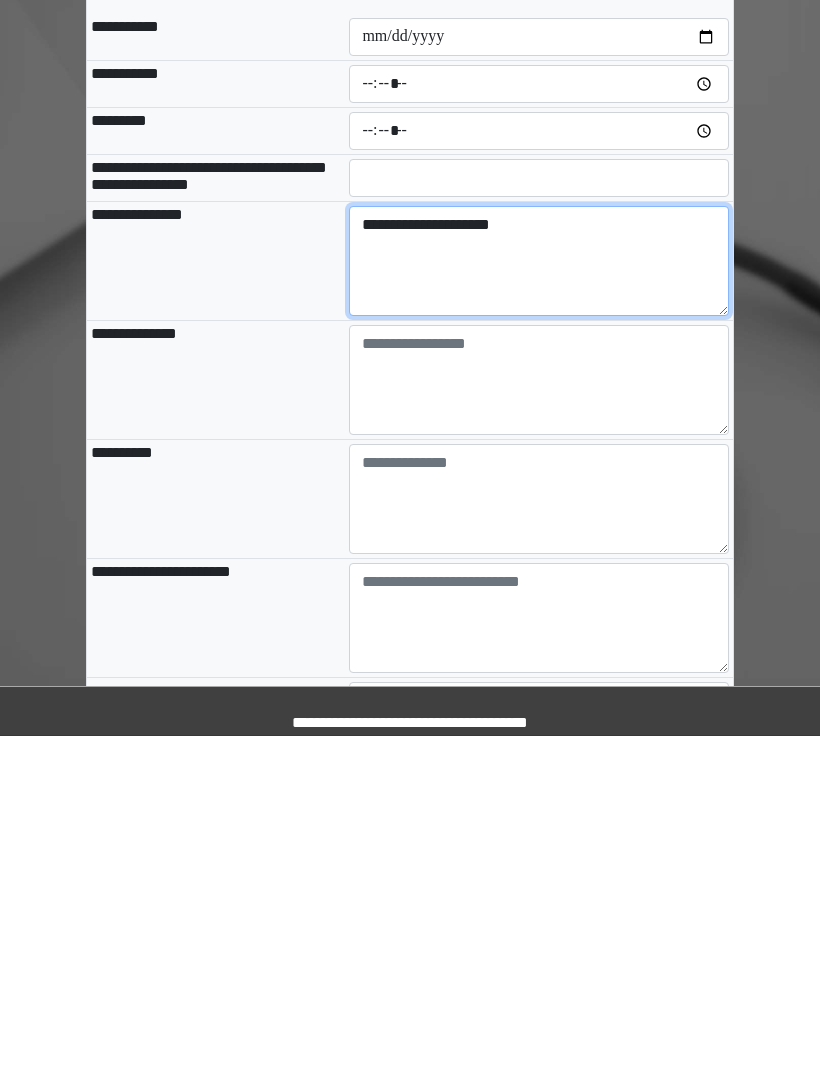 scroll, scrollTop: 126, scrollLeft: 0, axis: vertical 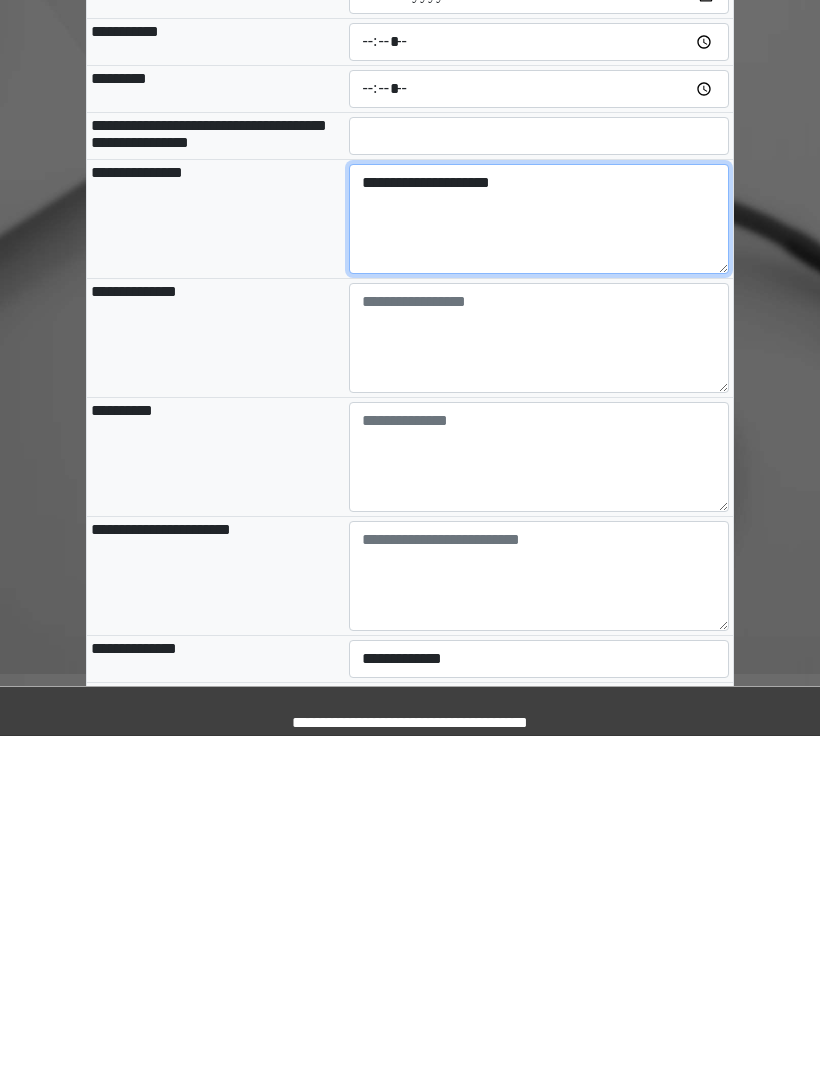 type on "**********" 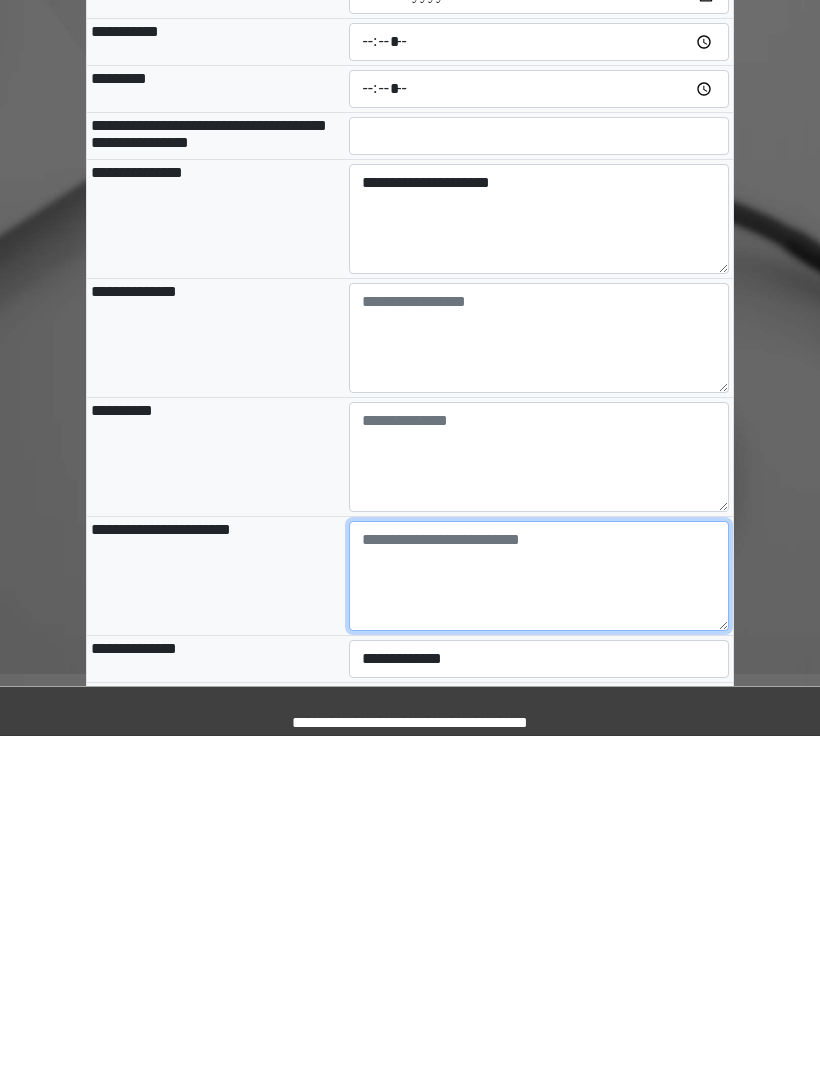 click at bounding box center [539, 913] 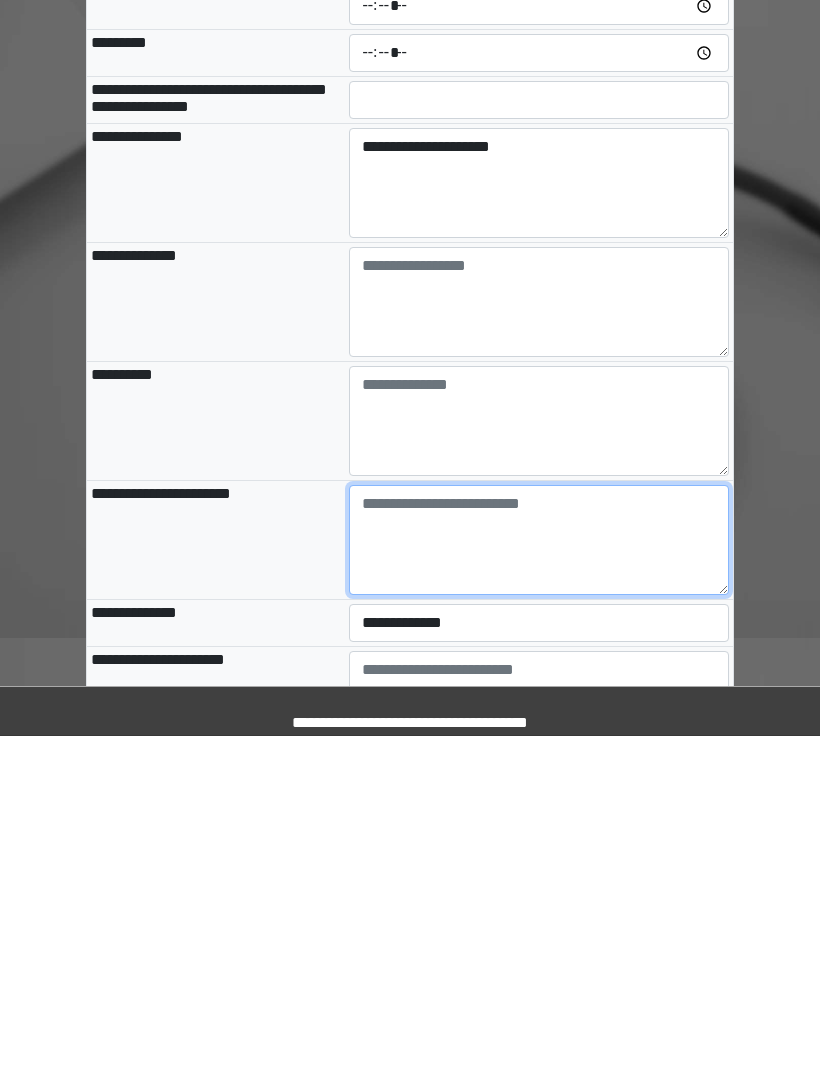 scroll, scrollTop: 163, scrollLeft: 0, axis: vertical 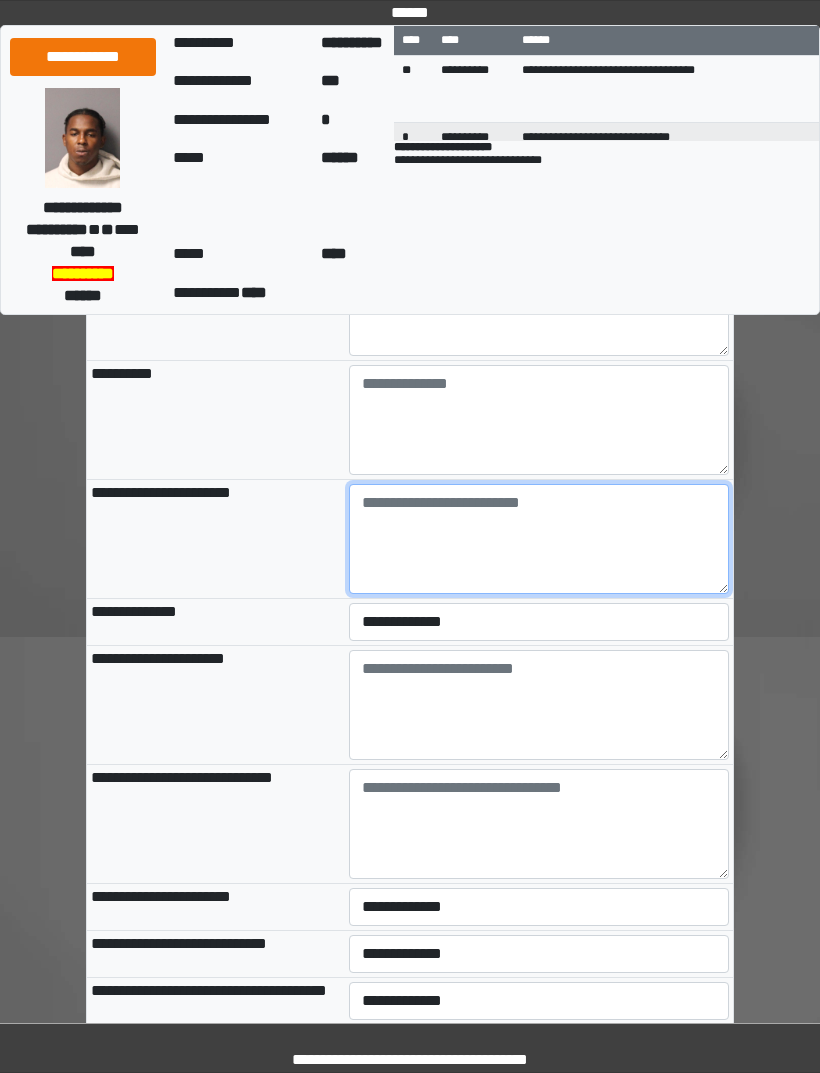 click at bounding box center (539, 539) 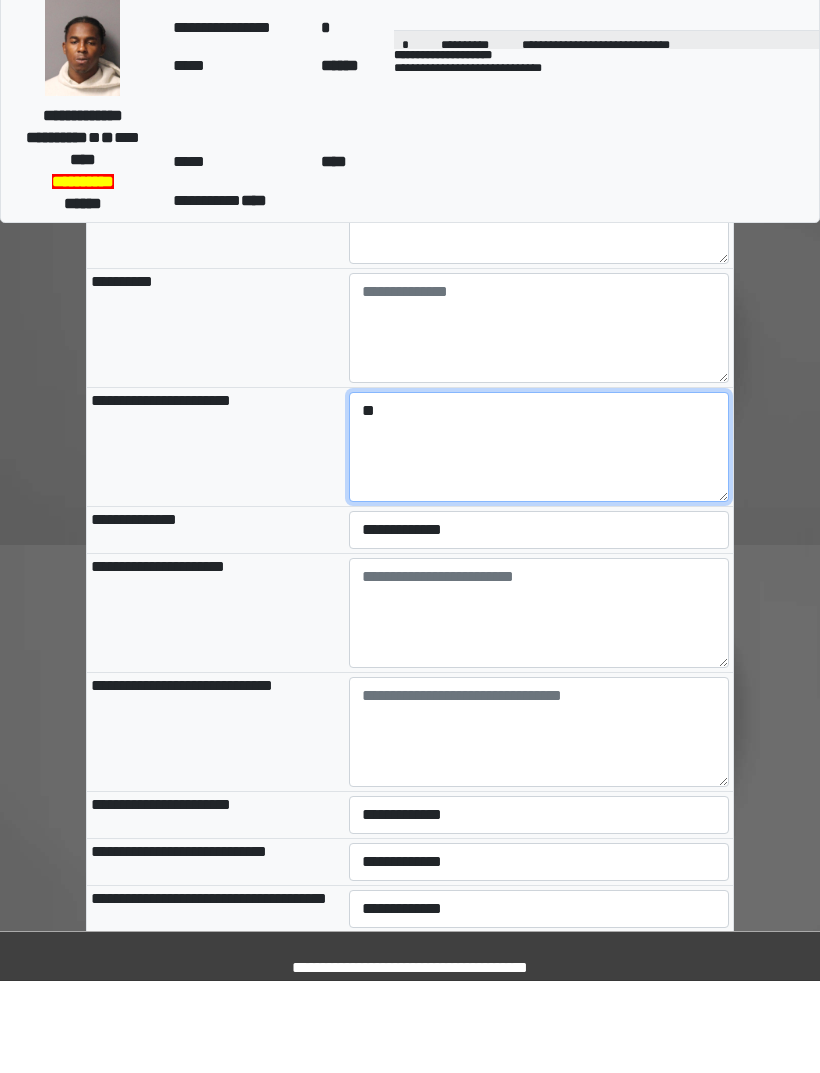 type on "**" 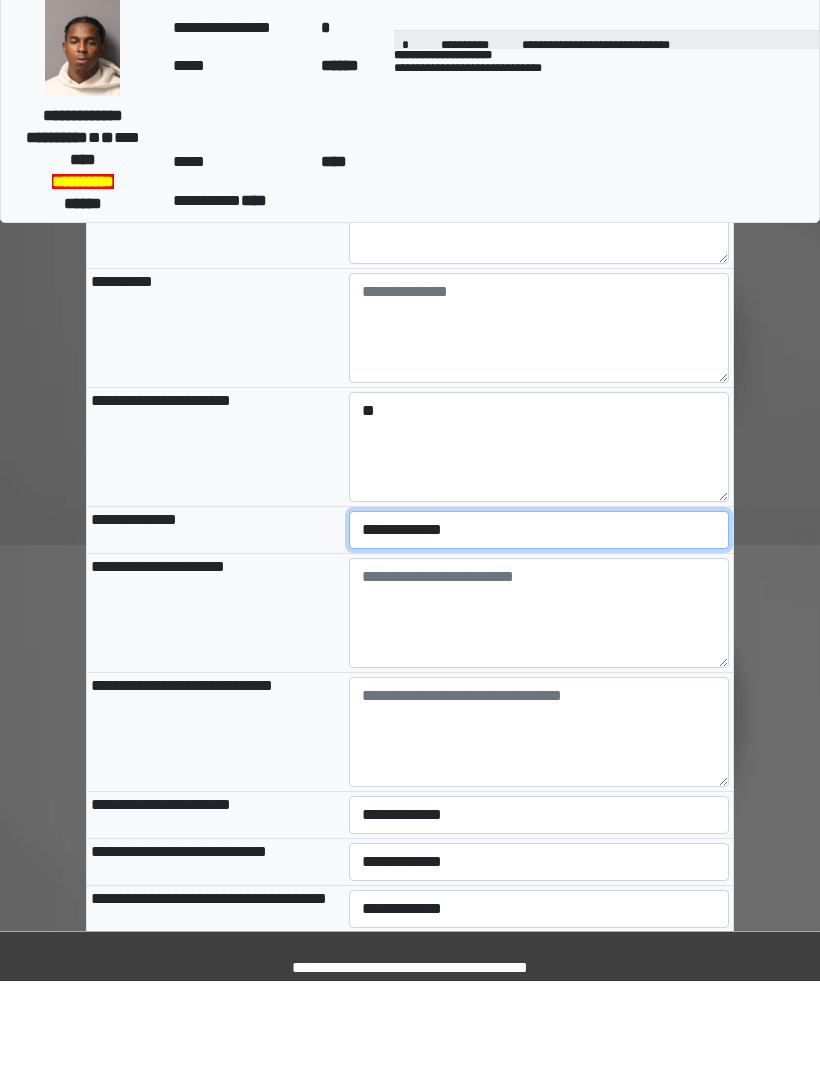 click on "**********" at bounding box center (539, 622) 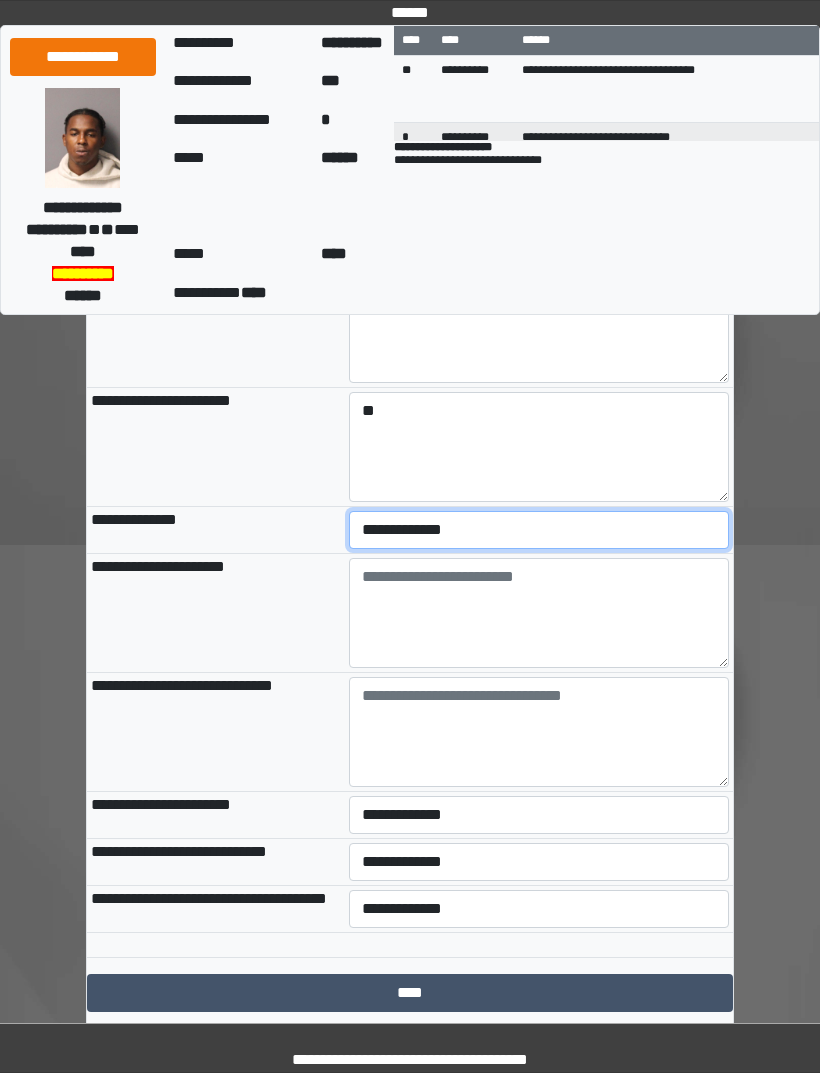 select on "***" 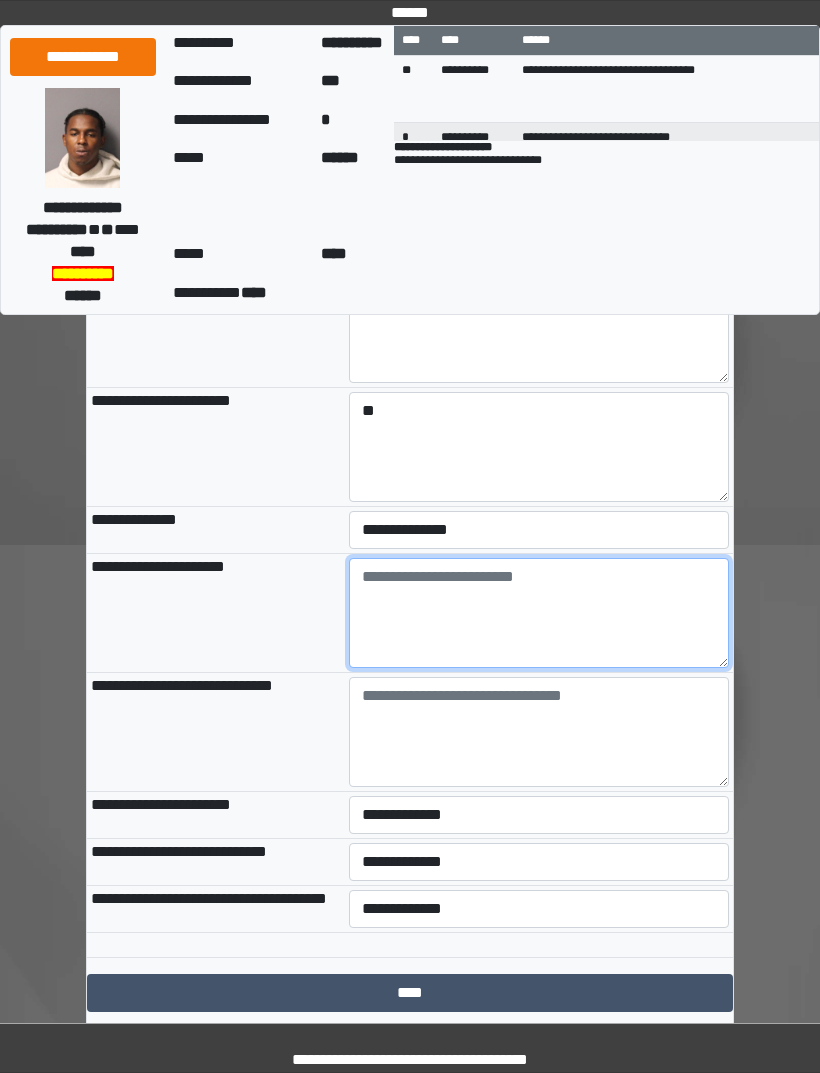 click at bounding box center (539, 613) 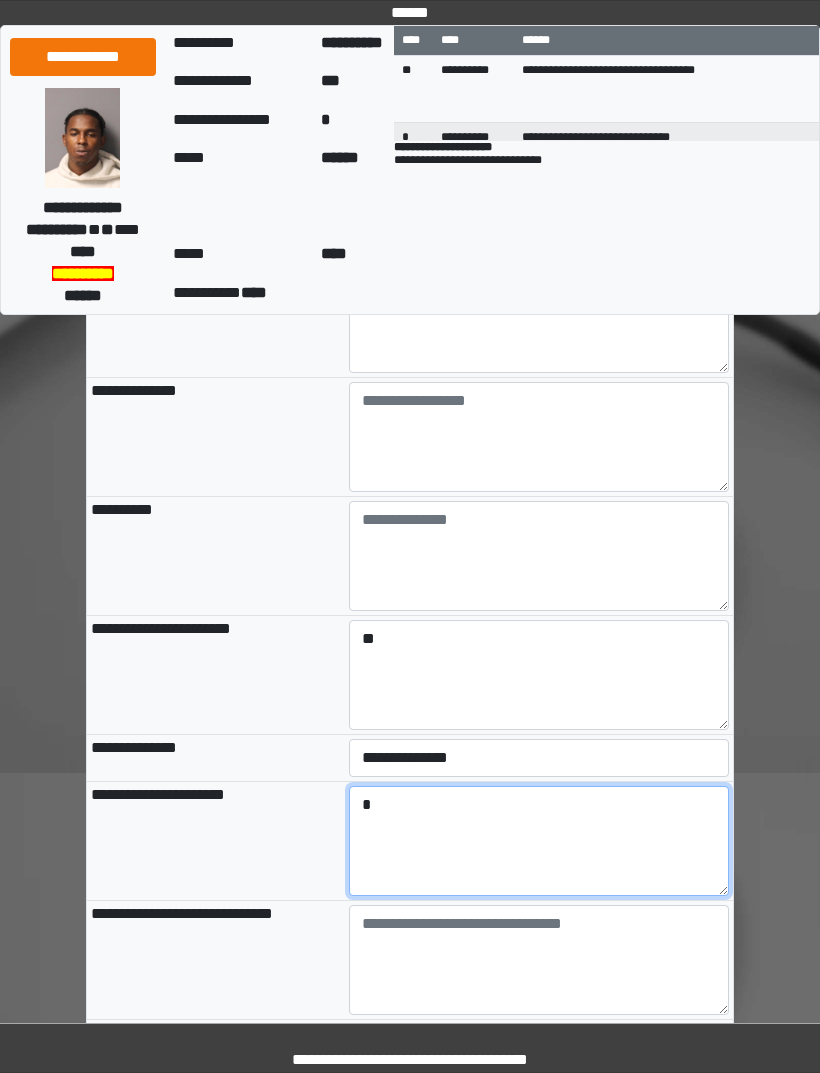 scroll, scrollTop: 363, scrollLeft: 0, axis: vertical 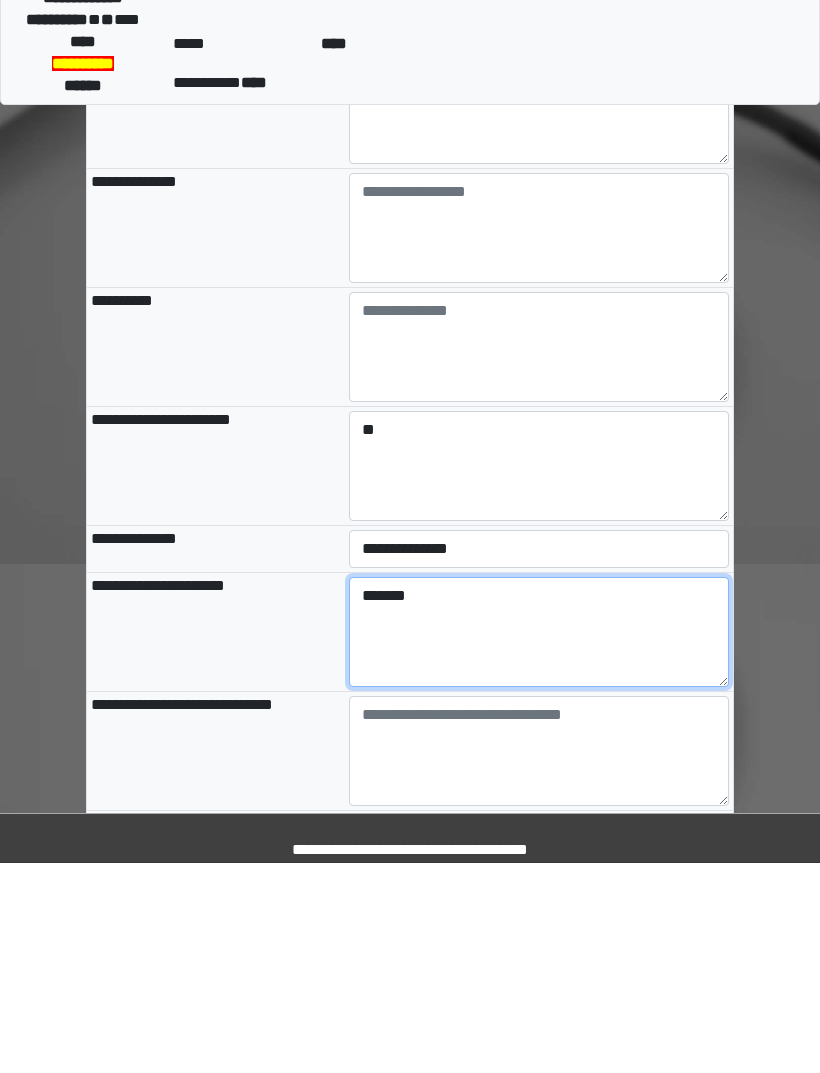 click on "******" at bounding box center (539, 842) 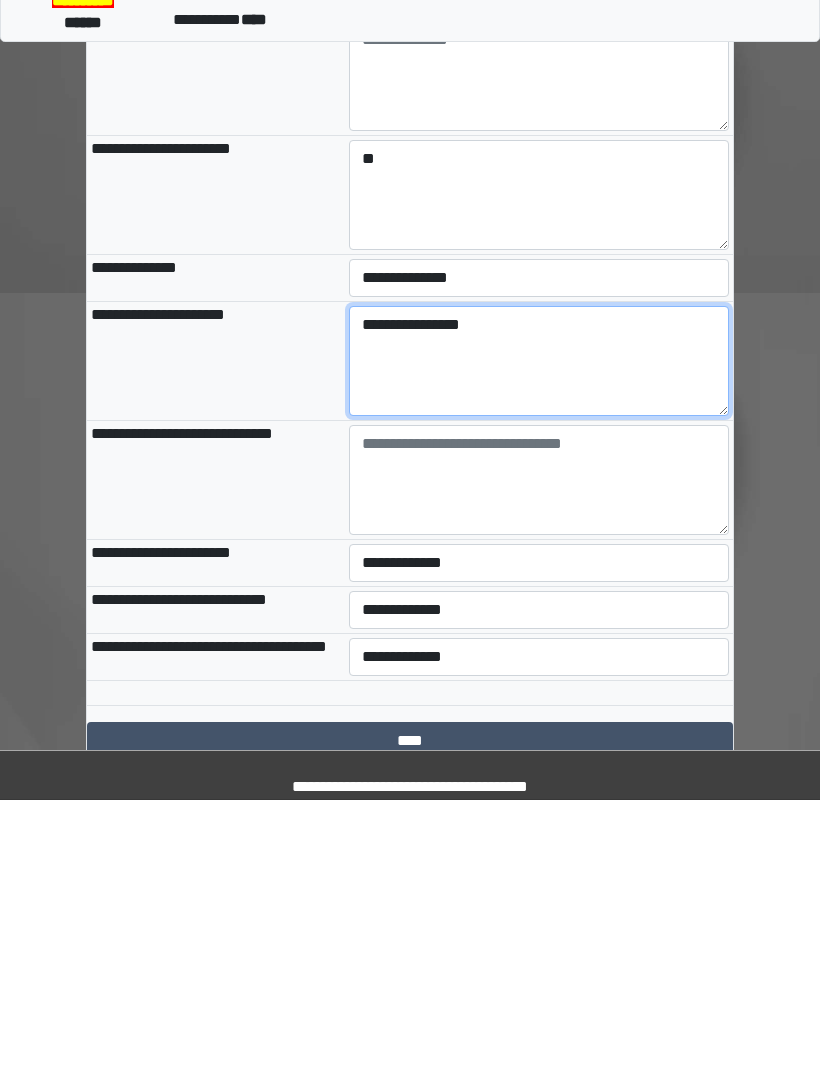 scroll, scrollTop: 574, scrollLeft: 0, axis: vertical 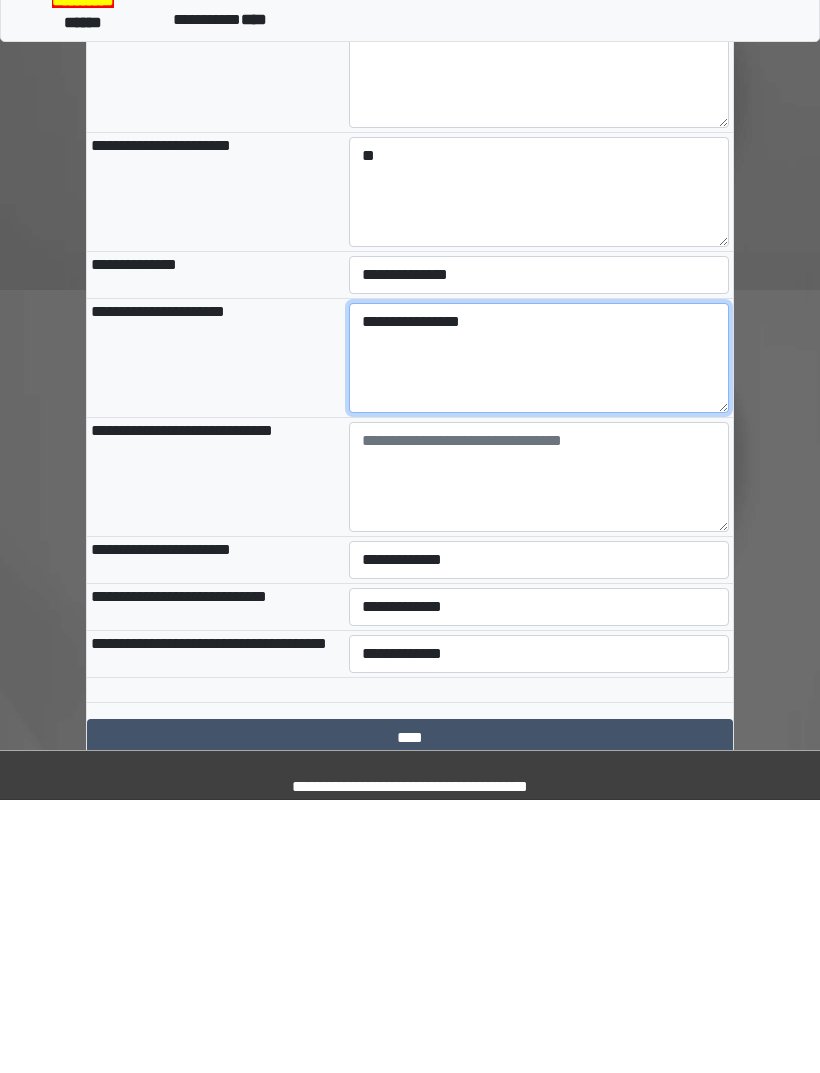 click on "**********" at bounding box center [539, 631] 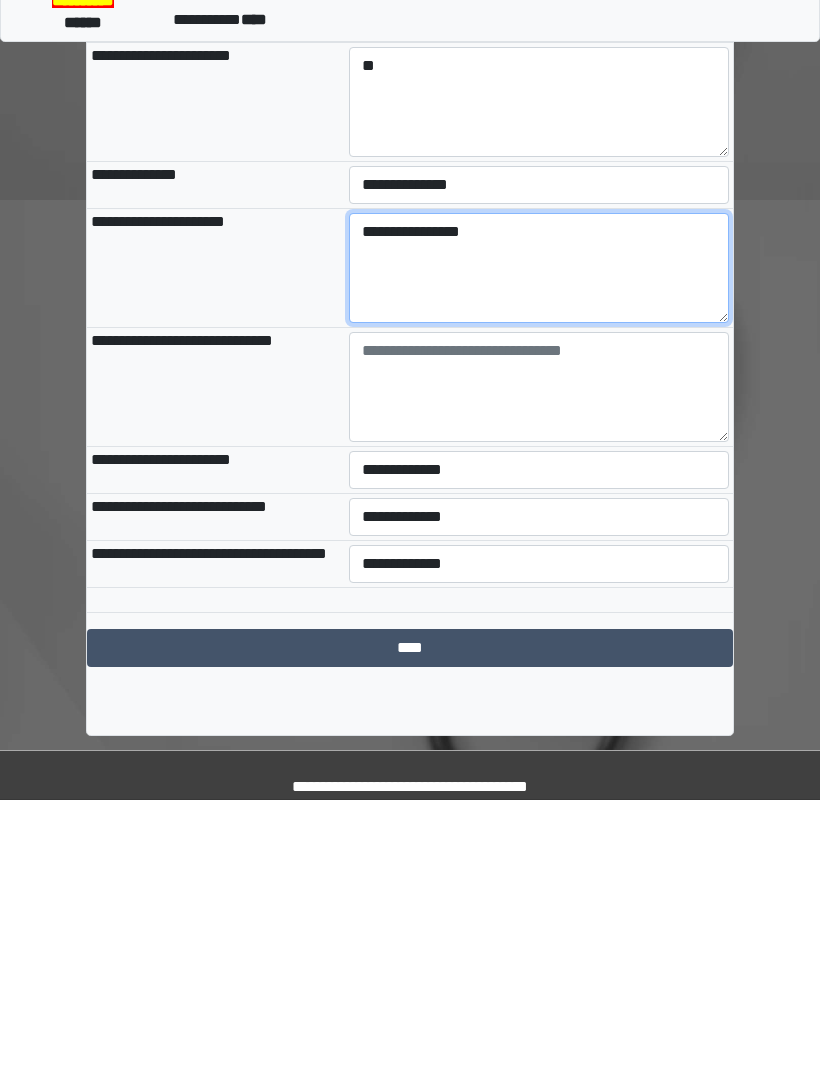 type on "**********" 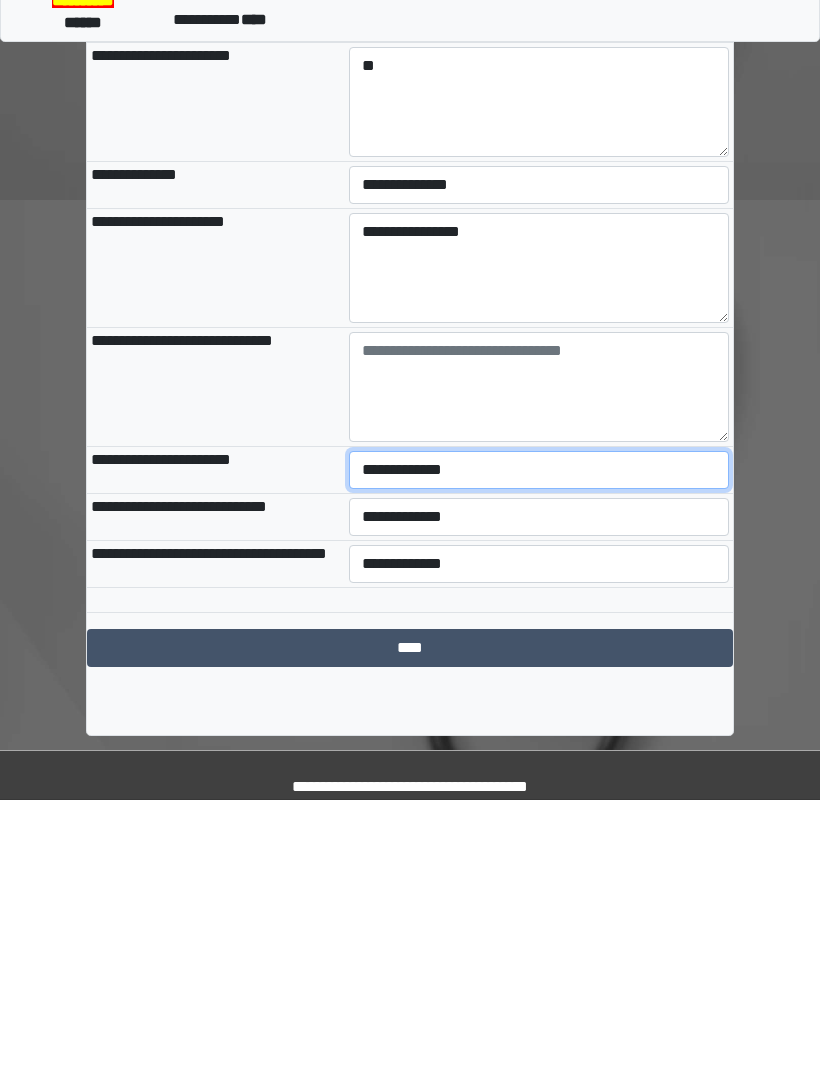 click on "**********" at bounding box center (539, 743) 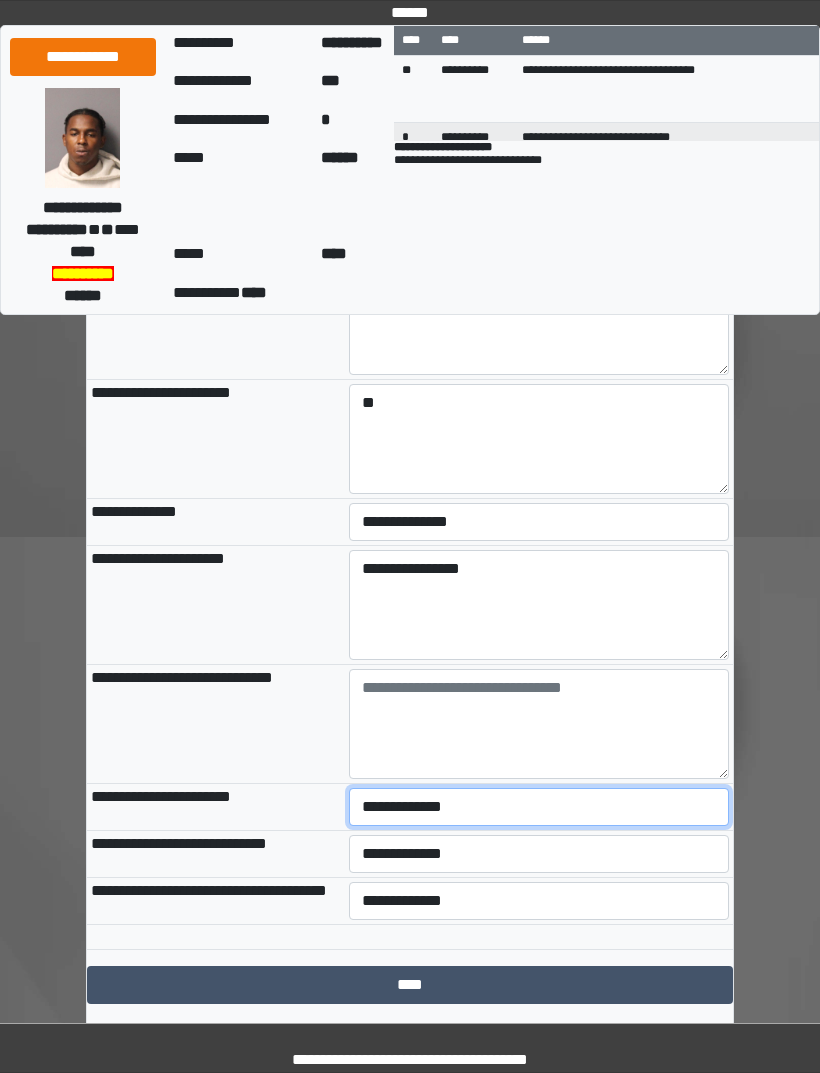 select on "***" 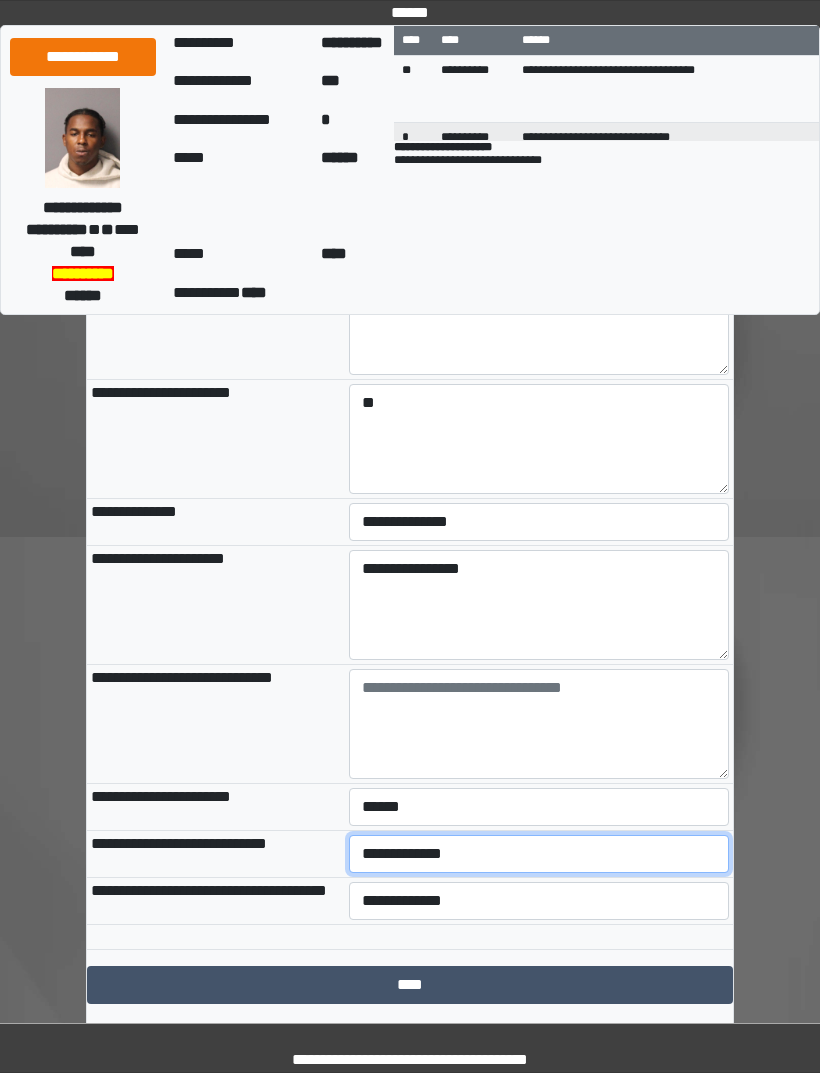 click on "**********" at bounding box center [539, 854] 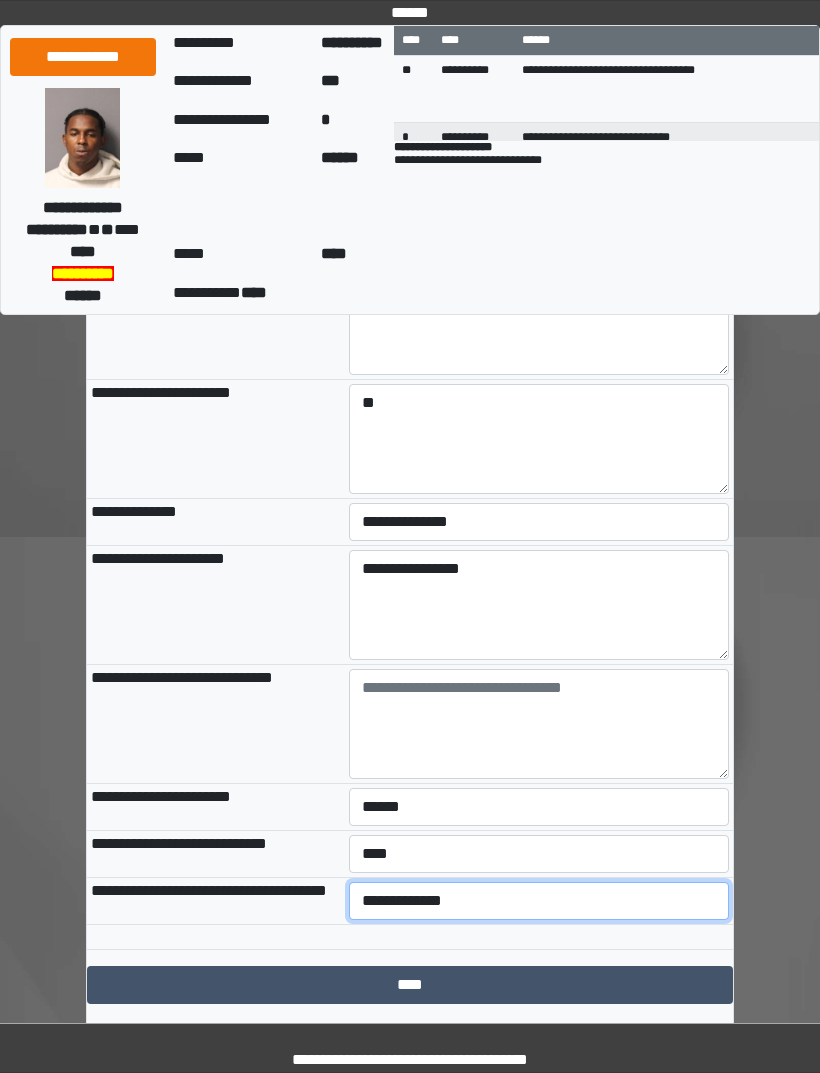 click on "**********" at bounding box center [539, 901] 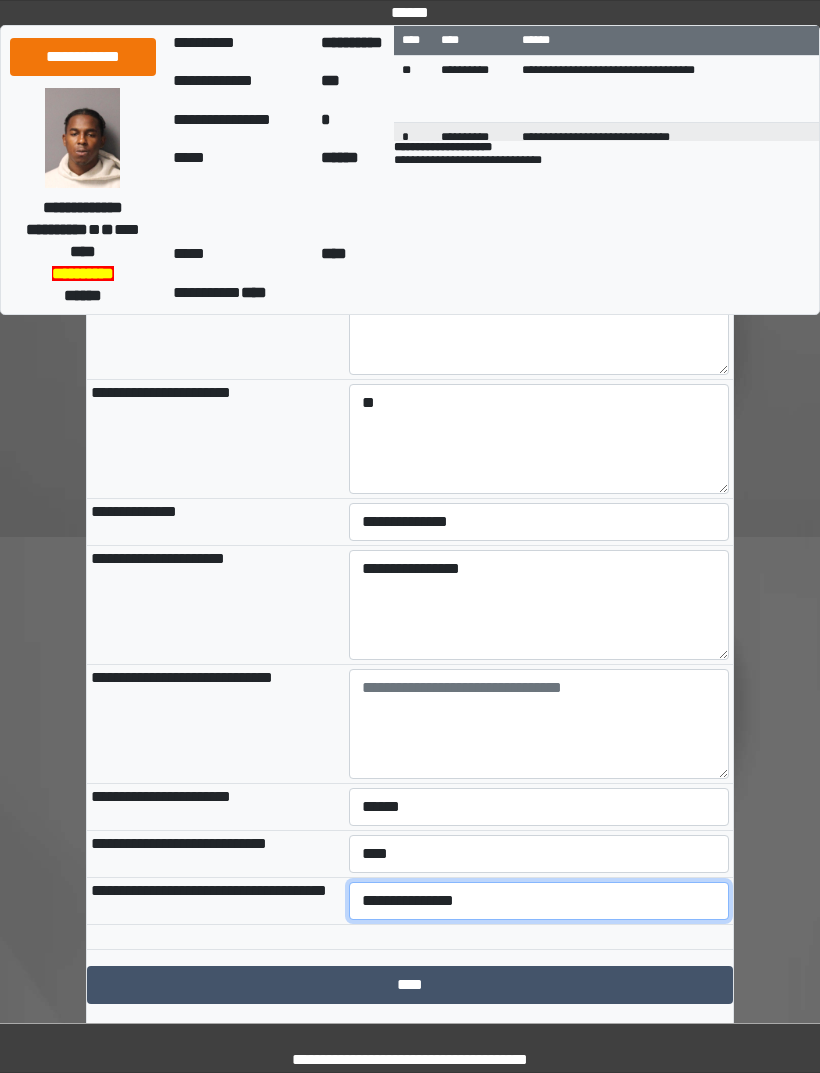 click on "**********" at bounding box center (539, 901) 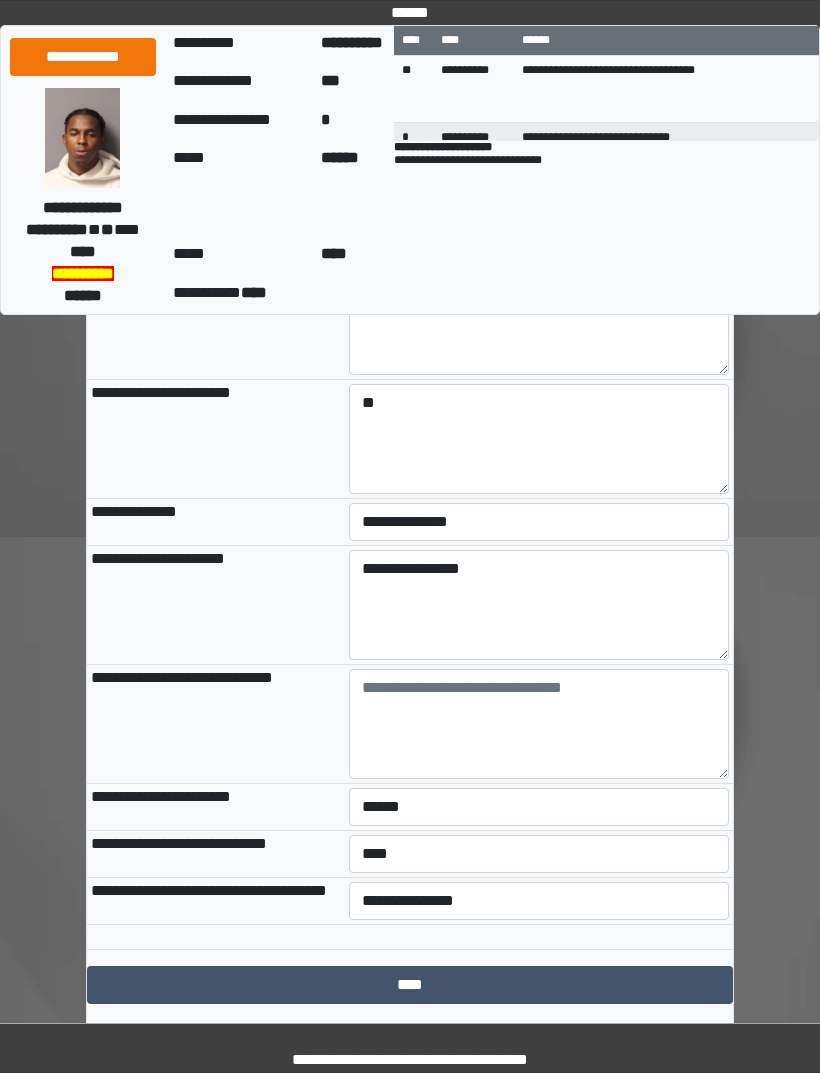 click on "****" at bounding box center [410, 985] 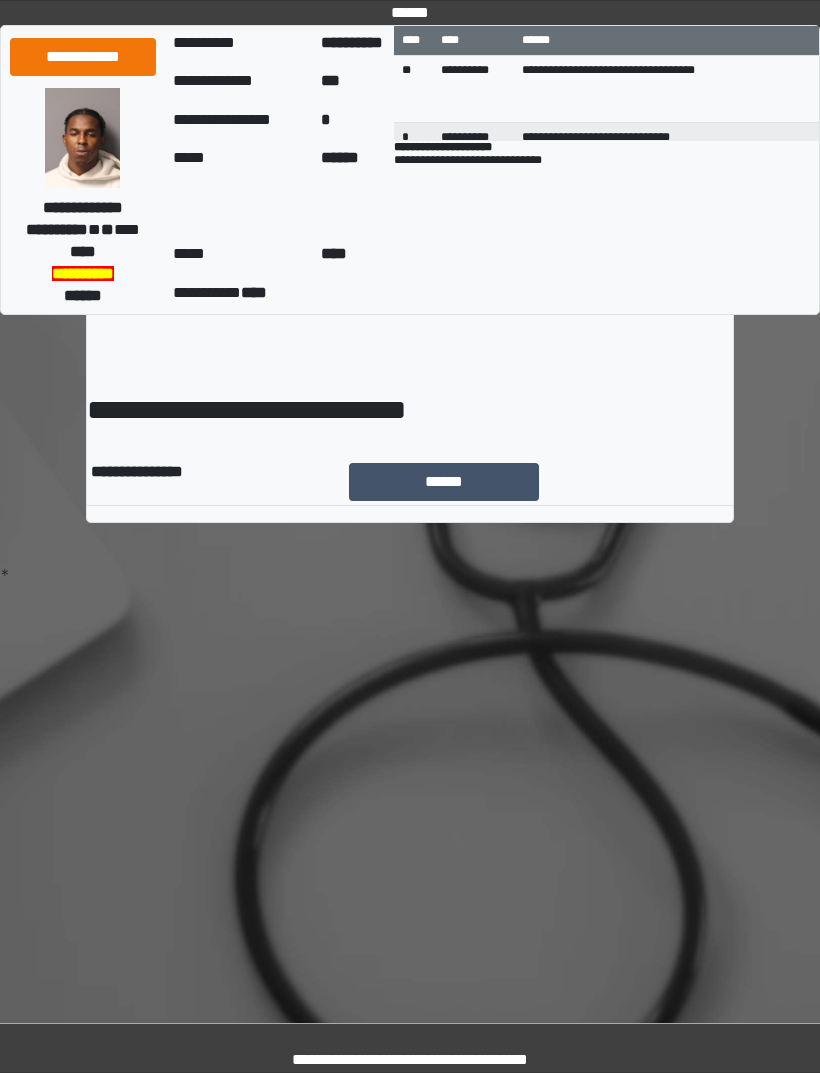 scroll, scrollTop: 0, scrollLeft: 0, axis: both 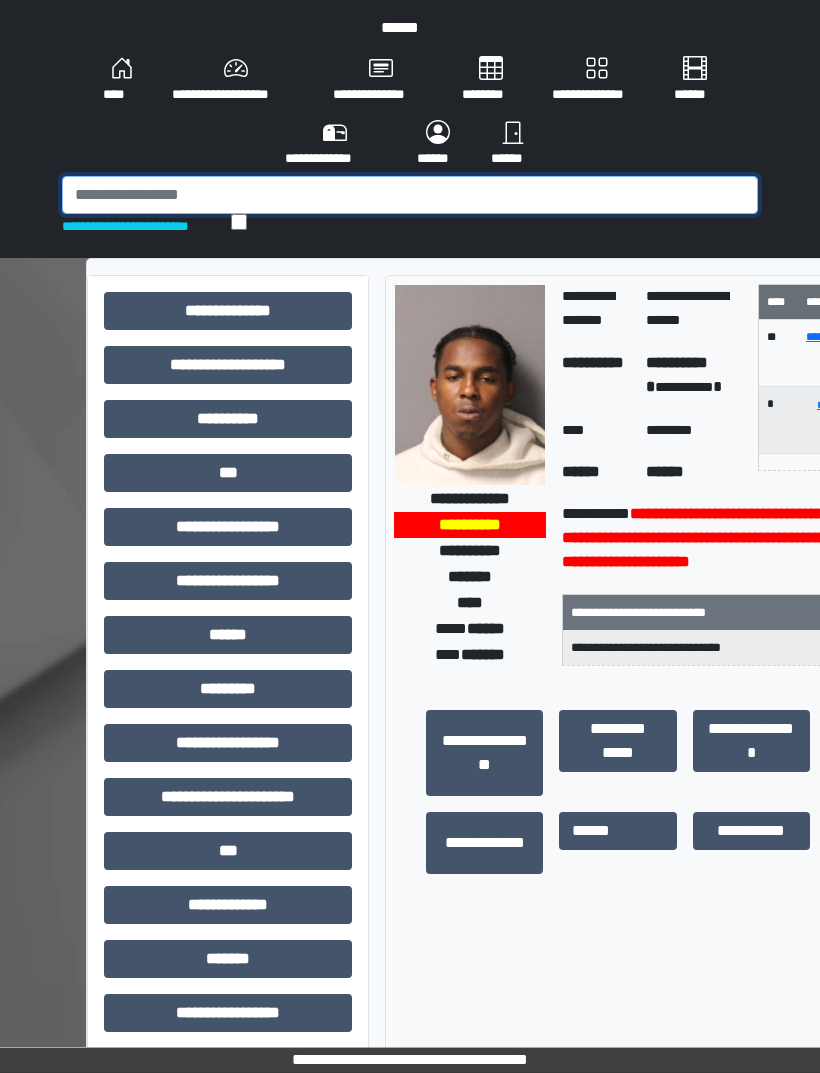 click at bounding box center (410, 195) 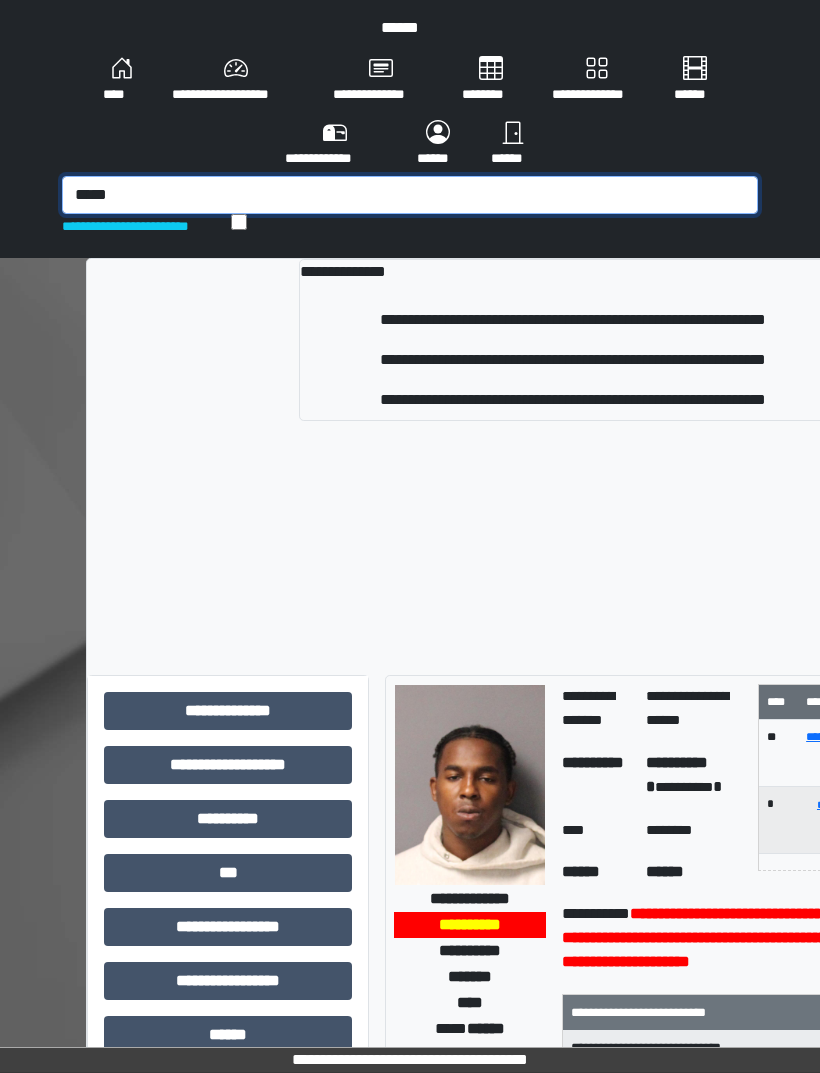 type on "*****" 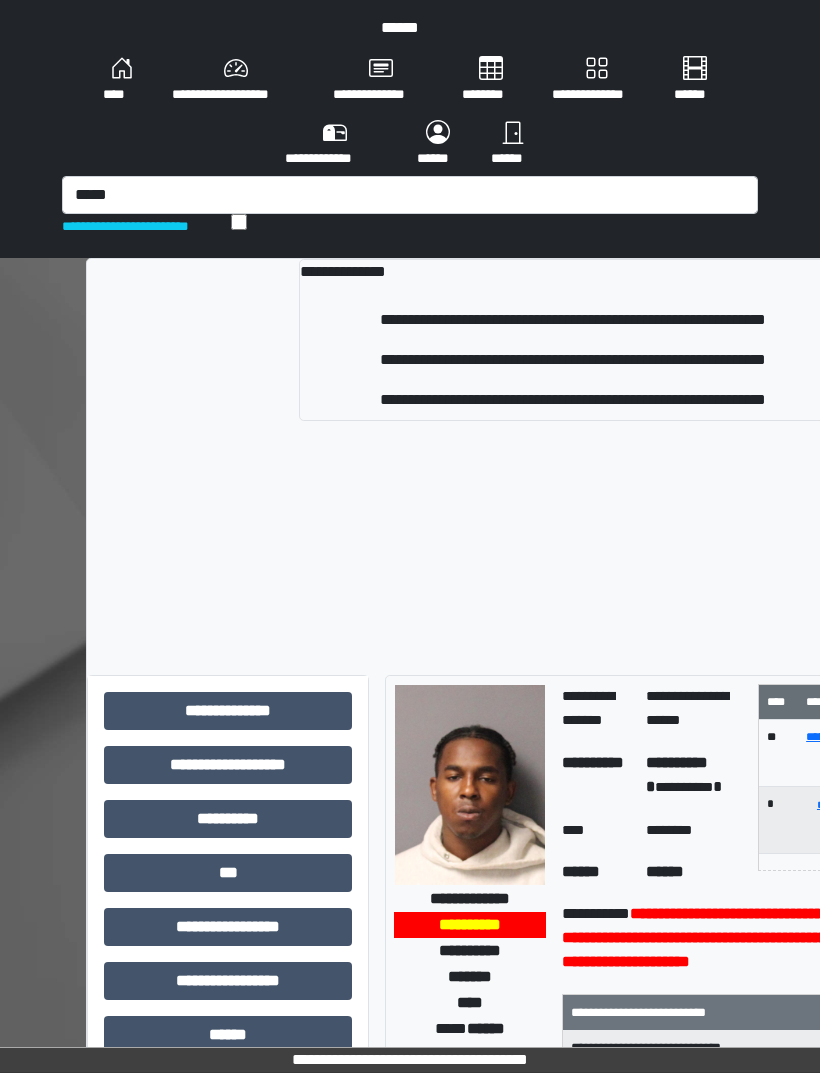 type 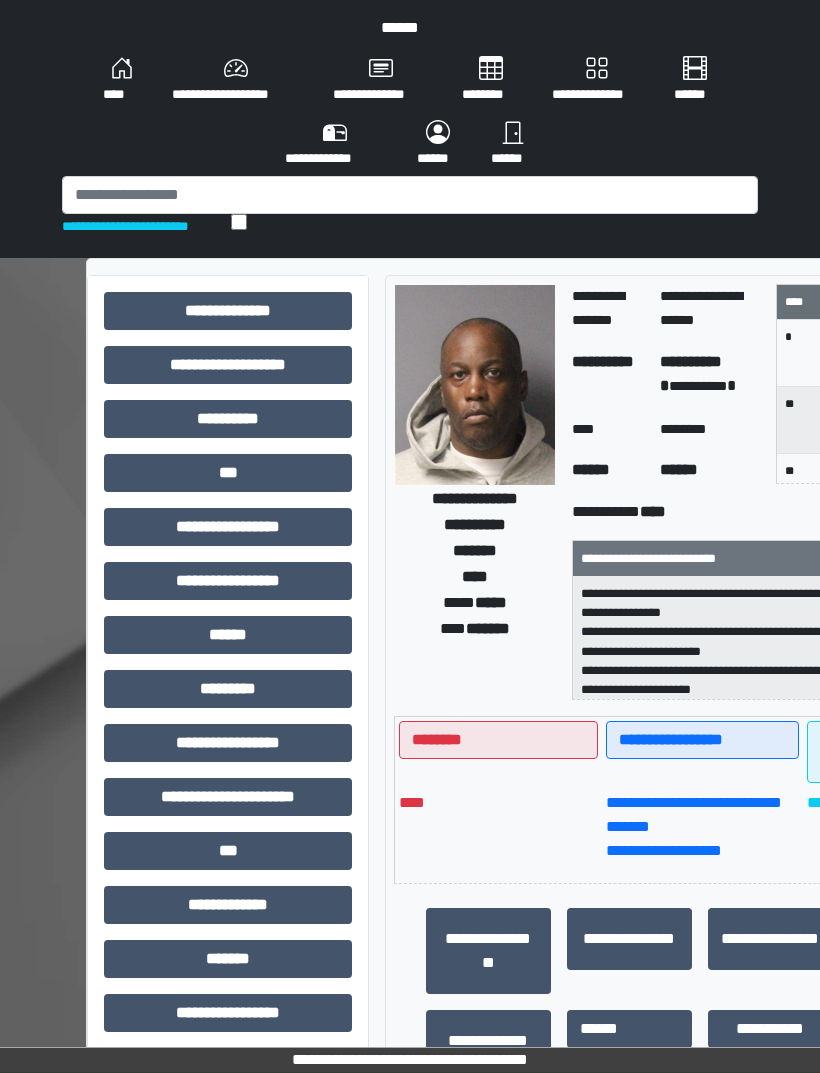 click on "***" at bounding box center [228, 473] 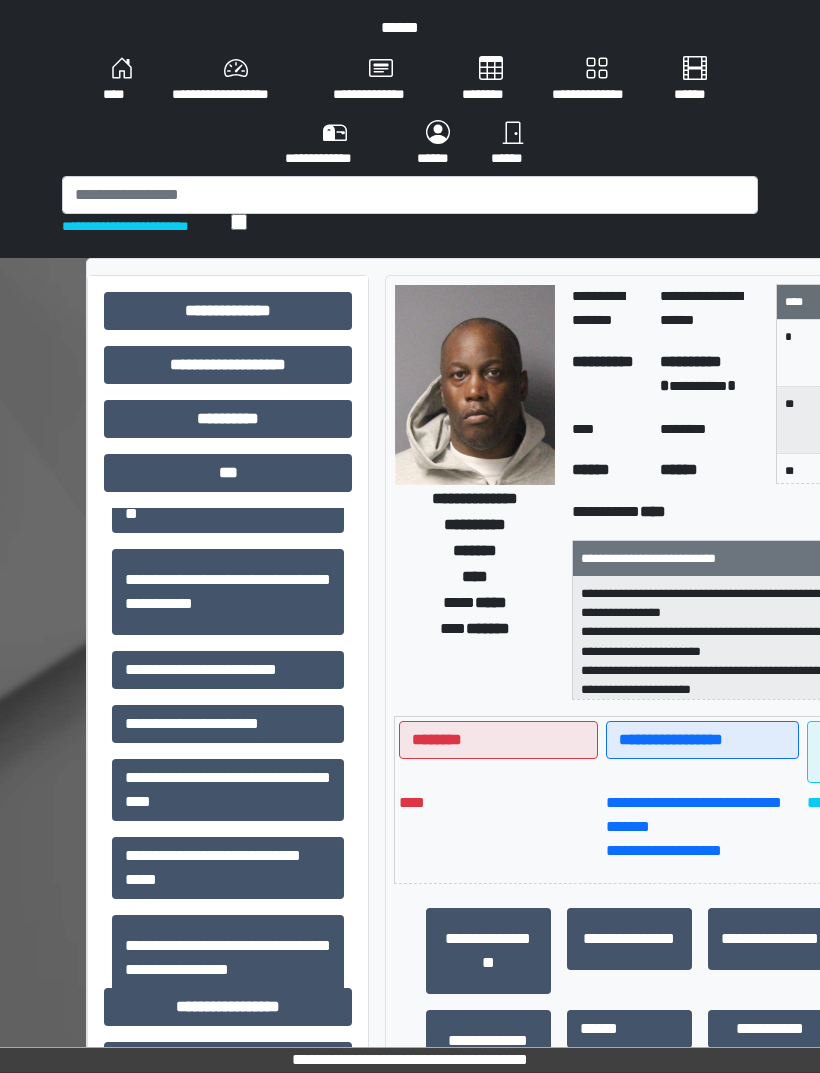 scroll, scrollTop: 192, scrollLeft: 0, axis: vertical 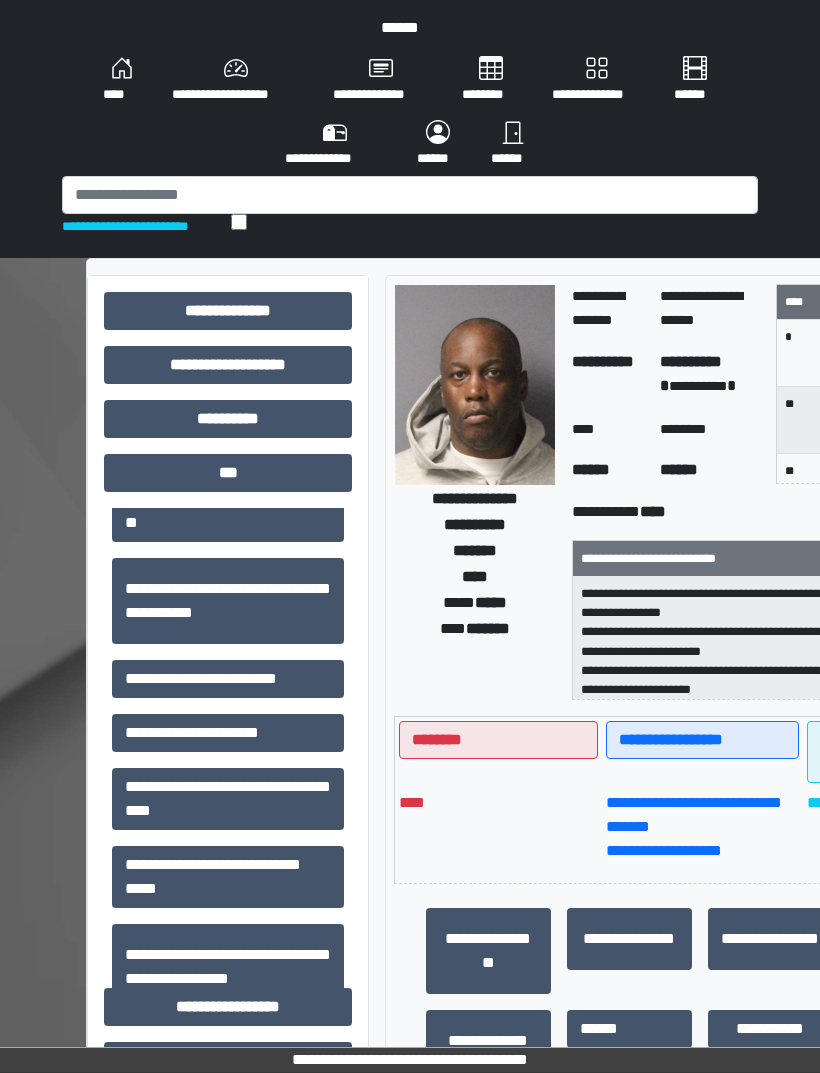 click on "**********" at bounding box center [228, 679] 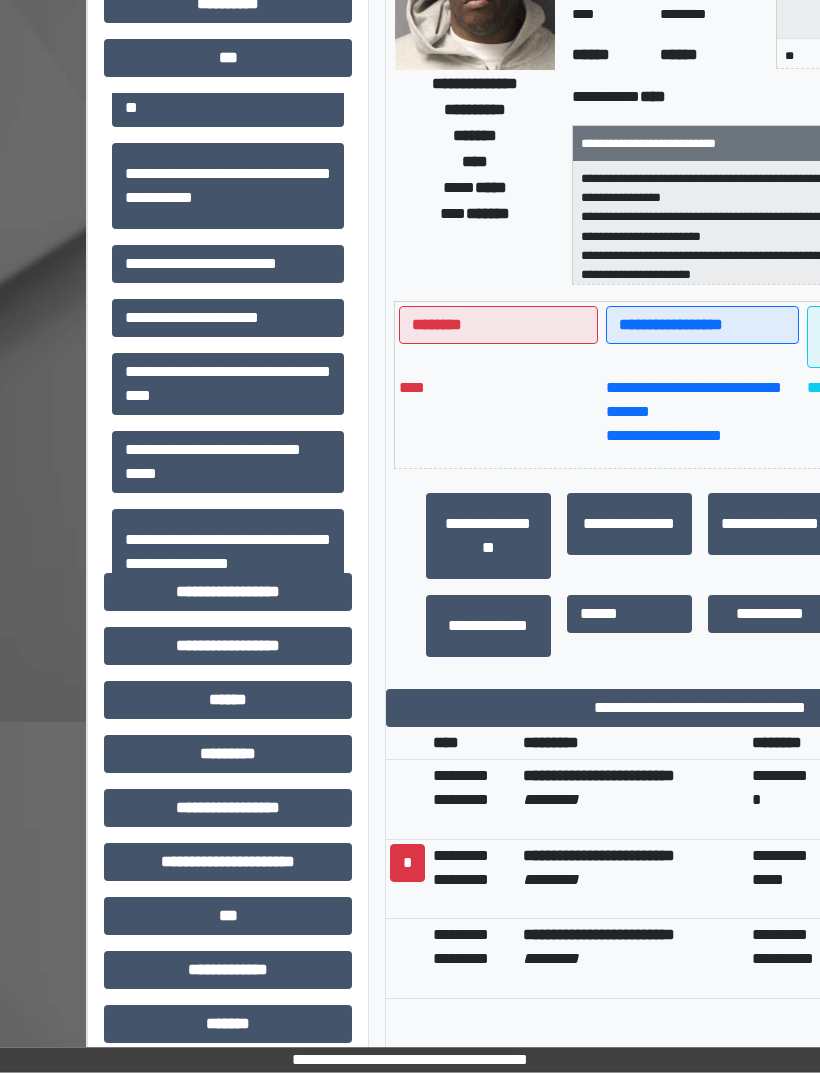 scroll, scrollTop: 420, scrollLeft: 0, axis: vertical 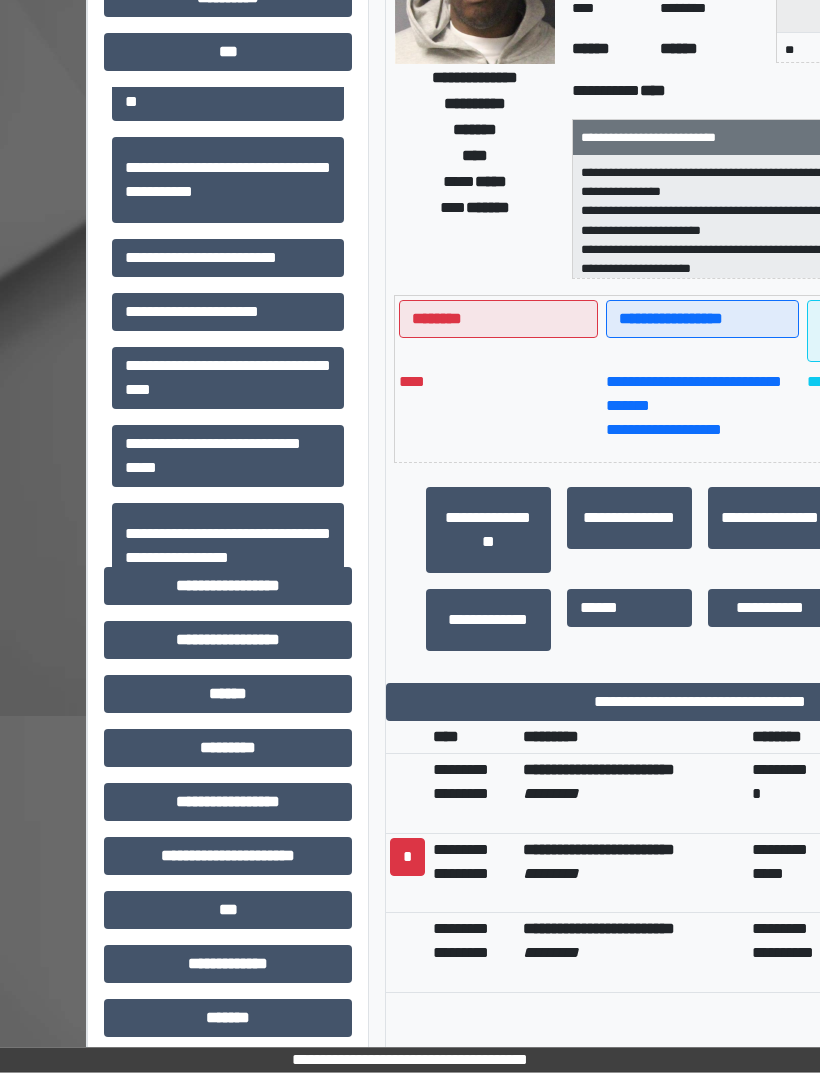 click on "**********" at bounding box center [700, 703] 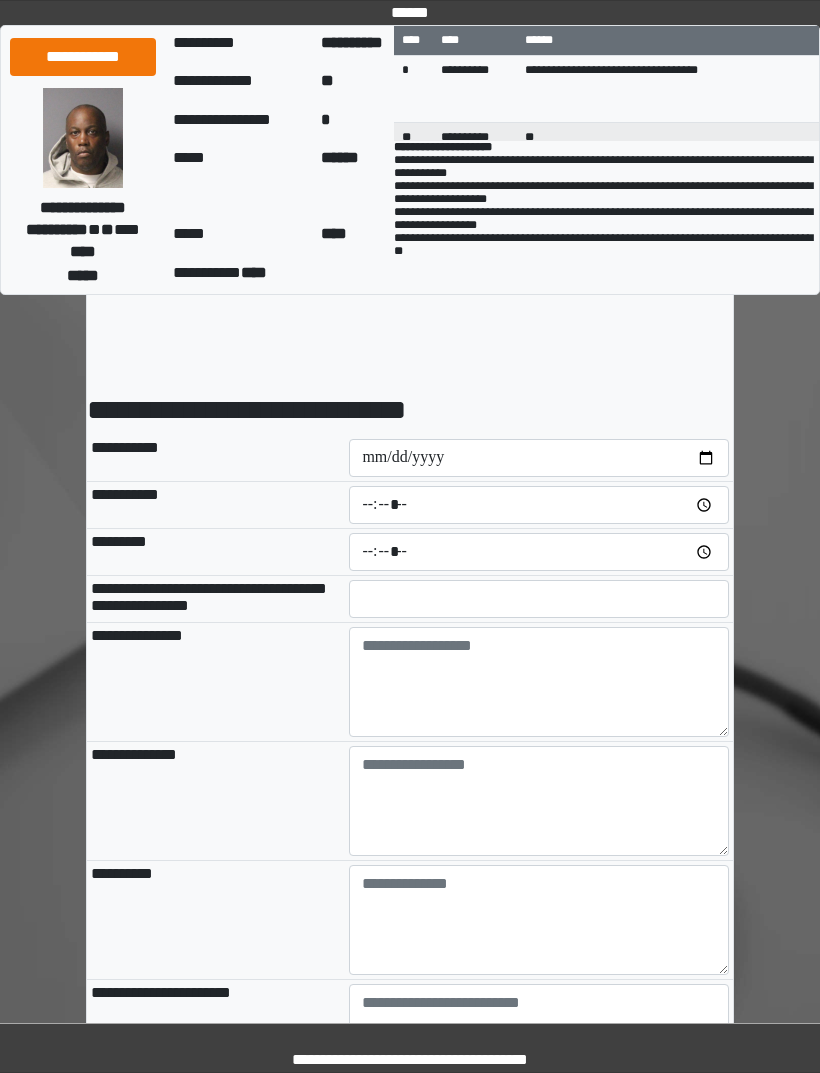 scroll, scrollTop: 0, scrollLeft: 0, axis: both 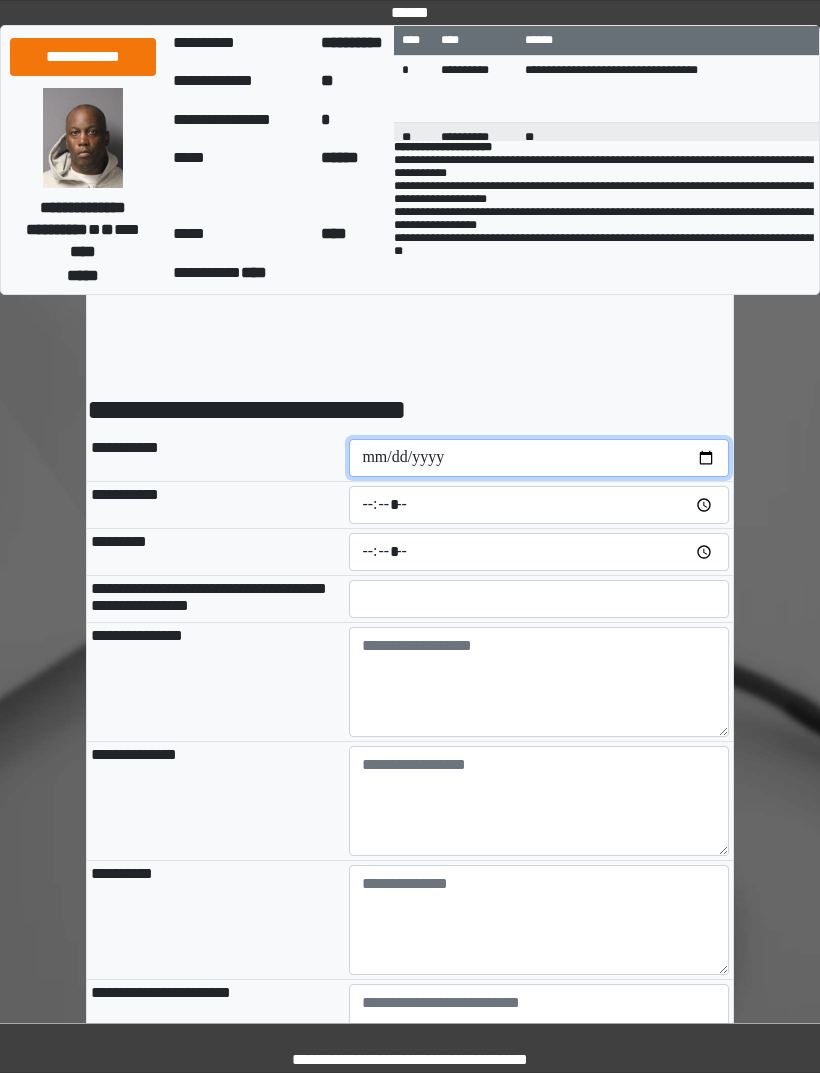 click at bounding box center (539, 458) 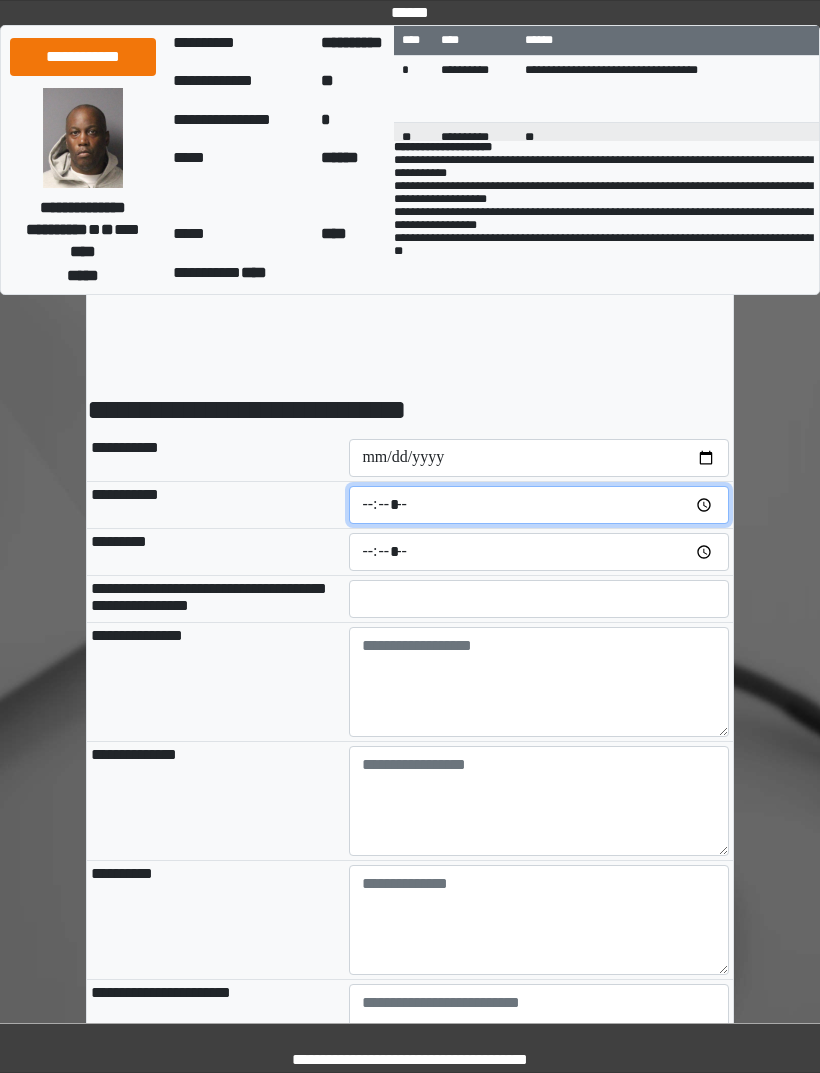 click at bounding box center [539, 505] 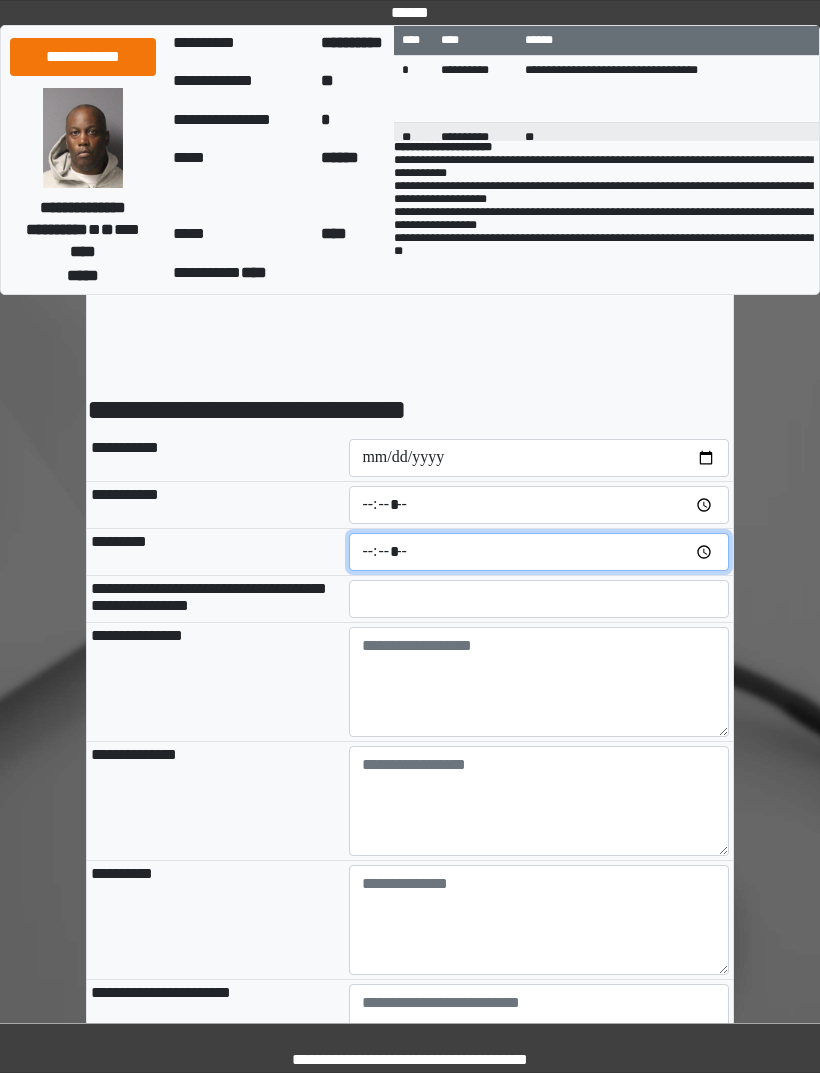 click at bounding box center [539, 552] 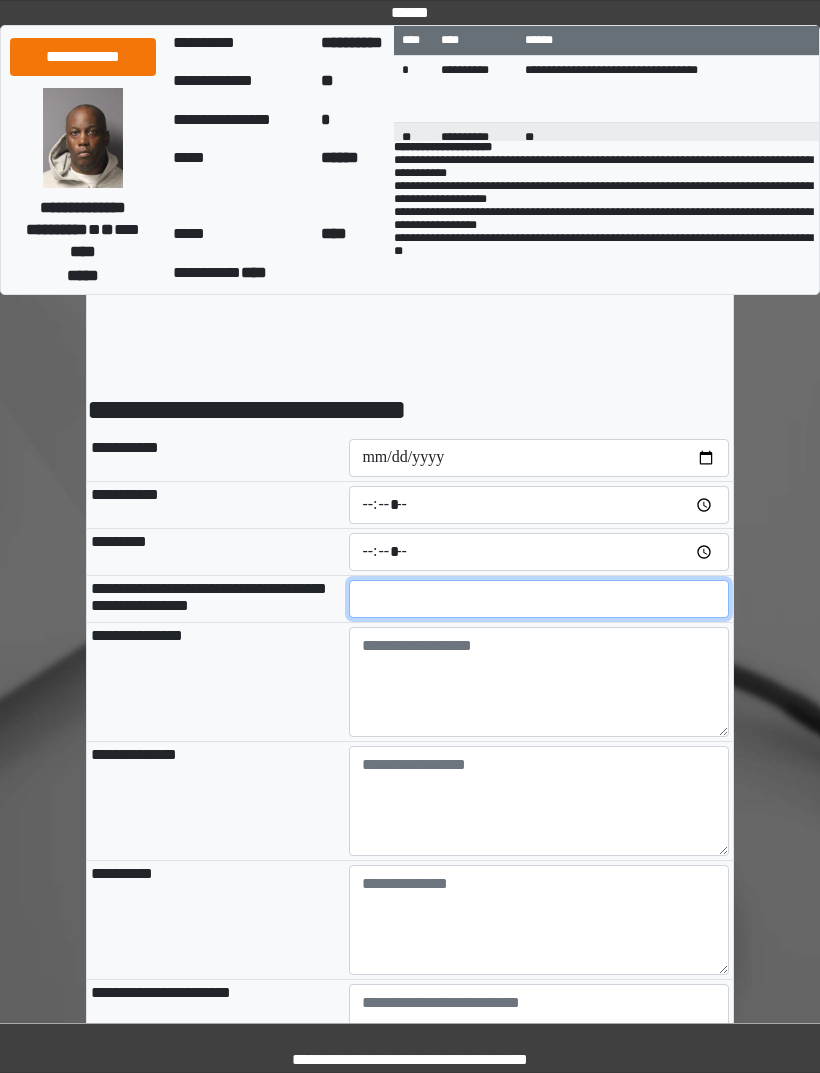 click at bounding box center (539, 599) 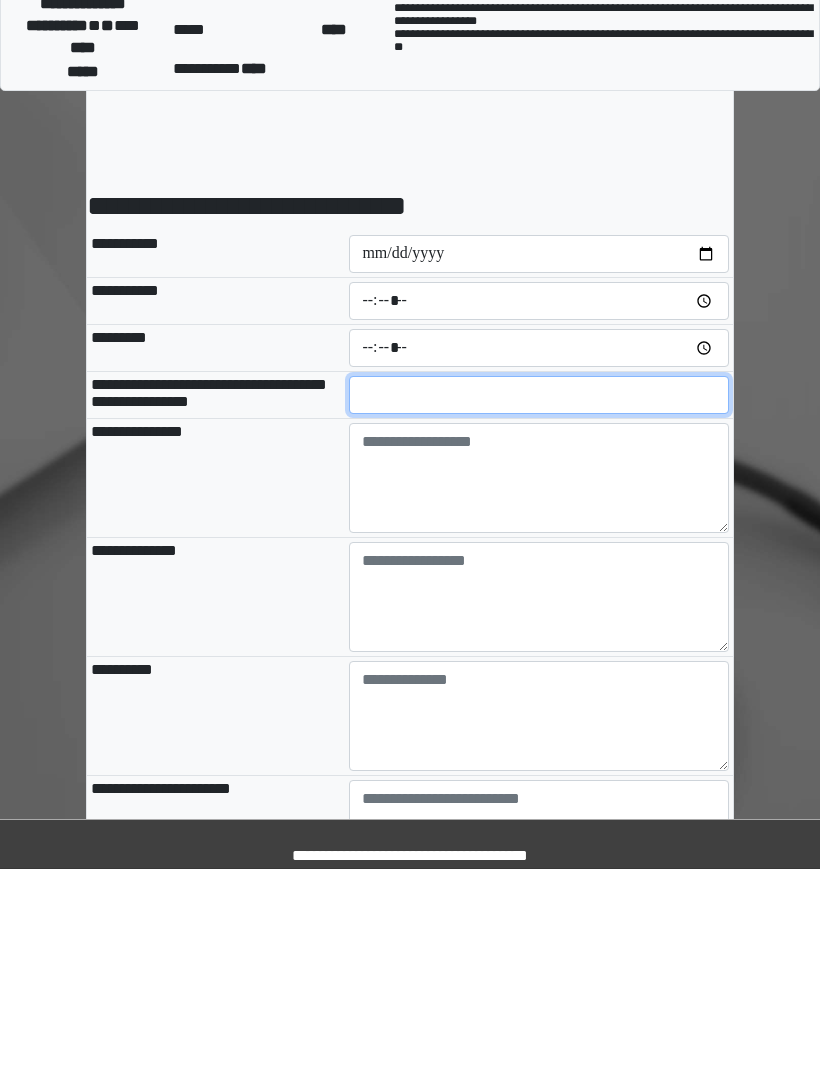 type on "**" 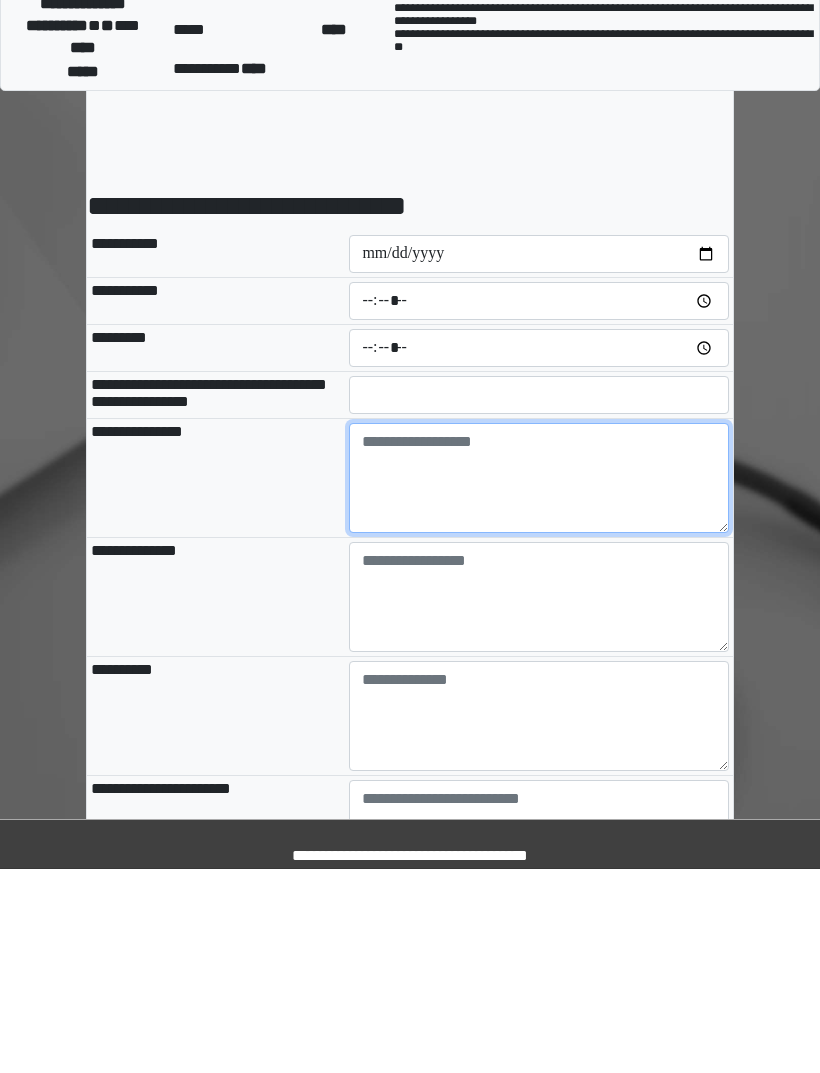click at bounding box center [539, 682] 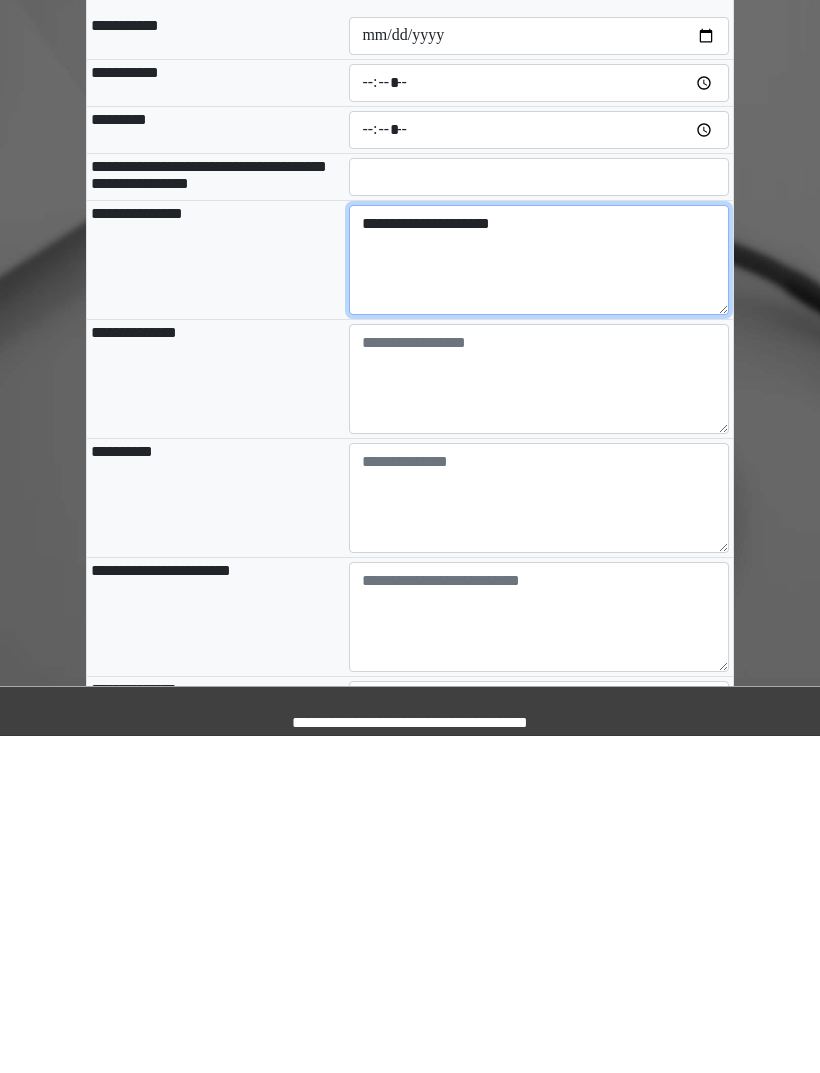 scroll, scrollTop: 165, scrollLeft: 0, axis: vertical 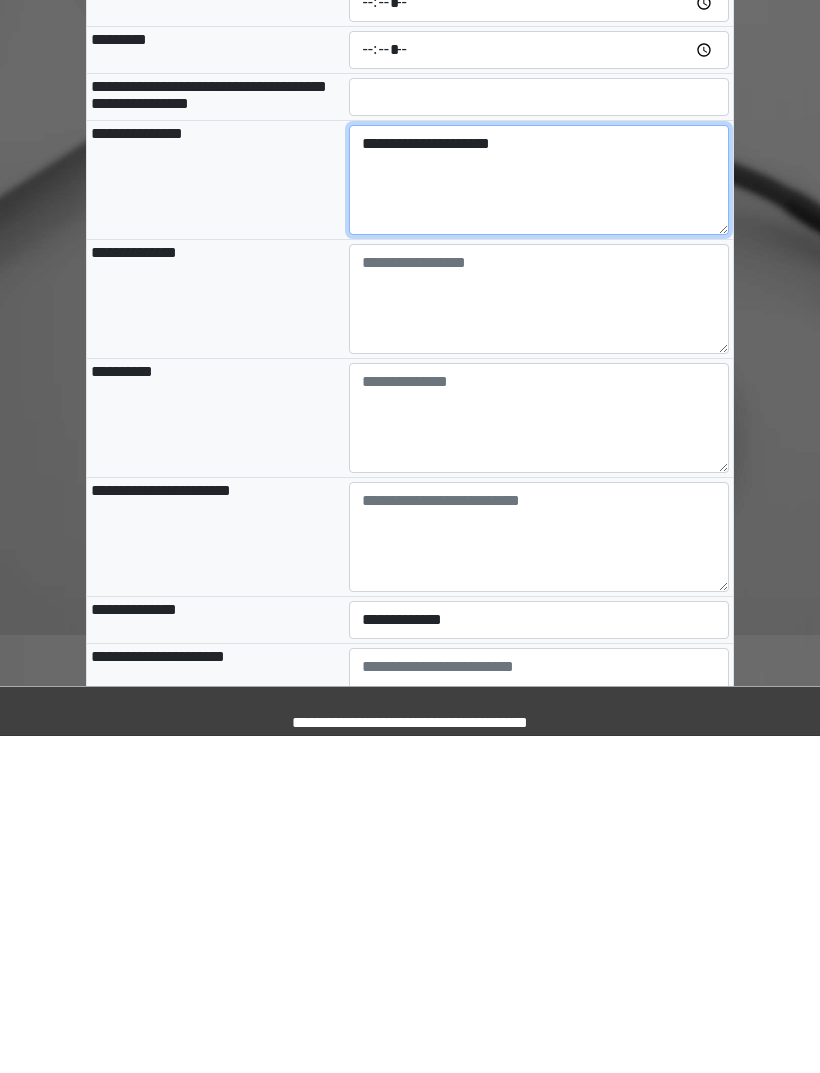 type on "**********" 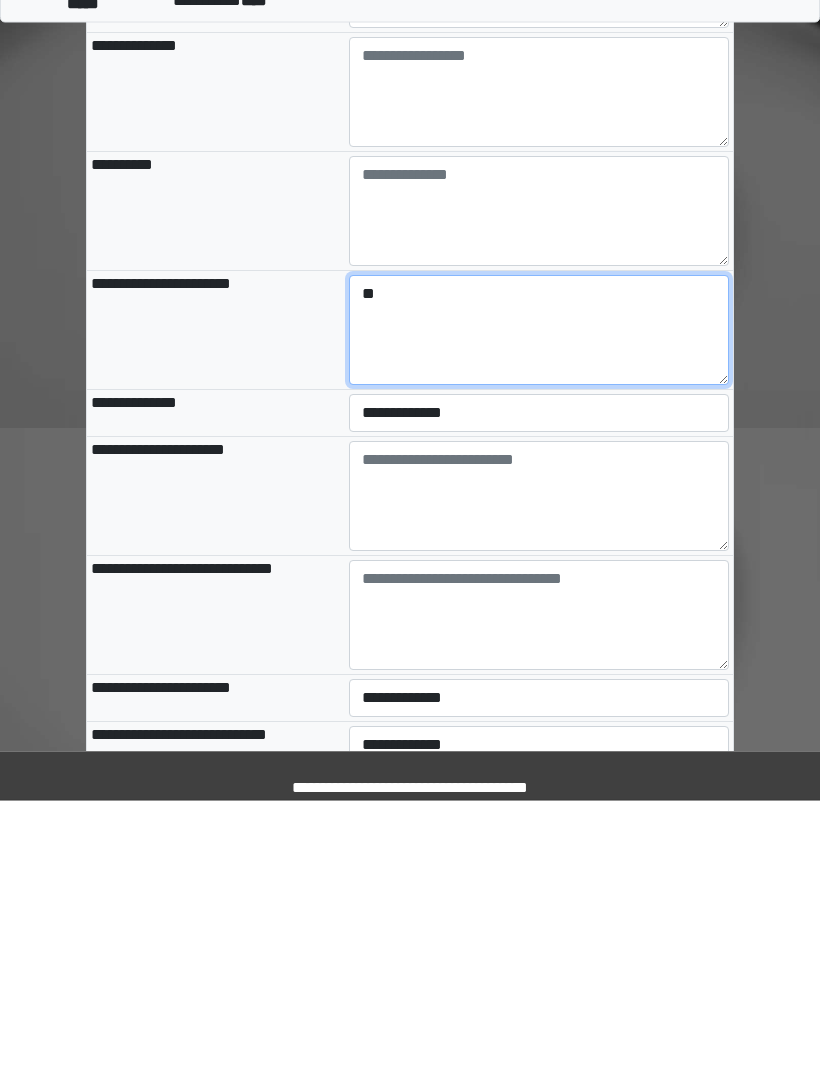 type on "**" 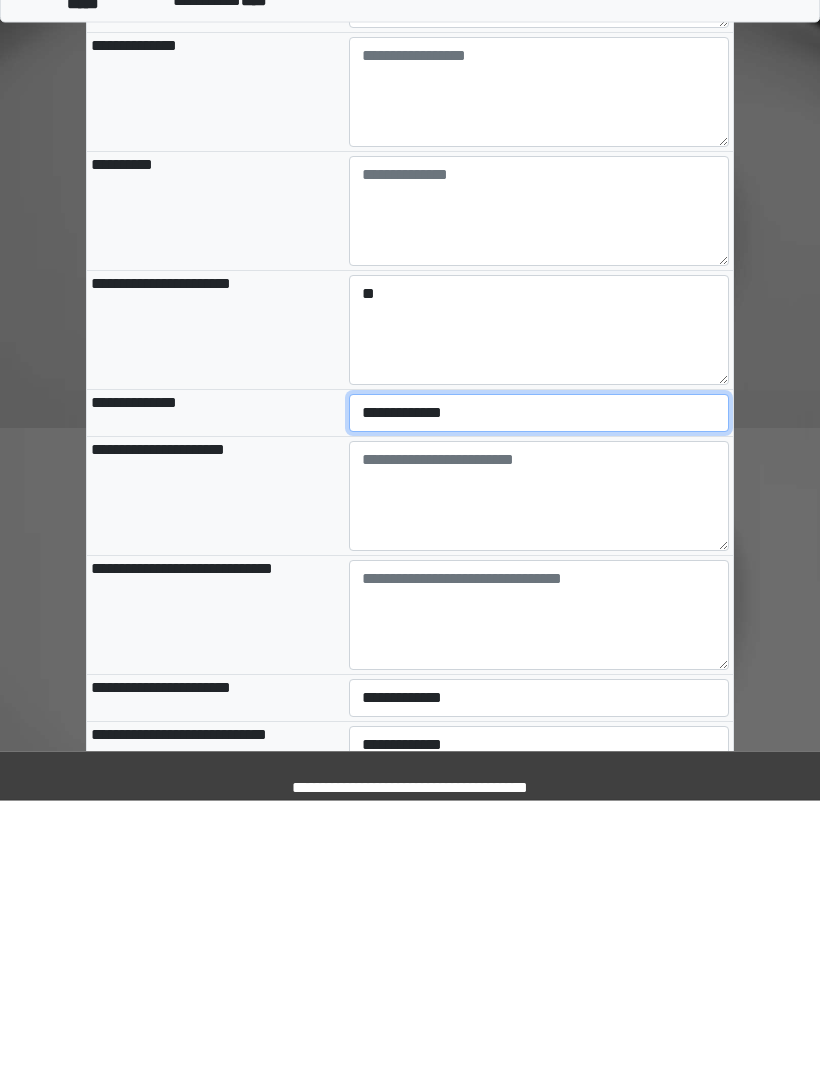 click on "**********" at bounding box center [539, 686] 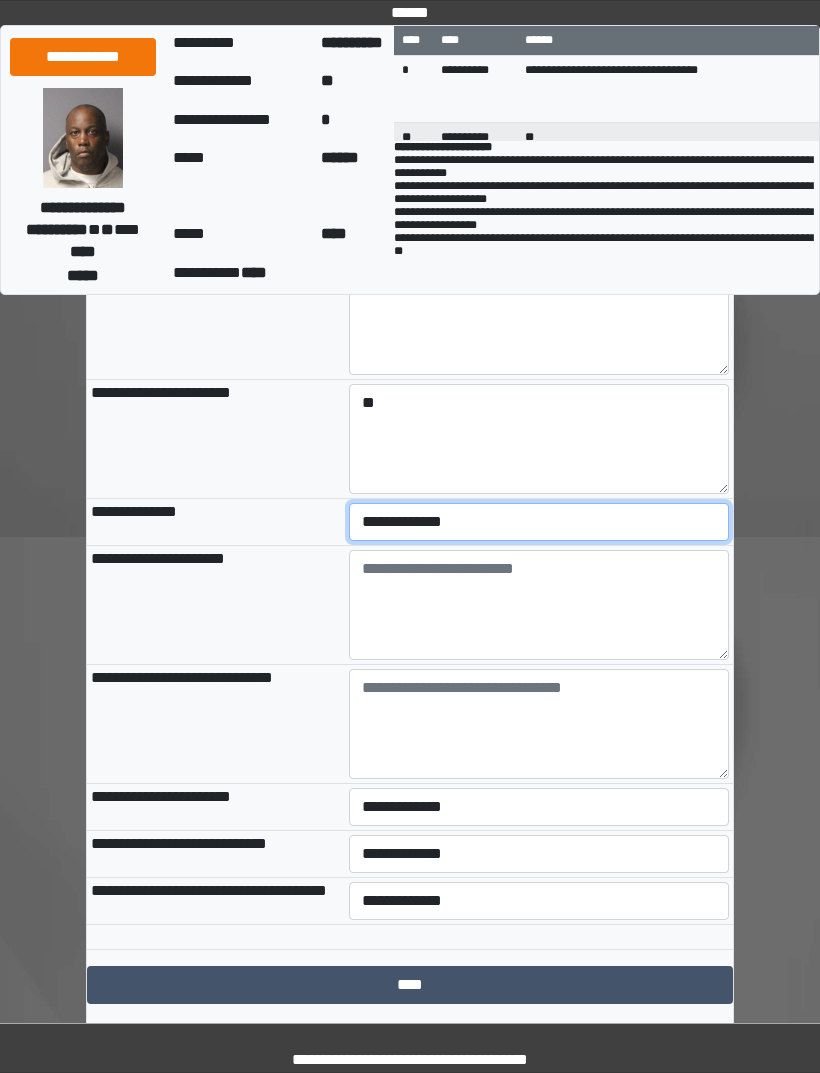 select on "***" 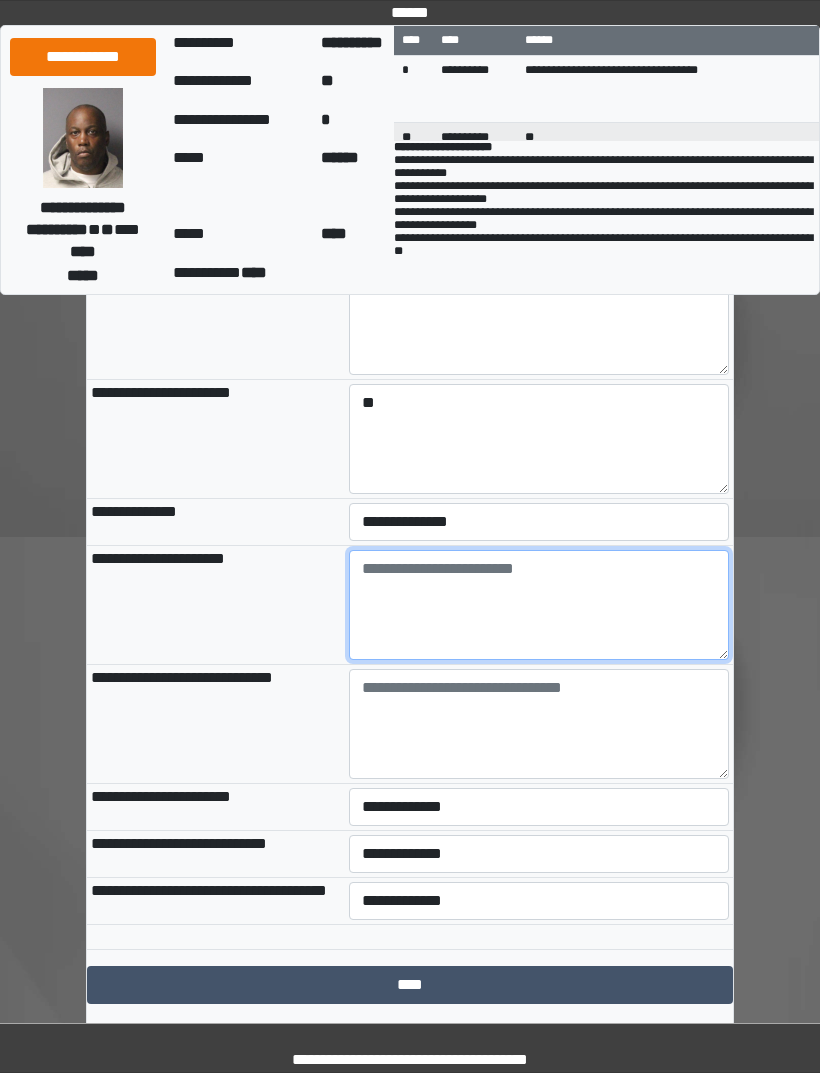 click at bounding box center (539, 605) 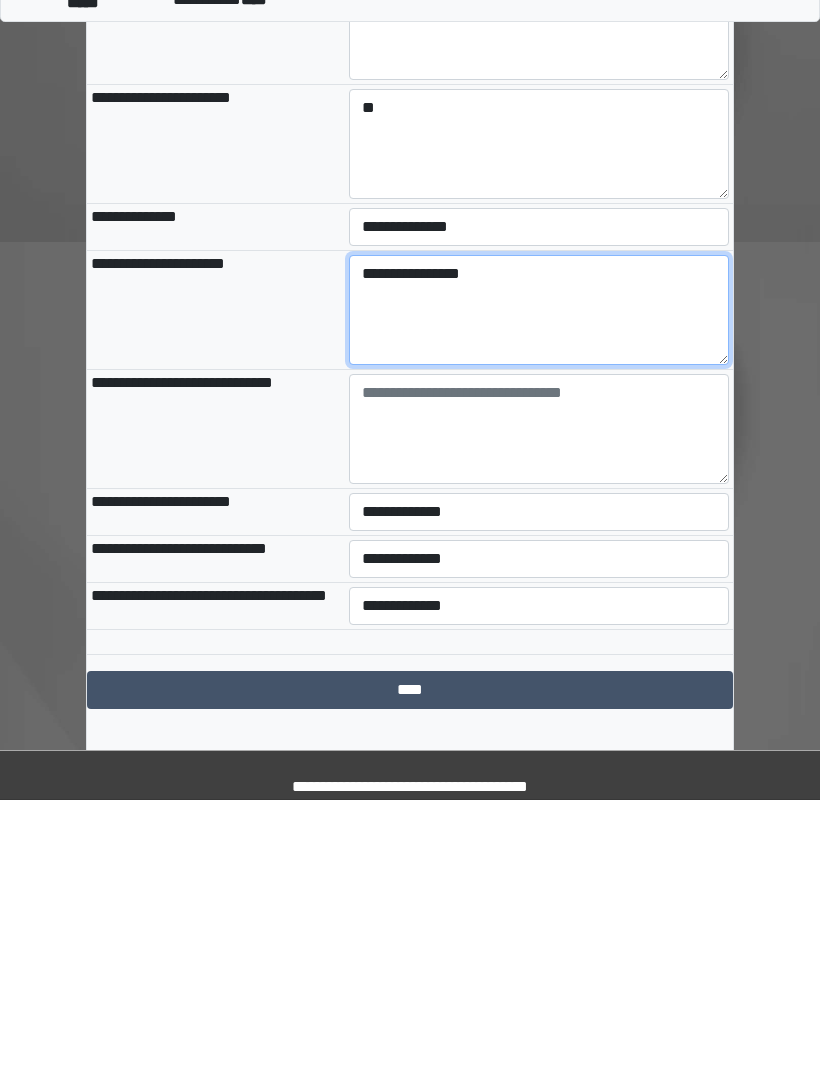 type on "**********" 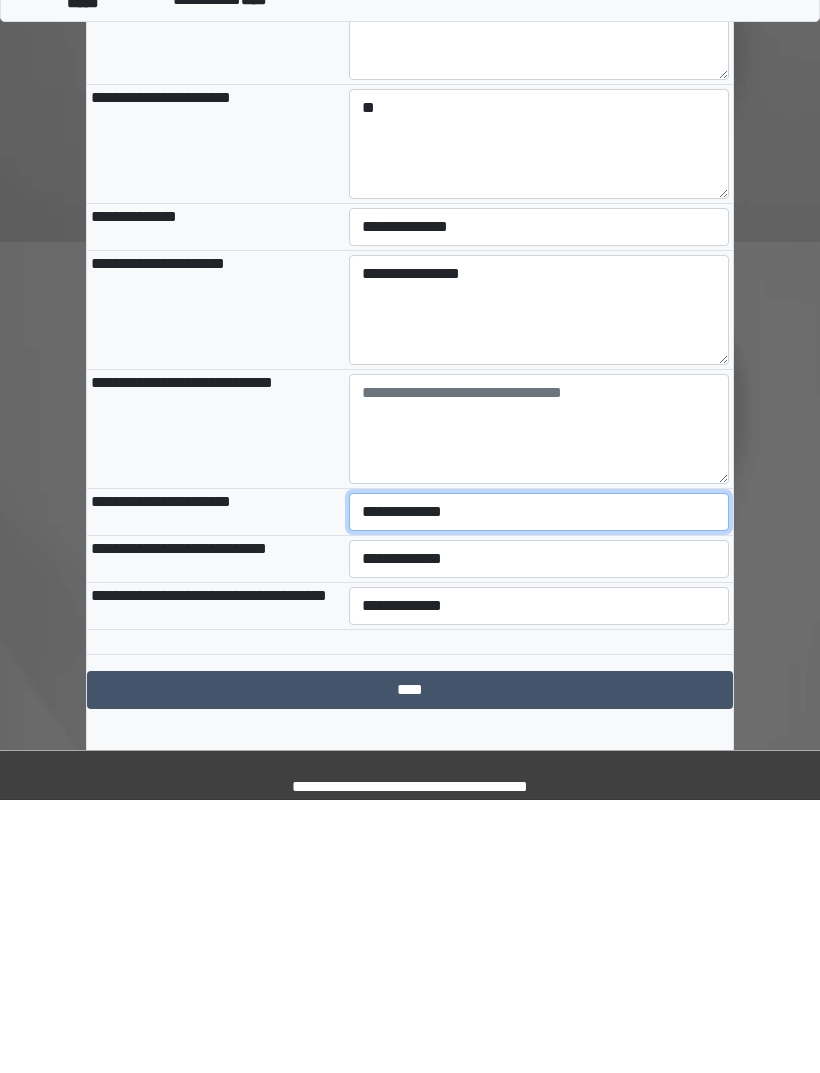click on "**********" at bounding box center (539, 785) 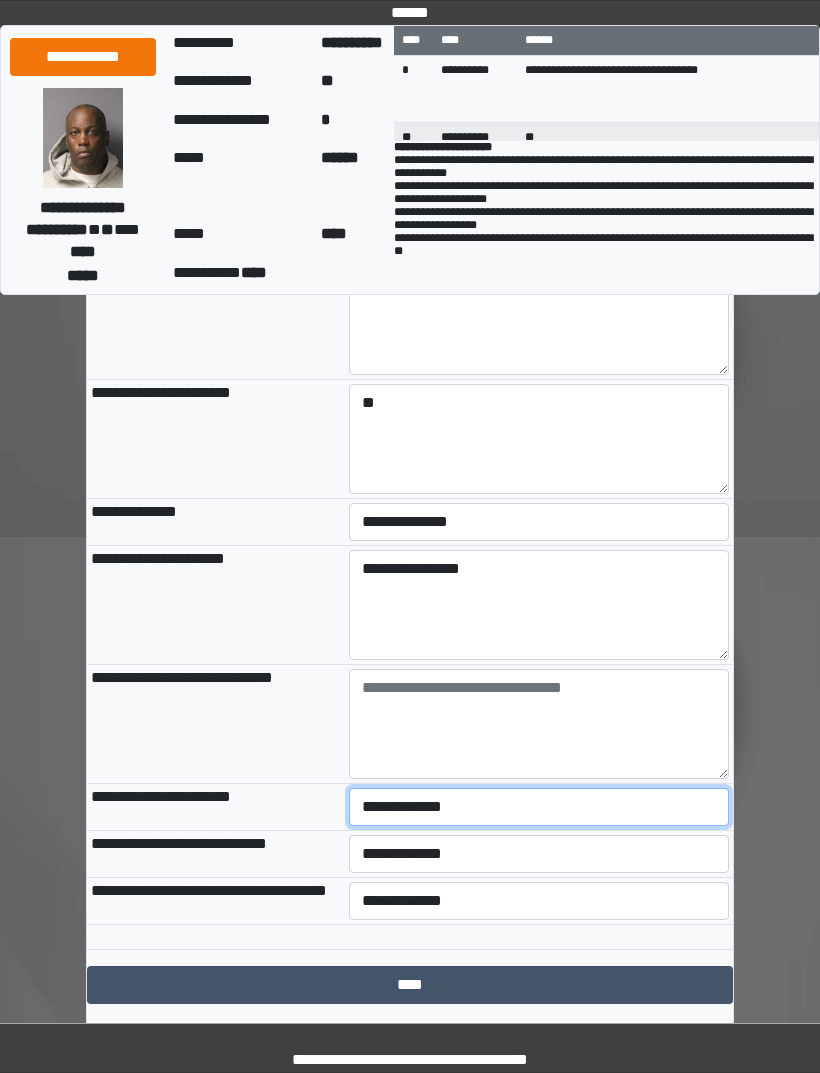 select on "***" 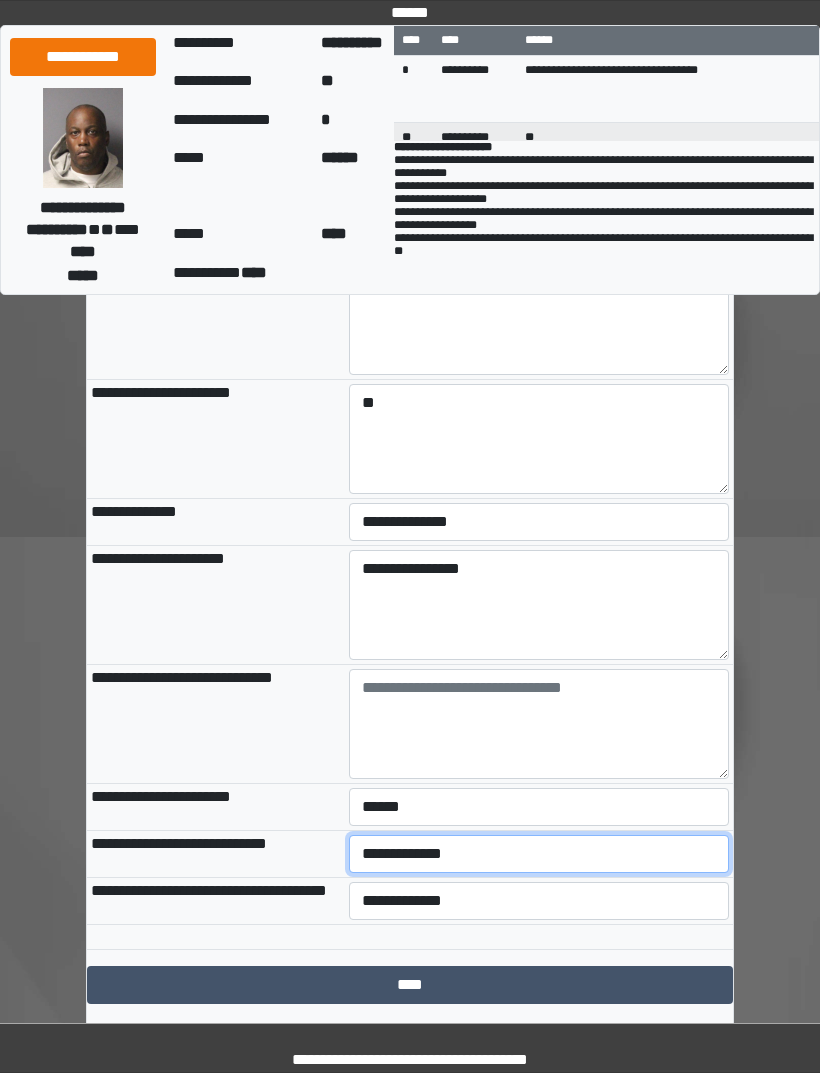 click on "**********" at bounding box center (539, 854) 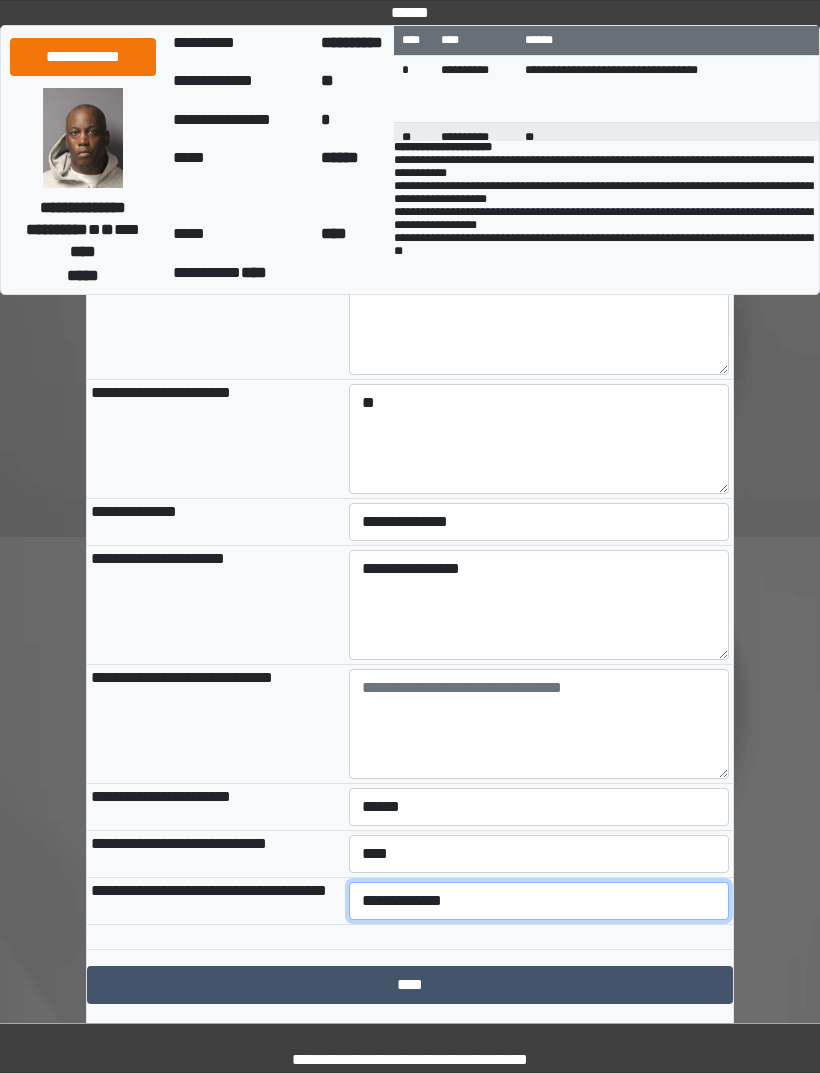 click on "**********" at bounding box center [539, 901] 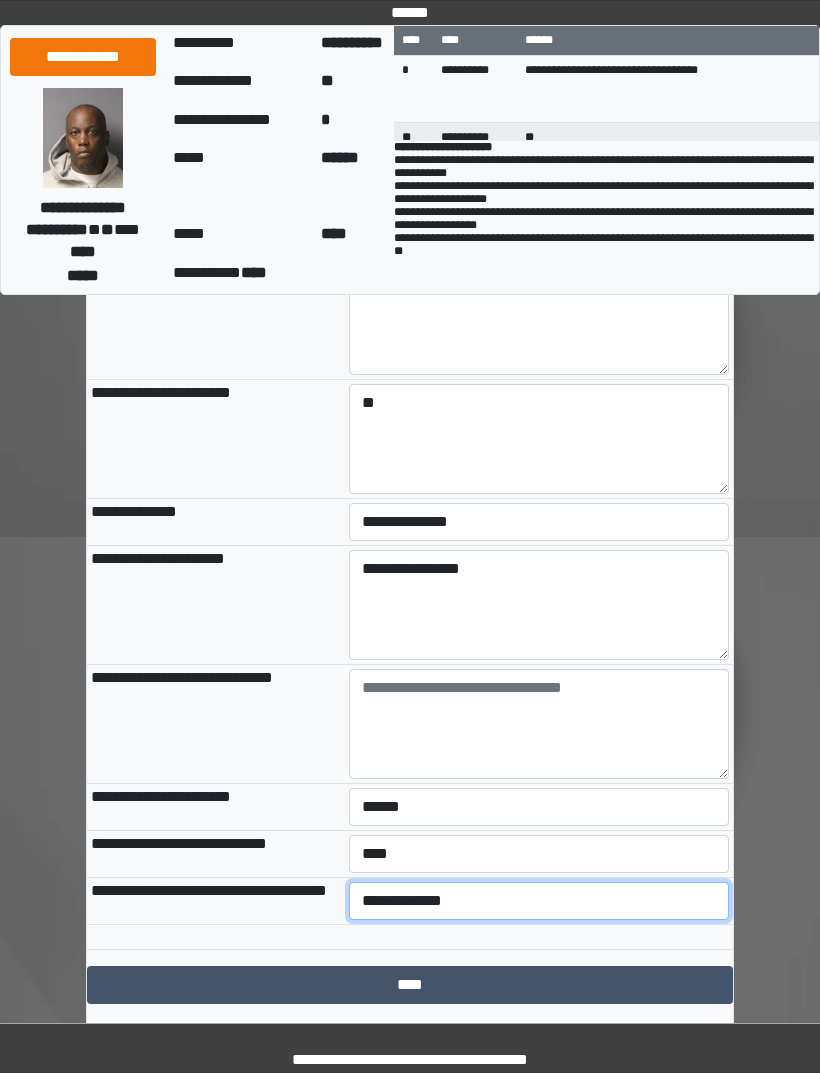 select on "***" 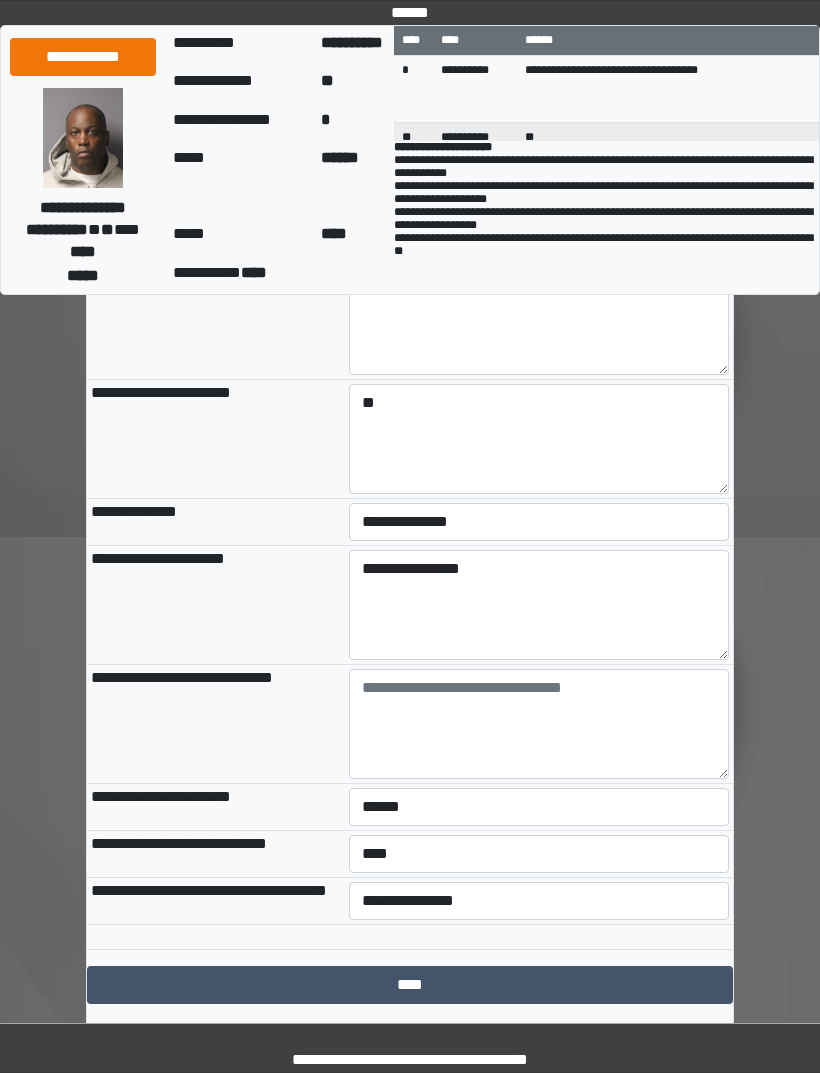 click on "****" at bounding box center [410, 985] 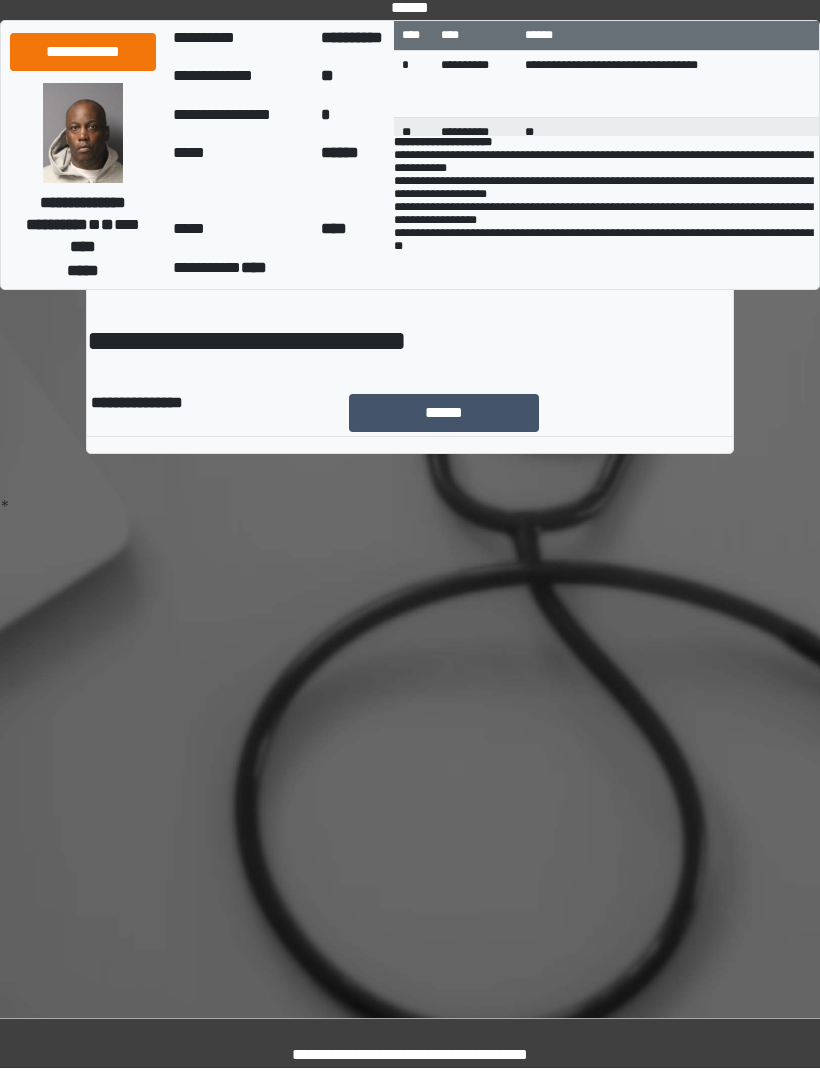scroll, scrollTop: 0, scrollLeft: 0, axis: both 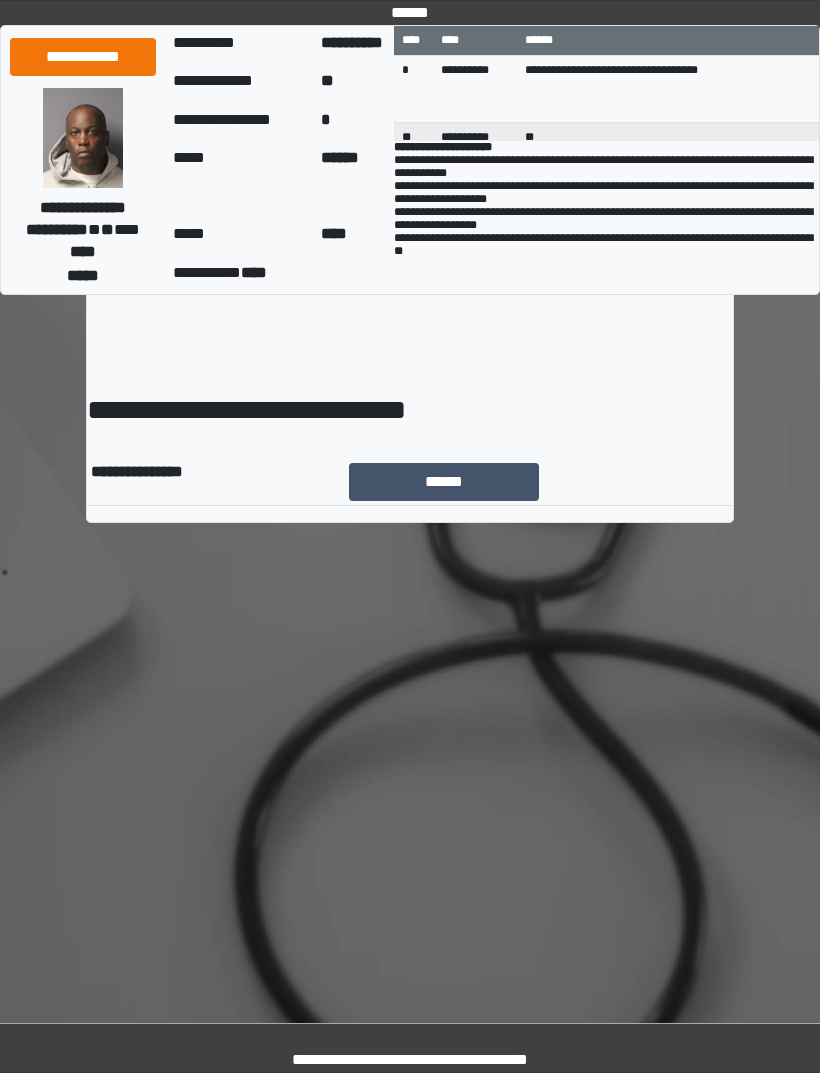 click on "******" at bounding box center [444, 482] 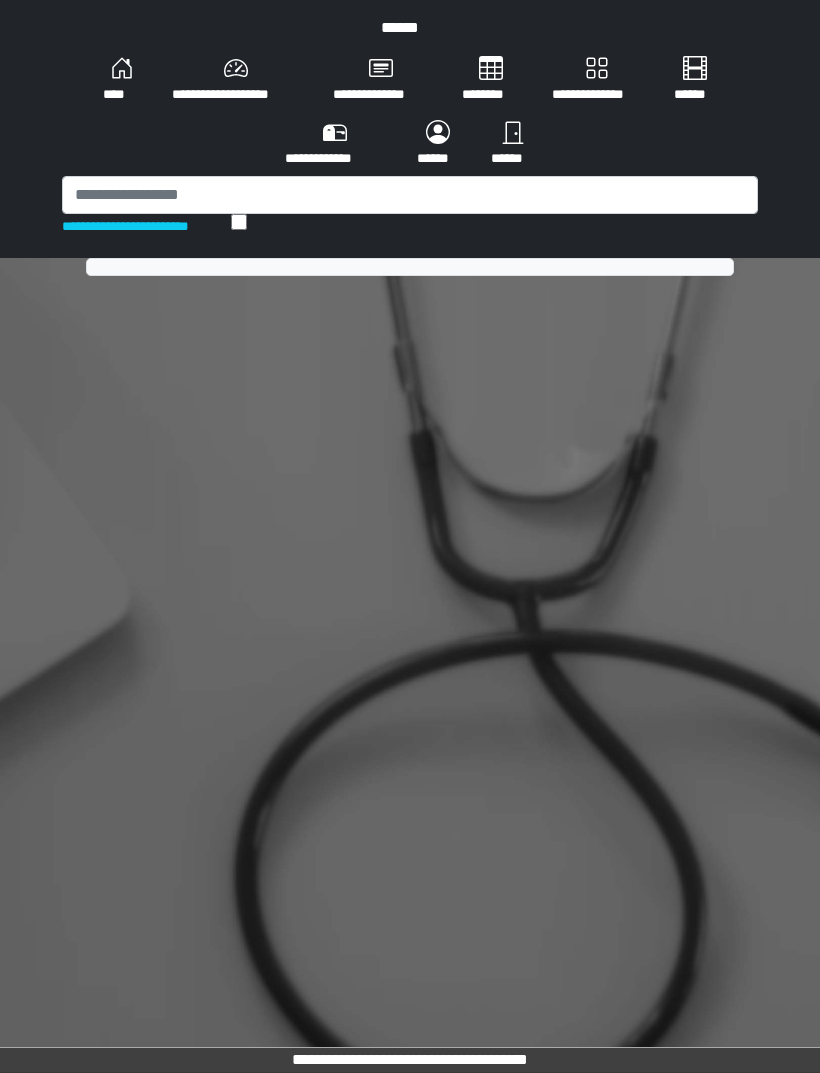 scroll, scrollTop: 0, scrollLeft: 0, axis: both 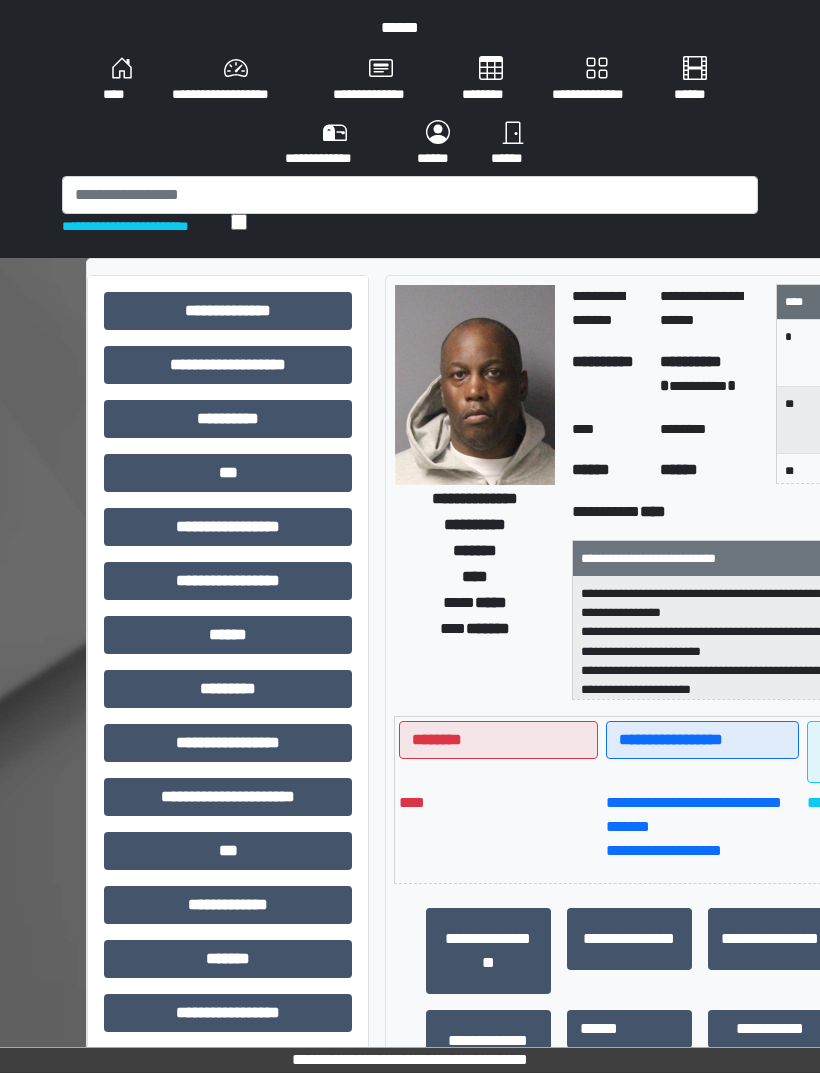 click on "***" at bounding box center [228, 473] 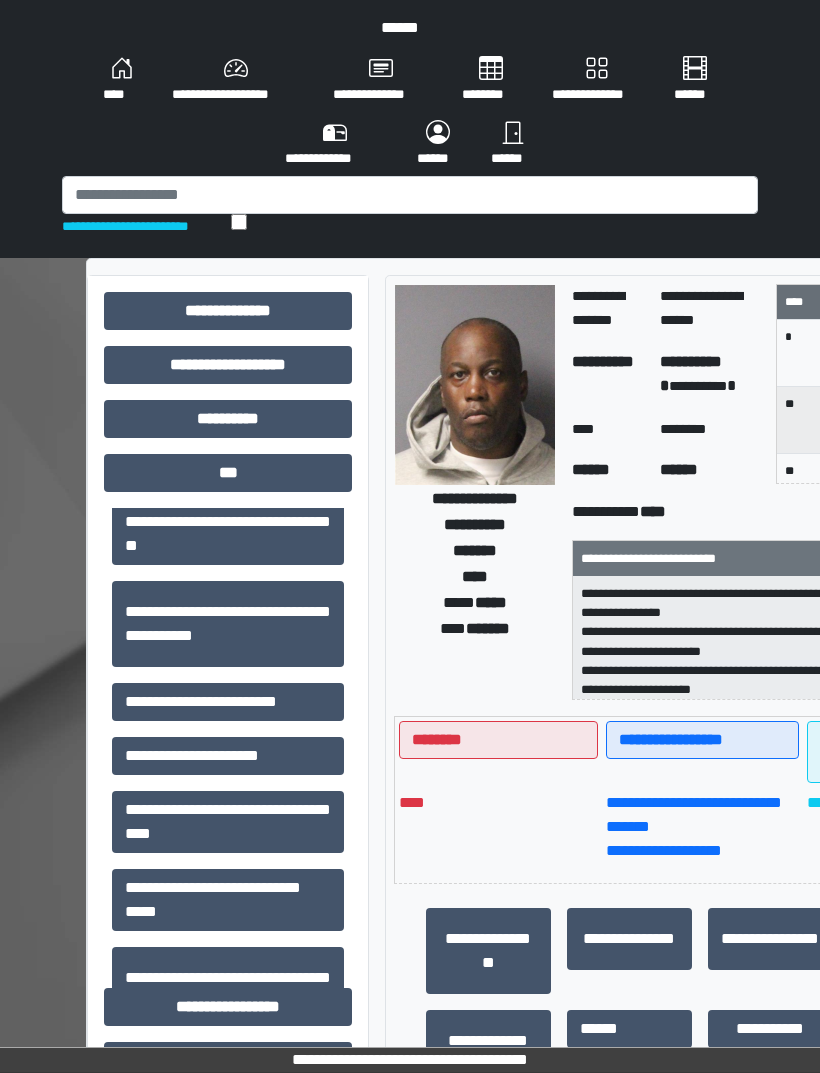 scroll, scrollTop: 174, scrollLeft: 0, axis: vertical 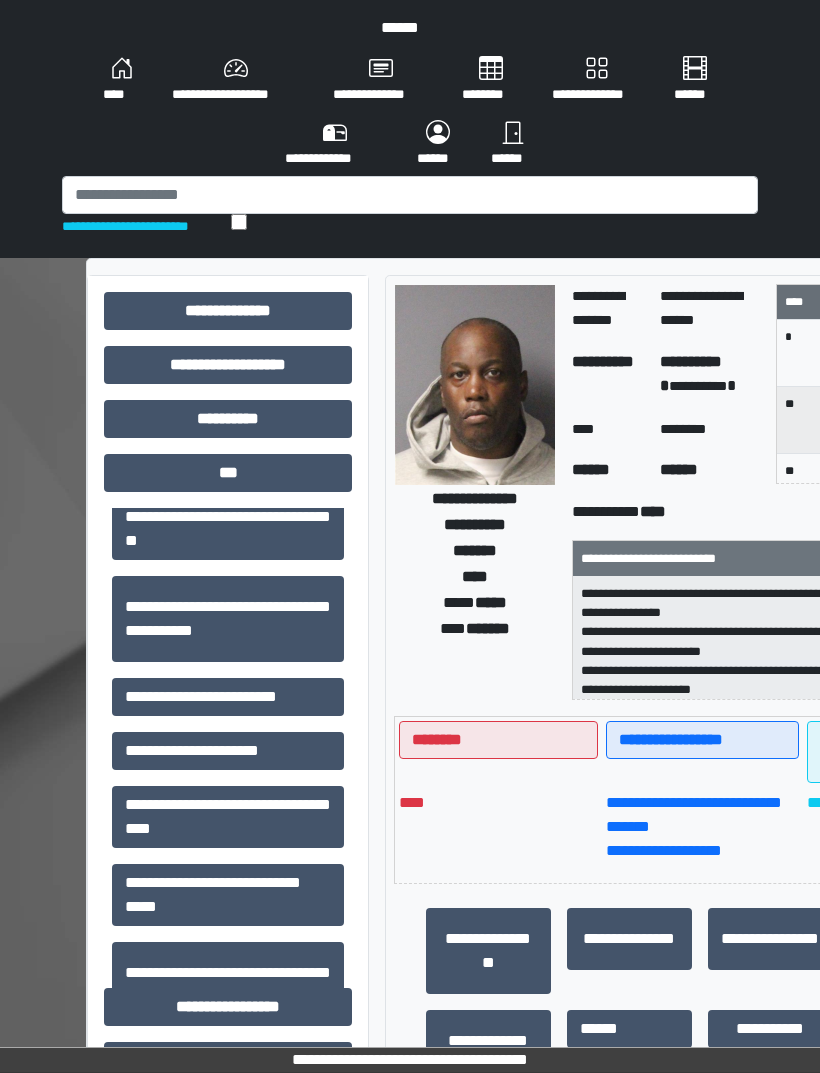 click on "**********" at bounding box center [228, 697] 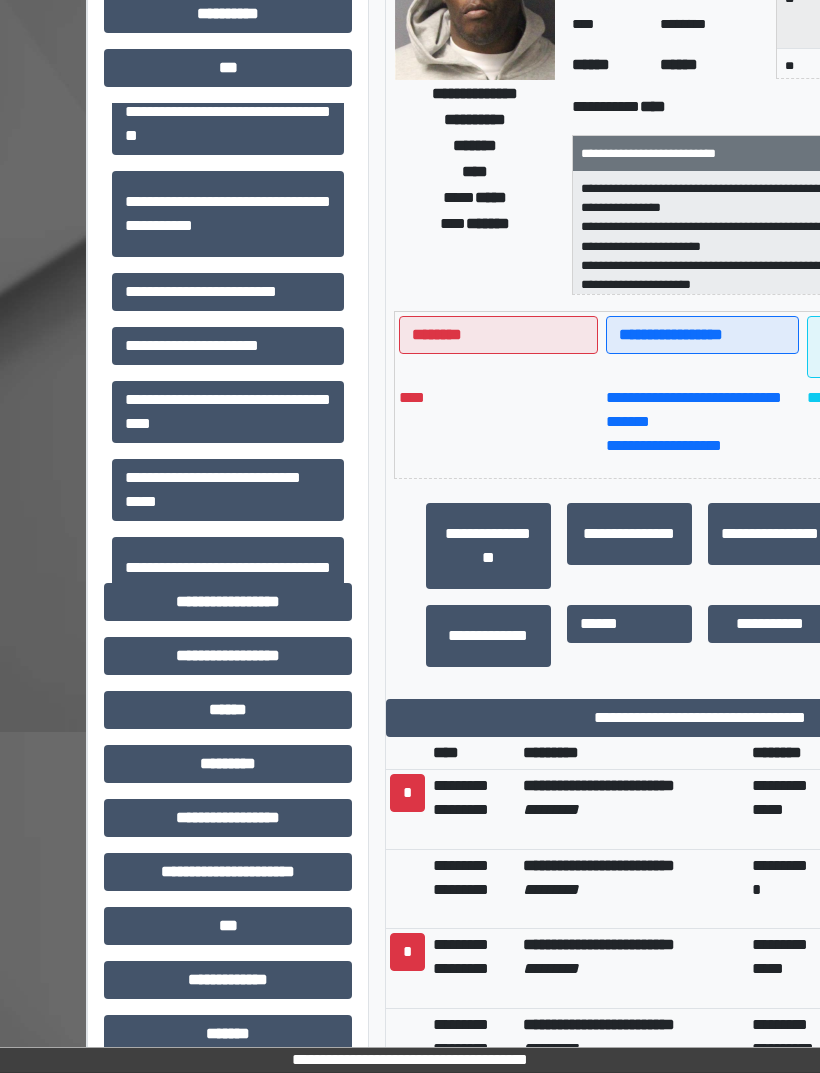 scroll, scrollTop: 432, scrollLeft: 0, axis: vertical 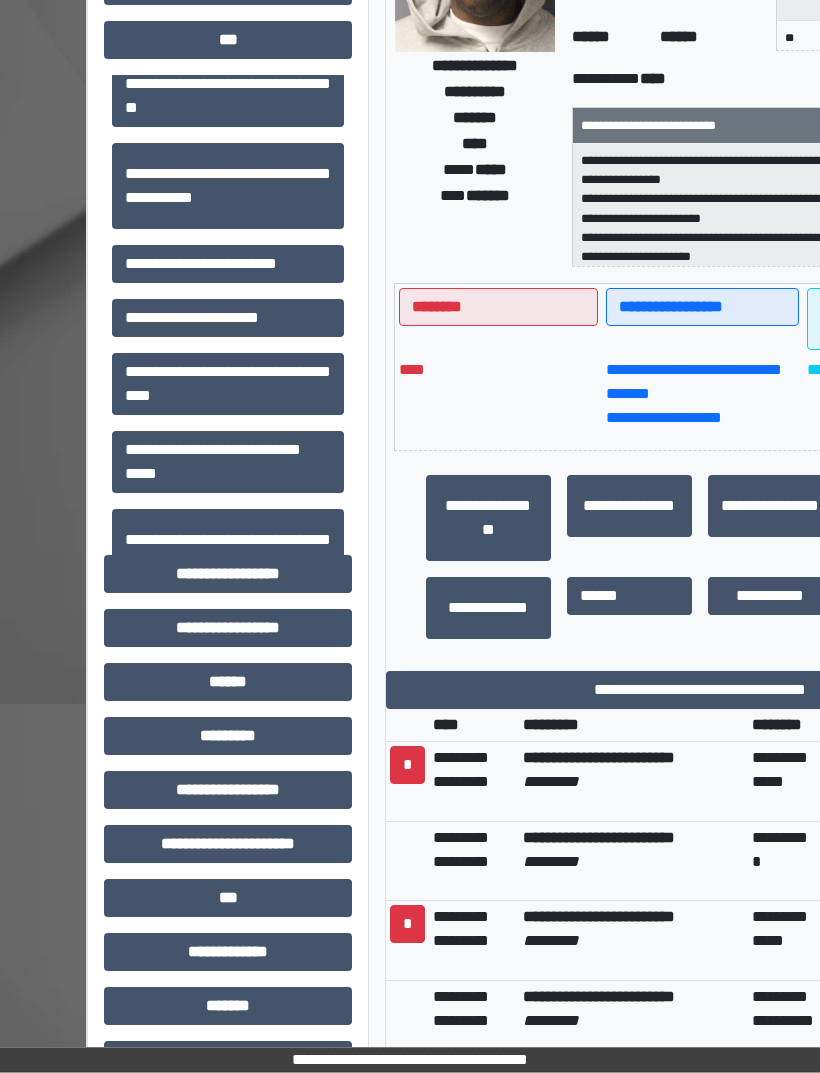 click on "**********" at bounding box center (700, 691) 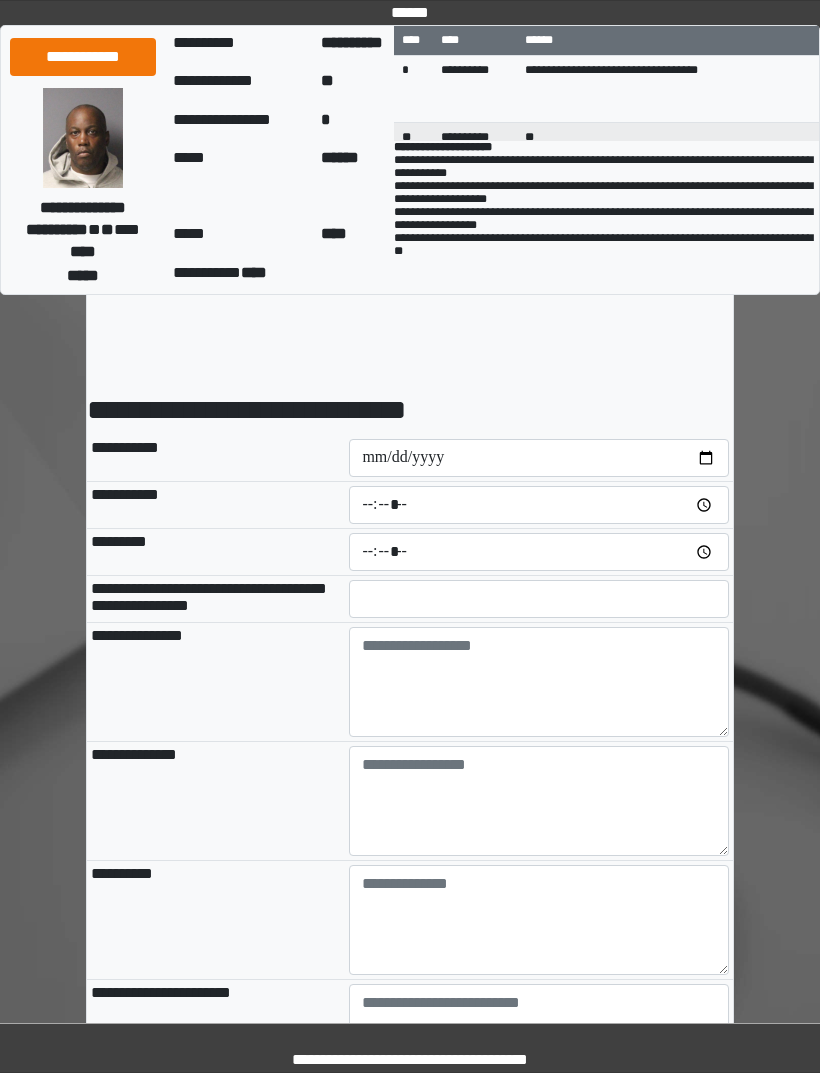 scroll, scrollTop: 0, scrollLeft: 0, axis: both 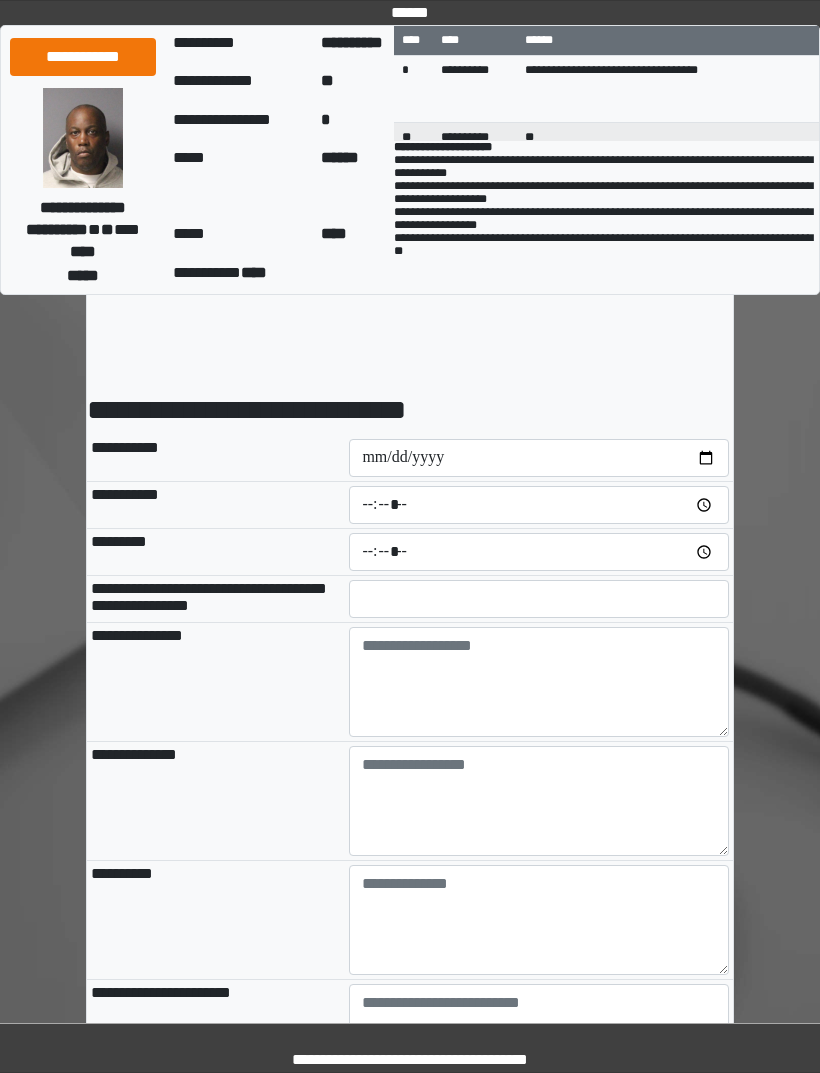 click at bounding box center [83, 138] 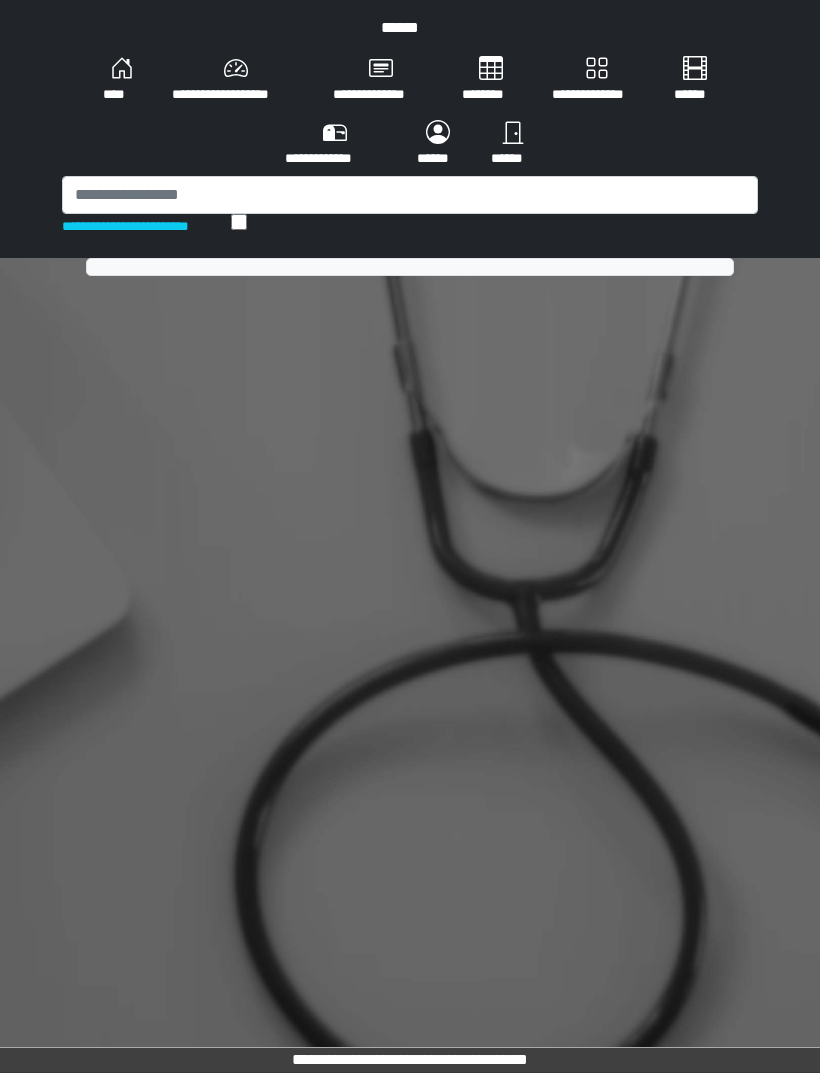 scroll, scrollTop: 0, scrollLeft: 0, axis: both 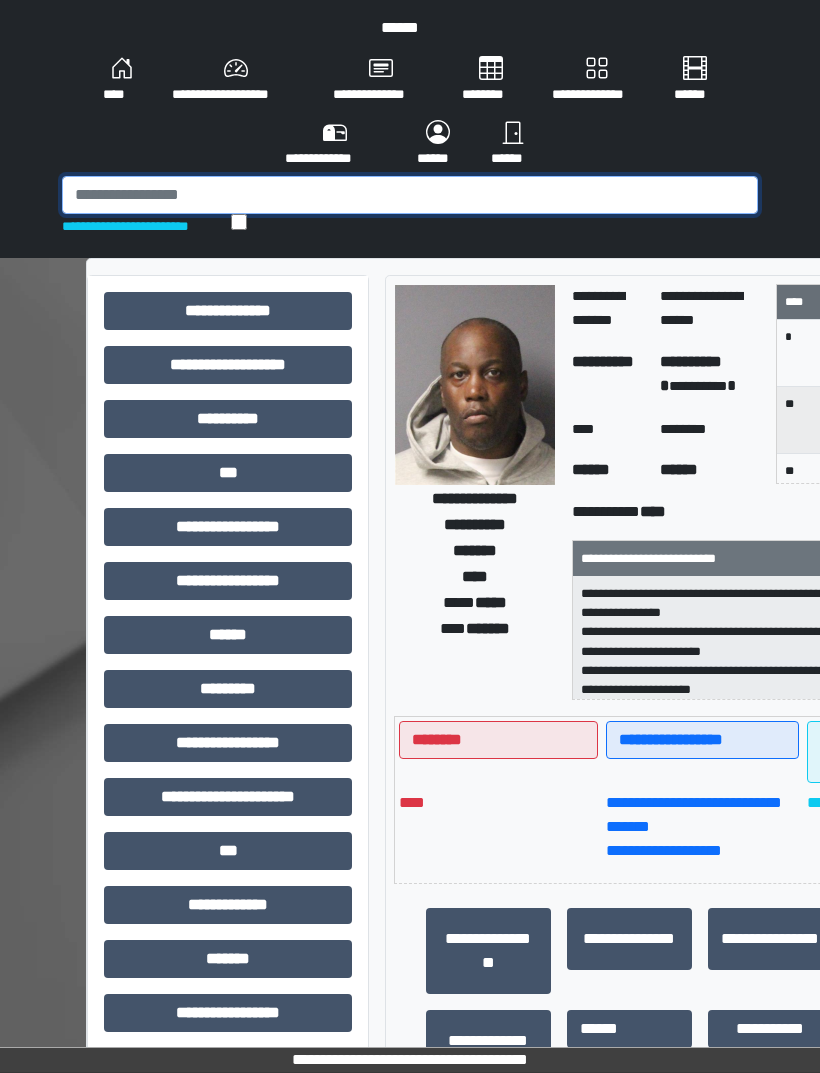 click at bounding box center [410, 195] 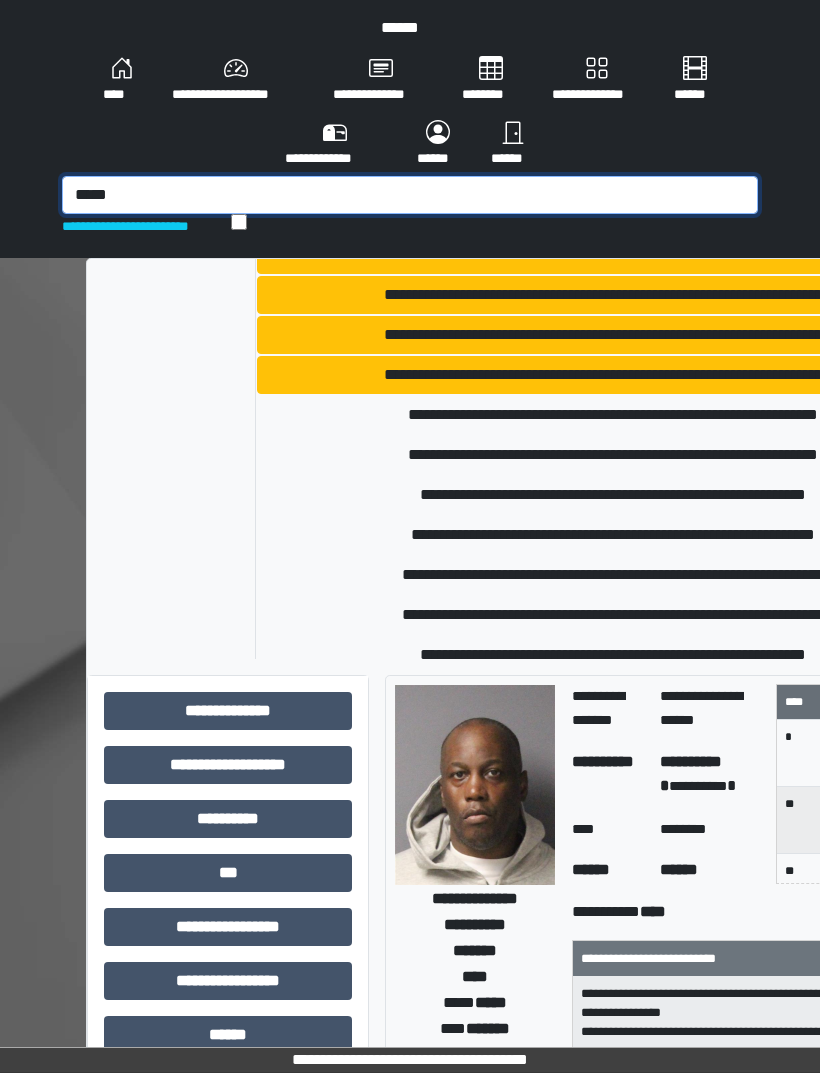 scroll, scrollTop: 1384, scrollLeft: 0, axis: vertical 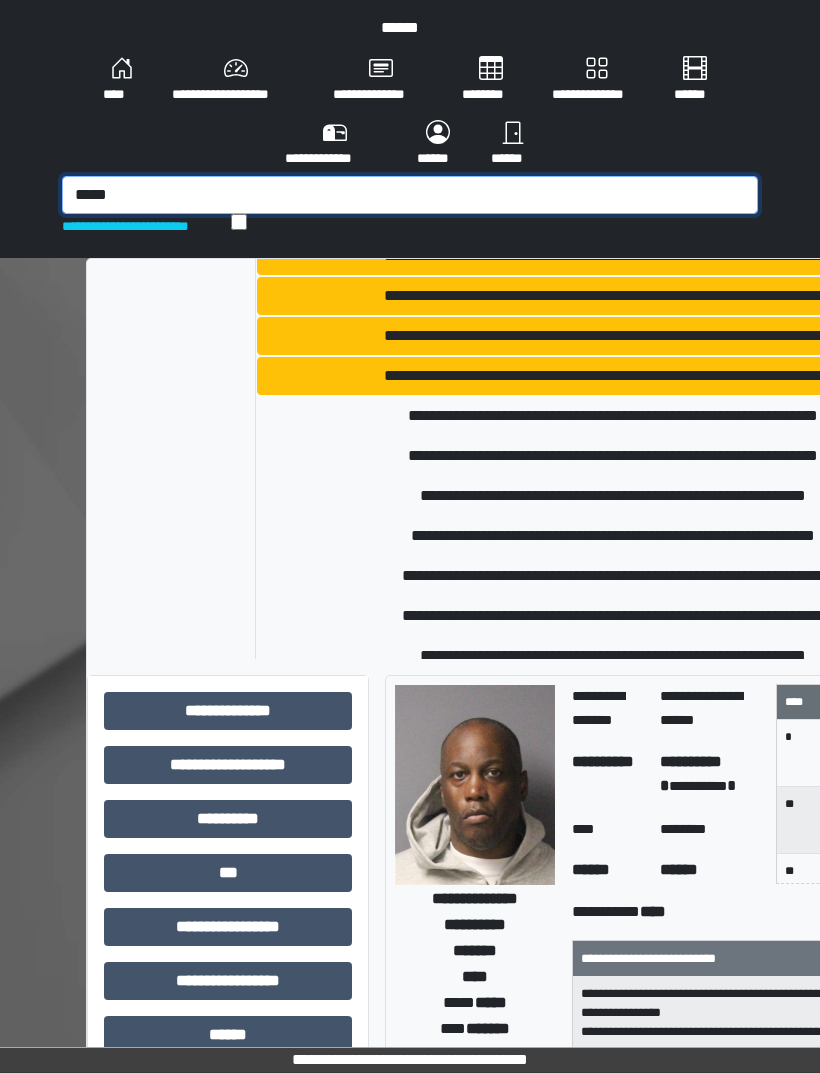 type on "*****" 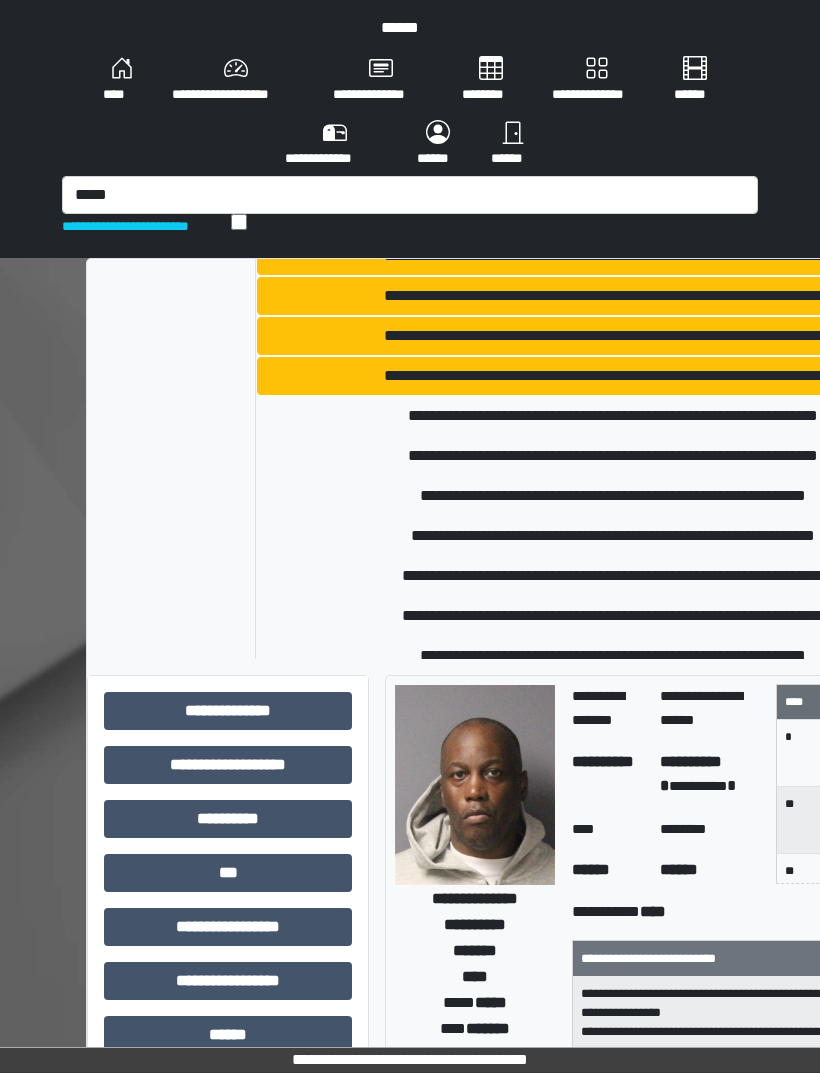 click on "**********" at bounding box center (613, 376) 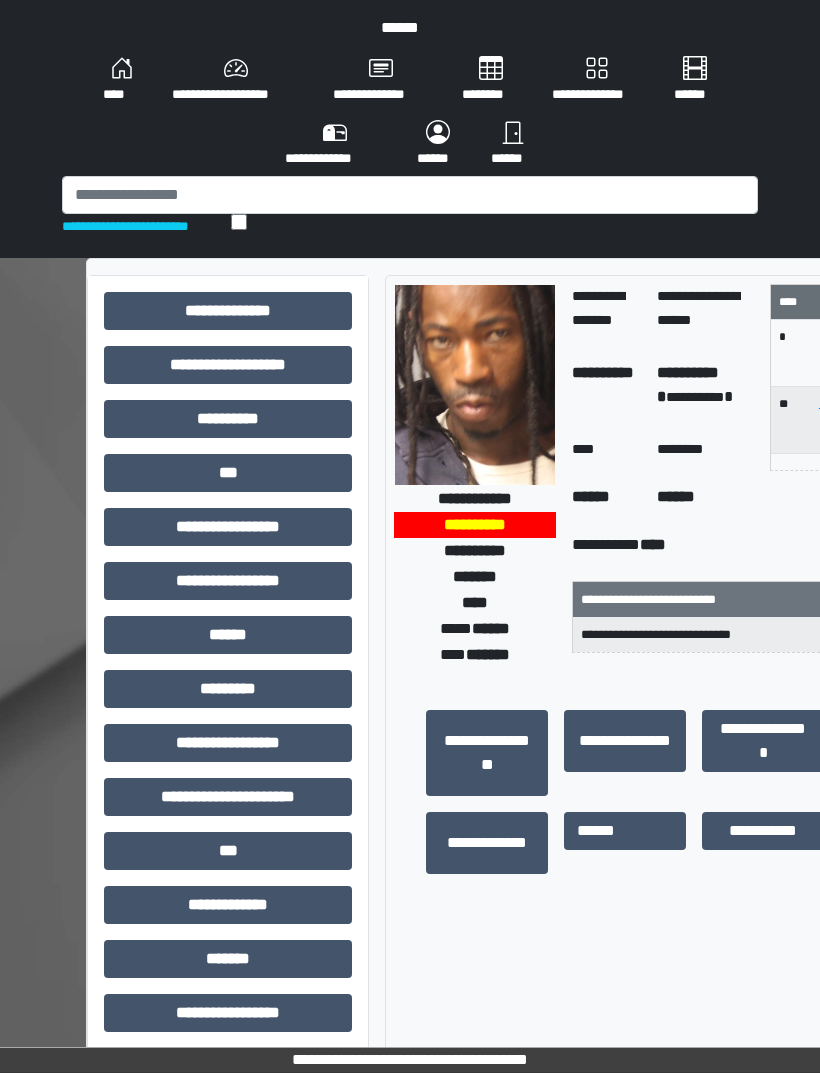 click on "***" at bounding box center [228, 473] 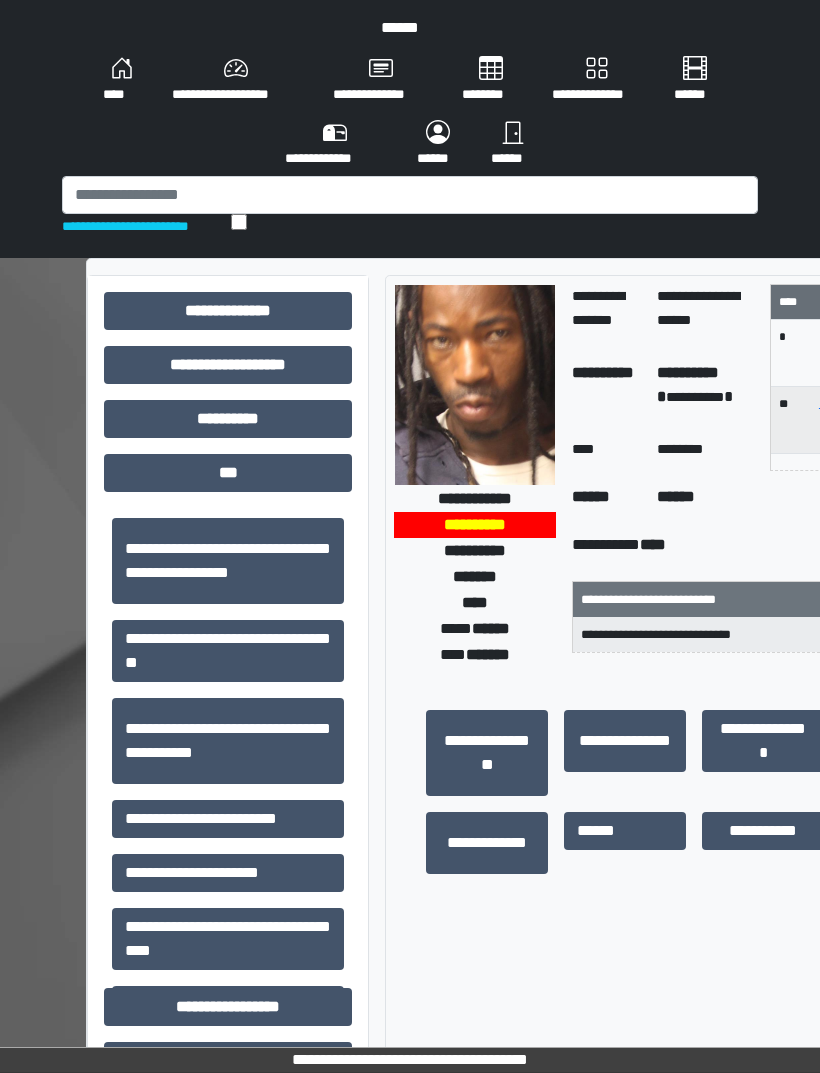 scroll, scrollTop: 72, scrollLeft: 0, axis: vertical 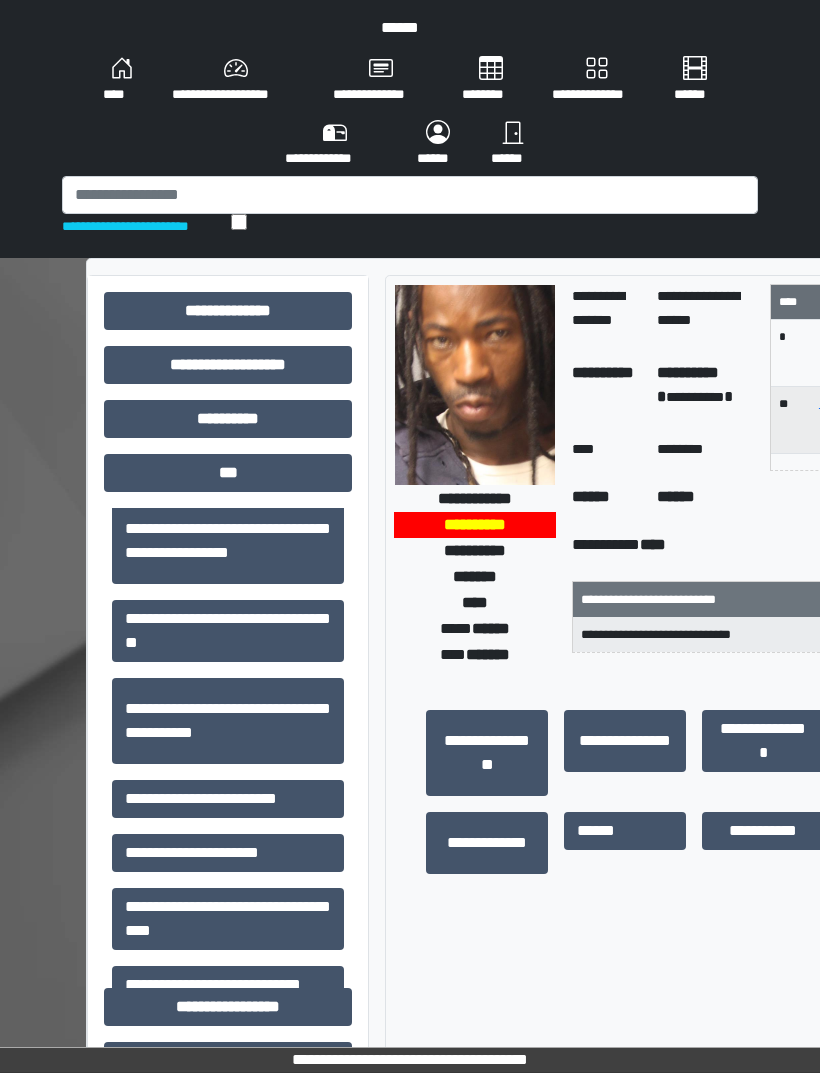 click on "**********" at bounding box center [228, 799] 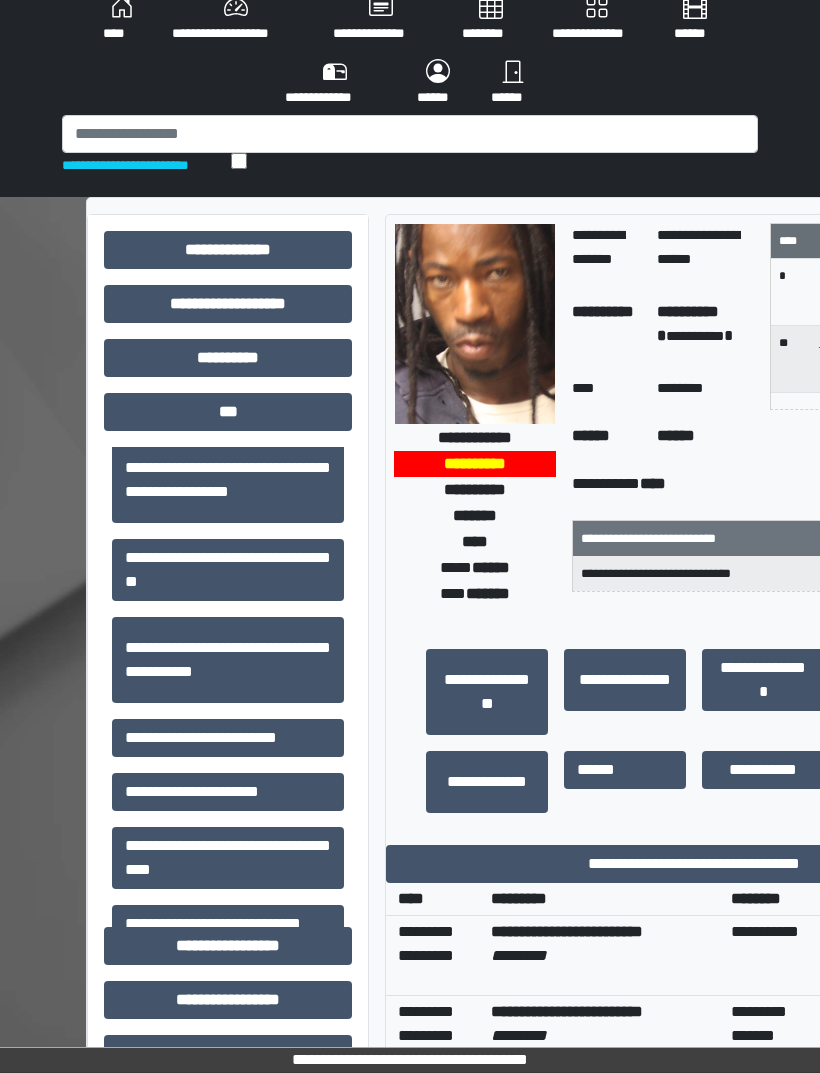 scroll, scrollTop: 111, scrollLeft: 0, axis: vertical 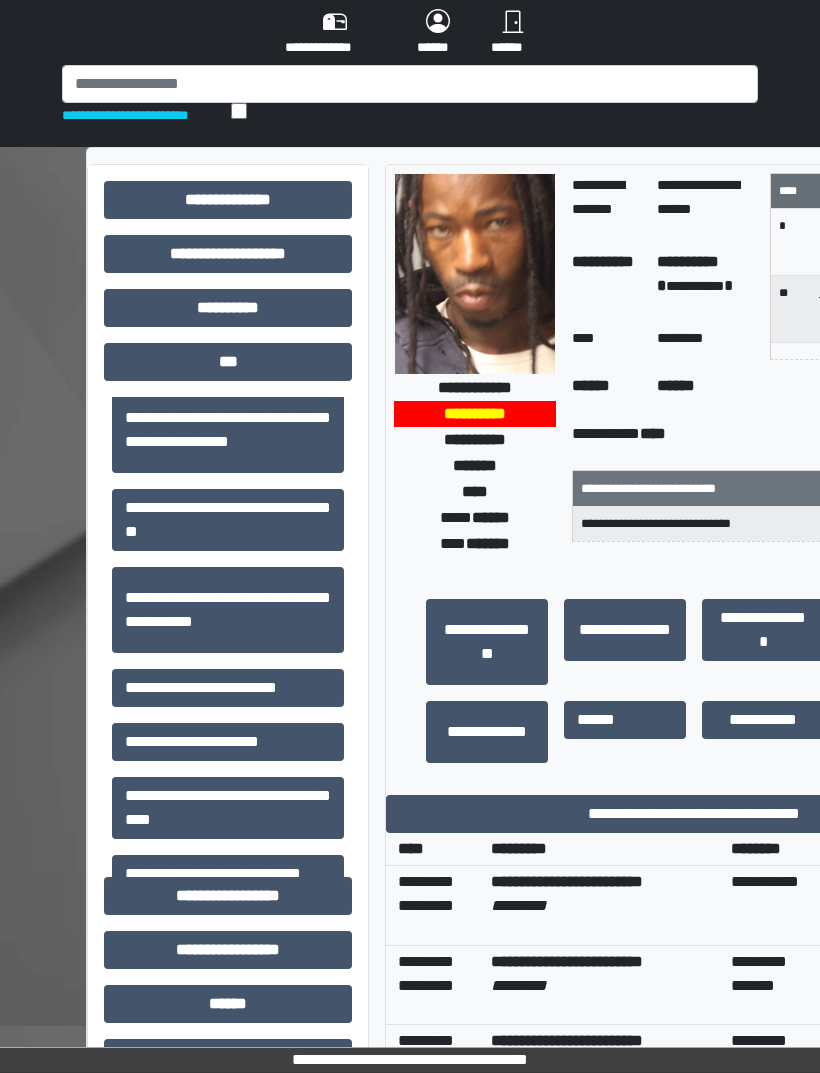 click on "**********" at bounding box center (694, 814) 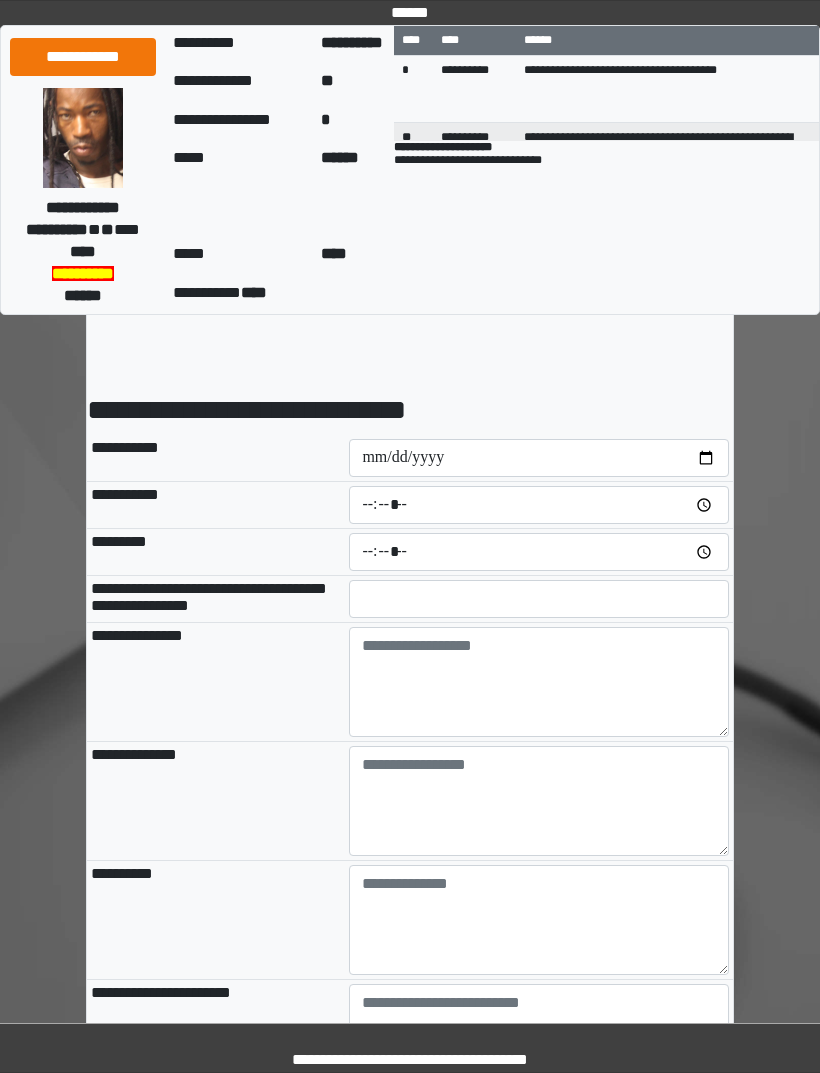 scroll, scrollTop: 0, scrollLeft: 0, axis: both 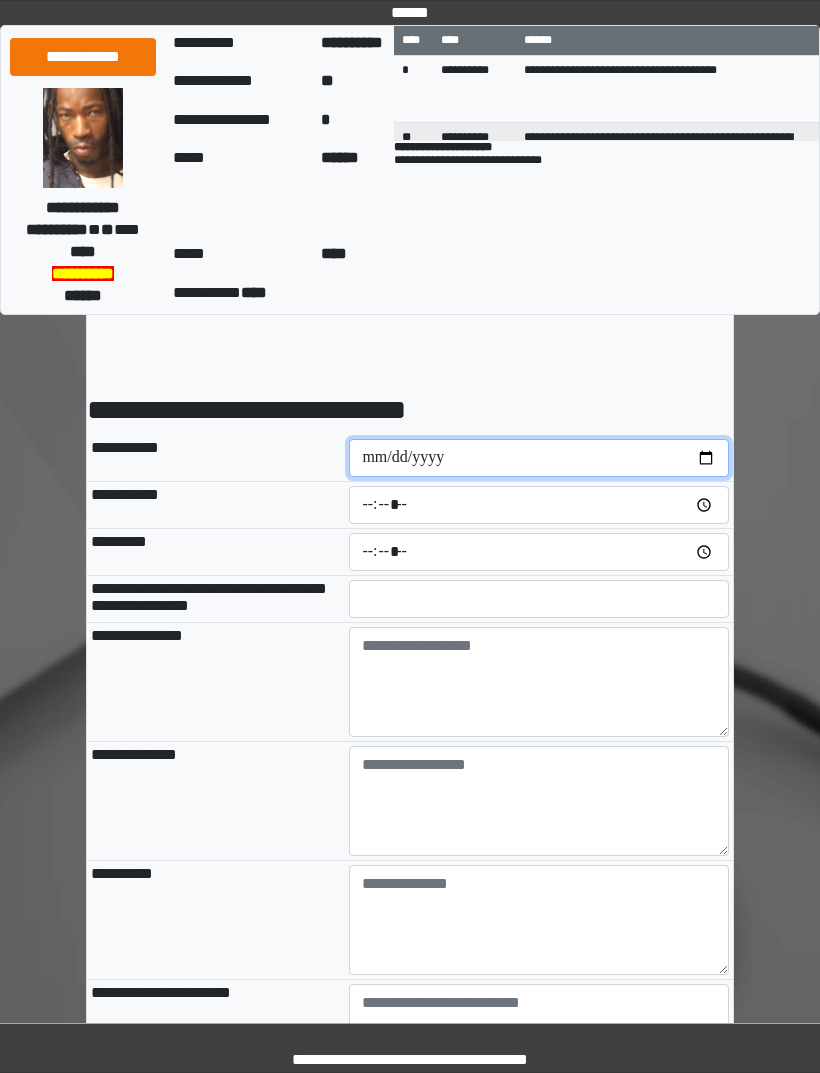 click at bounding box center (539, 458) 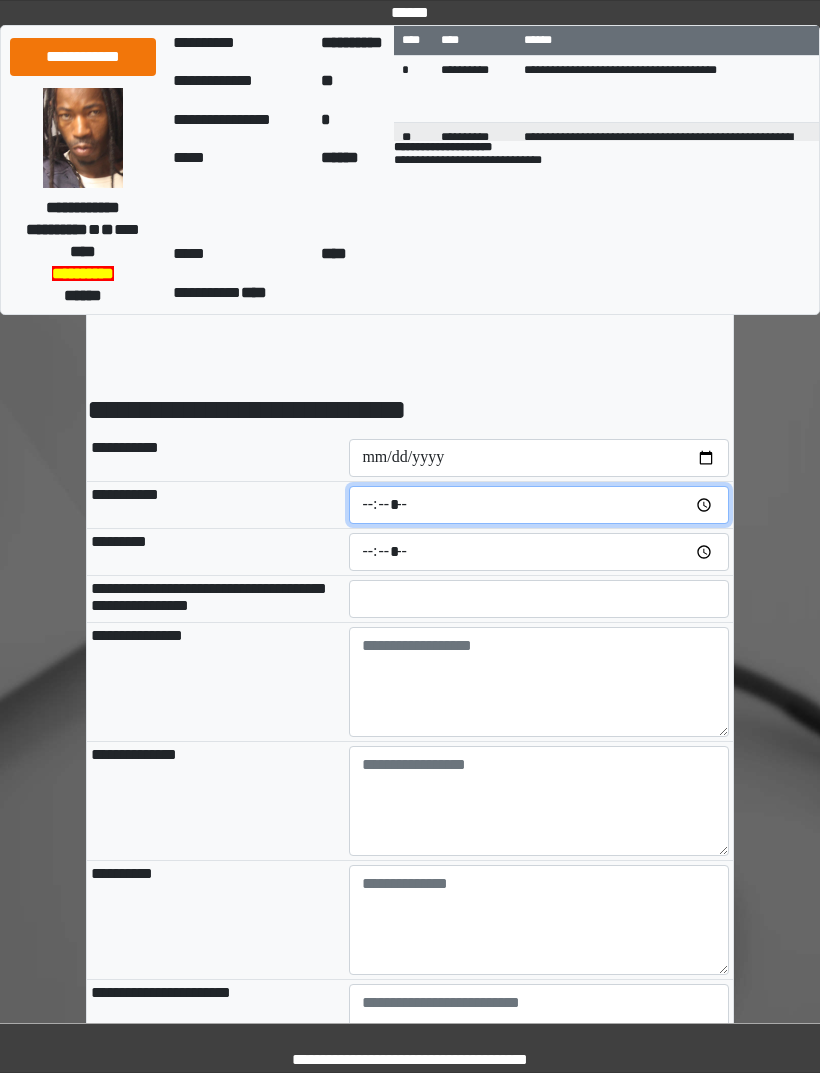 click at bounding box center [539, 505] 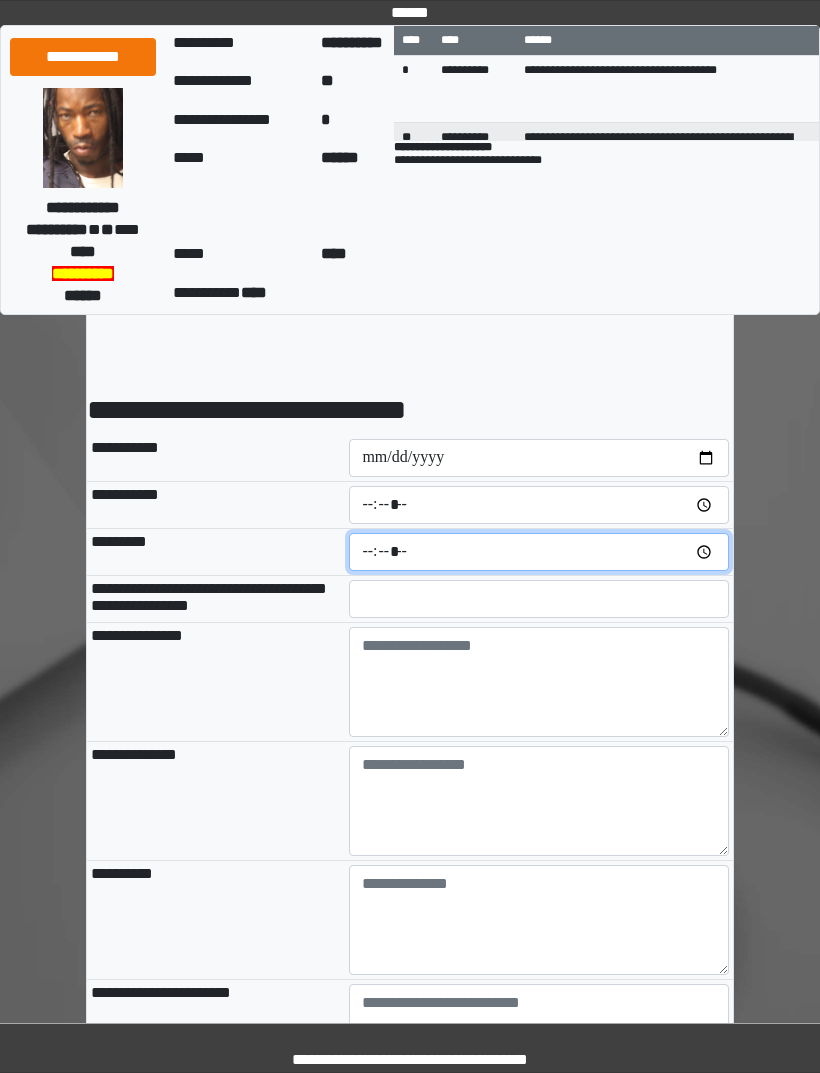 click at bounding box center (539, 552) 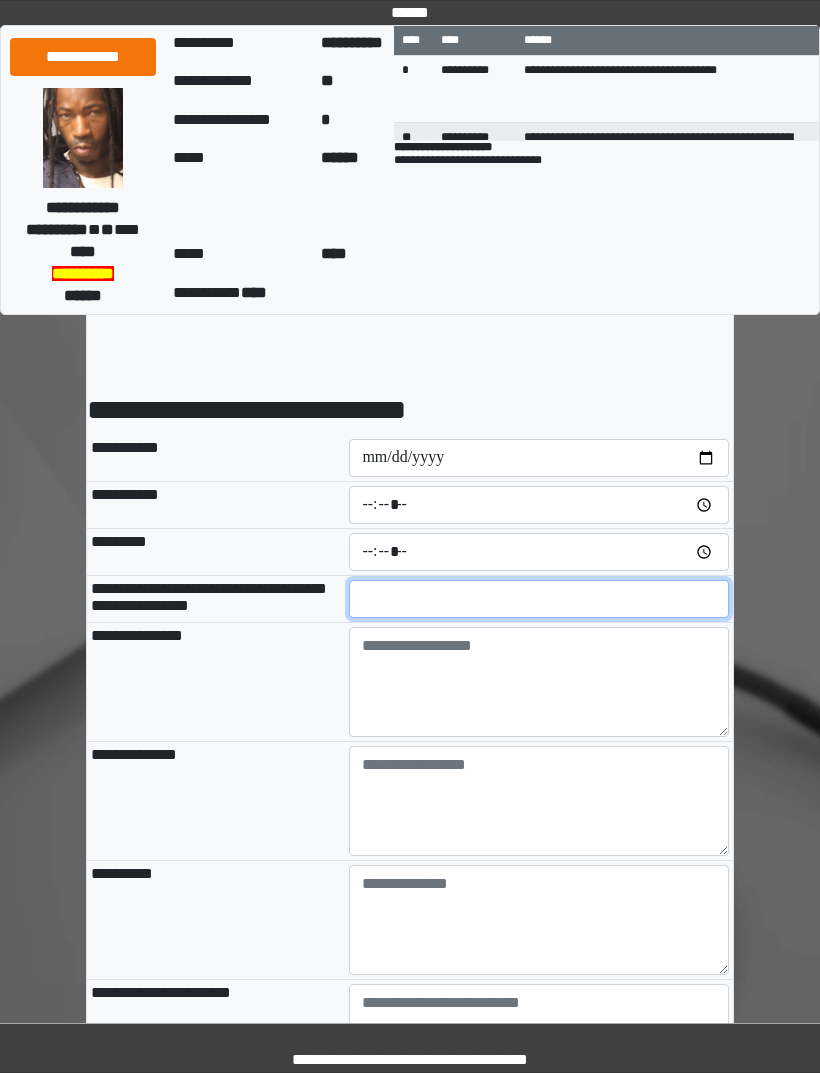 click at bounding box center (539, 599) 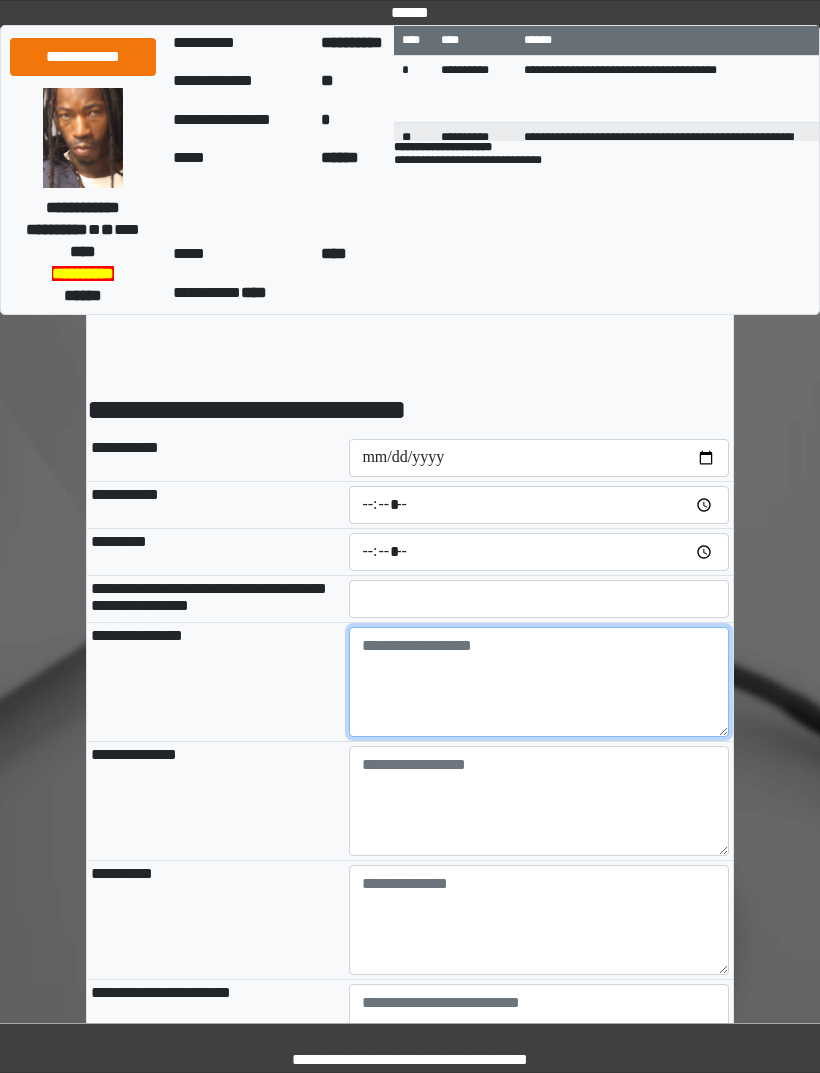 click at bounding box center (539, 682) 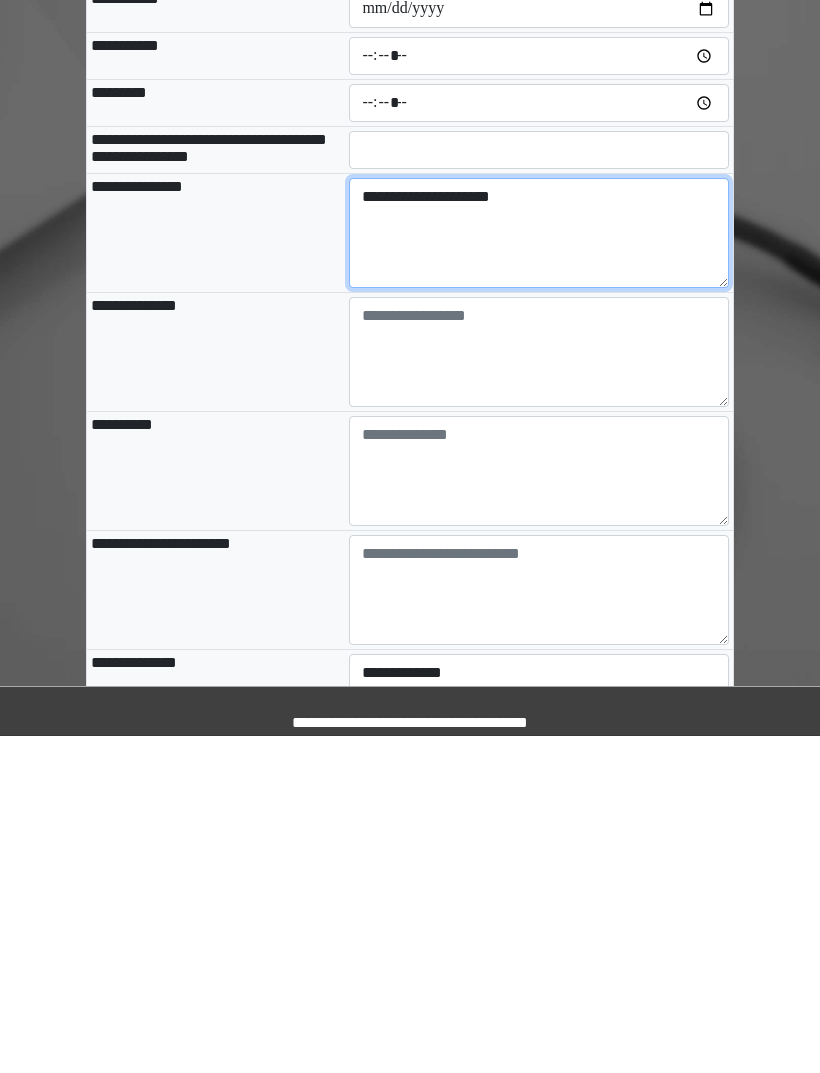 scroll, scrollTop: 166, scrollLeft: 0, axis: vertical 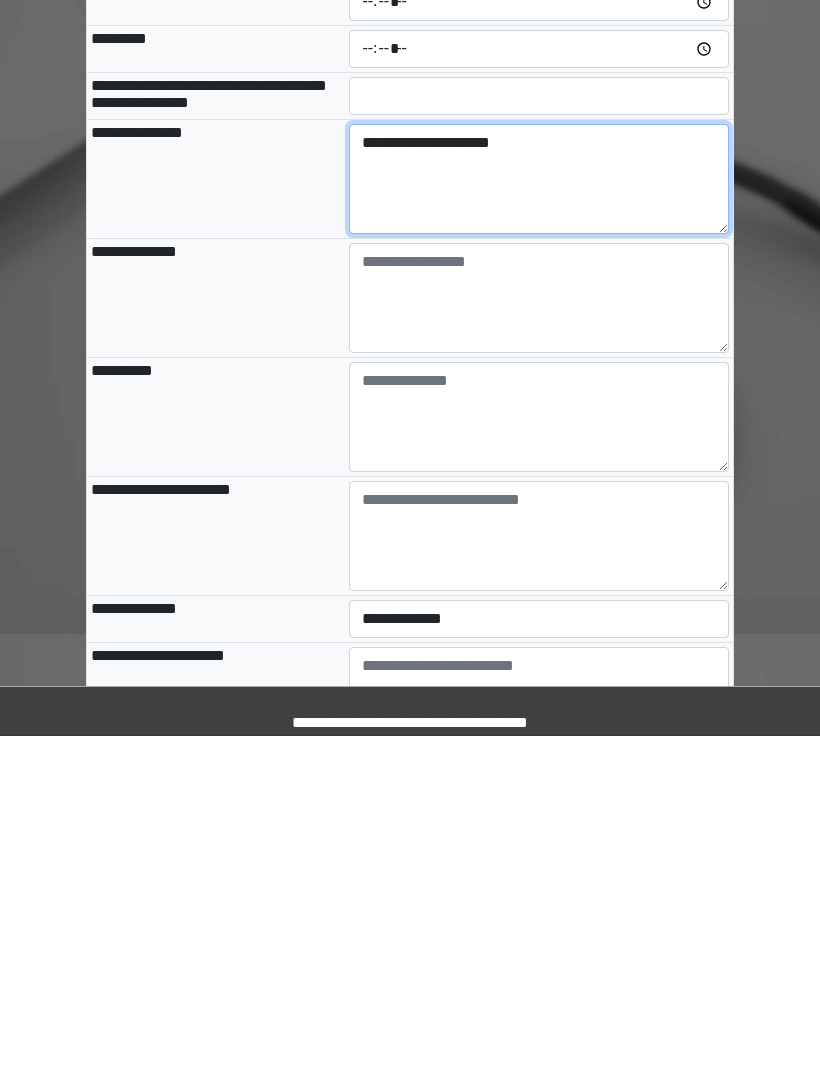 type on "**********" 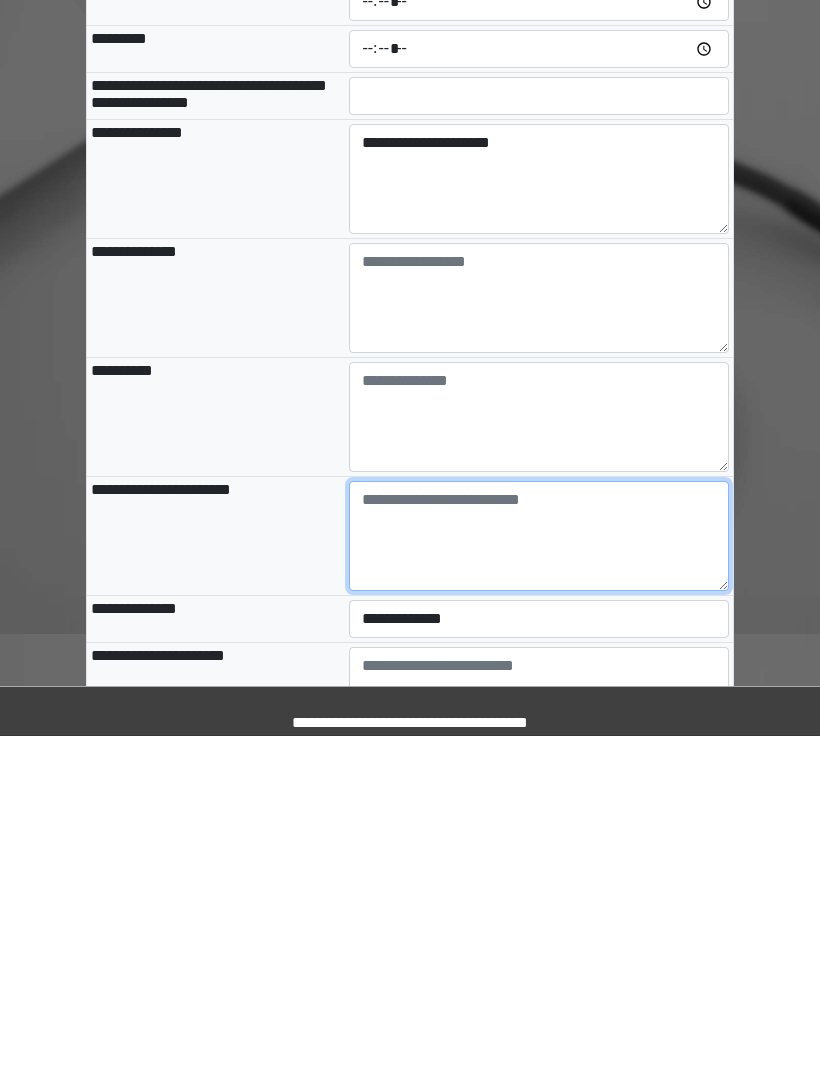 click at bounding box center [539, 873] 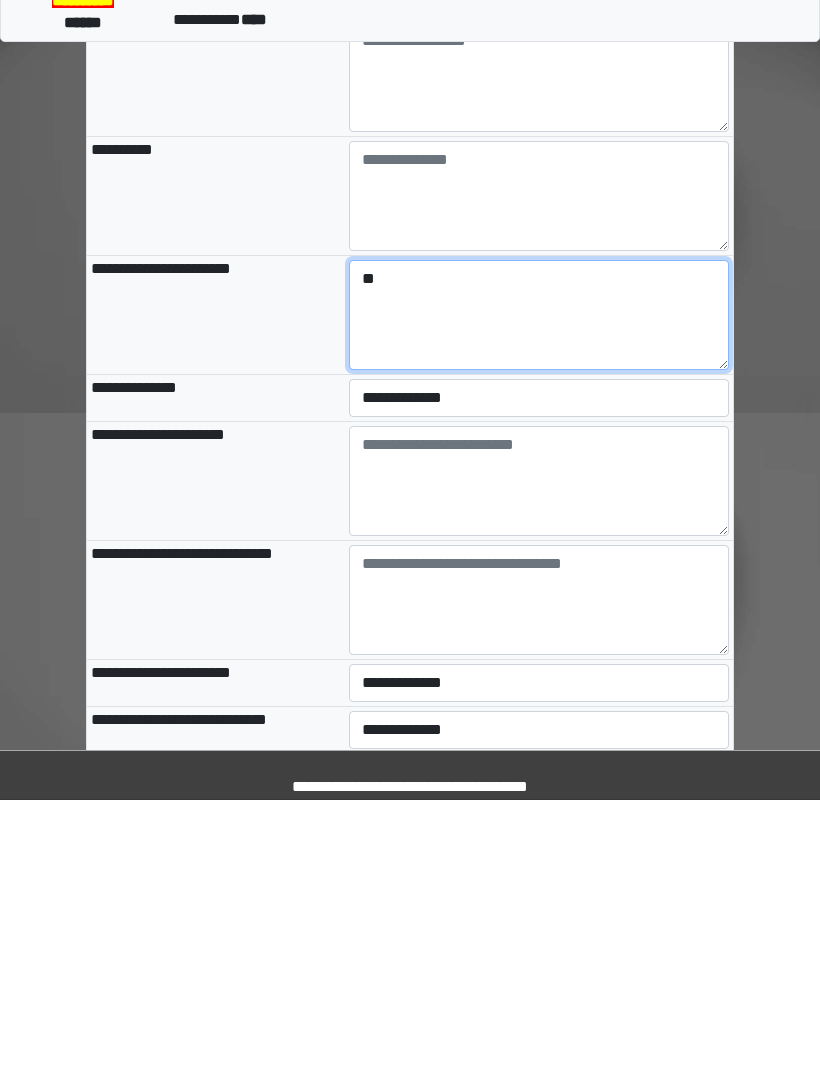 type on "**" 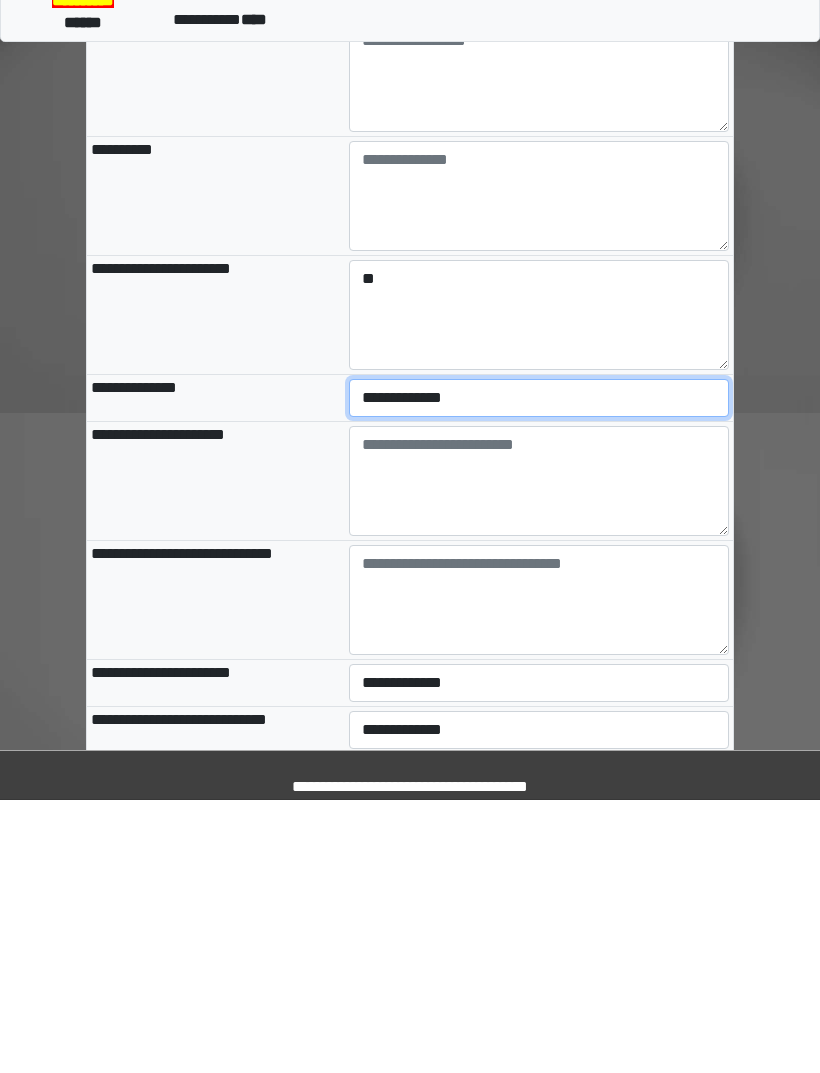 click on "**********" at bounding box center (539, 671) 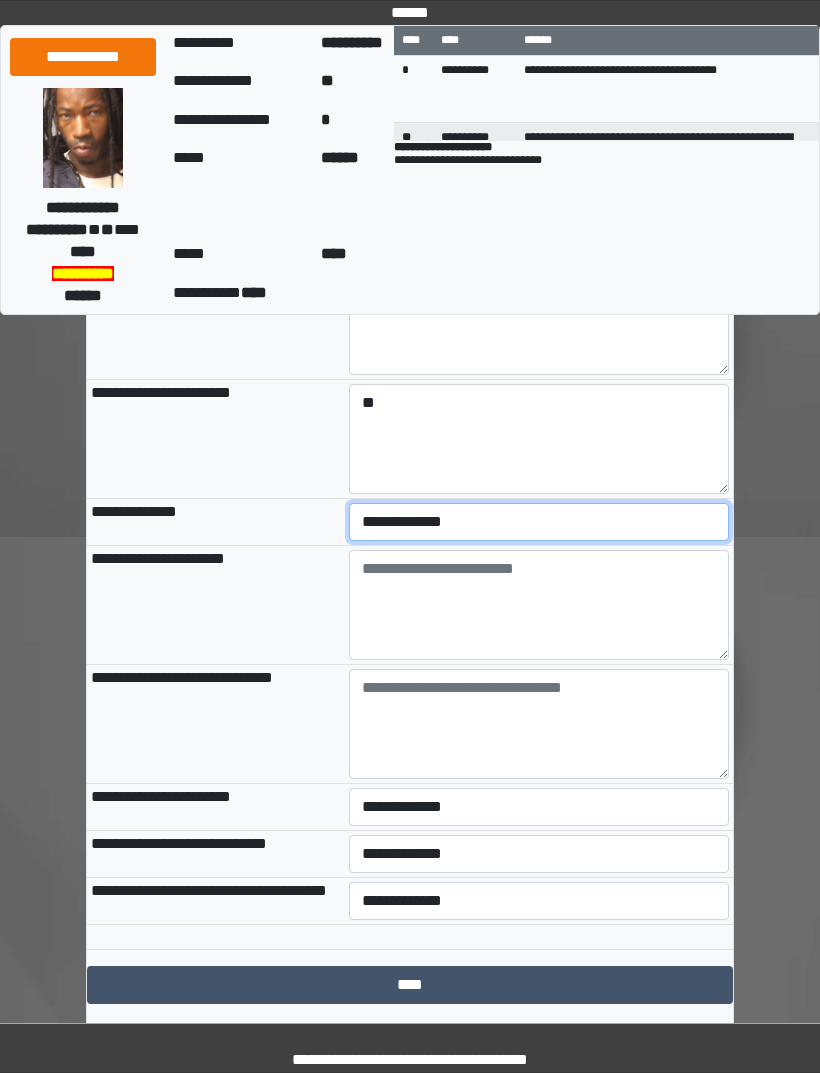 select on "***" 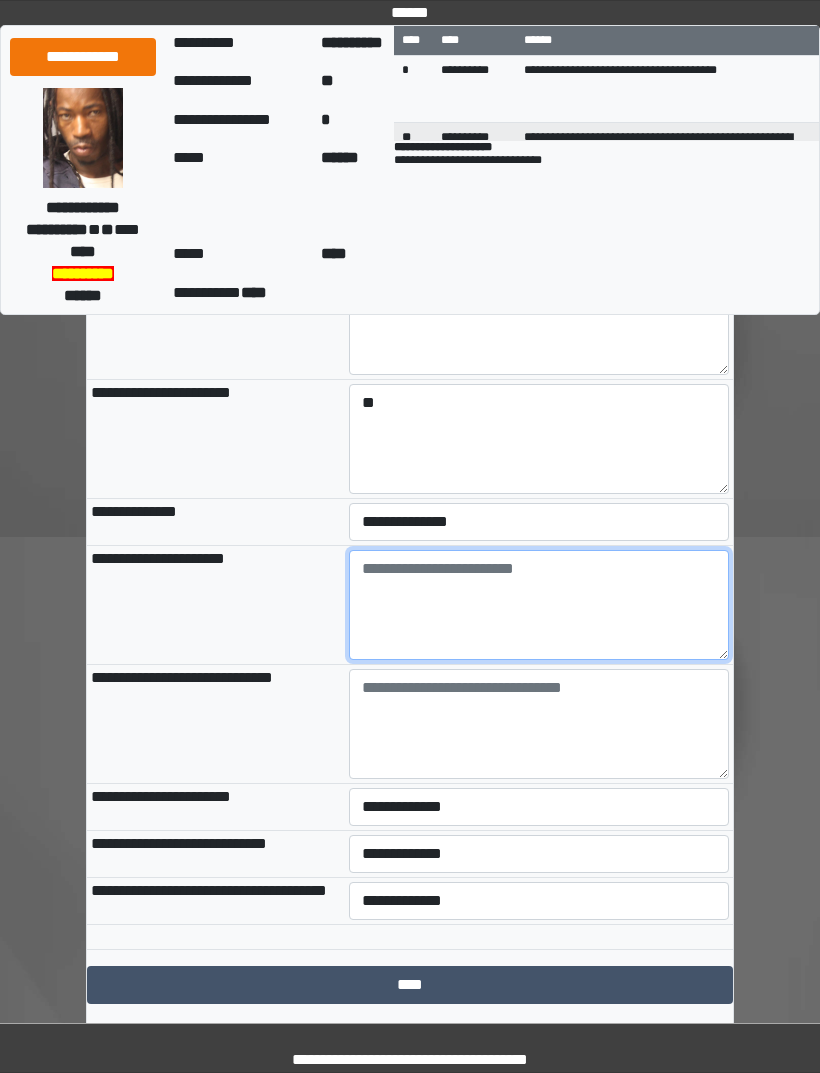 click at bounding box center [539, 605] 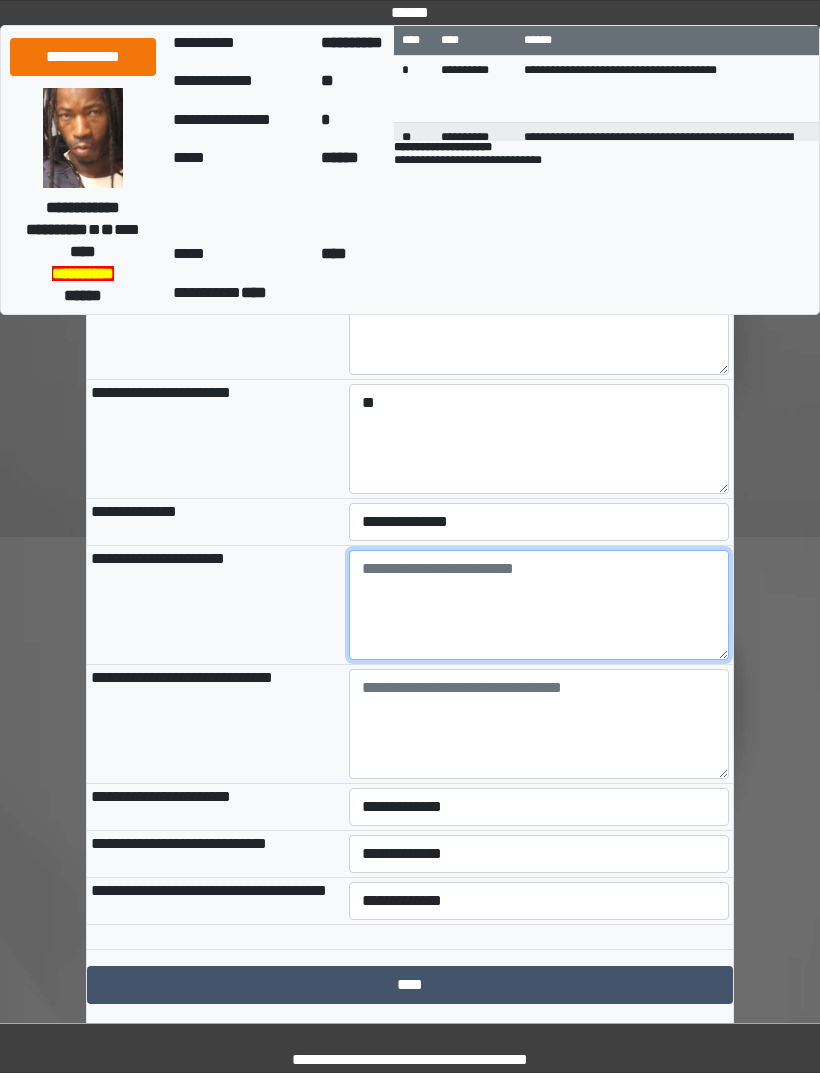 paste on "**********" 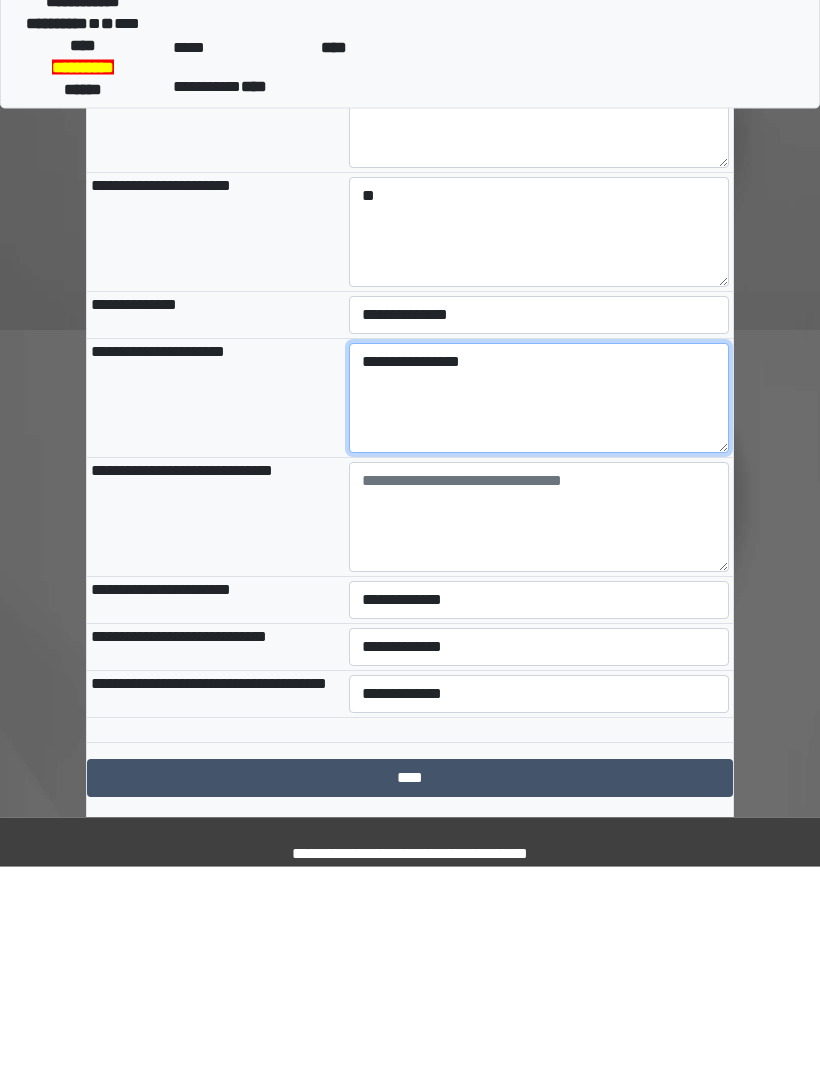 type on "**********" 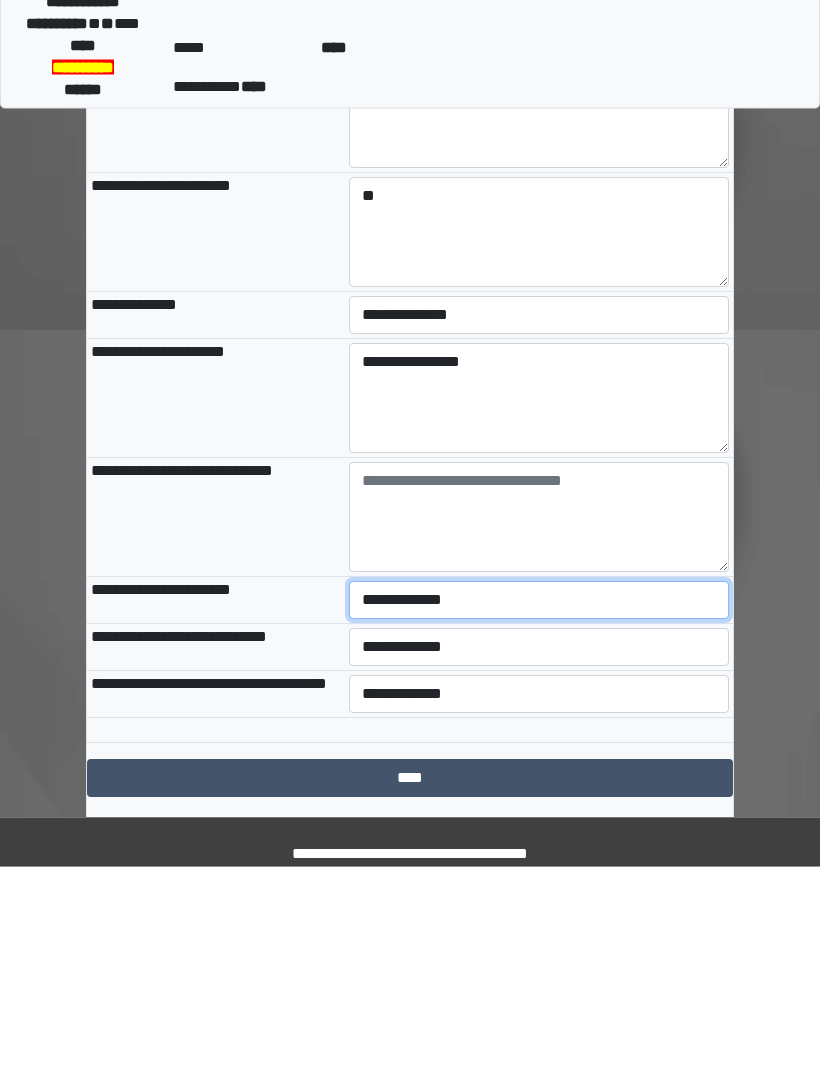 click on "**********" at bounding box center [539, 807] 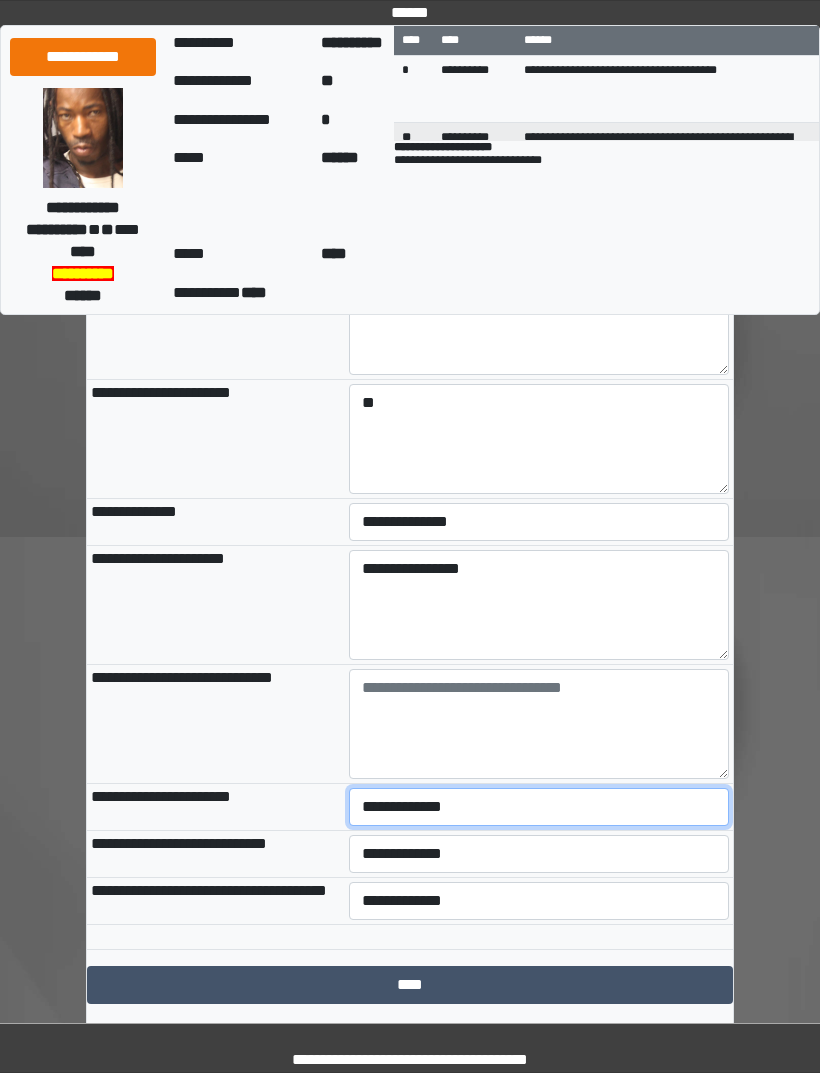 select on "***" 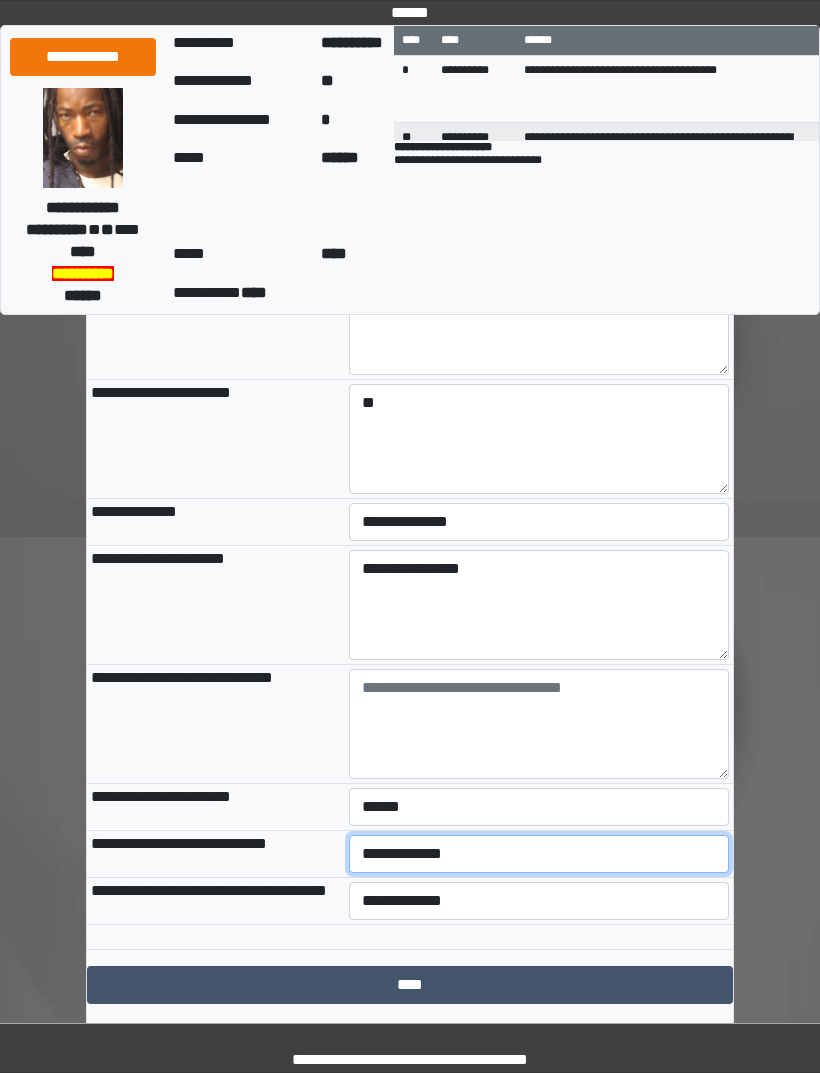 click on "**********" at bounding box center [539, 854] 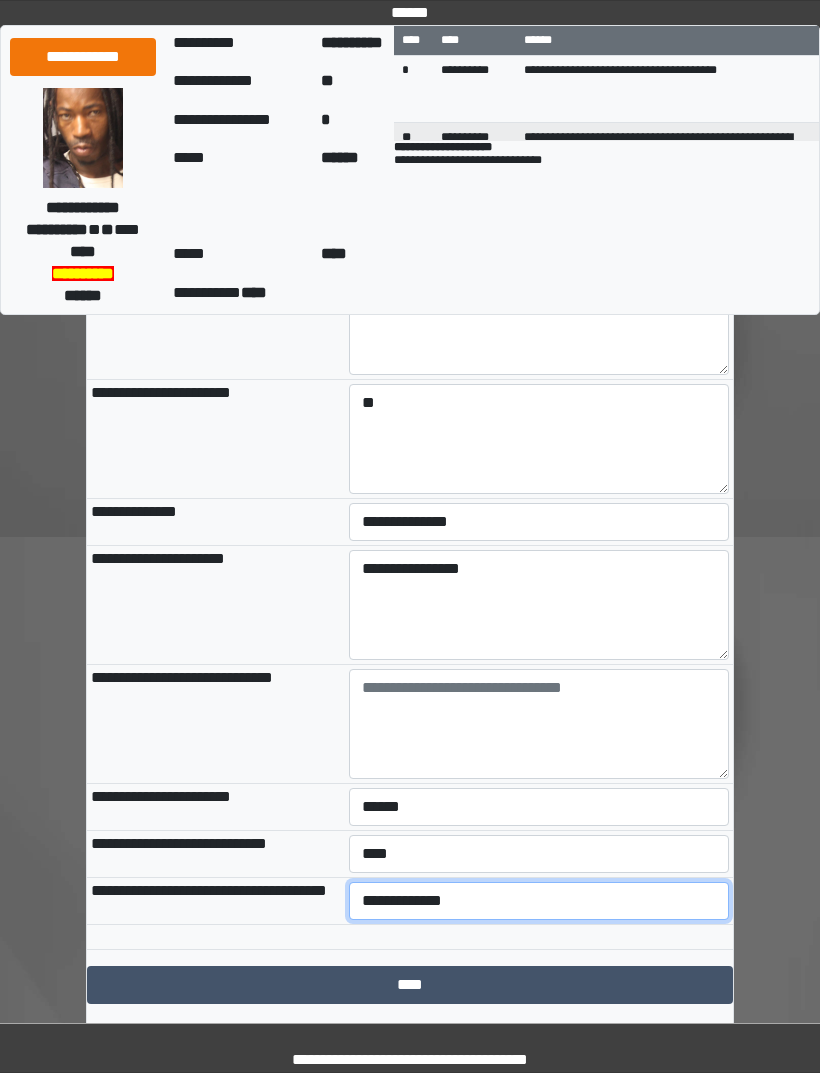 click on "**********" at bounding box center (539, 901) 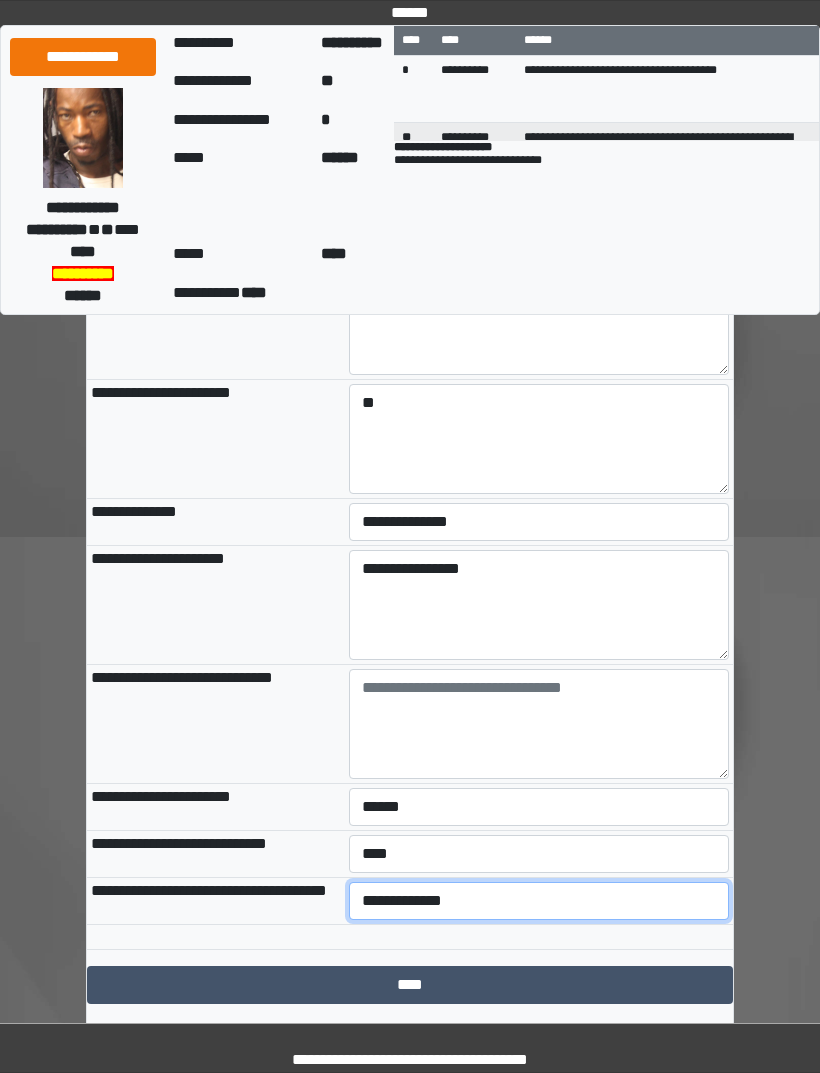 select on "***" 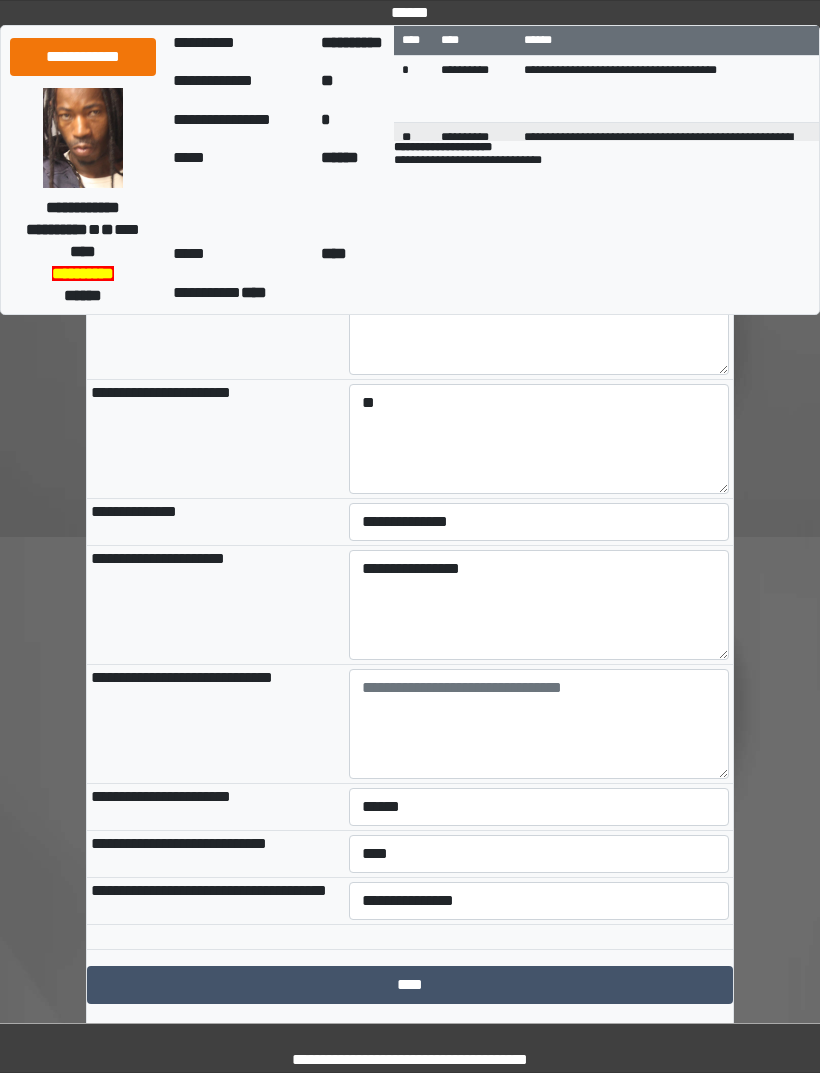 click on "****" at bounding box center (410, 985) 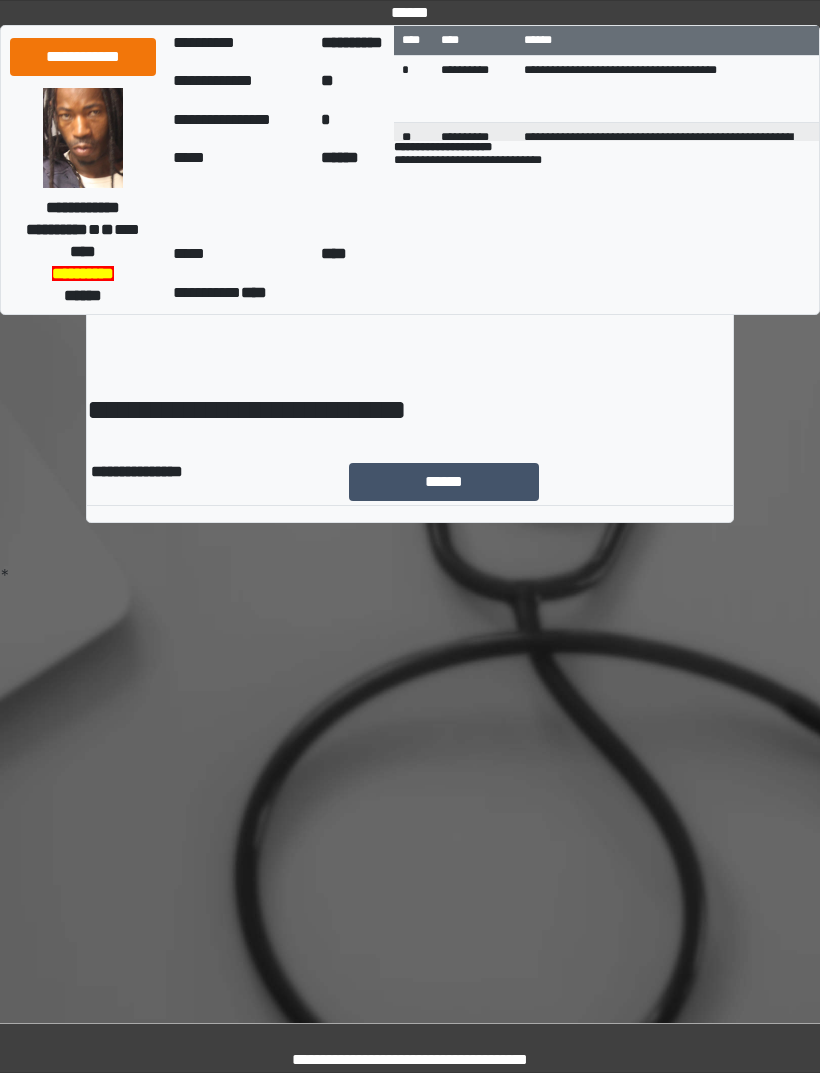 scroll, scrollTop: 0, scrollLeft: 0, axis: both 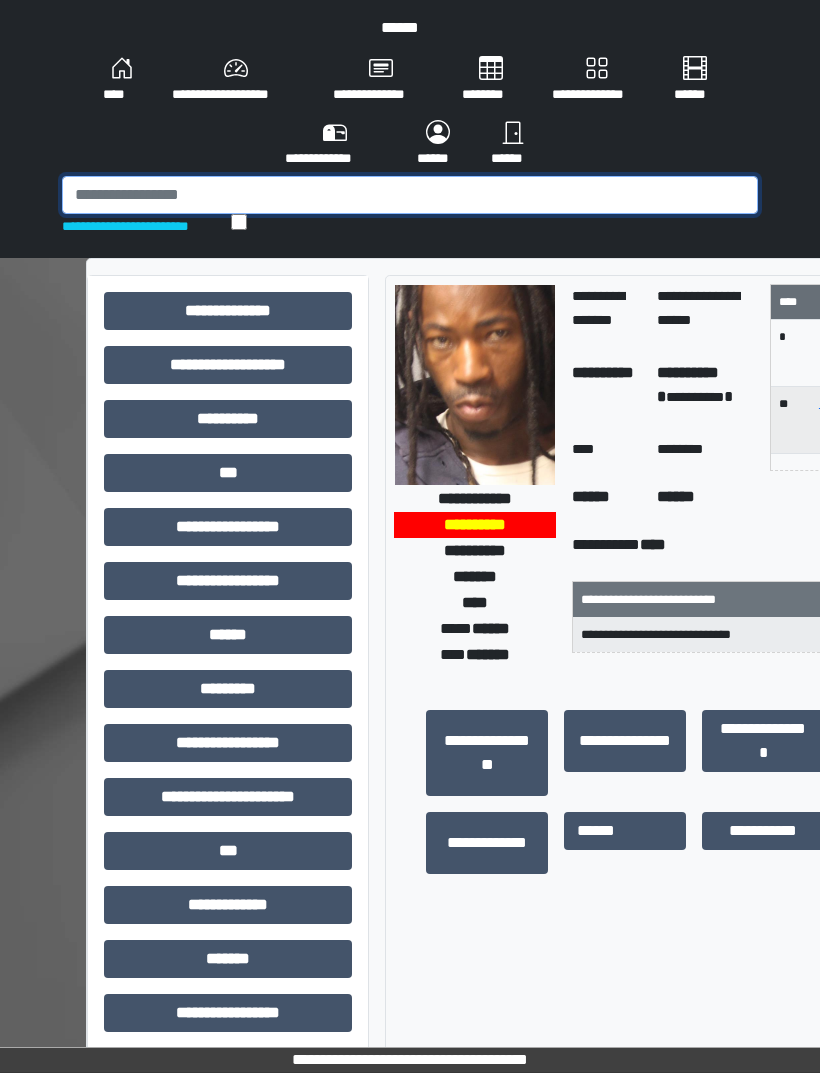 click at bounding box center [410, 195] 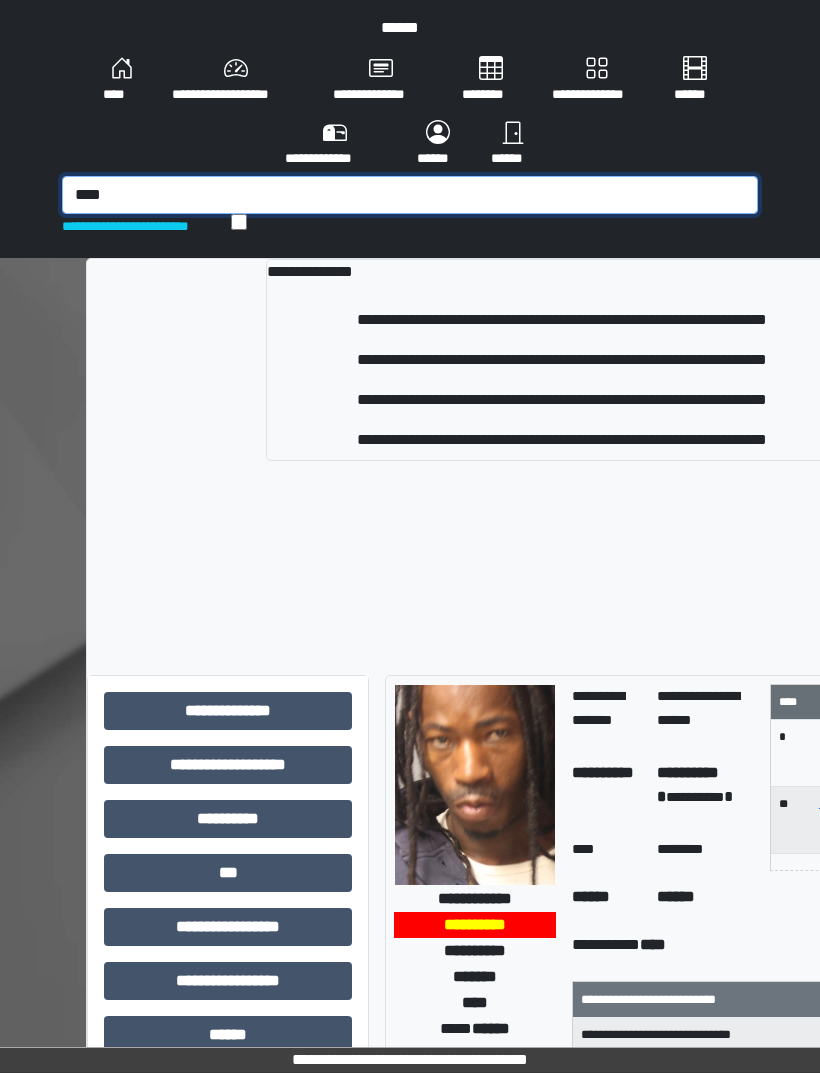 type on "****" 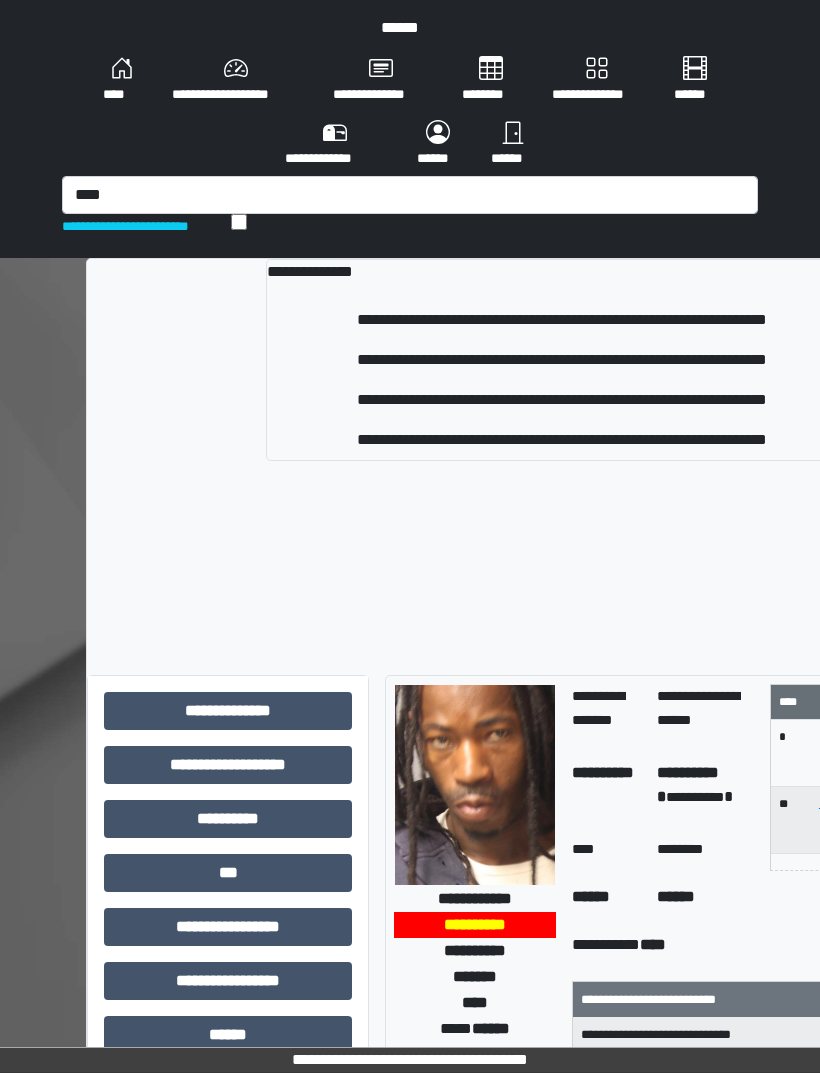 type 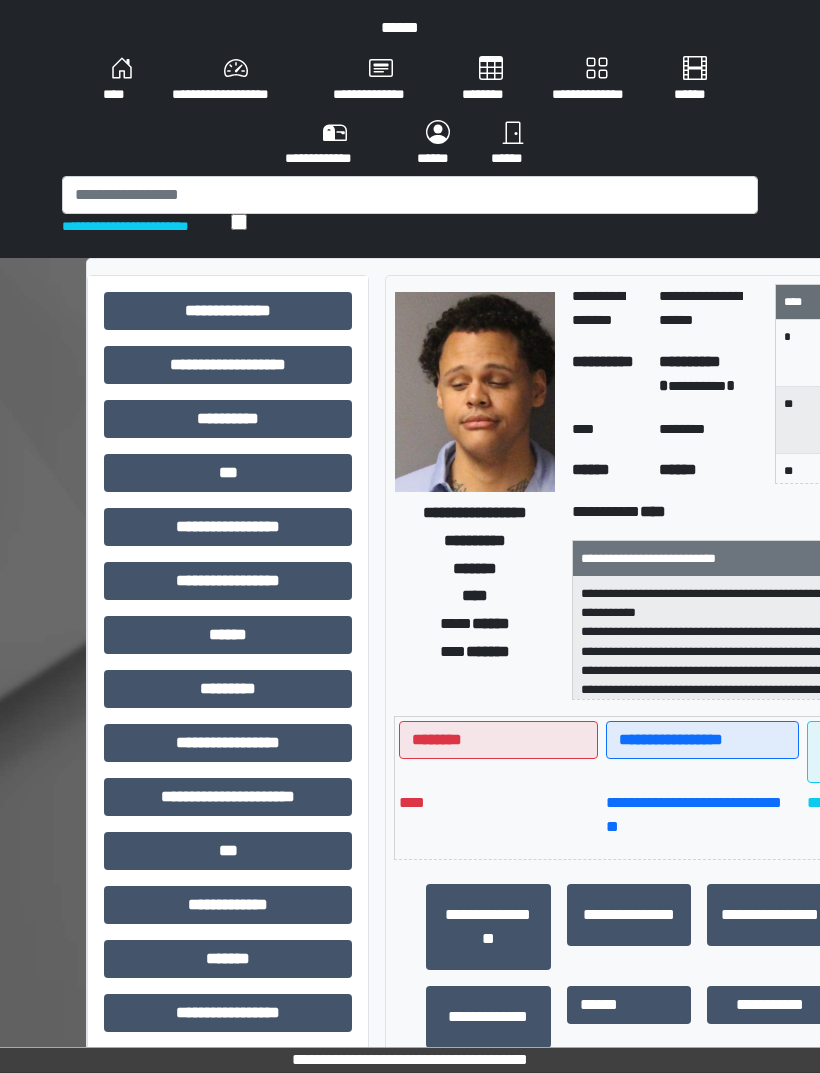 click on "***" at bounding box center [228, 473] 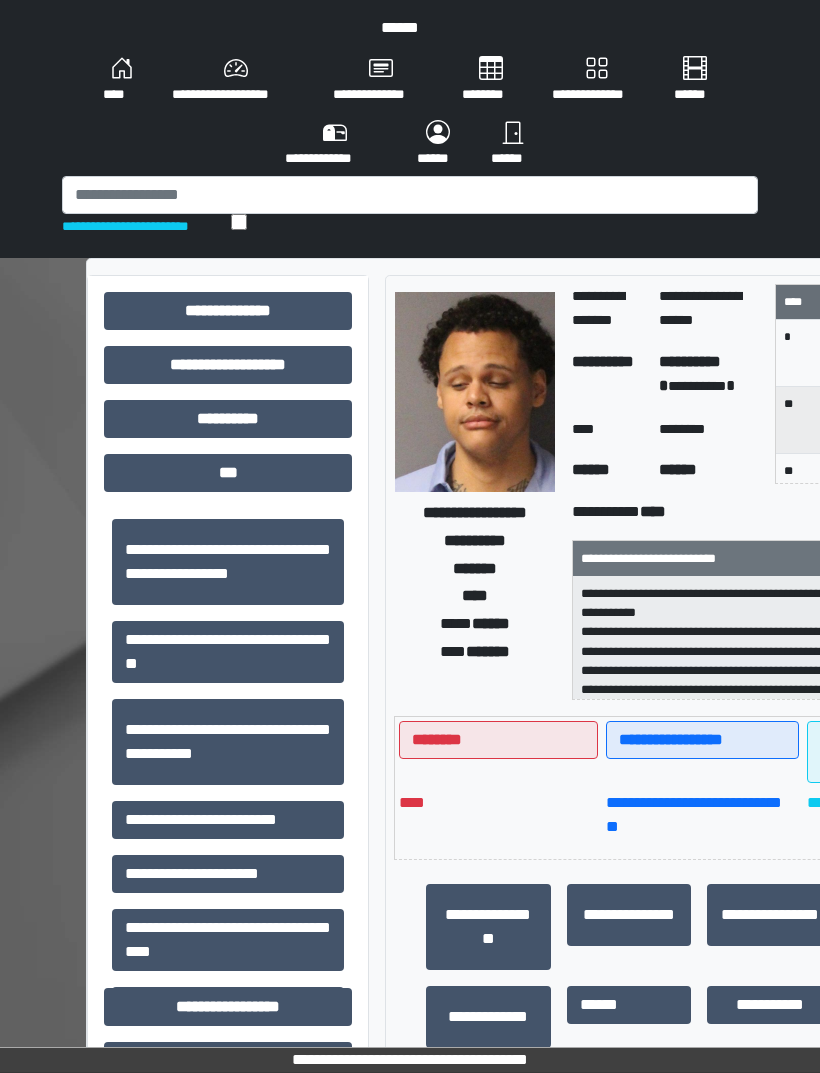 scroll, scrollTop: 68, scrollLeft: 0, axis: vertical 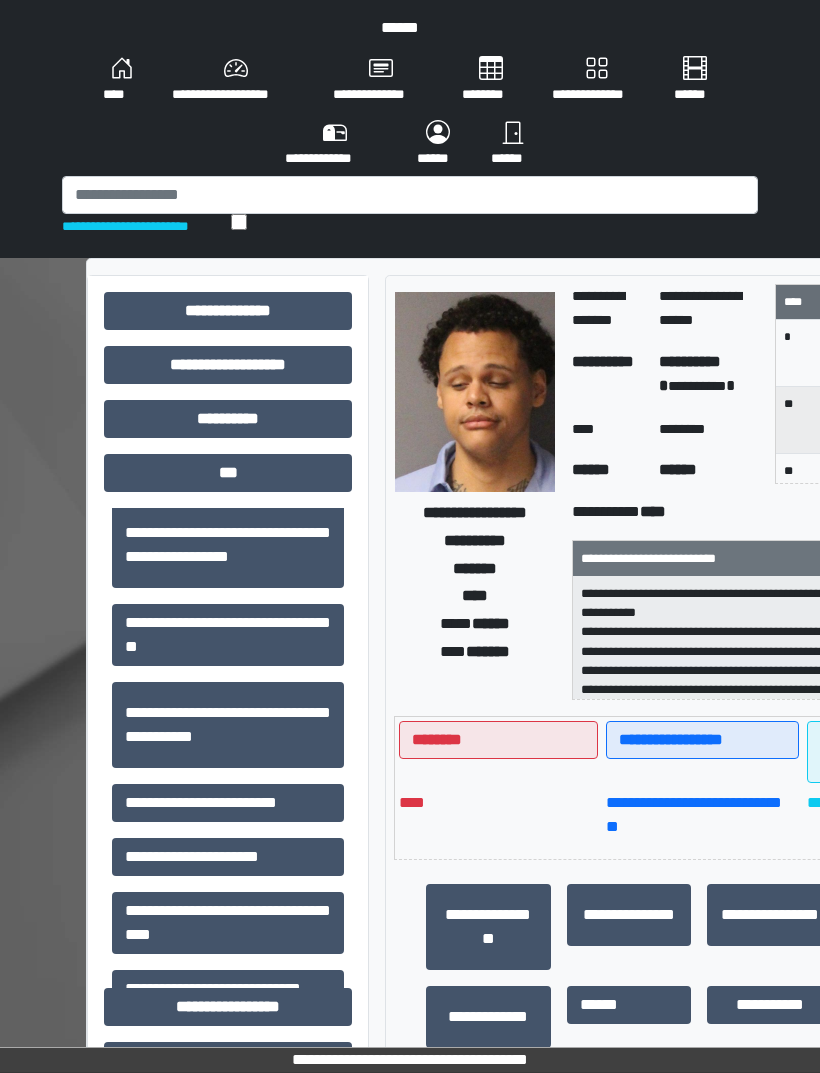 click on "**********" at bounding box center [228, 803] 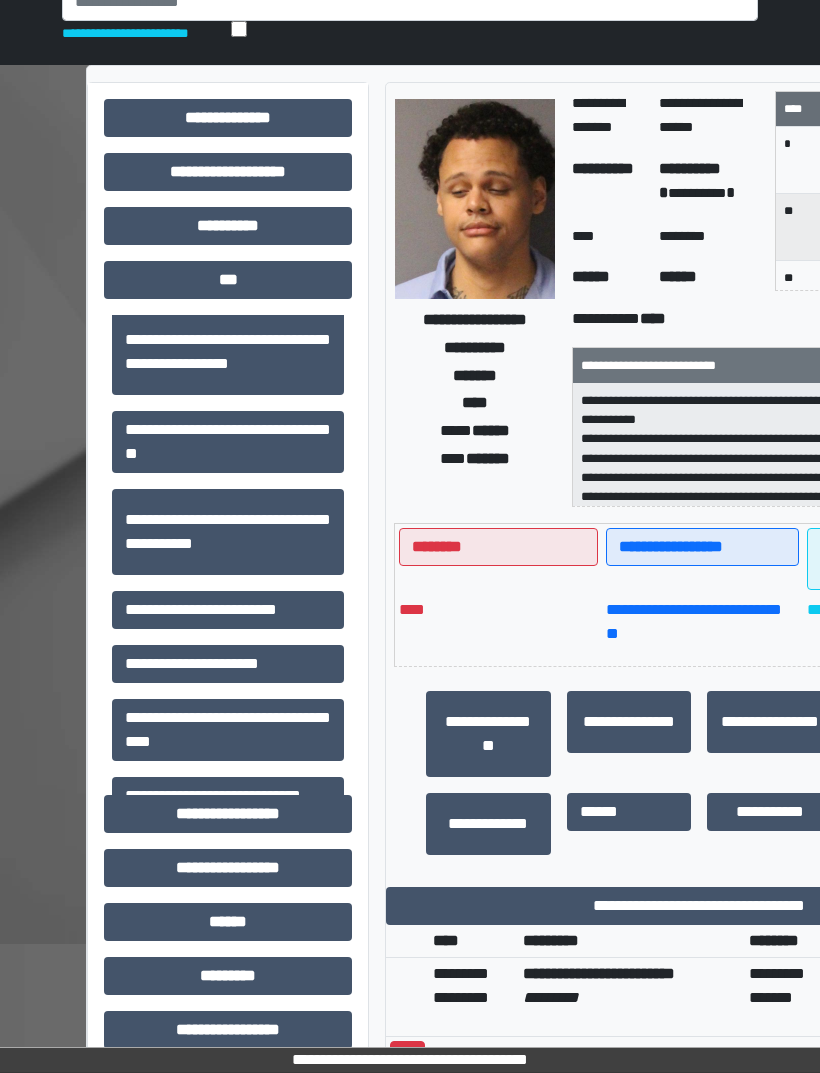 scroll, scrollTop: 197, scrollLeft: 0, axis: vertical 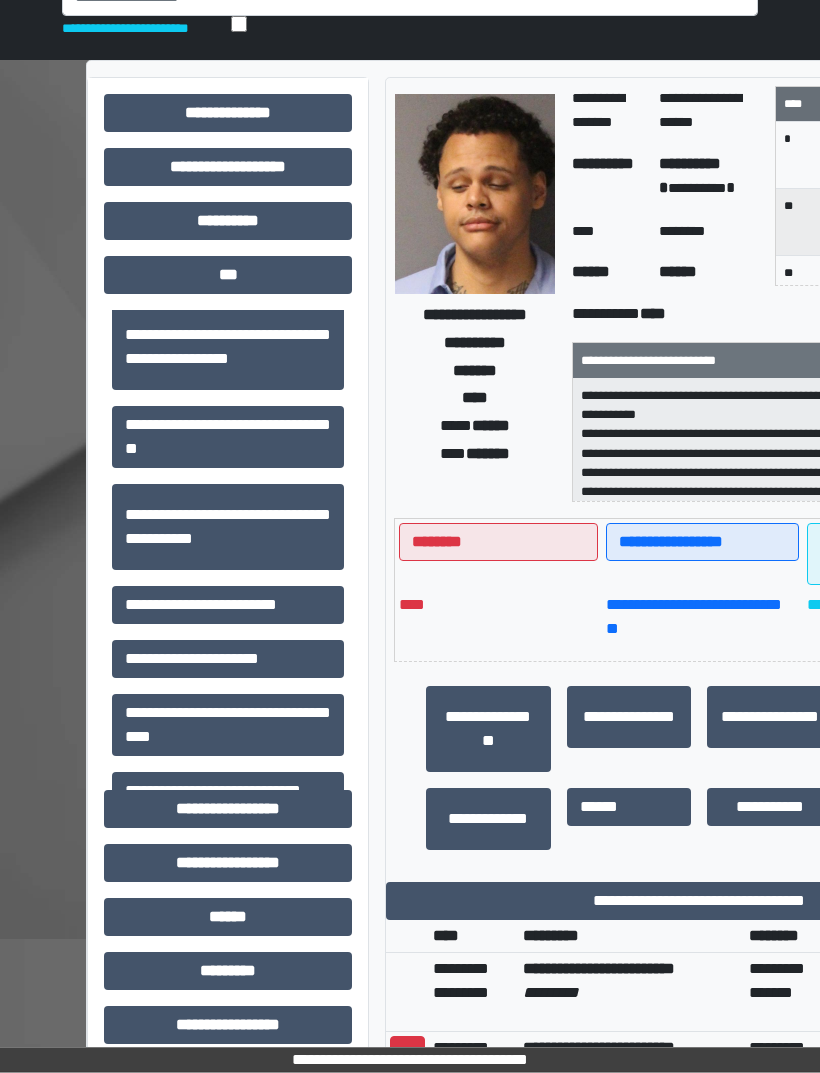 click on "**********" at bounding box center [699, 902] 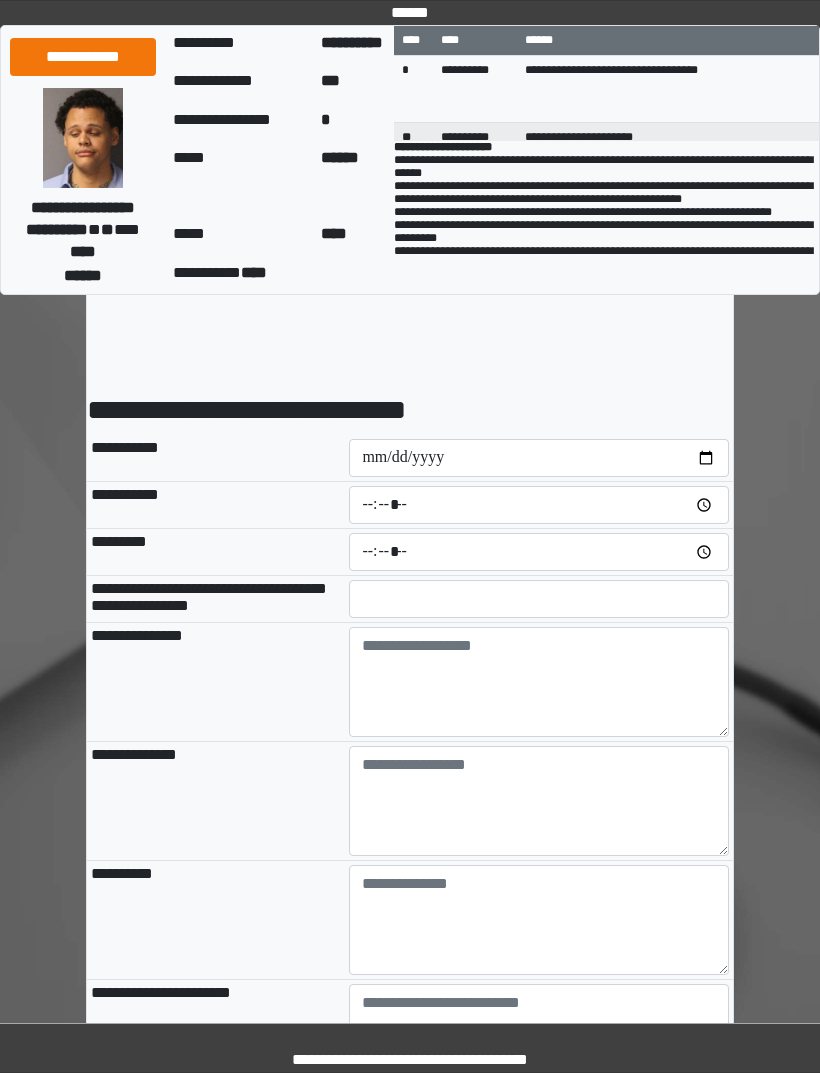 scroll, scrollTop: 0, scrollLeft: 0, axis: both 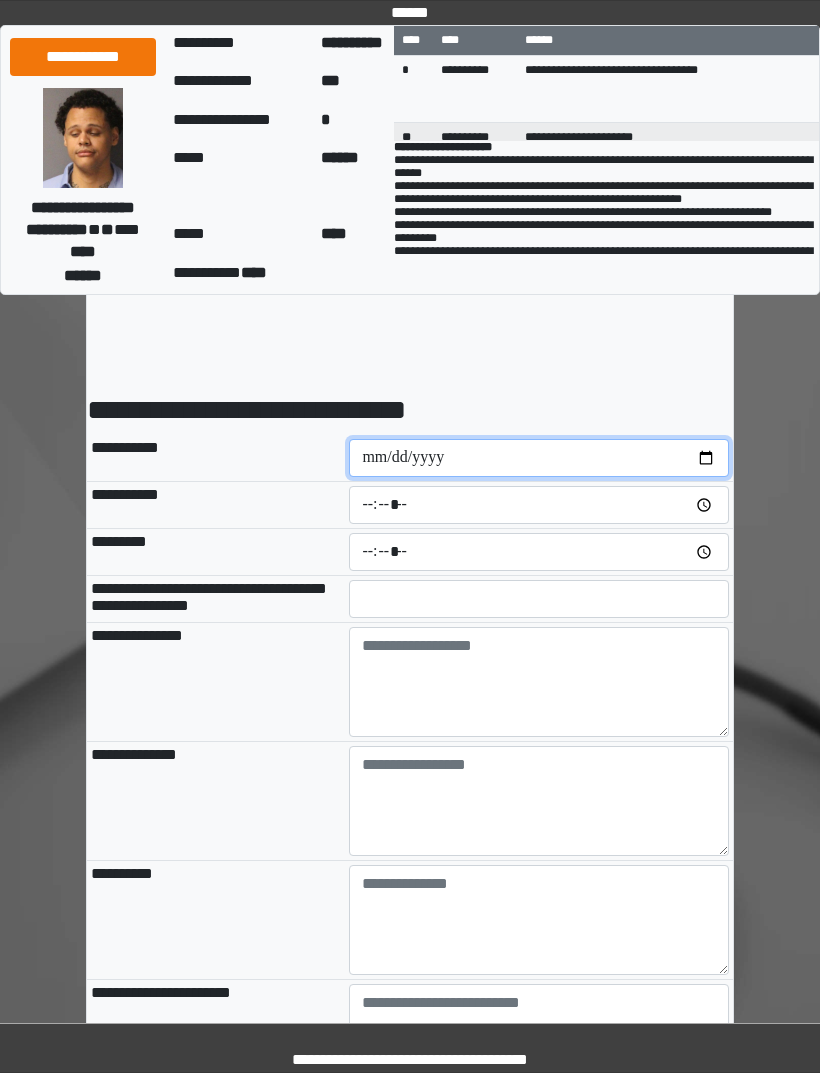 click at bounding box center [539, 458] 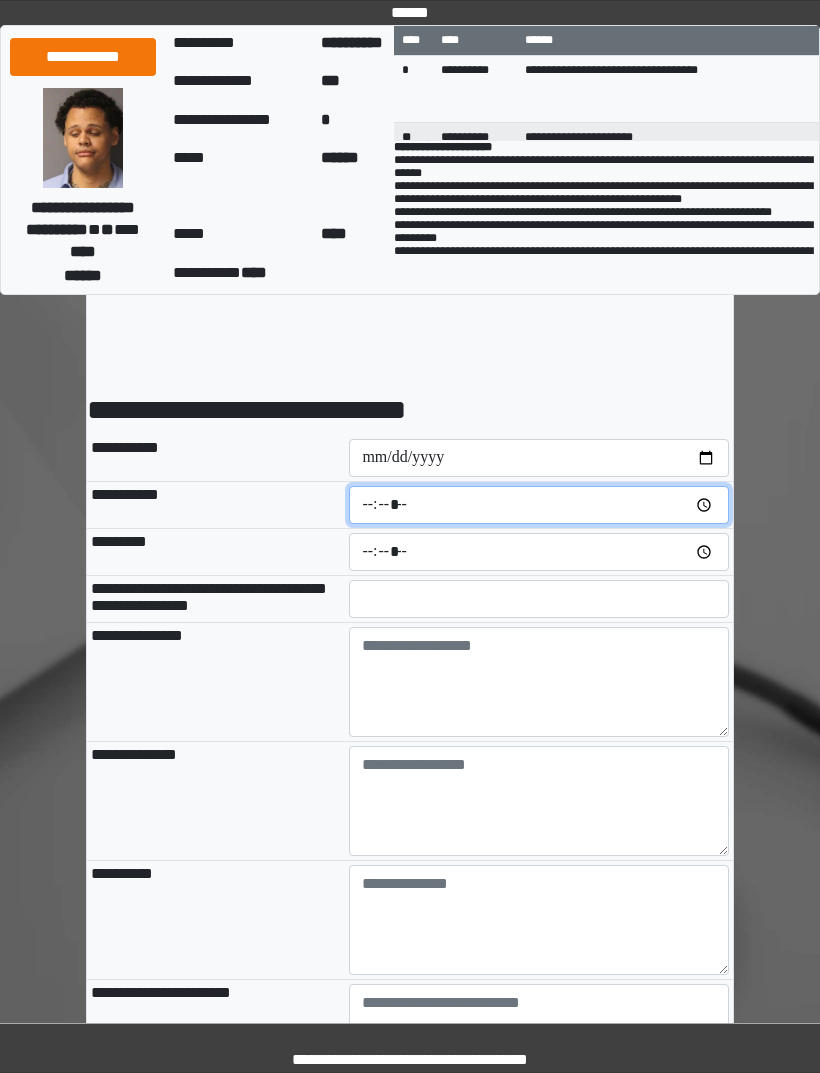 click at bounding box center (539, 505) 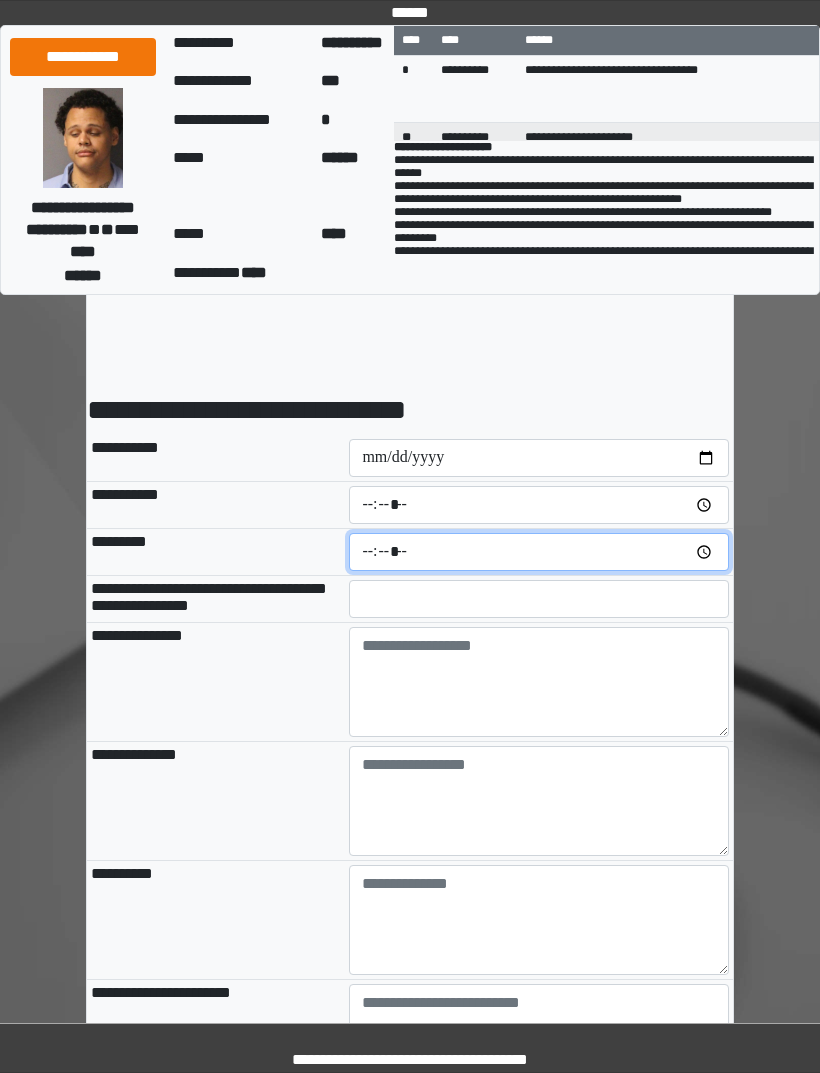 click at bounding box center [539, 552] 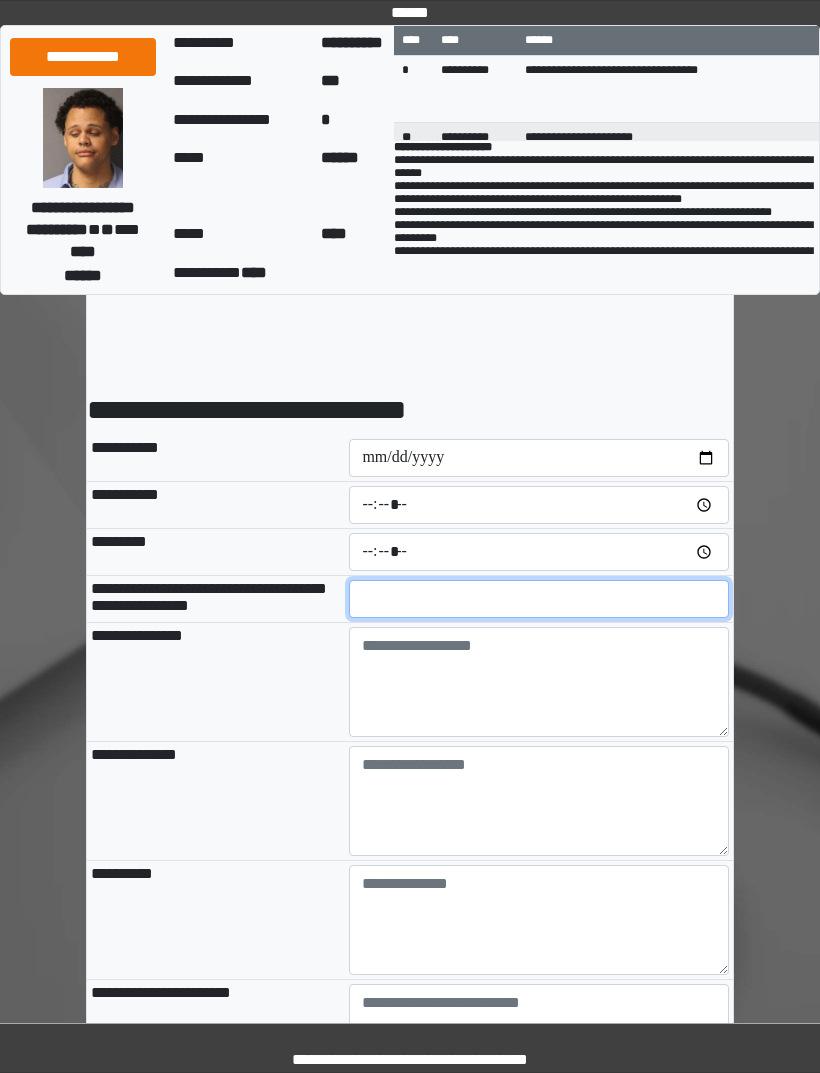 click at bounding box center [539, 599] 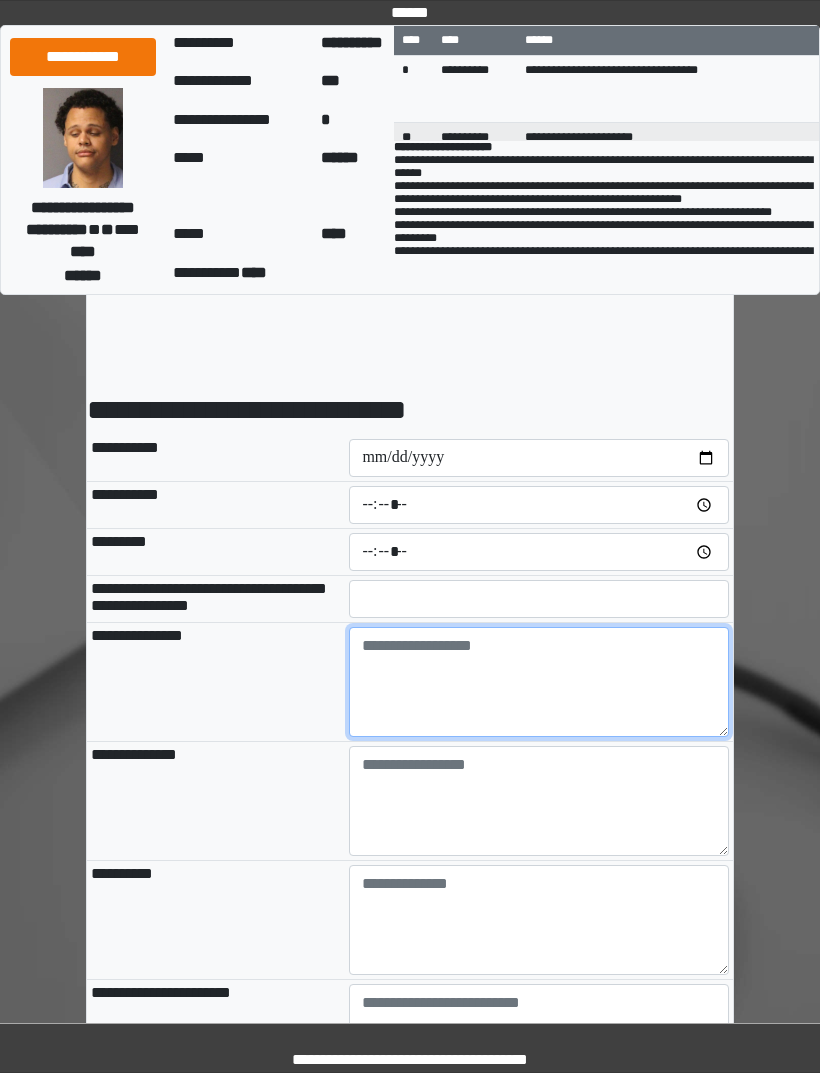 click at bounding box center [539, 682] 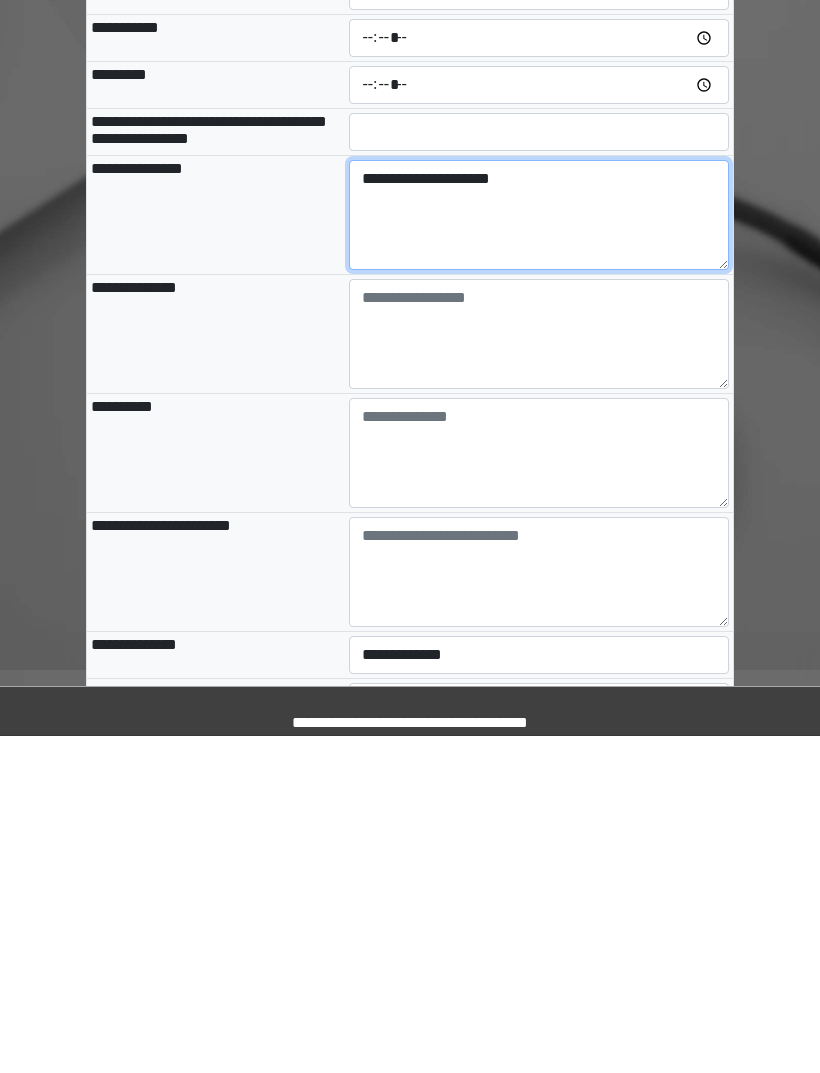 scroll, scrollTop: 147, scrollLeft: 0, axis: vertical 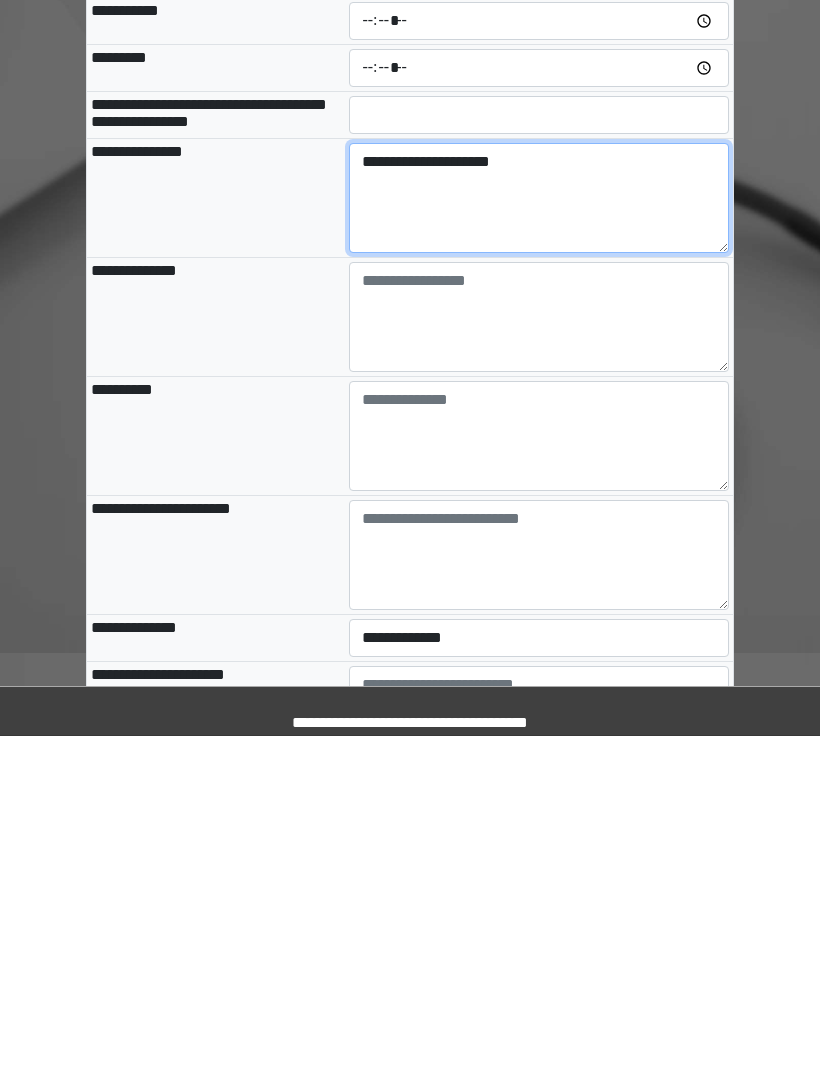 type on "**********" 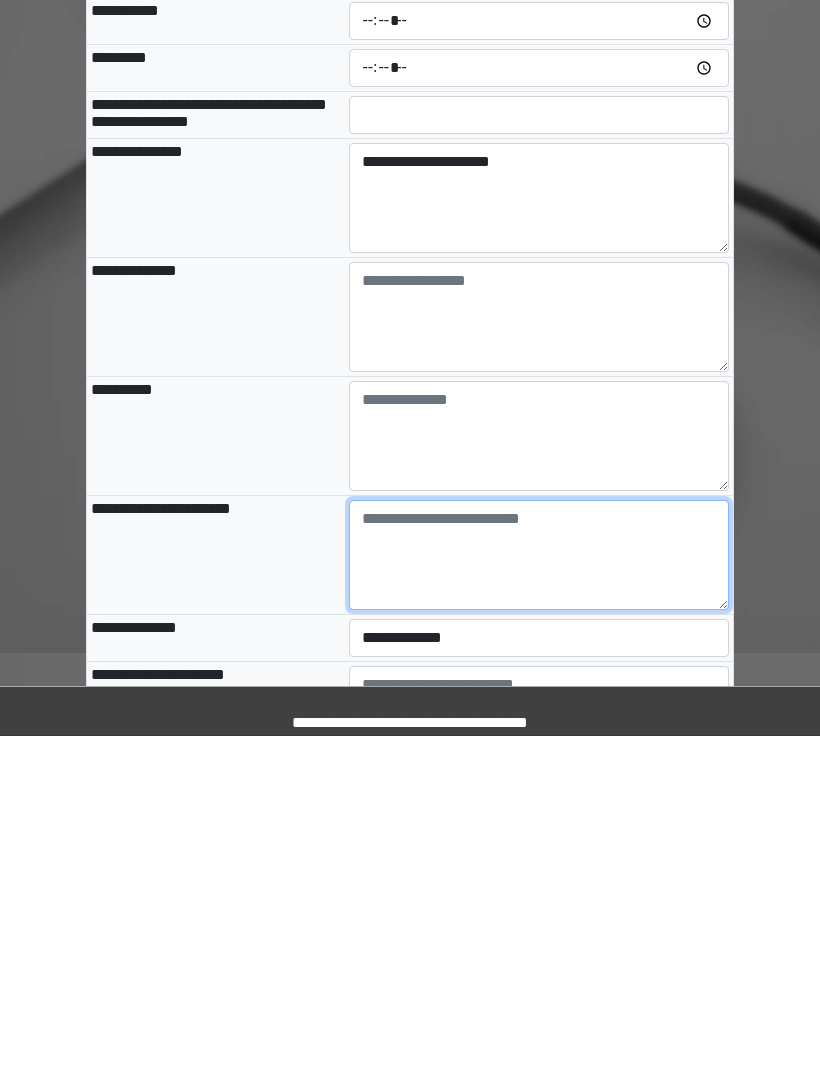 click at bounding box center [539, 892] 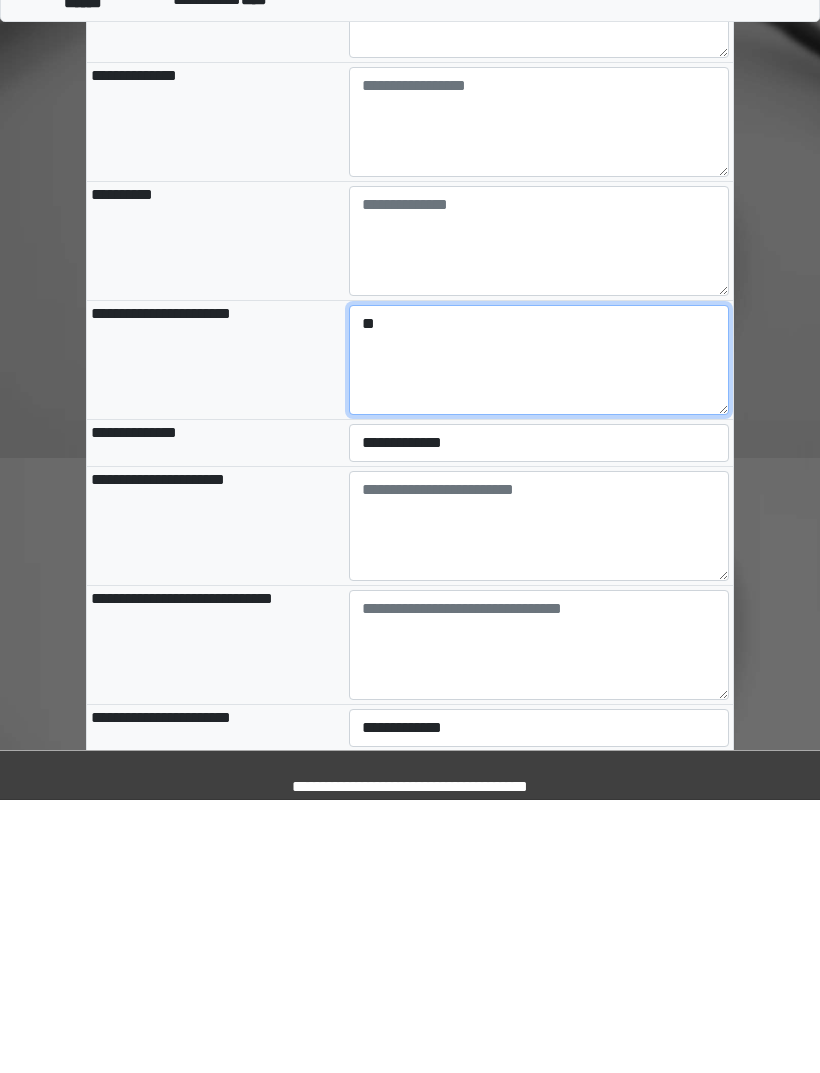 scroll, scrollTop: 410, scrollLeft: 0, axis: vertical 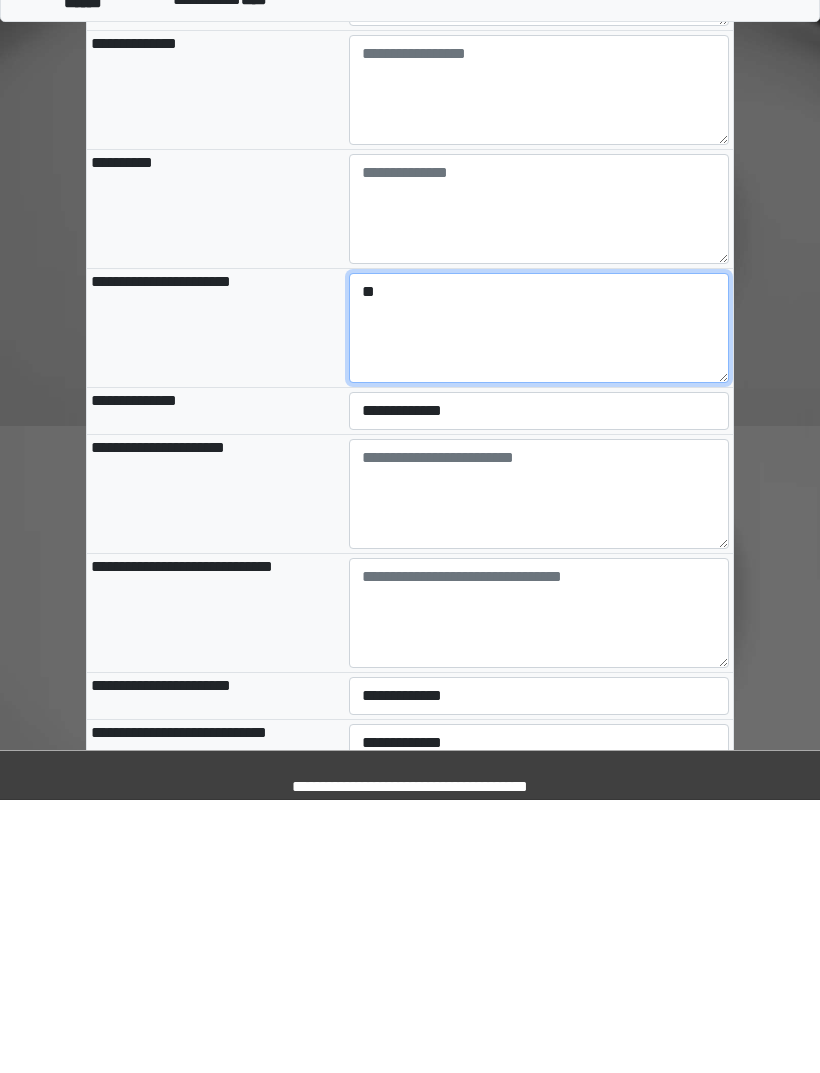type on "**" 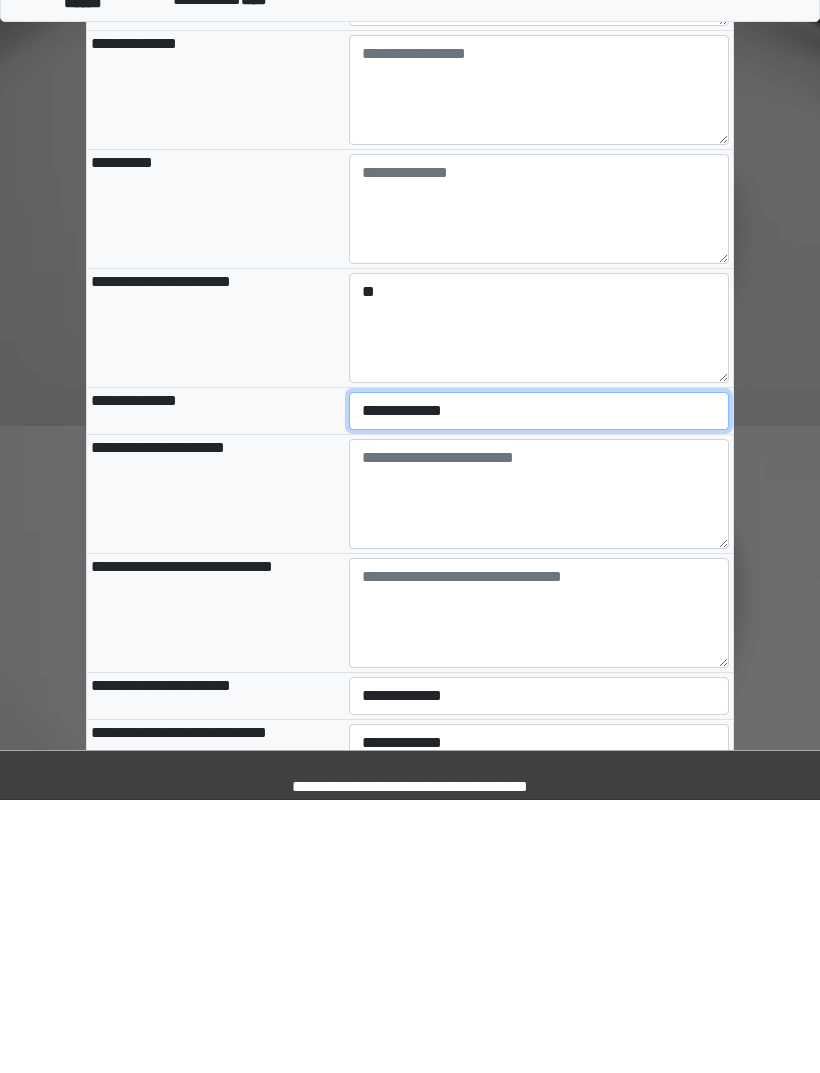 click on "**********" at bounding box center [539, 684] 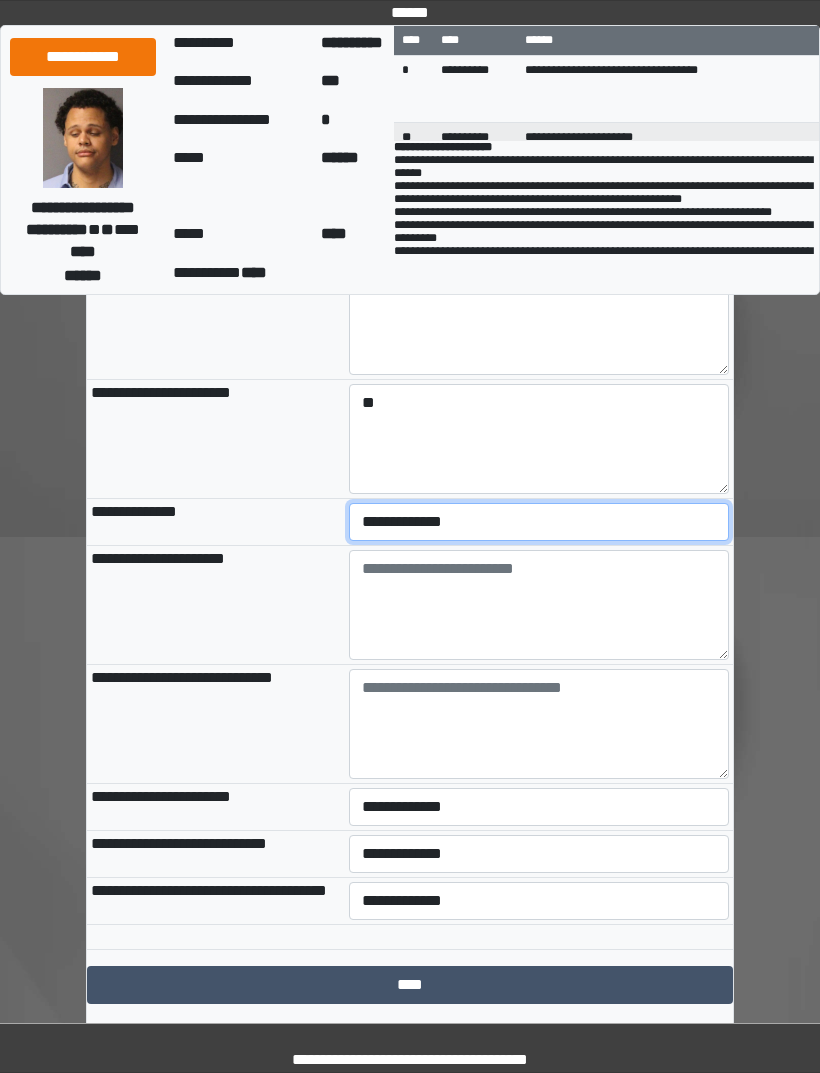 select on "***" 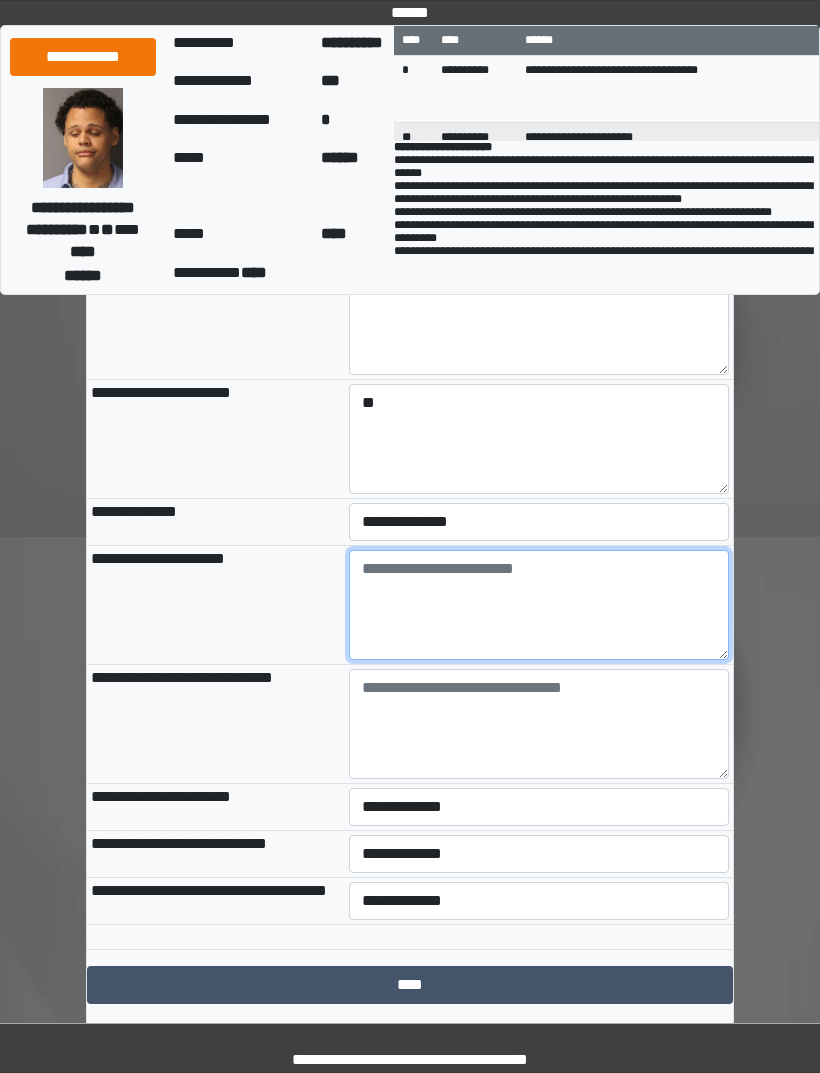 click at bounding box center (539, 605) 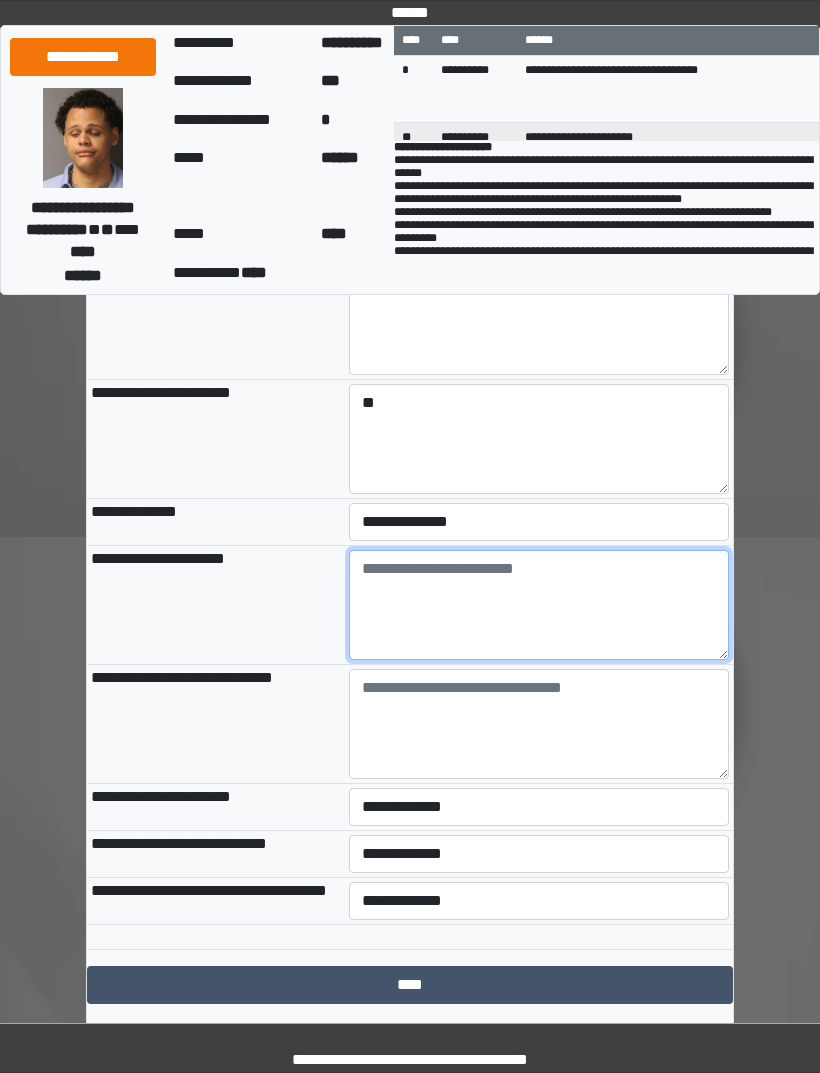 paste on "**********" 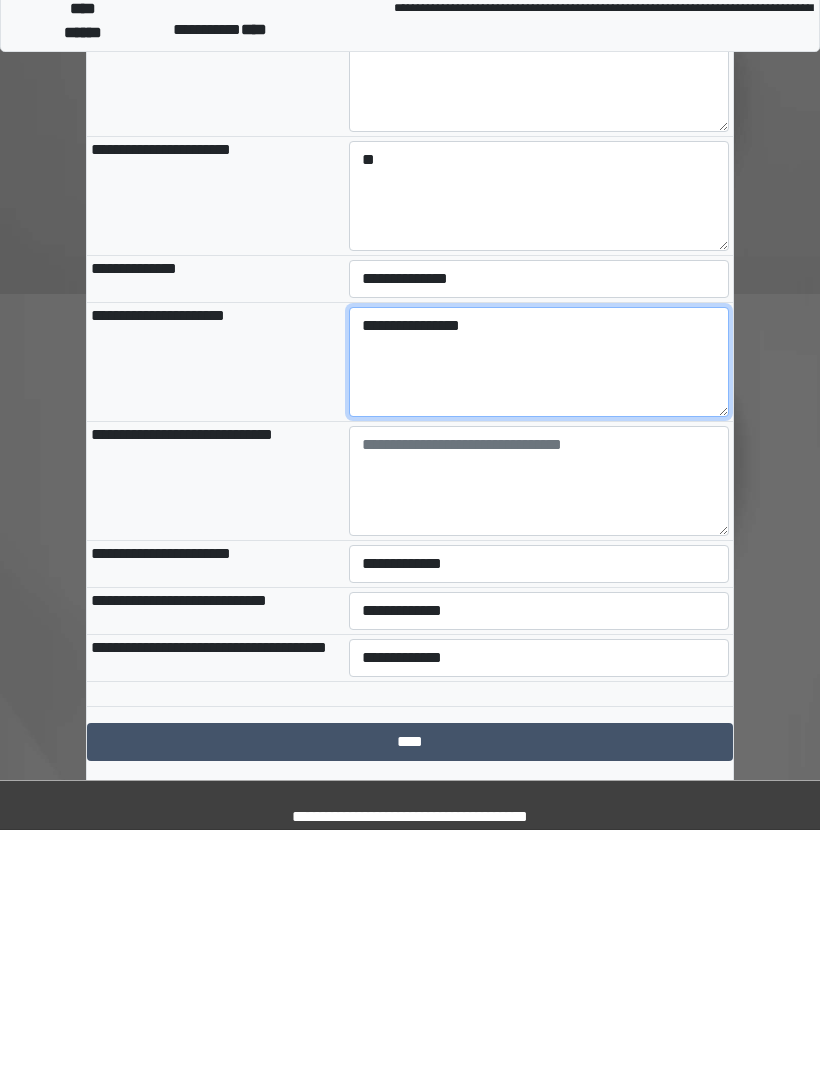 type on "**********" 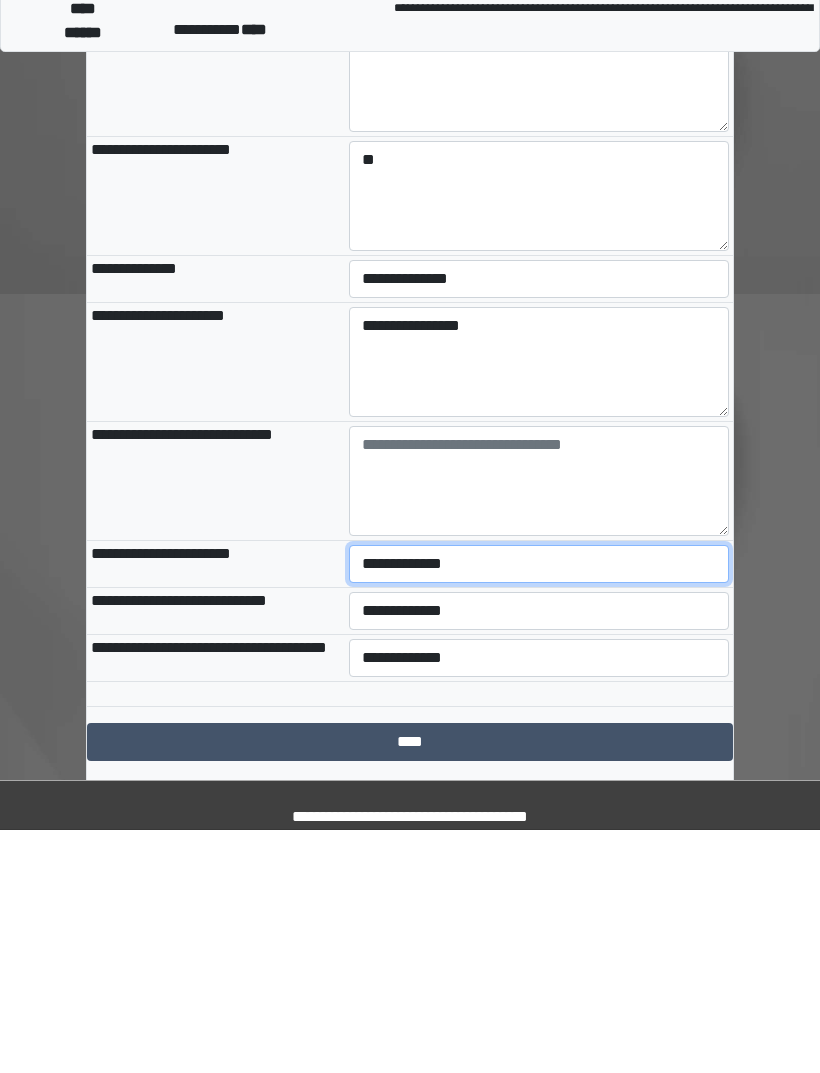 click on "**********" at bounding box center (539, 807) 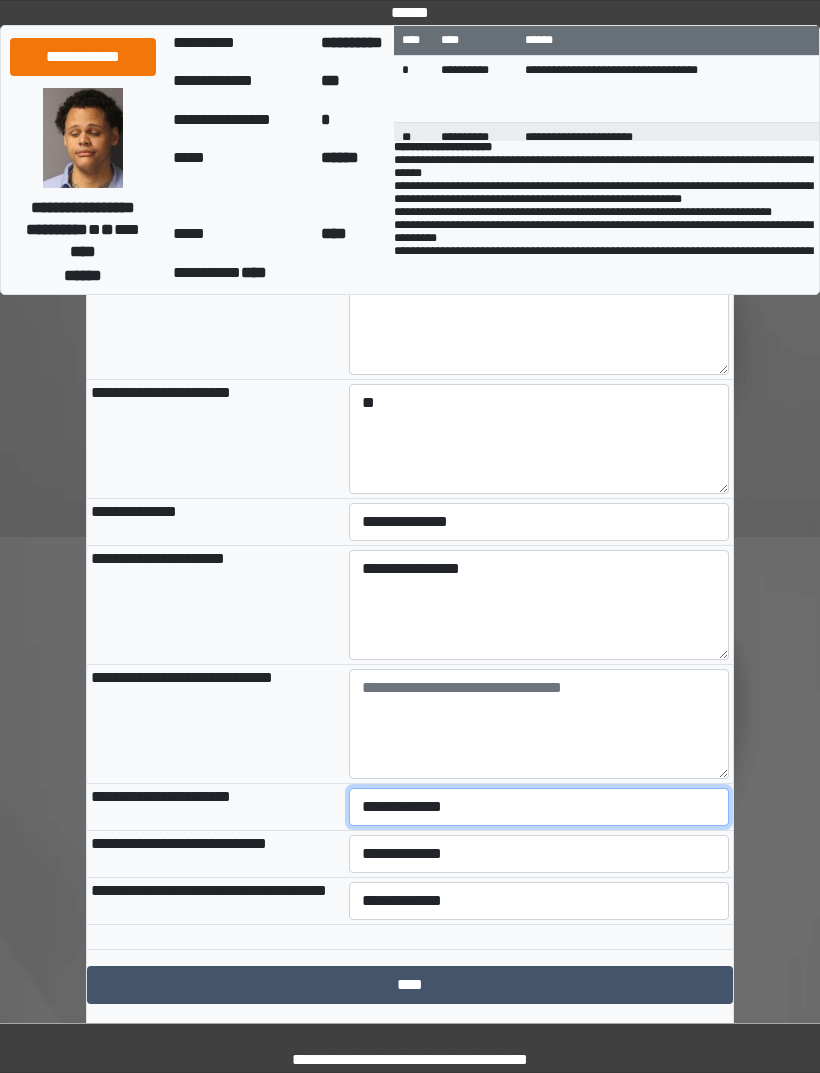 select on "***" 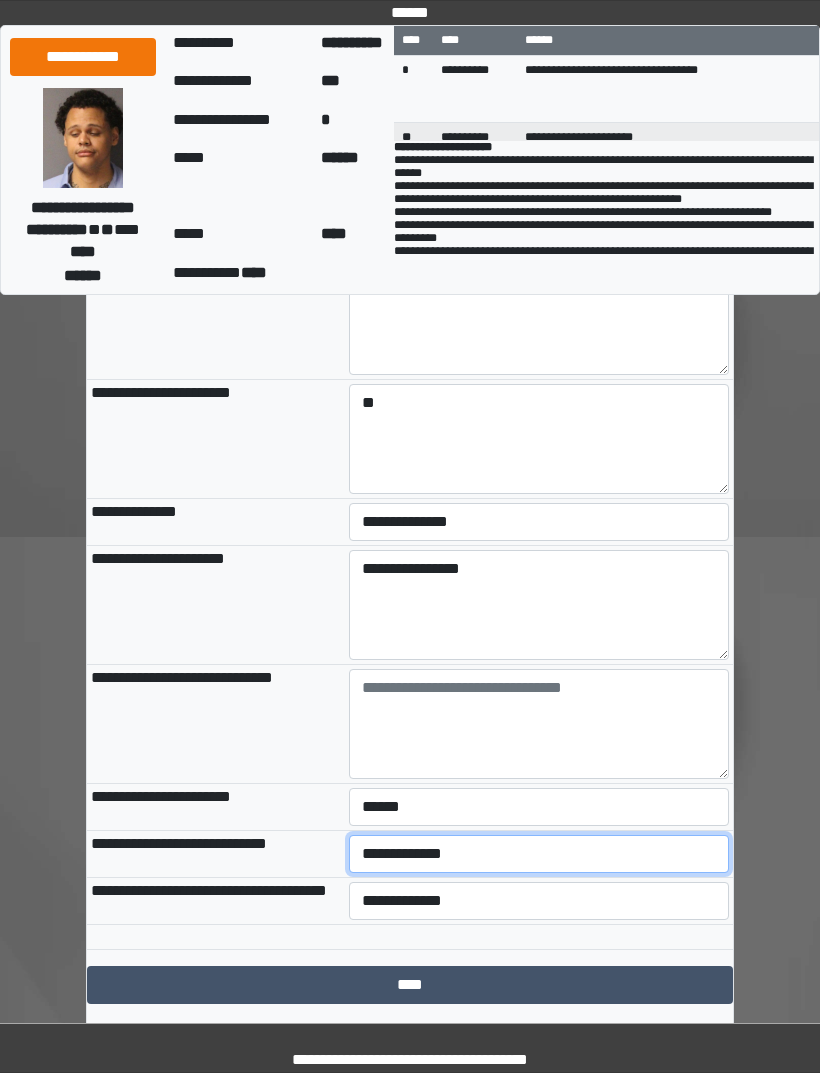 click on "**********" at bounding box center [539, 854] 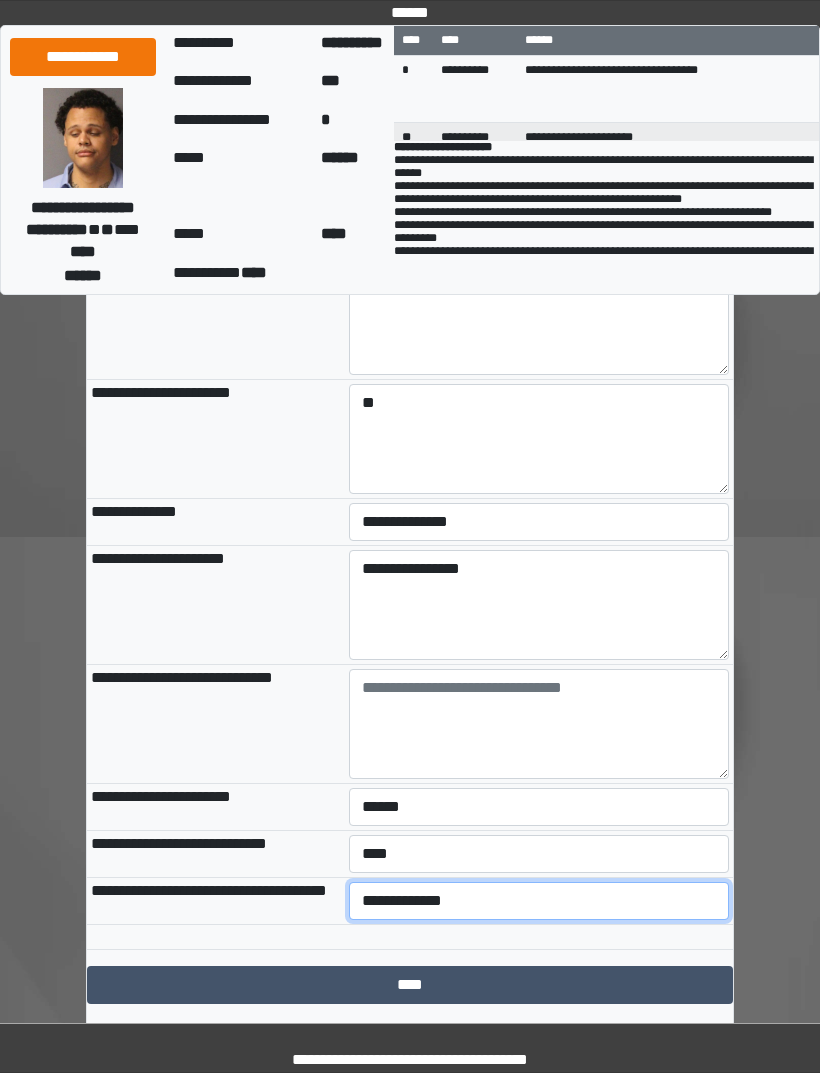 click on "**********" at bounding box center (539, 901) 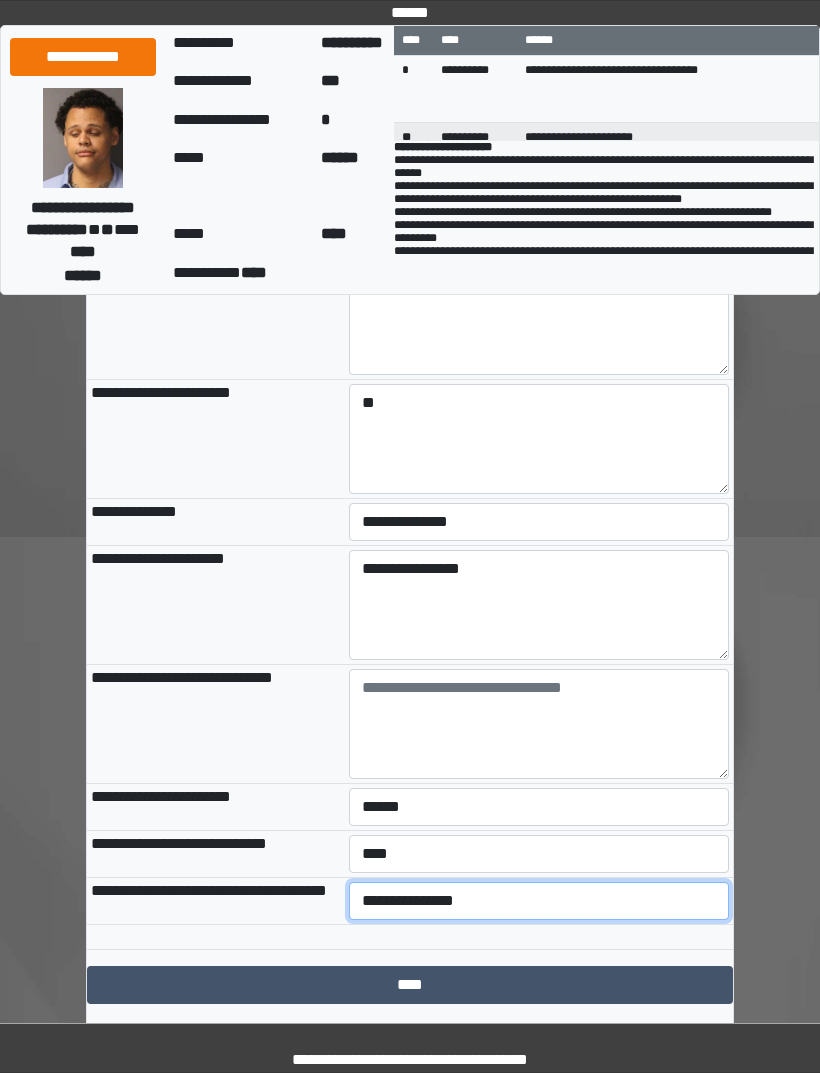 click on "**********" at bounding box center [539, 901] 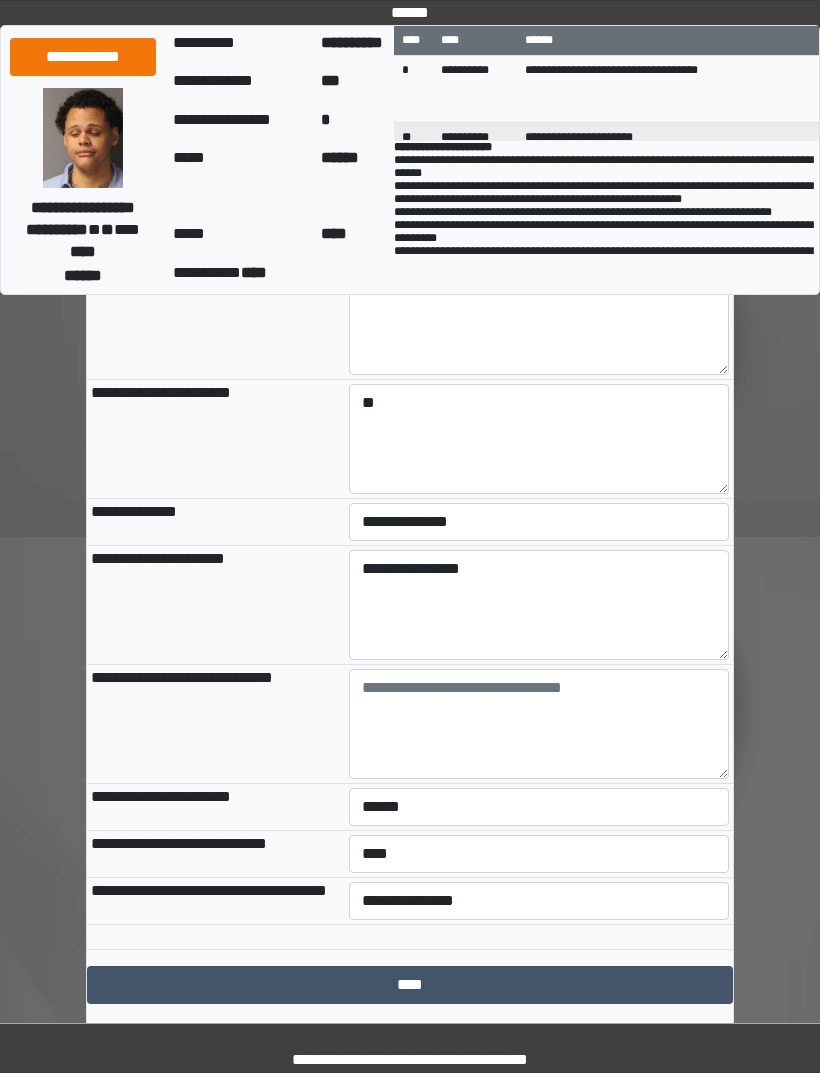 click on "****" at bounding box center (410, 985) 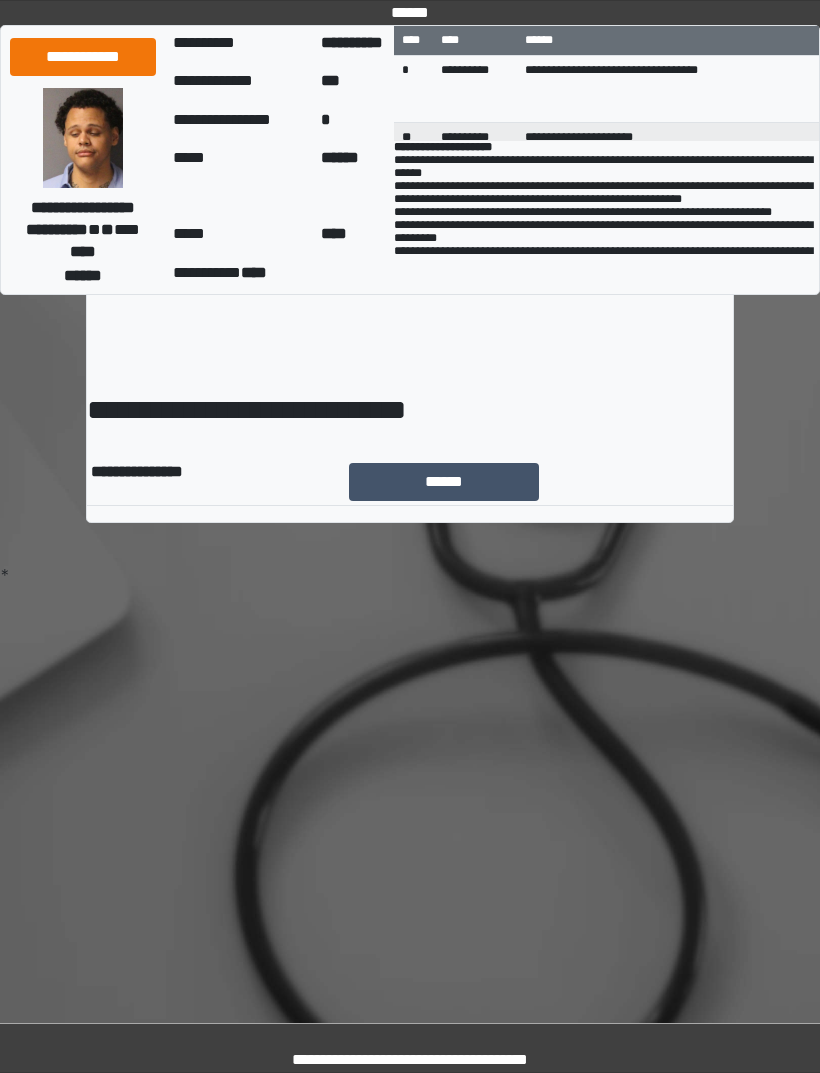 scroll, scrollTop: 0, scrollLeft: 0, axis: both 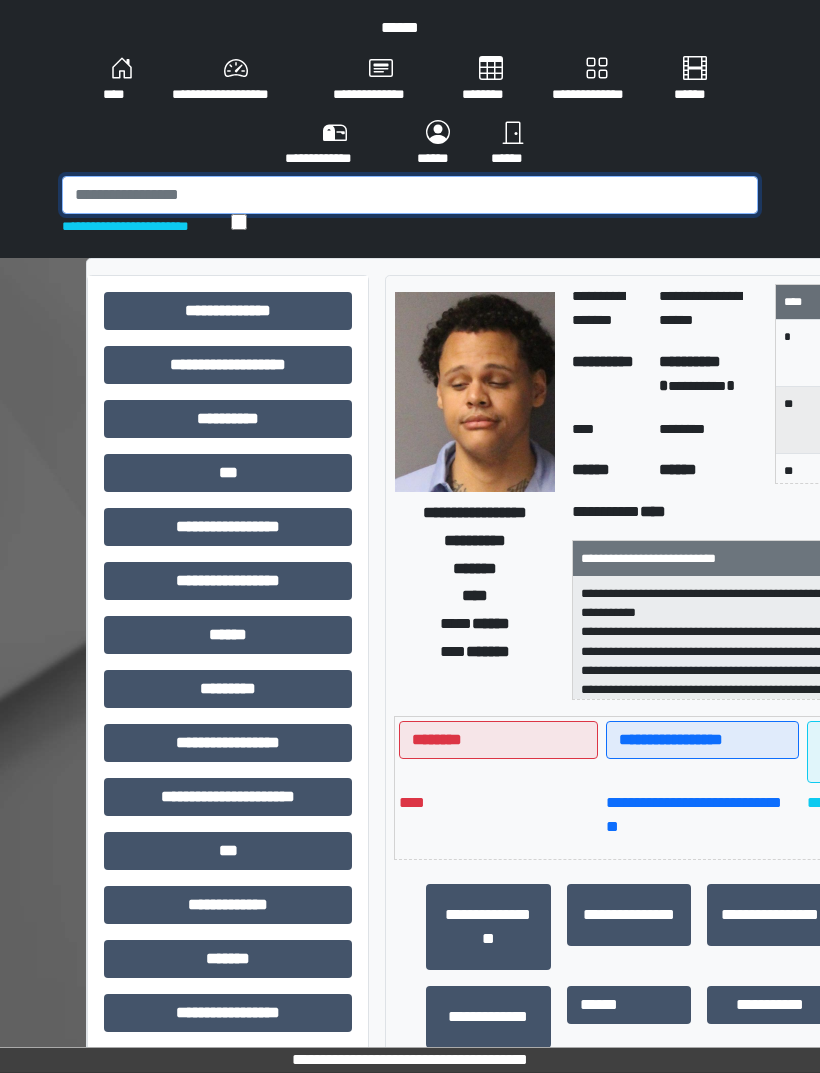click at bounding box center [410, 195] 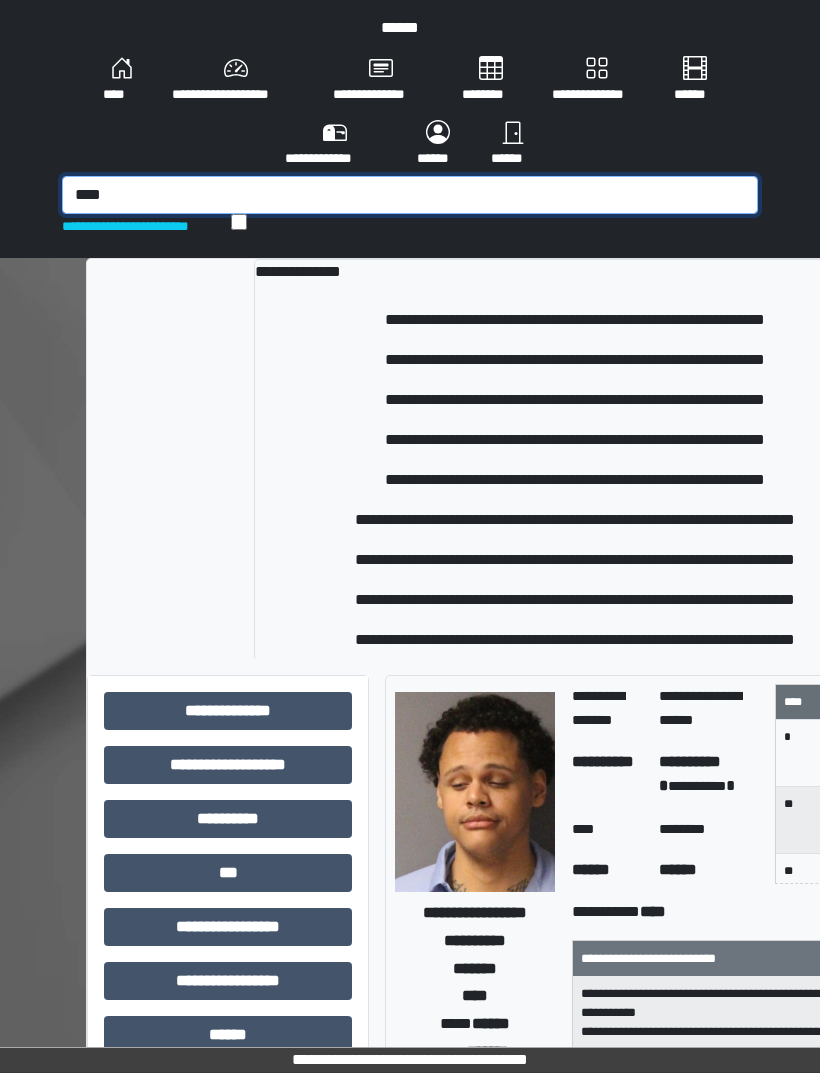 scroll, scrollTop: 0, scrollLeft: 0, axis: both 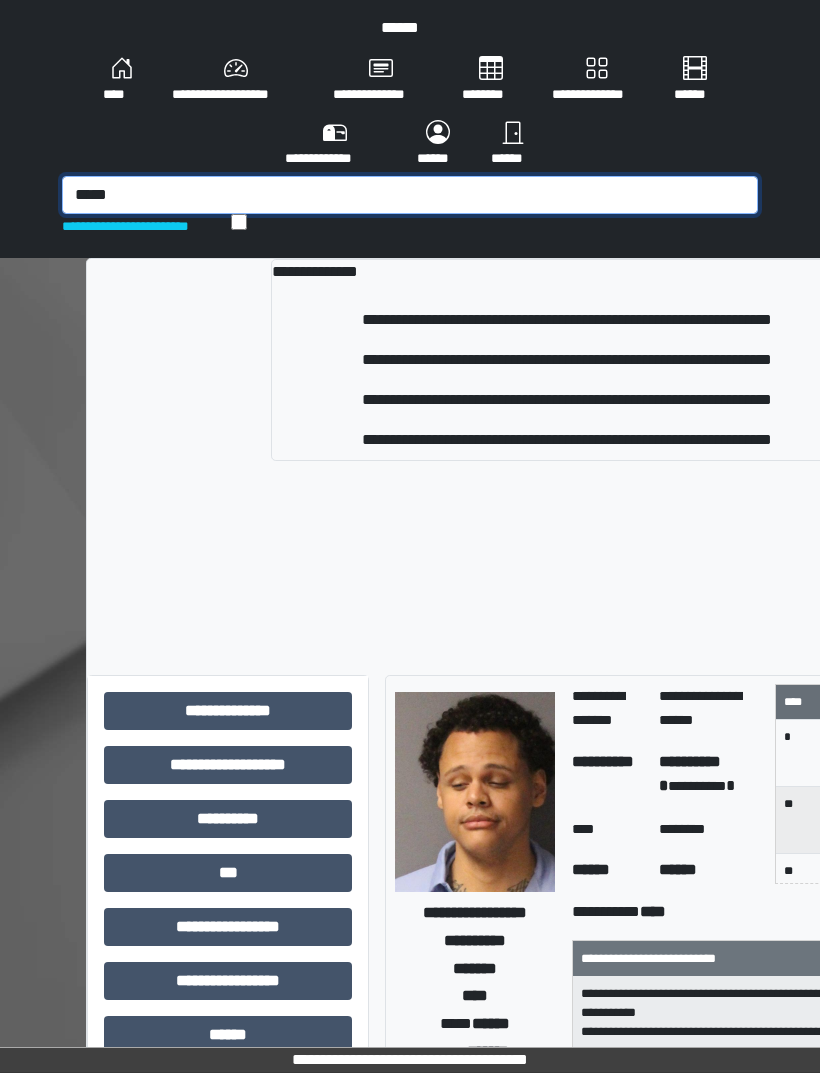 type on "*****" 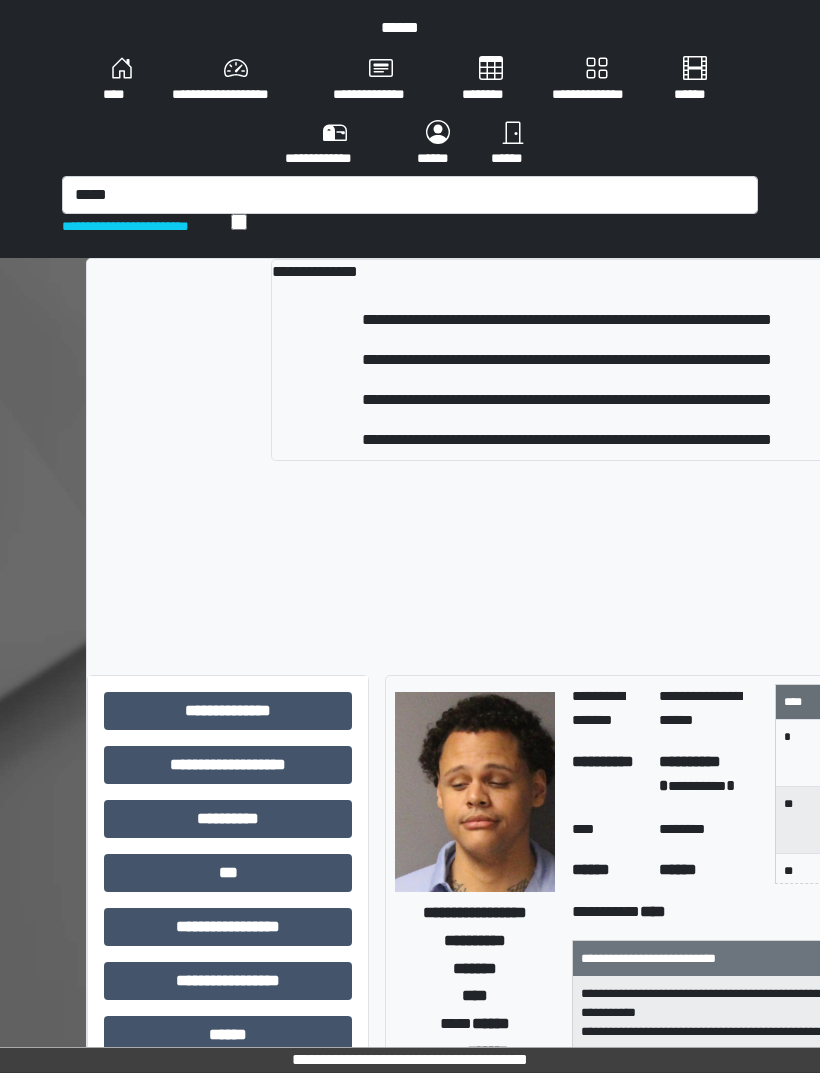 click on "**********" at bounding box center (567, 320) 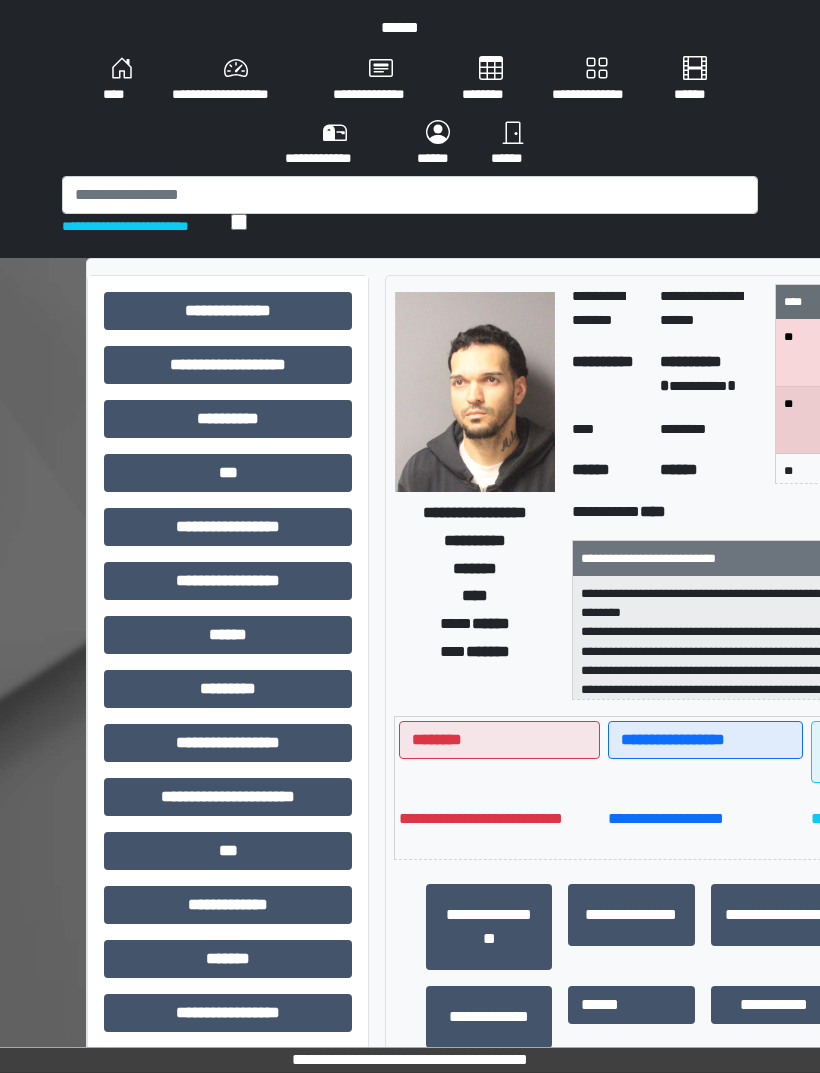 click on "***" at bounding box center [228, 473] 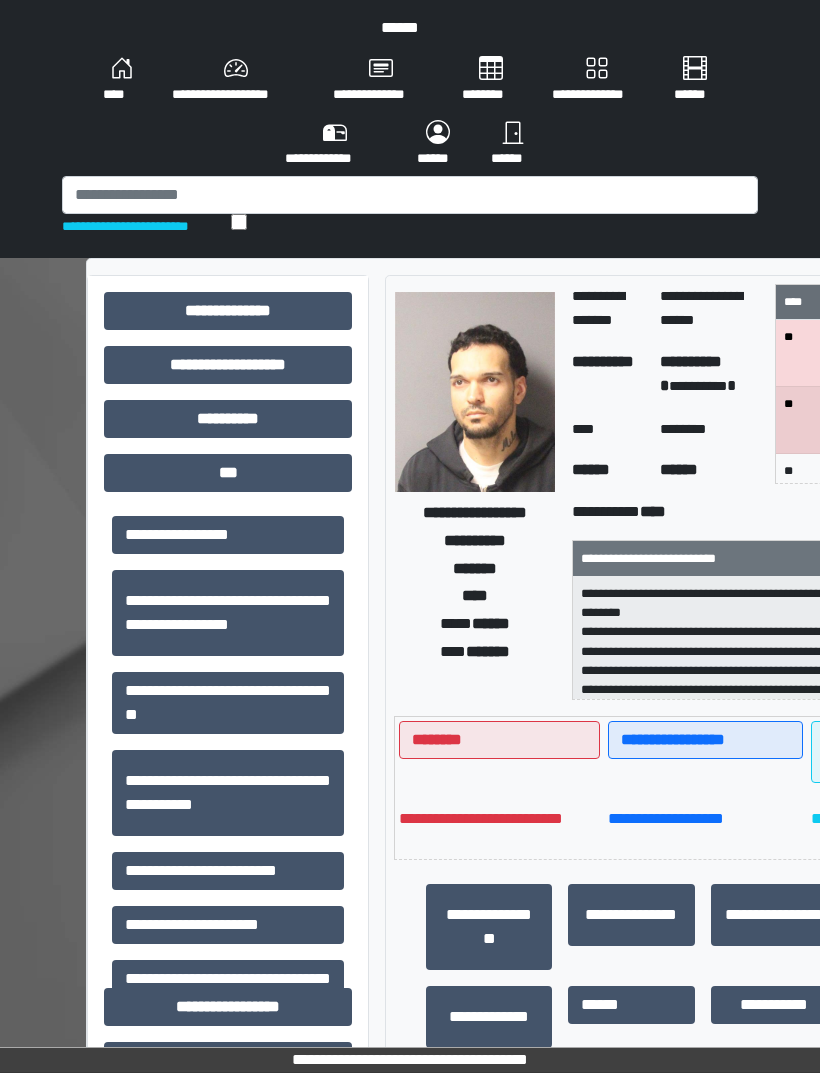 click on "**********" at bounding box center (228, 871) 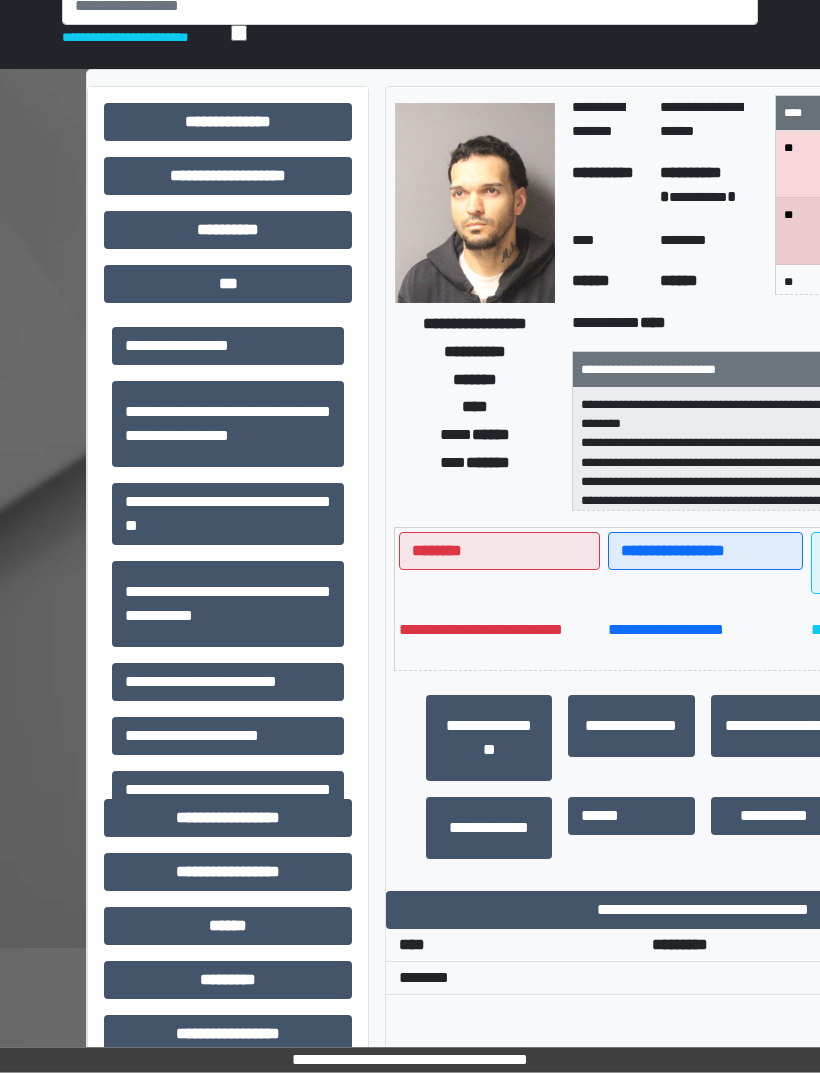 scroll, scrollTop: 189, scrollLeft: 0, axis: vertical 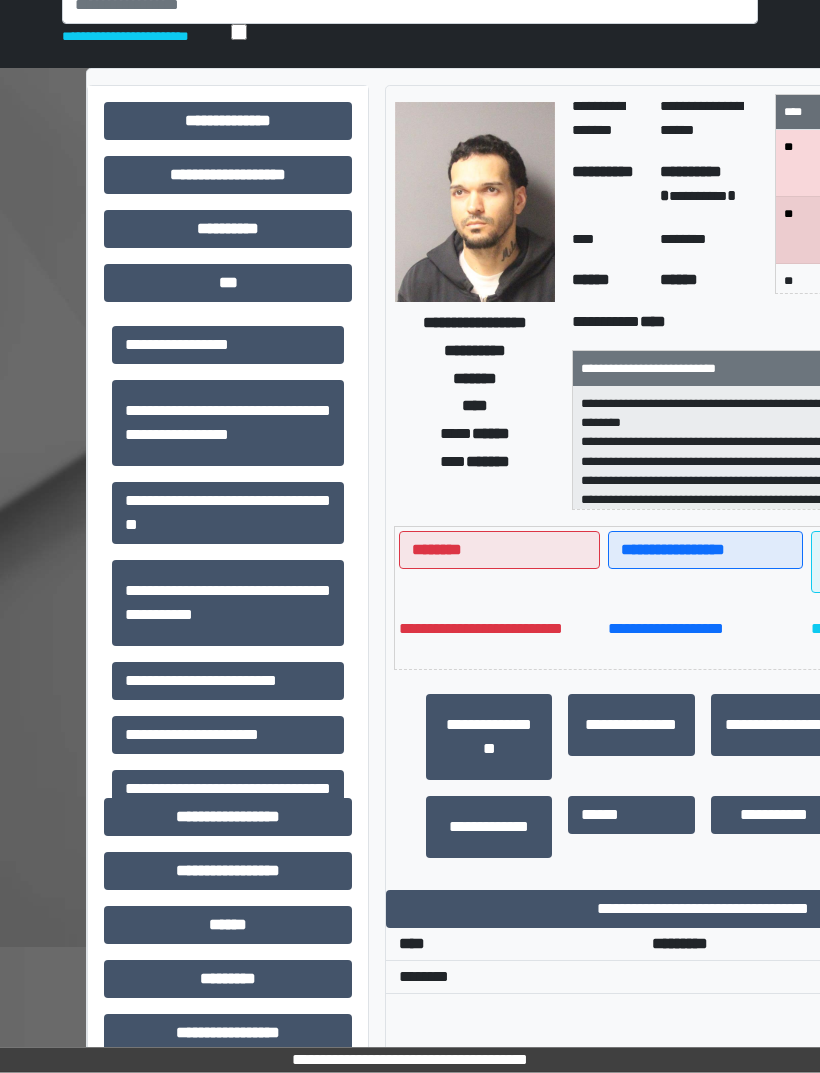 click on "**********" at bounding box center (702, 910) 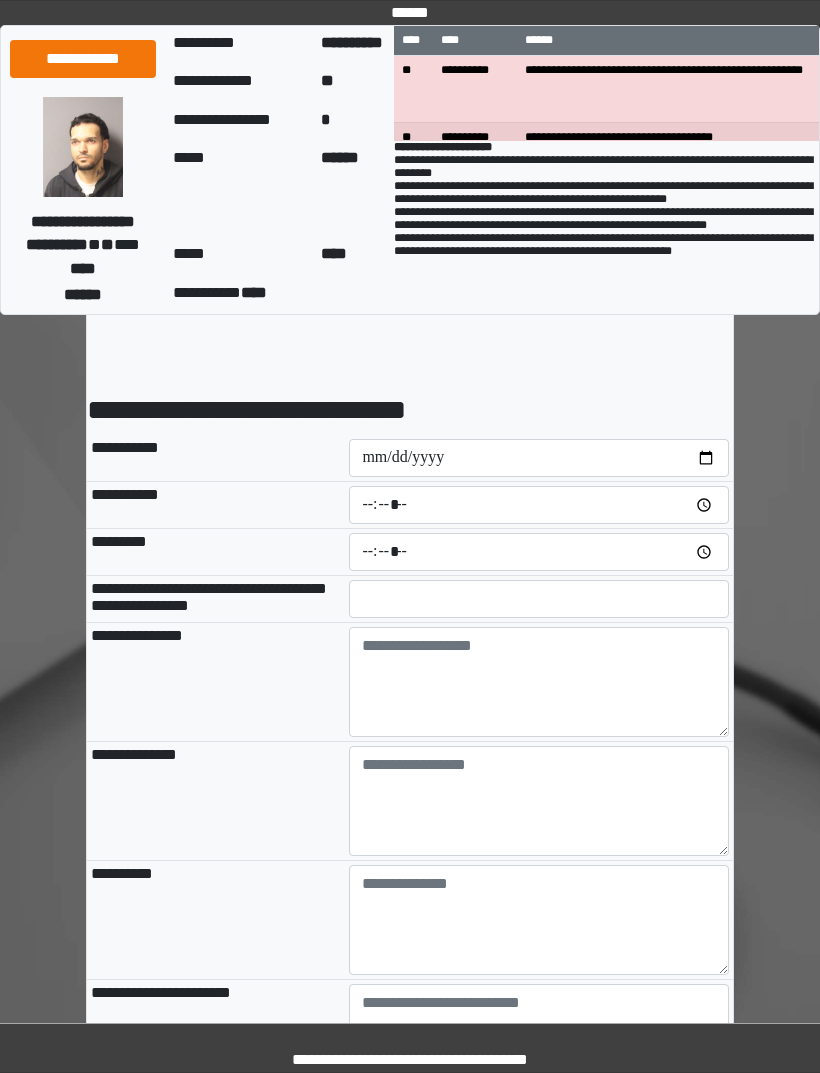scroll, scrollTop: 0, scrollLeft: 0, axis: both 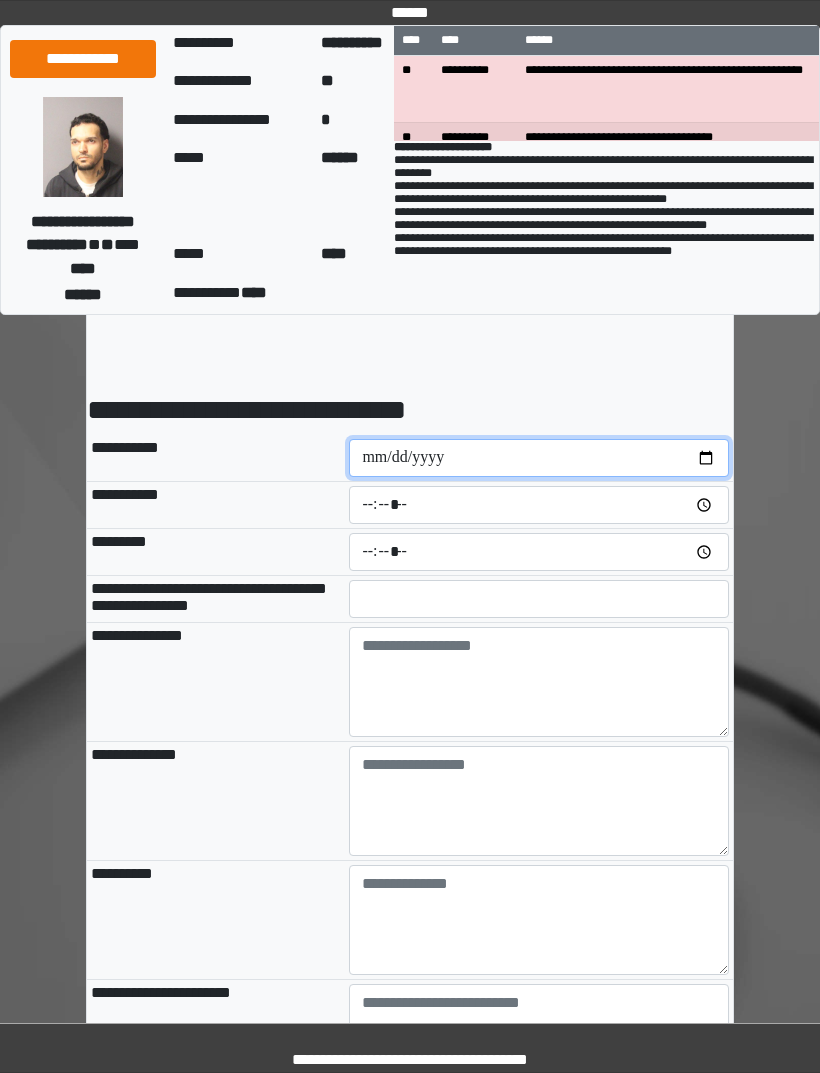 click at bounding box center [539, 458] 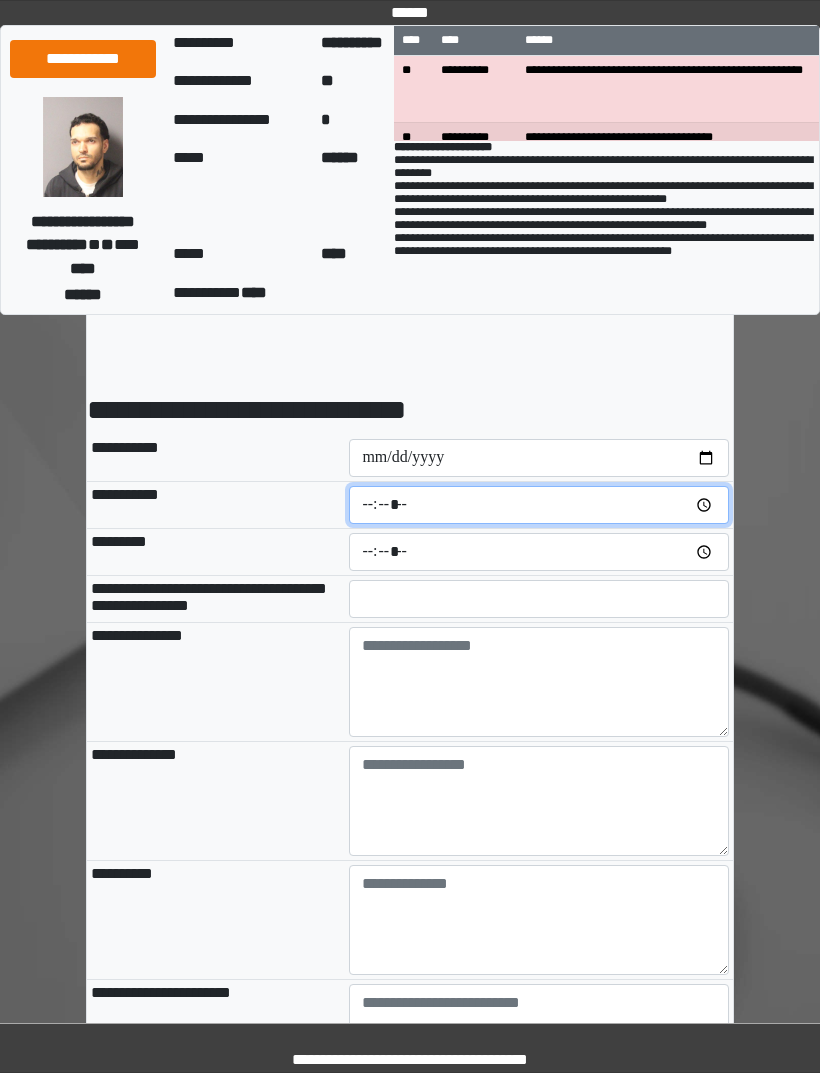 click at bounding box center [539, 505] 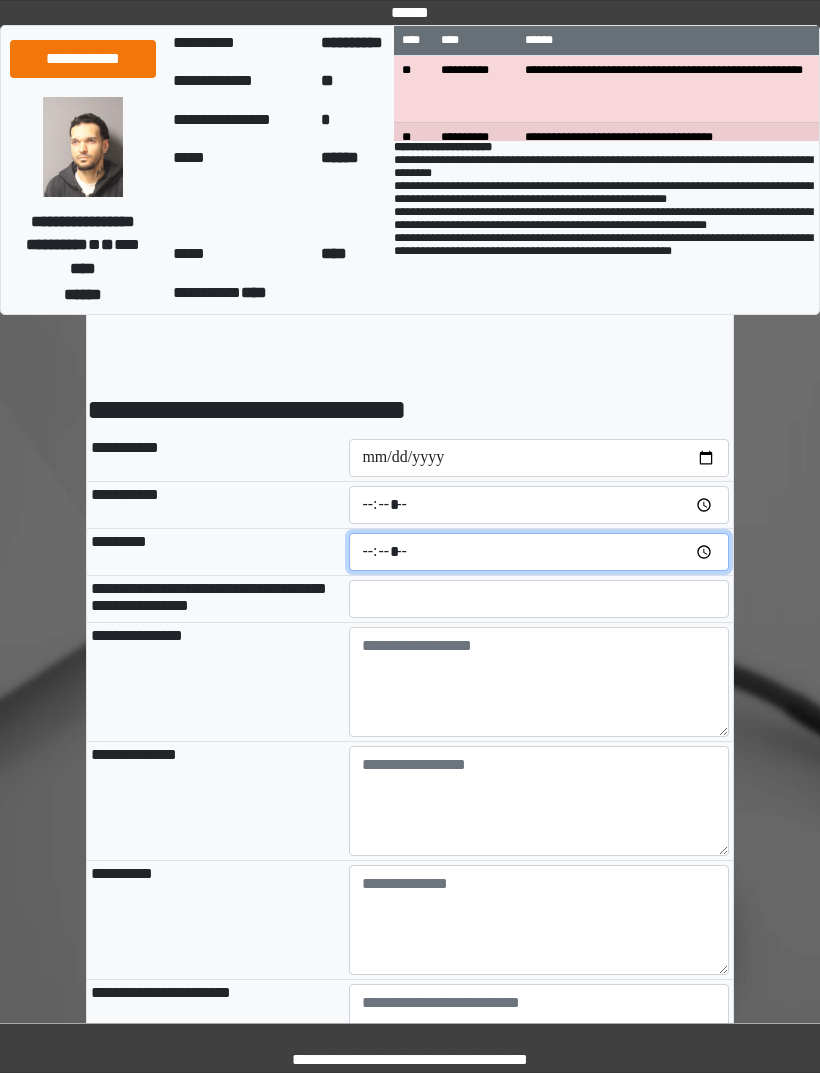 click at bounding box center (539, 552) 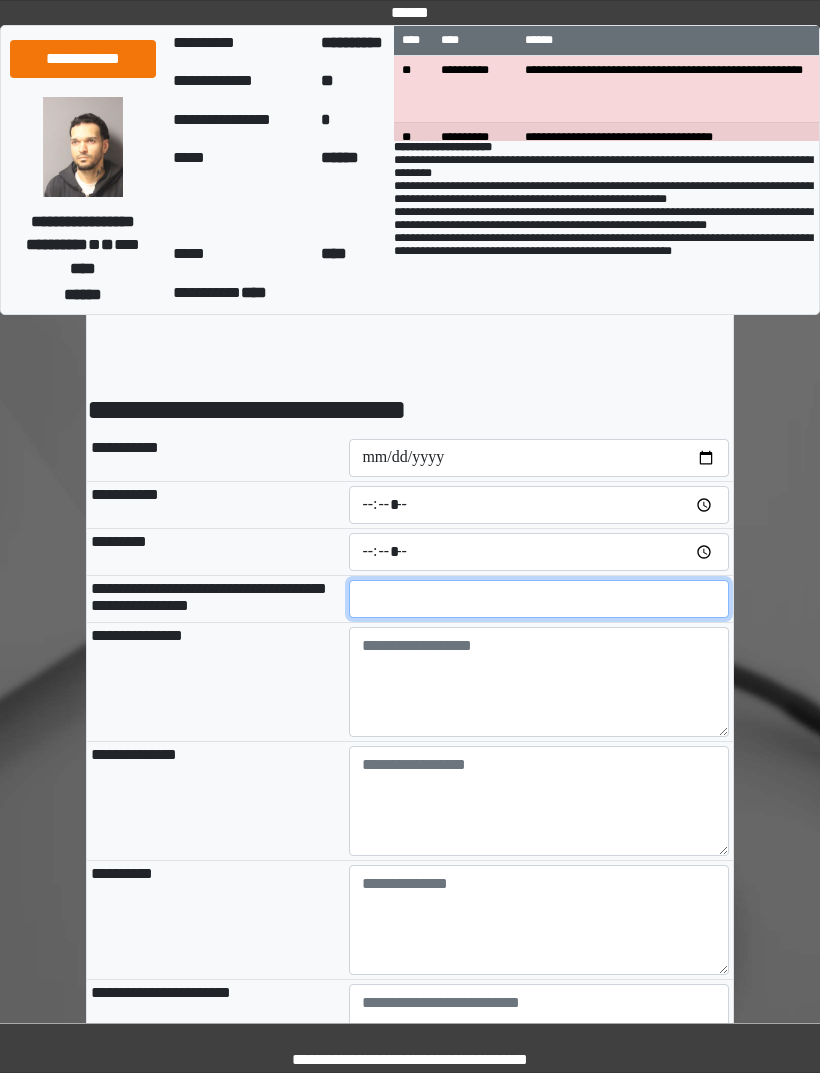 click at bounding box center [539, 599] 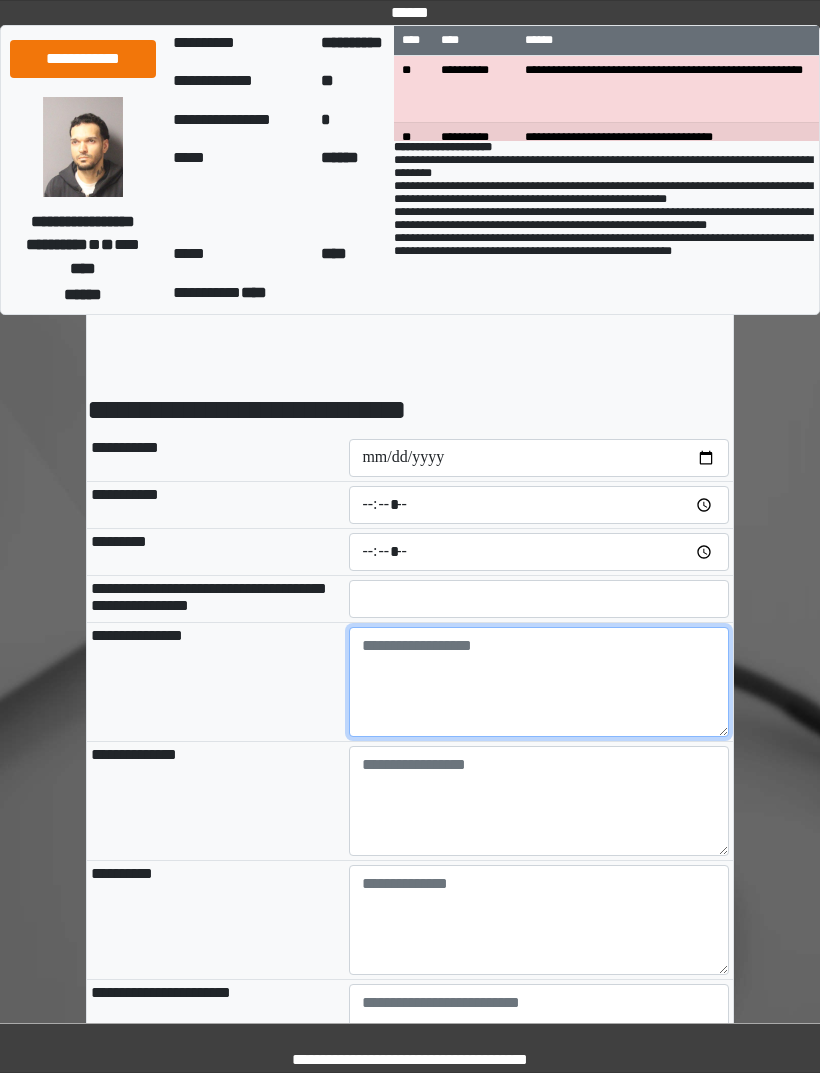 click at bounding box center [539, 682] 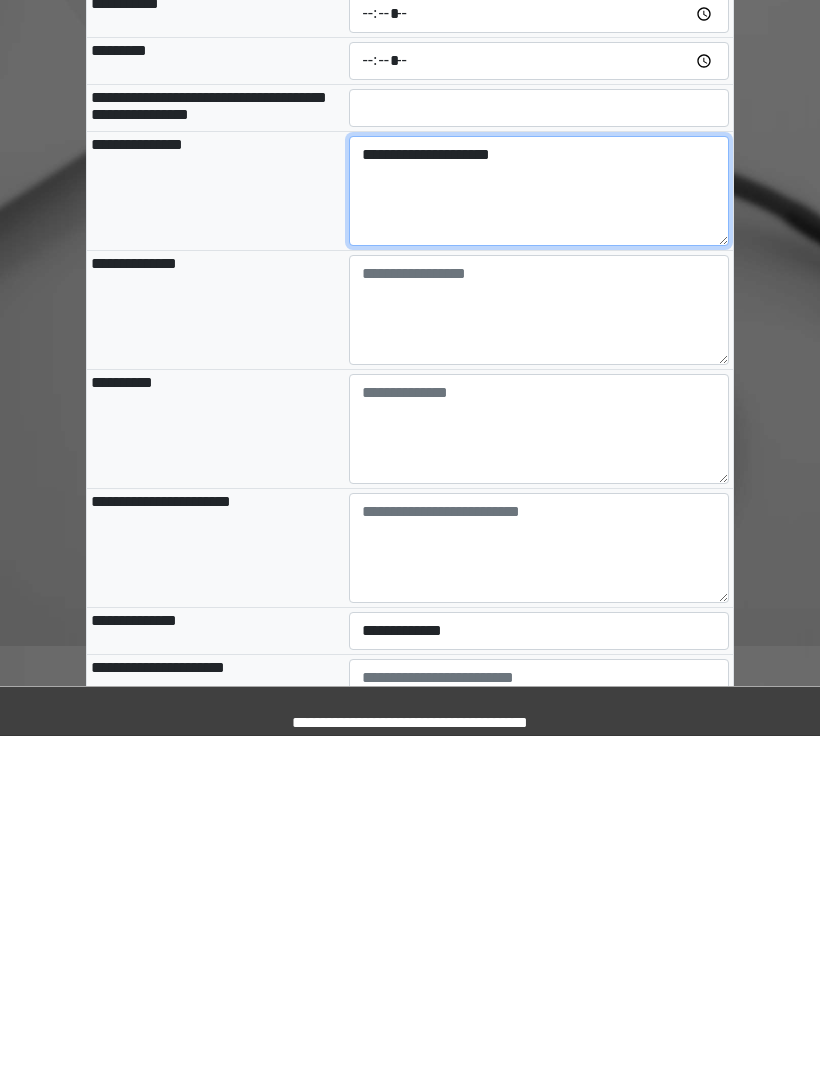 scroll, scrollTop: 155, scrollLeft: 0, axis: vertical 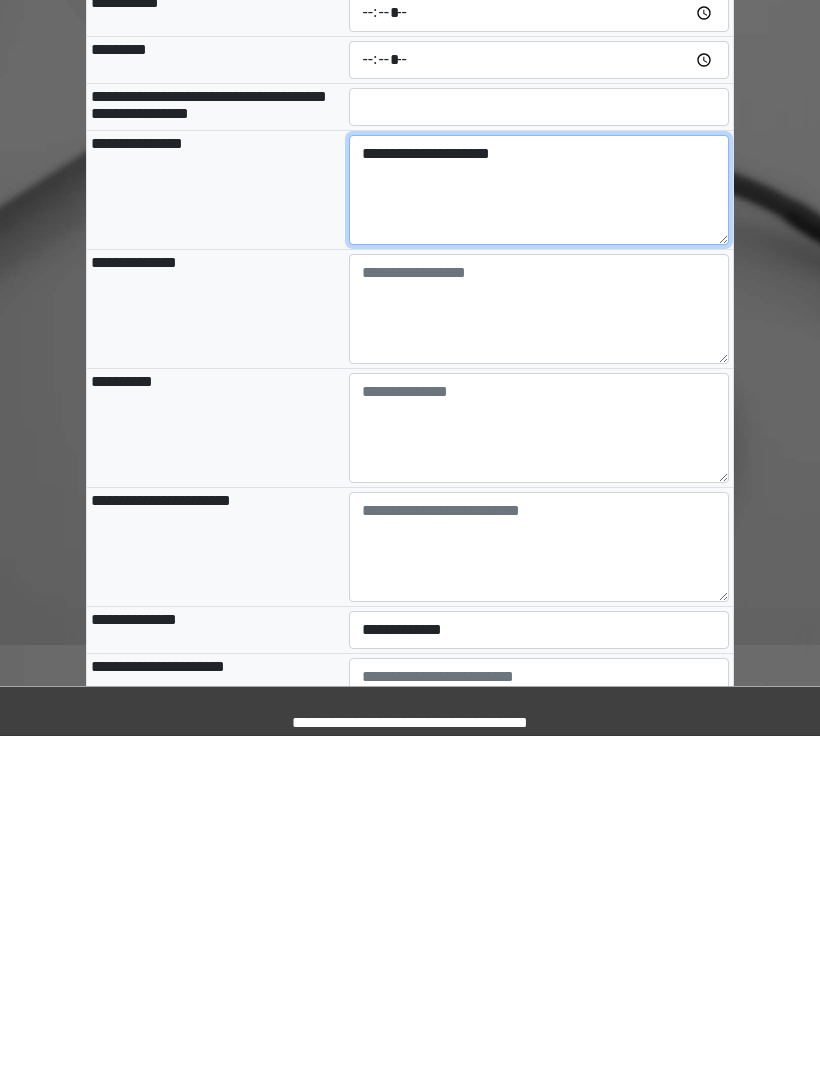 type on "**********" 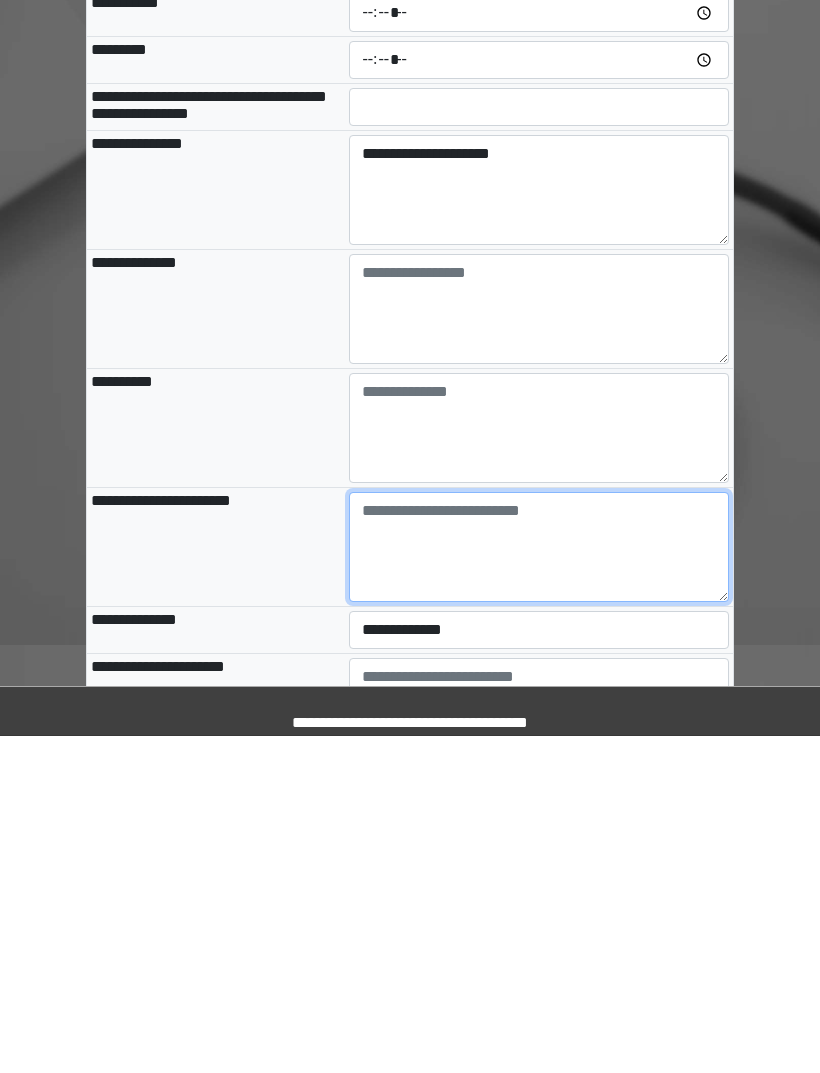 click at bounding box center (539, 884) 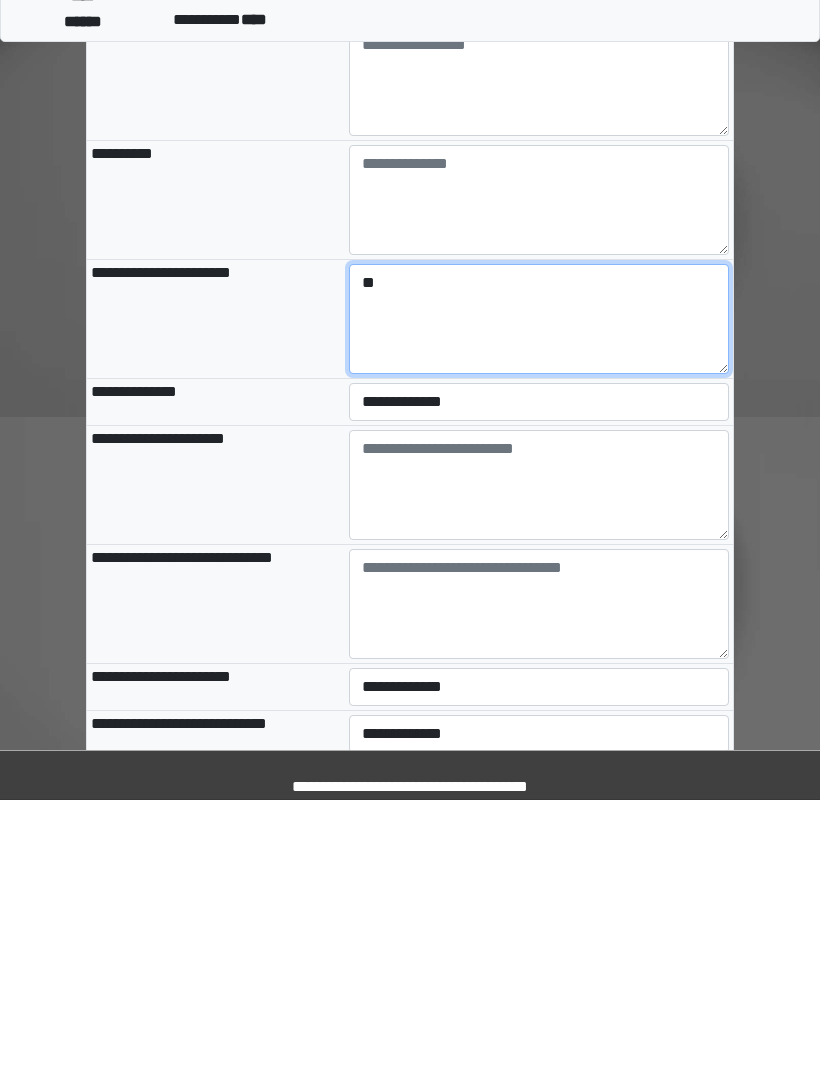 type on "**" 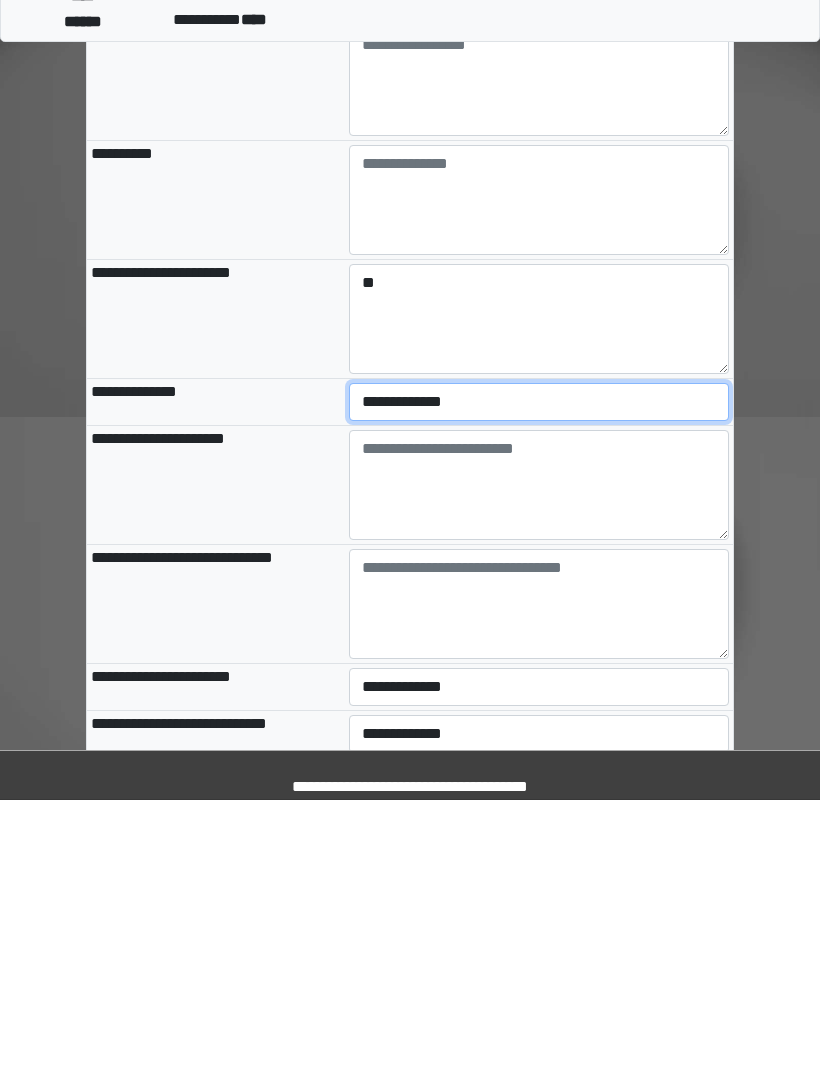 click on "**********" at bounding box center (539, 675) 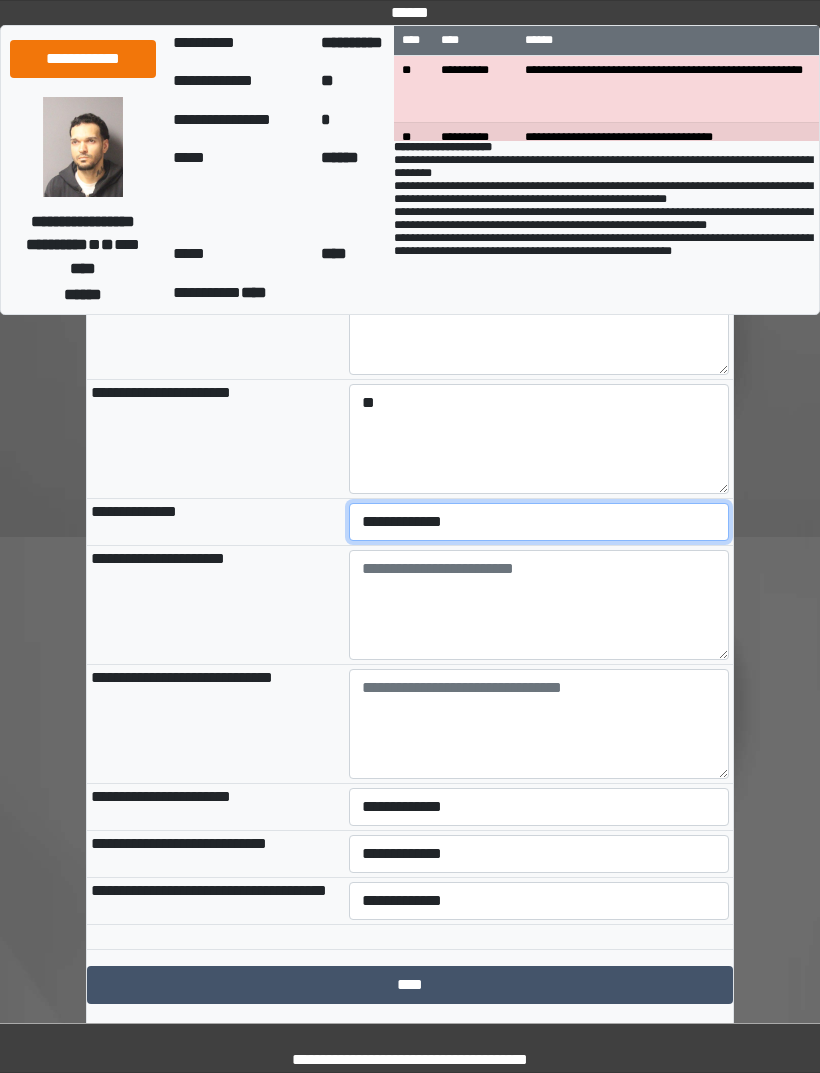 select on "***" 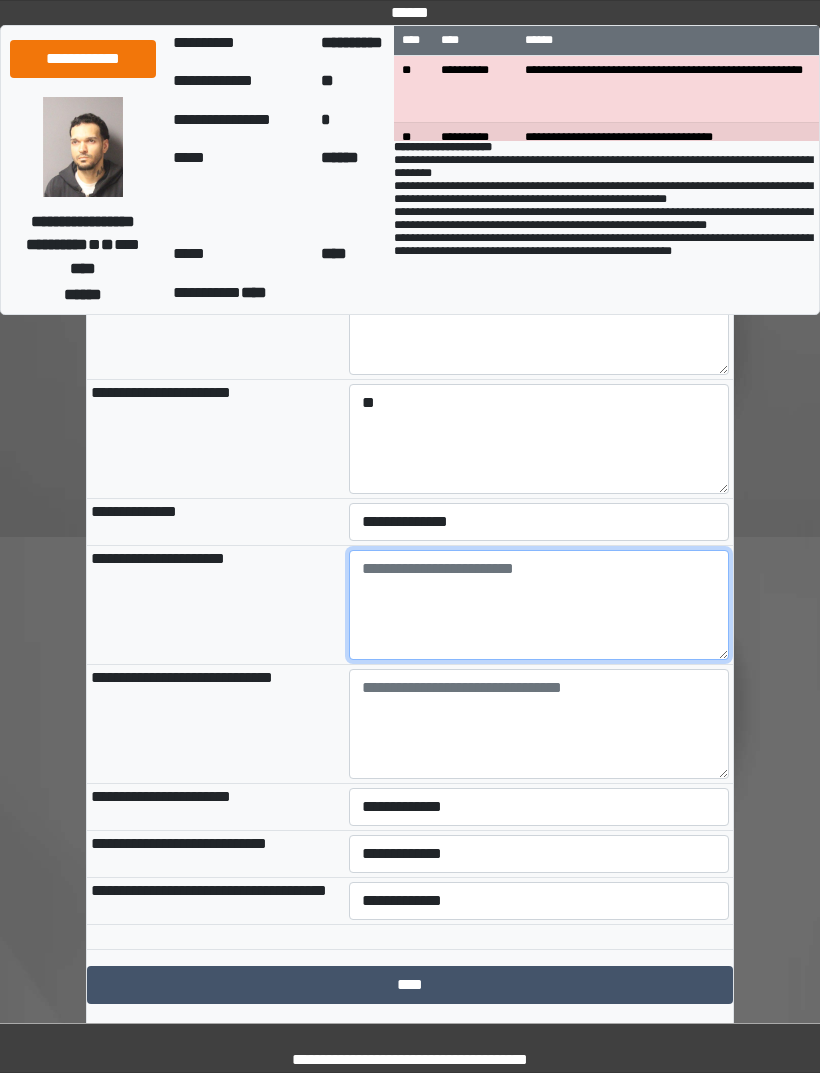 click at bounding box center [539, 605] 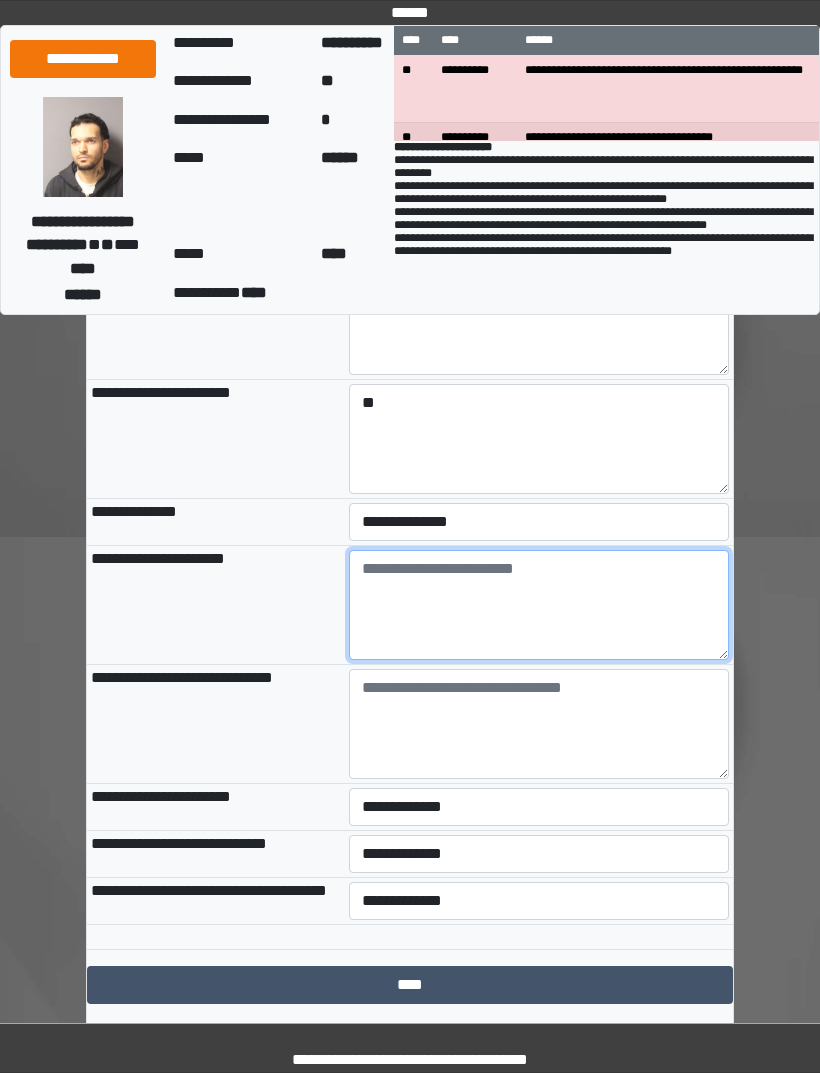 paste on "**********" 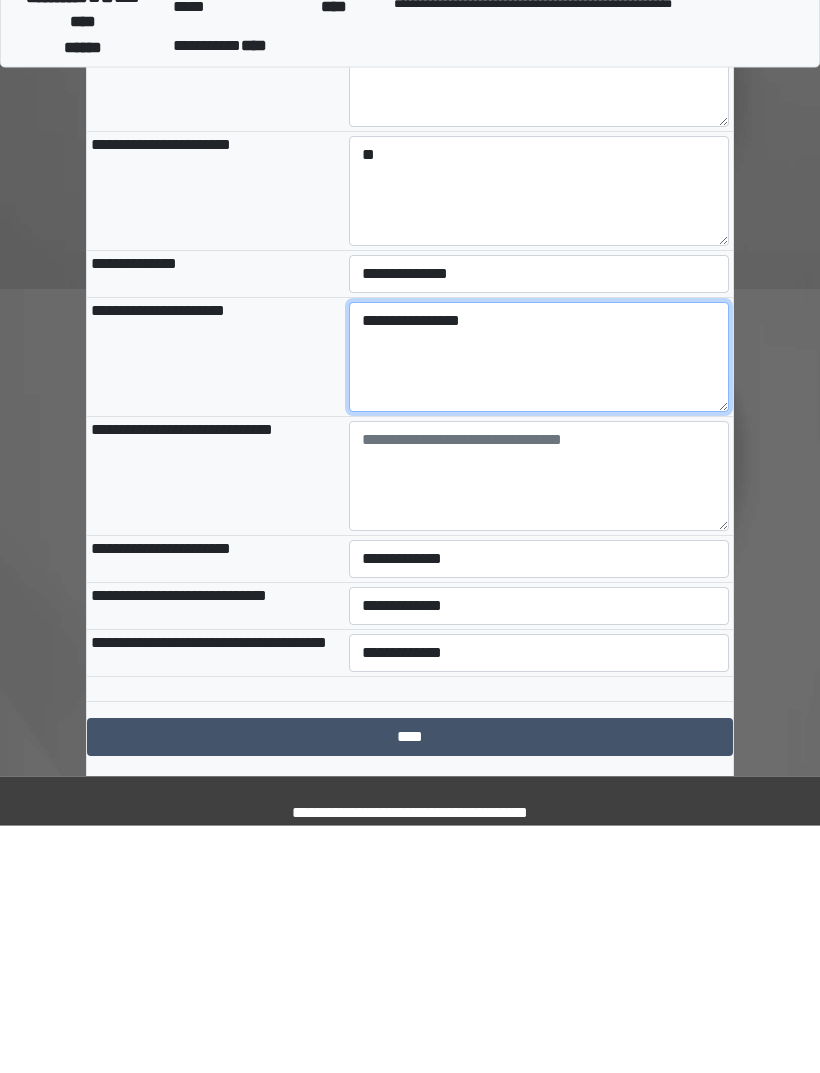 type on "**********" 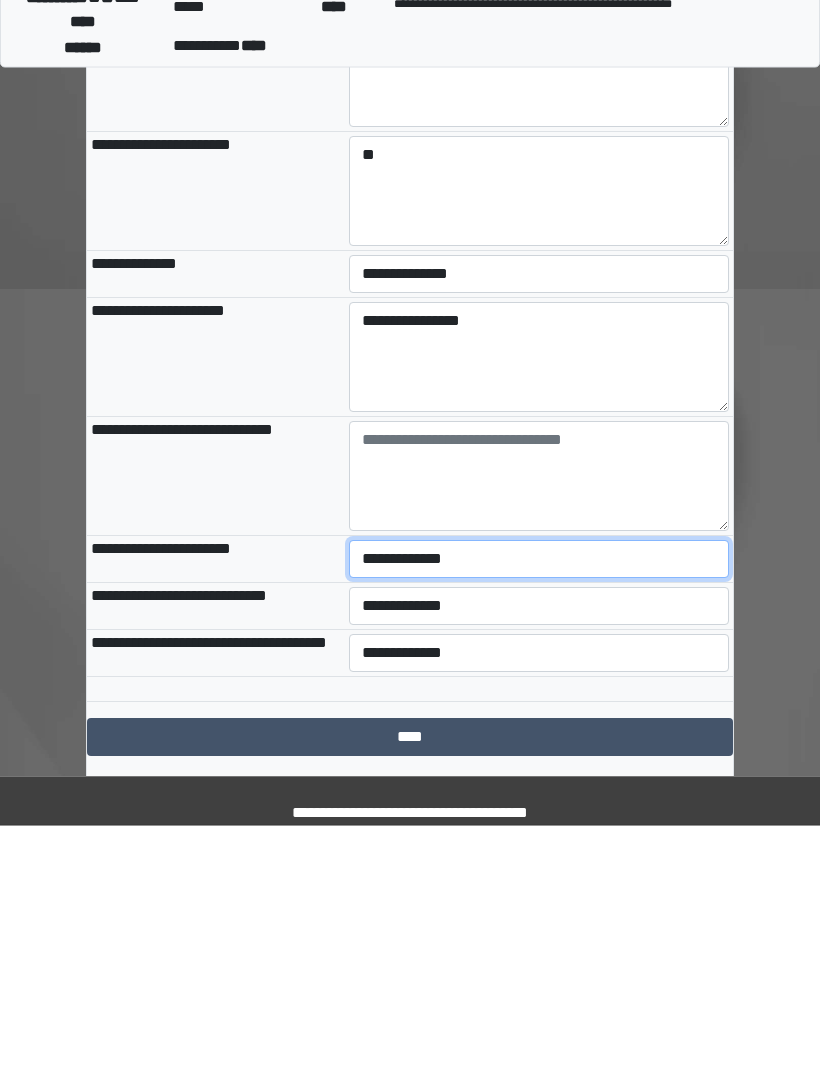 click on "**********" at bounding box center (539, 807) 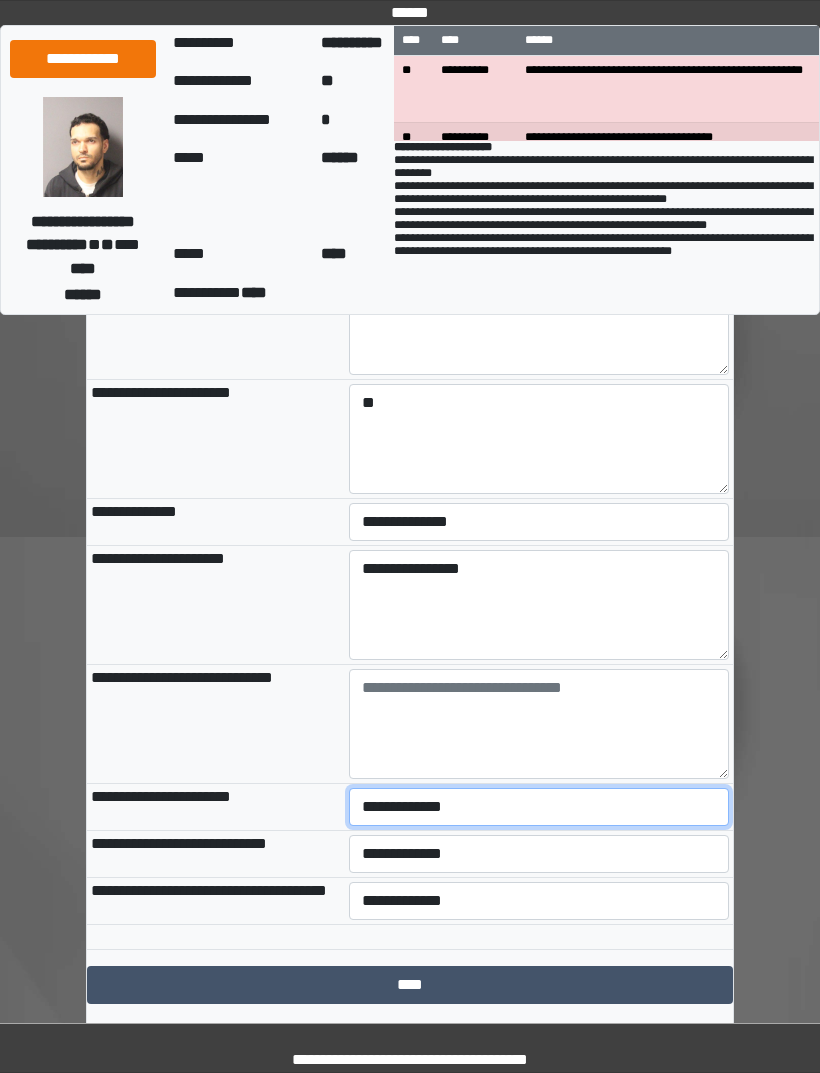 select on "***" 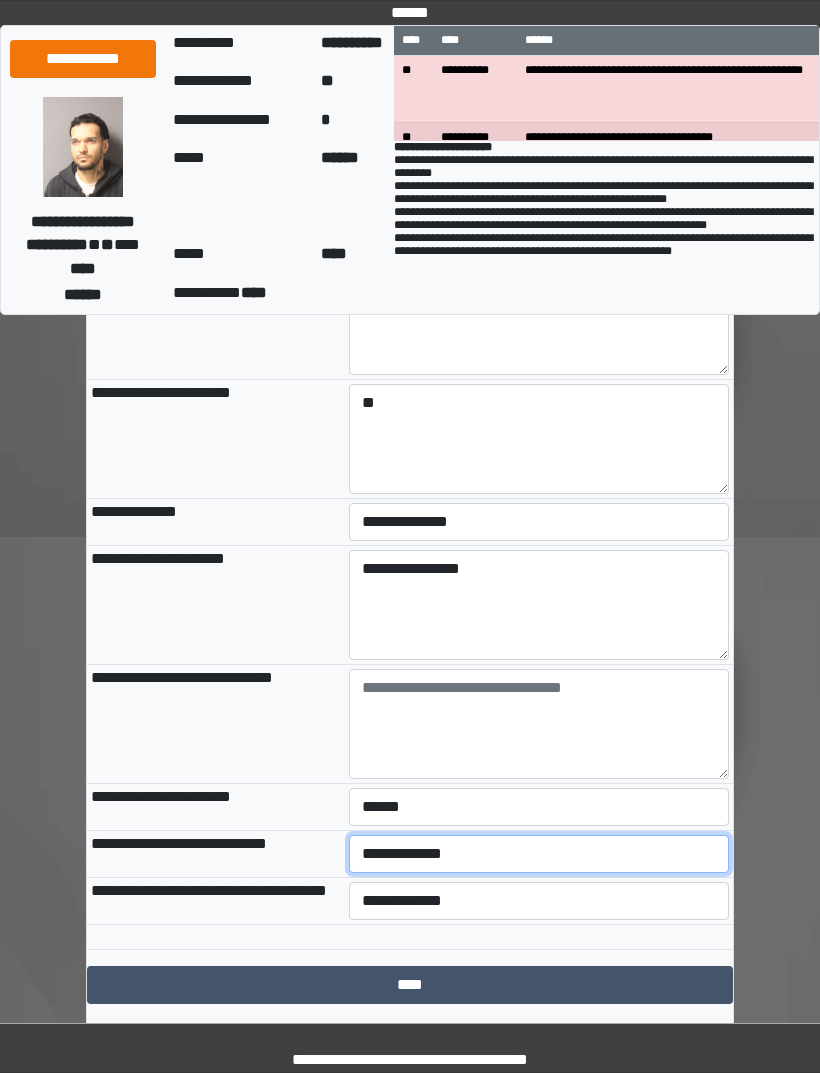 click on "**********" at bounding box center (539, 854) 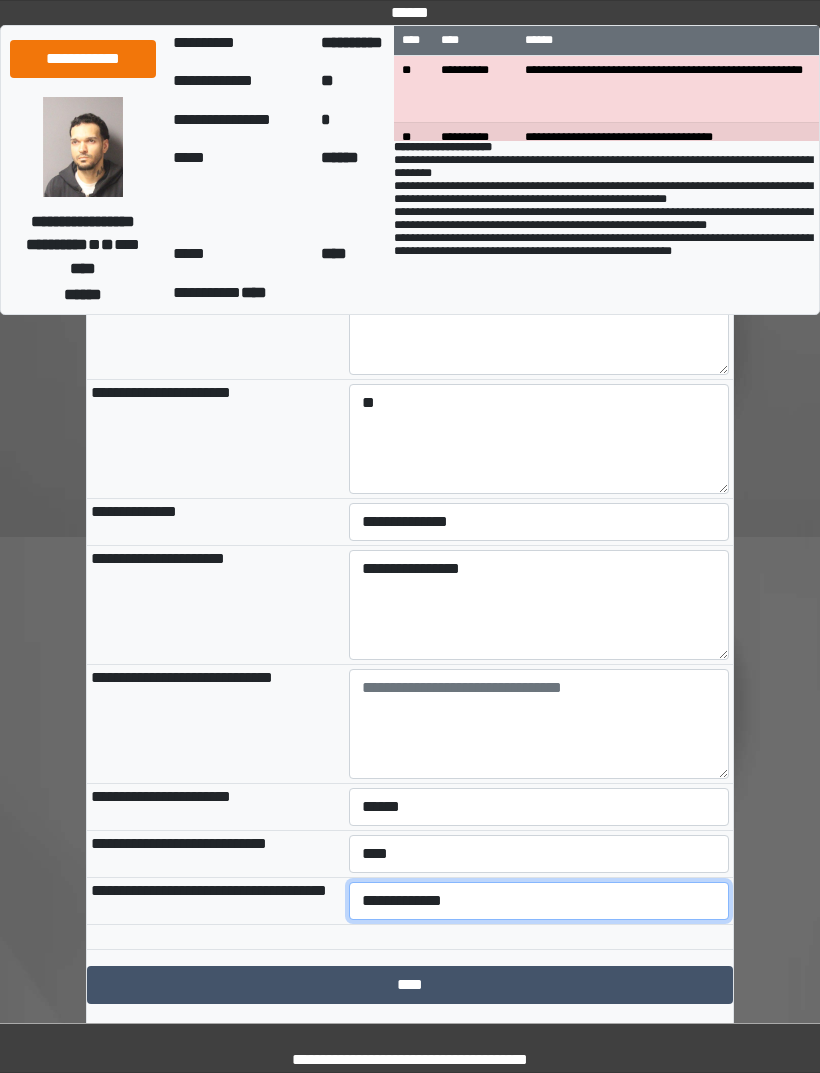 click on "**********" at bounding box center (539, 901) 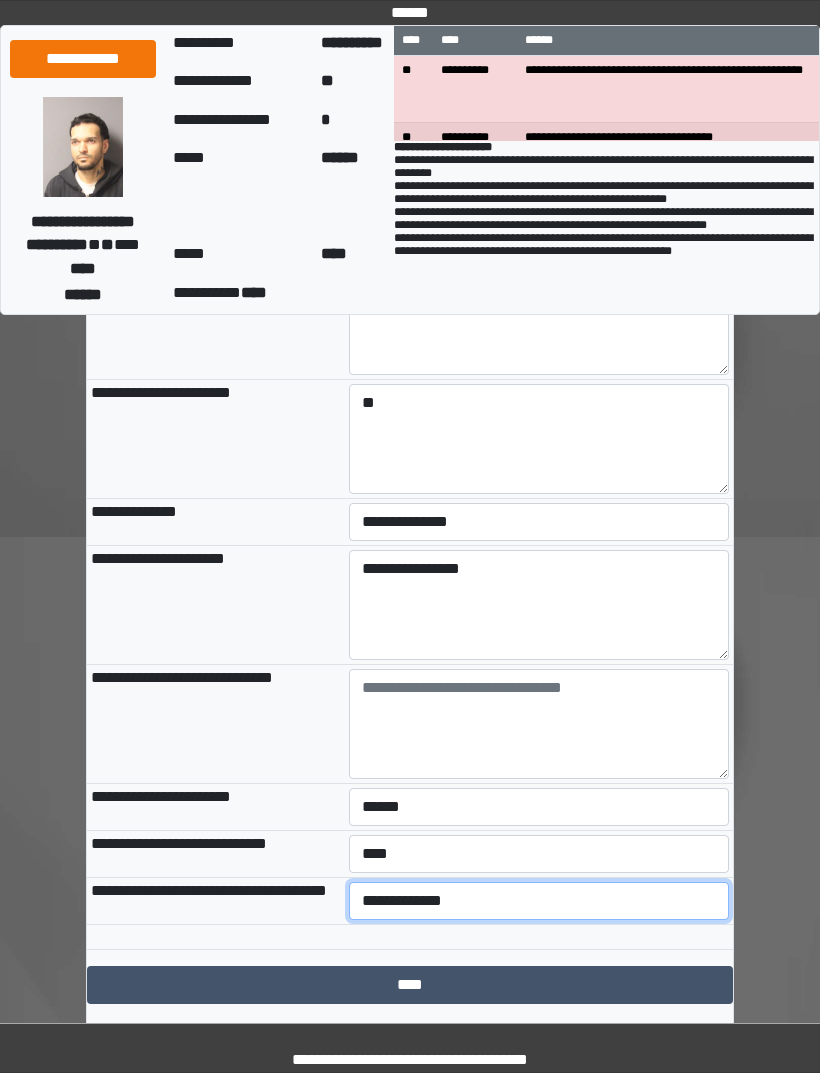 select on "***" 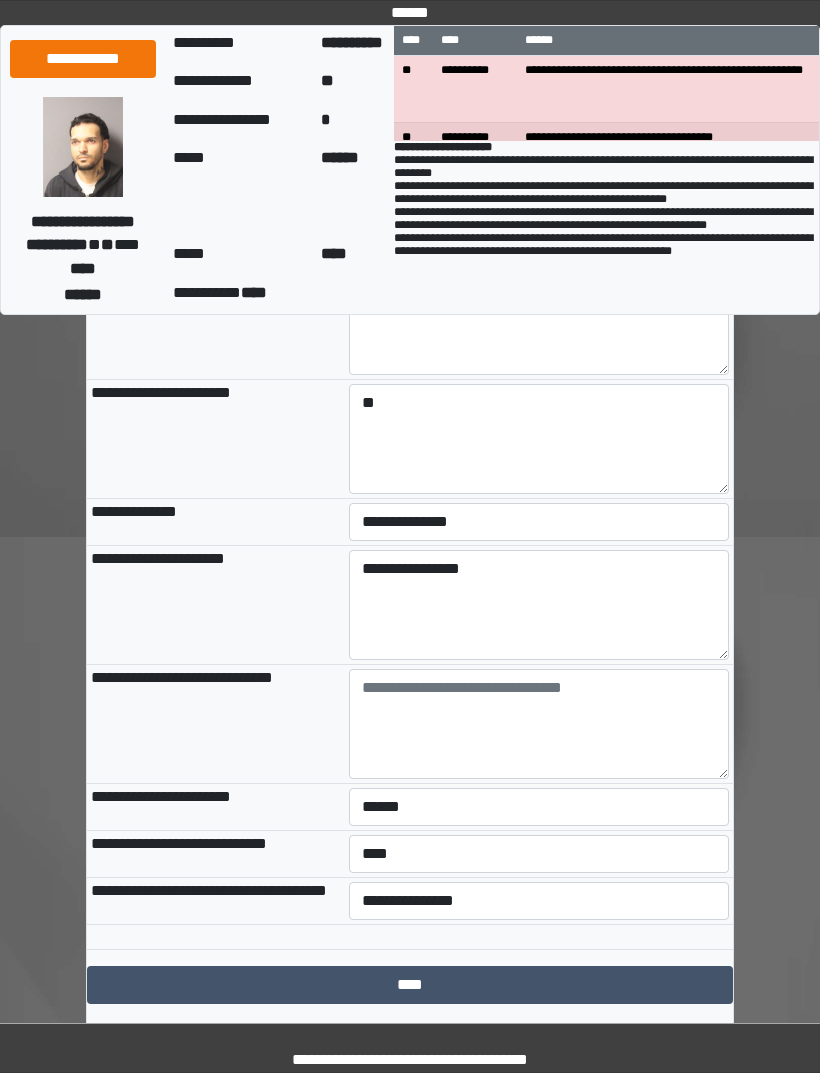 click on "****" at bounding box center [410, 985] 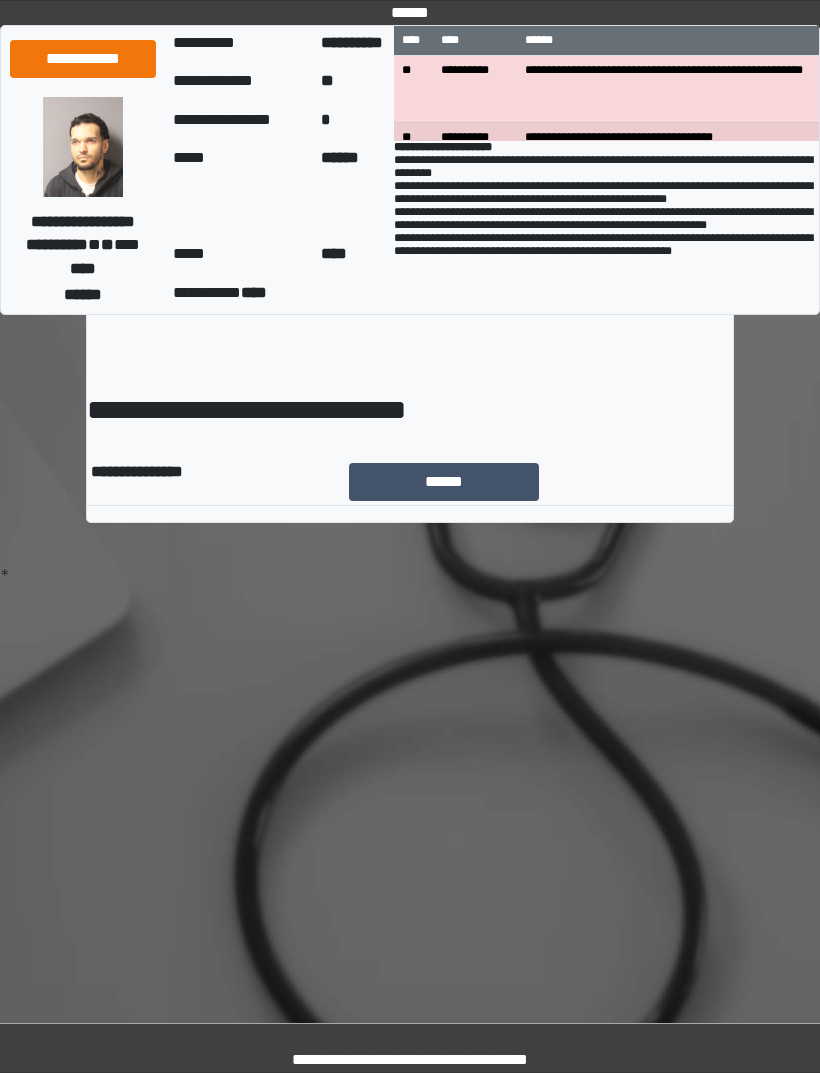 scroll, scrollTop: 0, scrollLeft: 0, axis: both 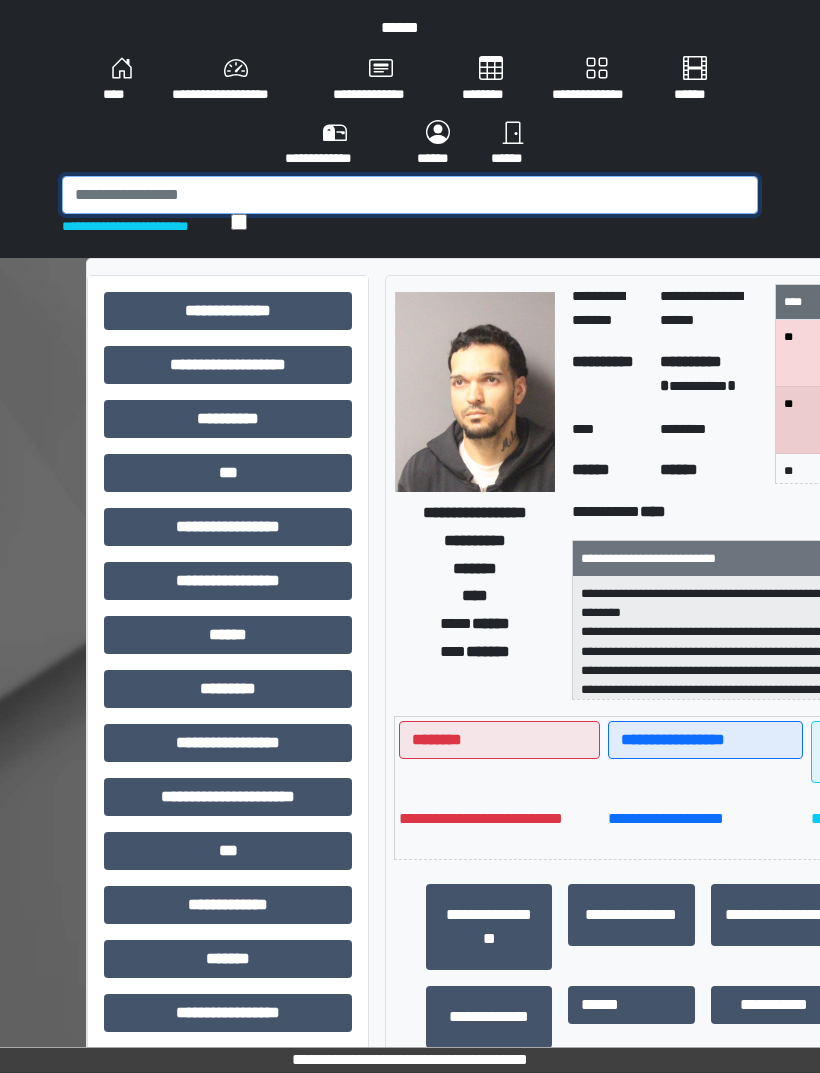 click at bounding box center [410, 195] 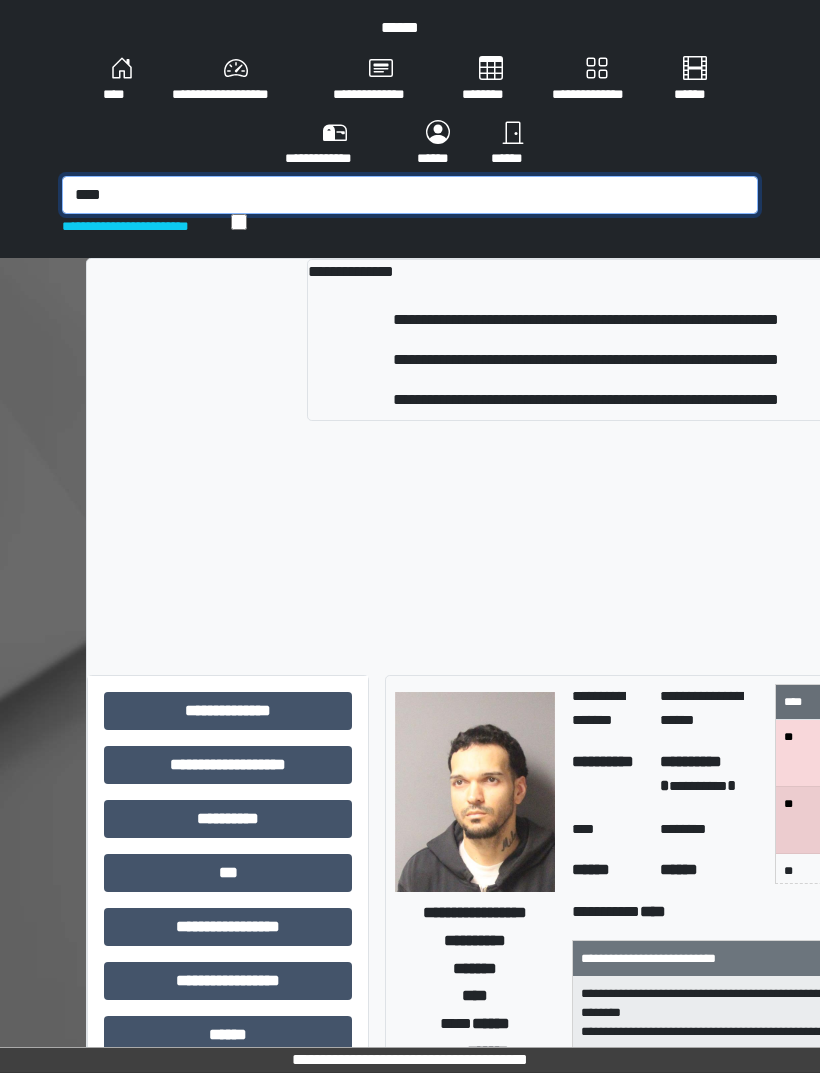type on "****" 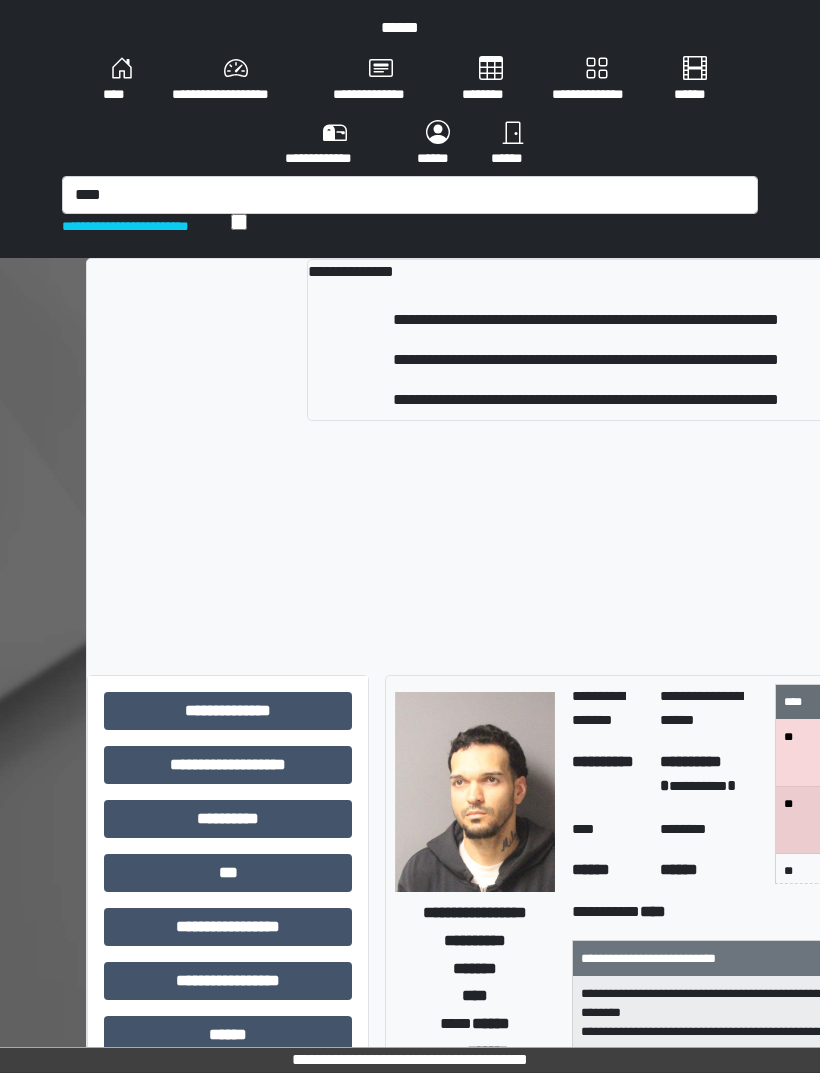 click on "**********" at bounding box center (586, 320) 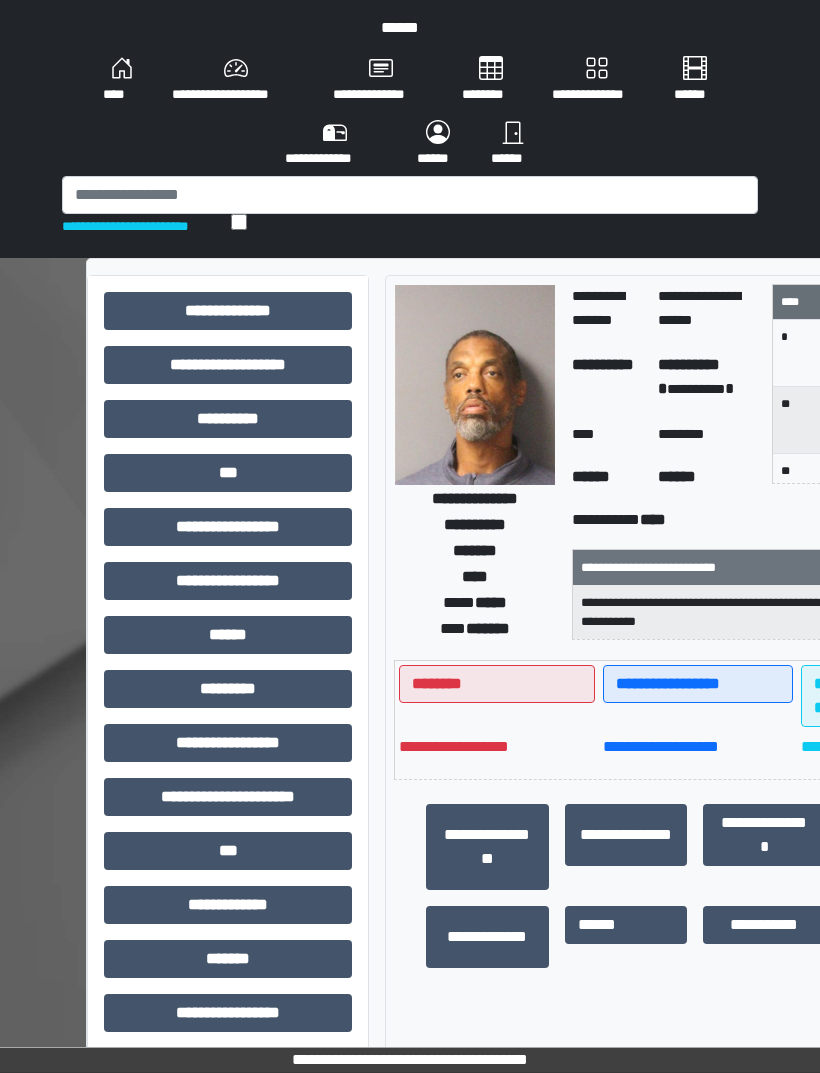 click on "***" at bounding box center (228, 473) 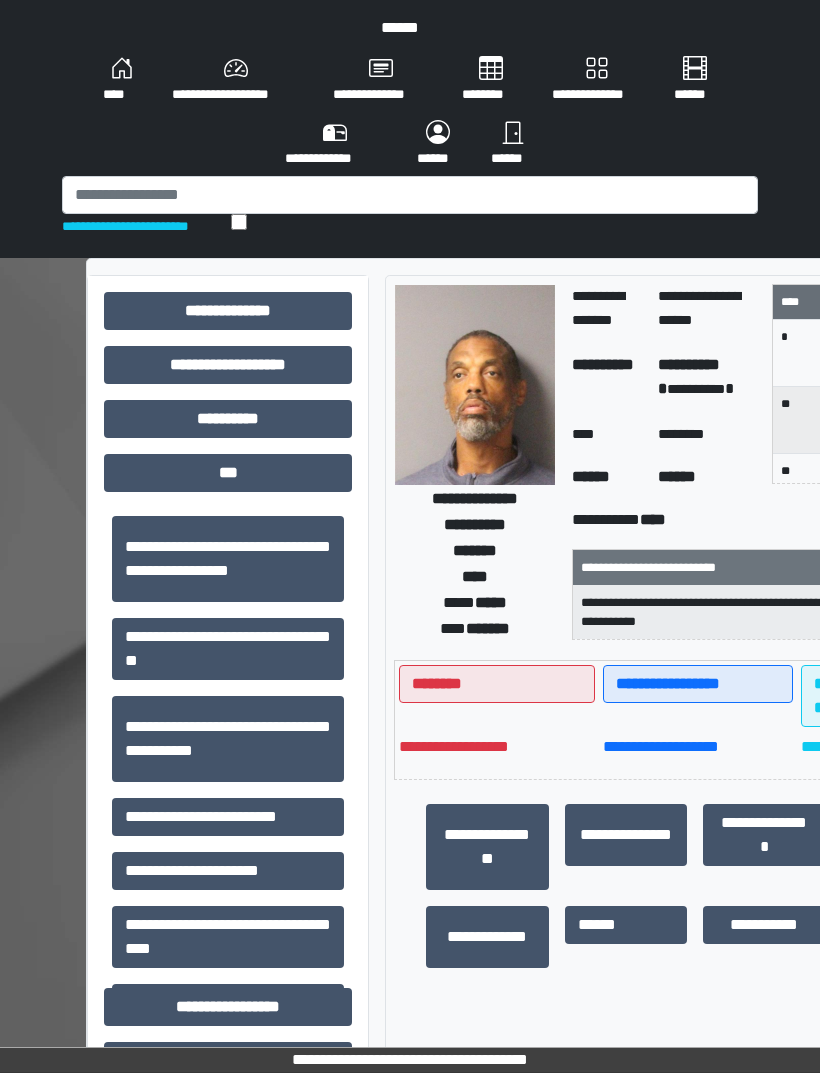 scroll, scrollTop: 96, scrollLeft: 0, axis: vertical 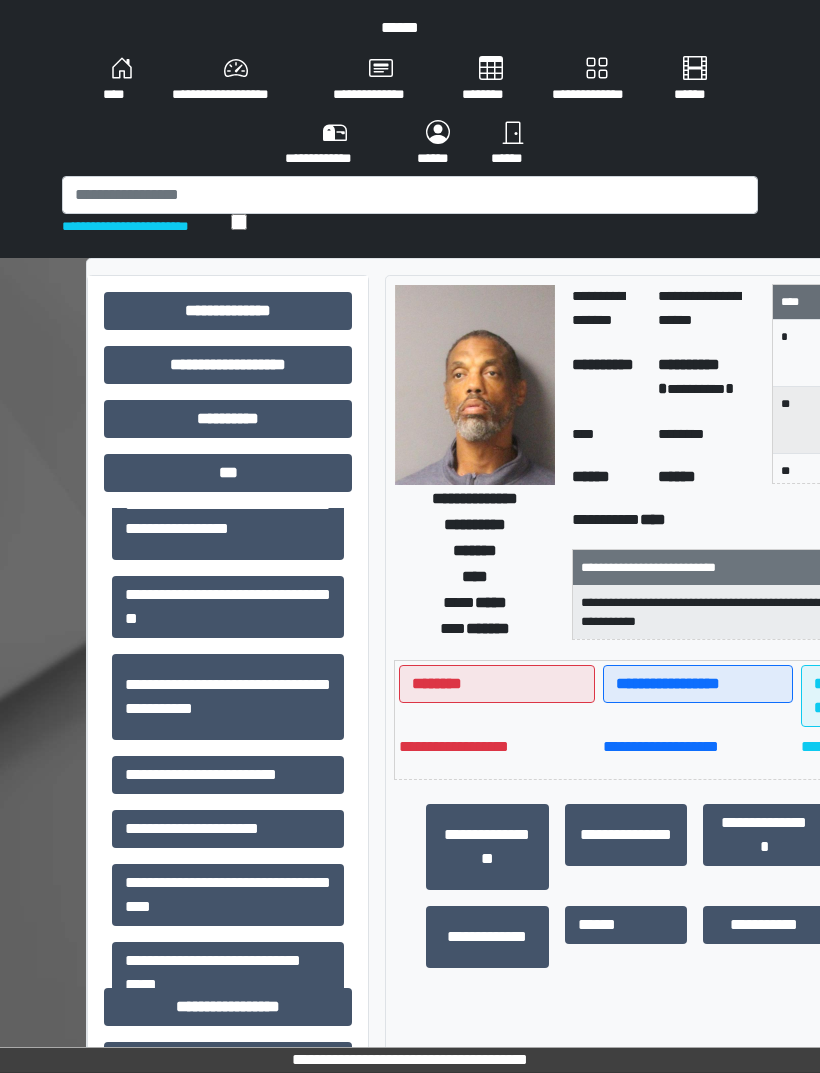 click on "**********" at bounding box center (228, 775) 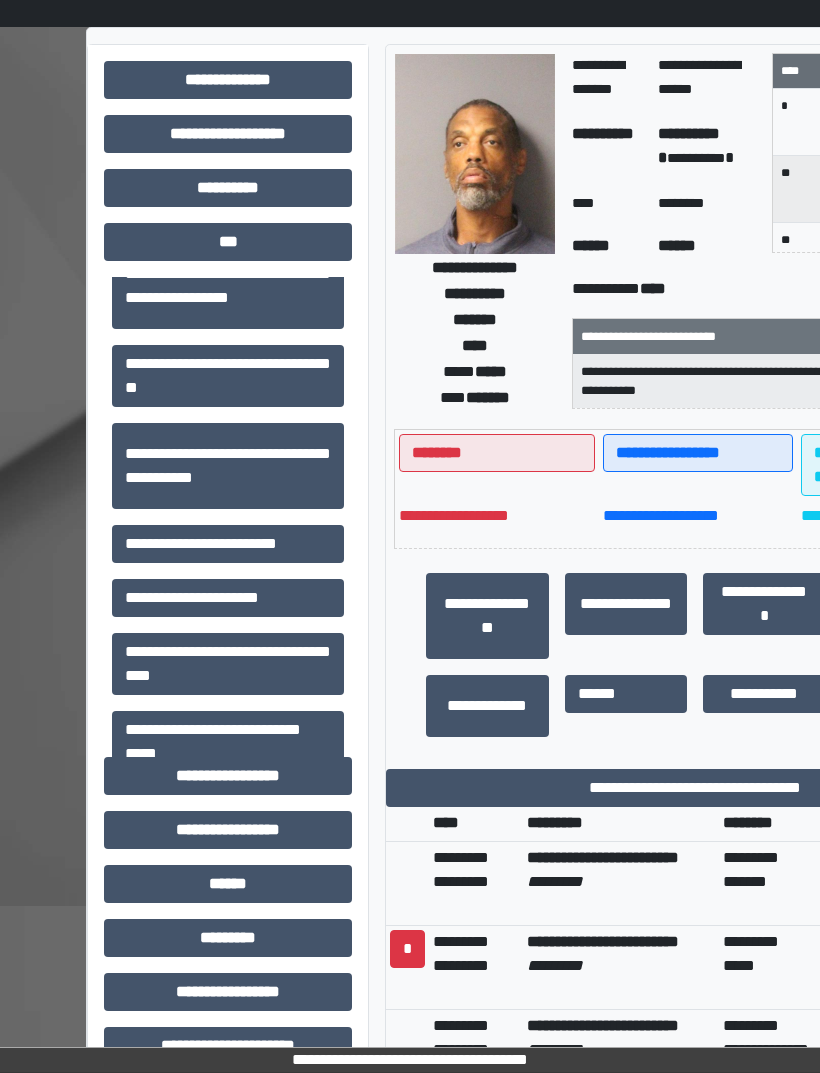 scroll, scrollTop: 233, scrollLeft: 0, axis: vertical 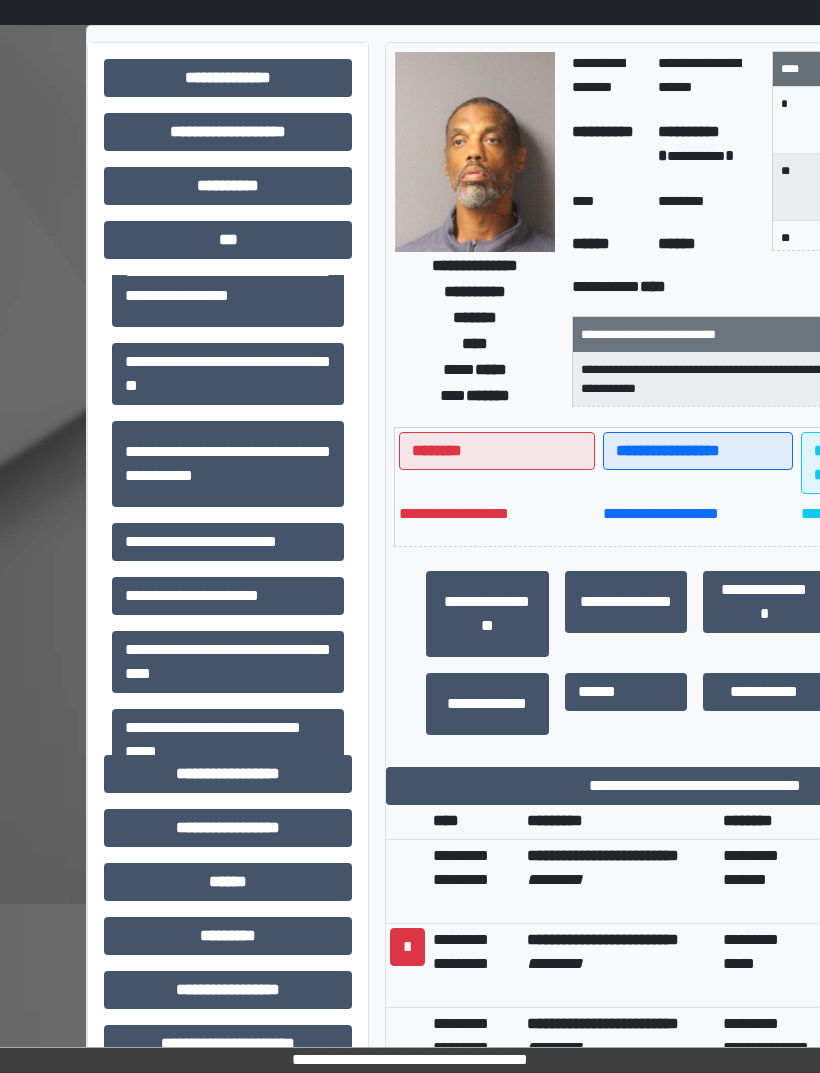 click on "**********" at bounding box center (695, 786) 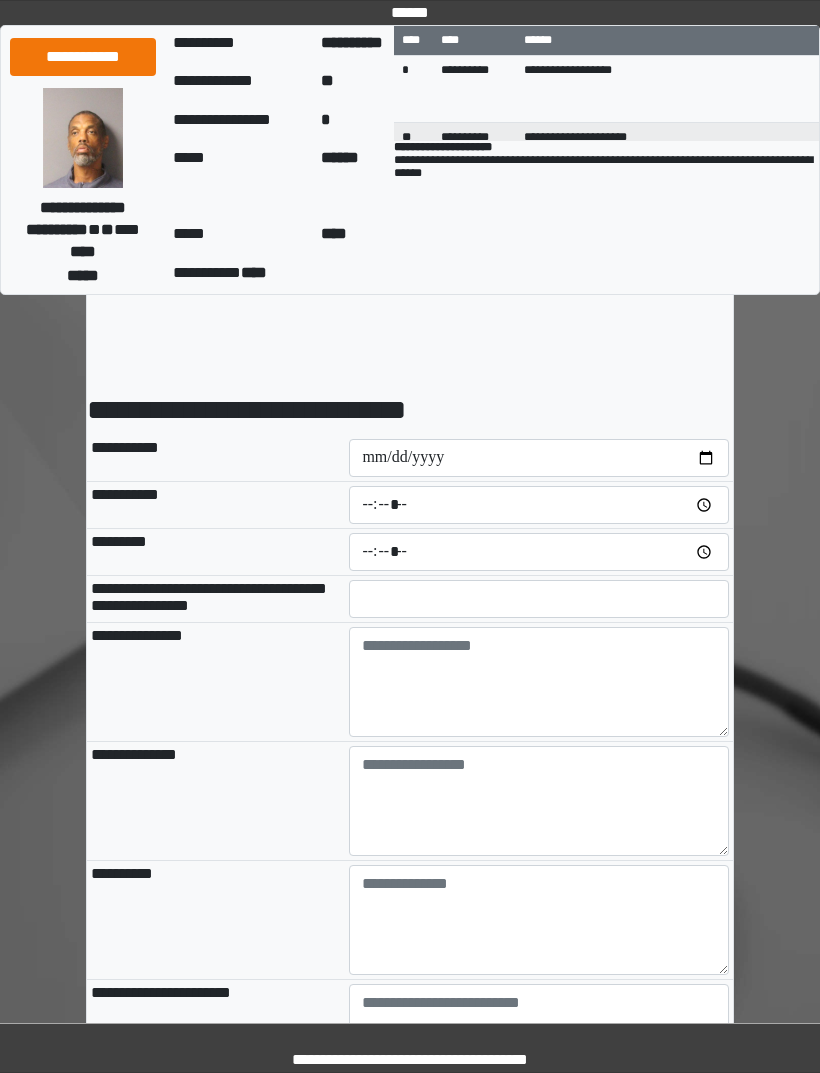 scroll, scrollTop: 0, scrollLeft: 0, axis: both 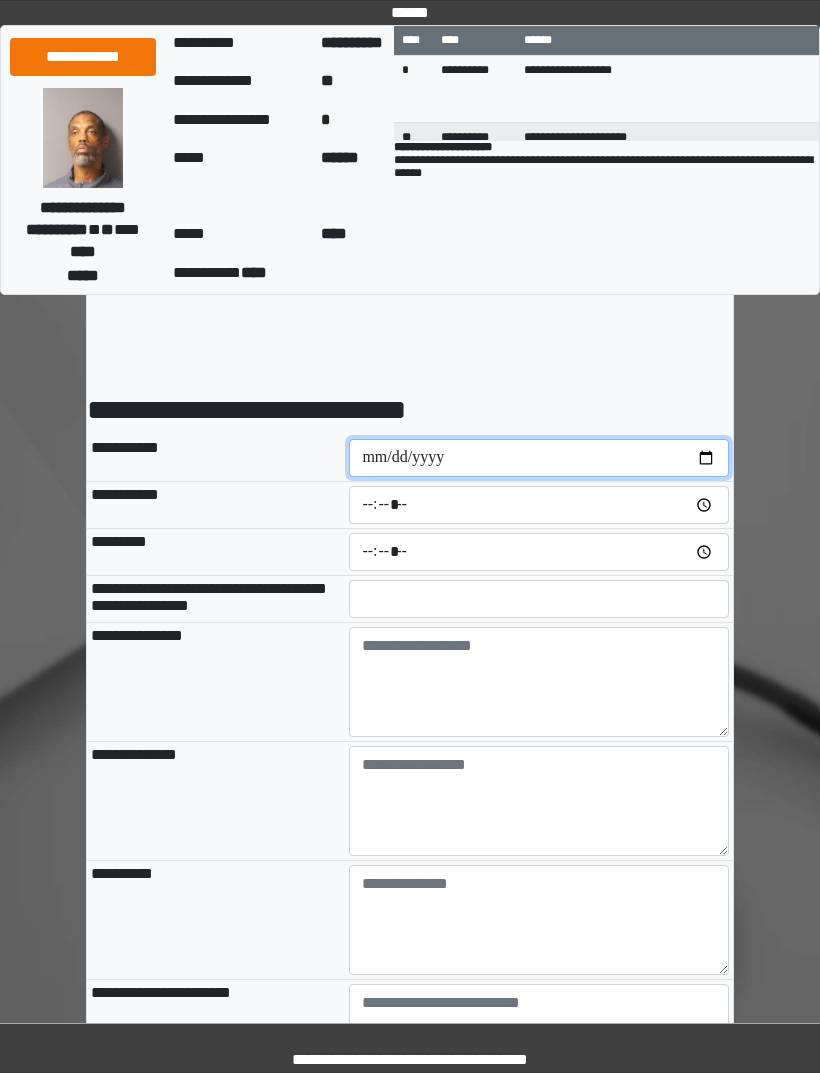 click at bounding box center [539, 458] 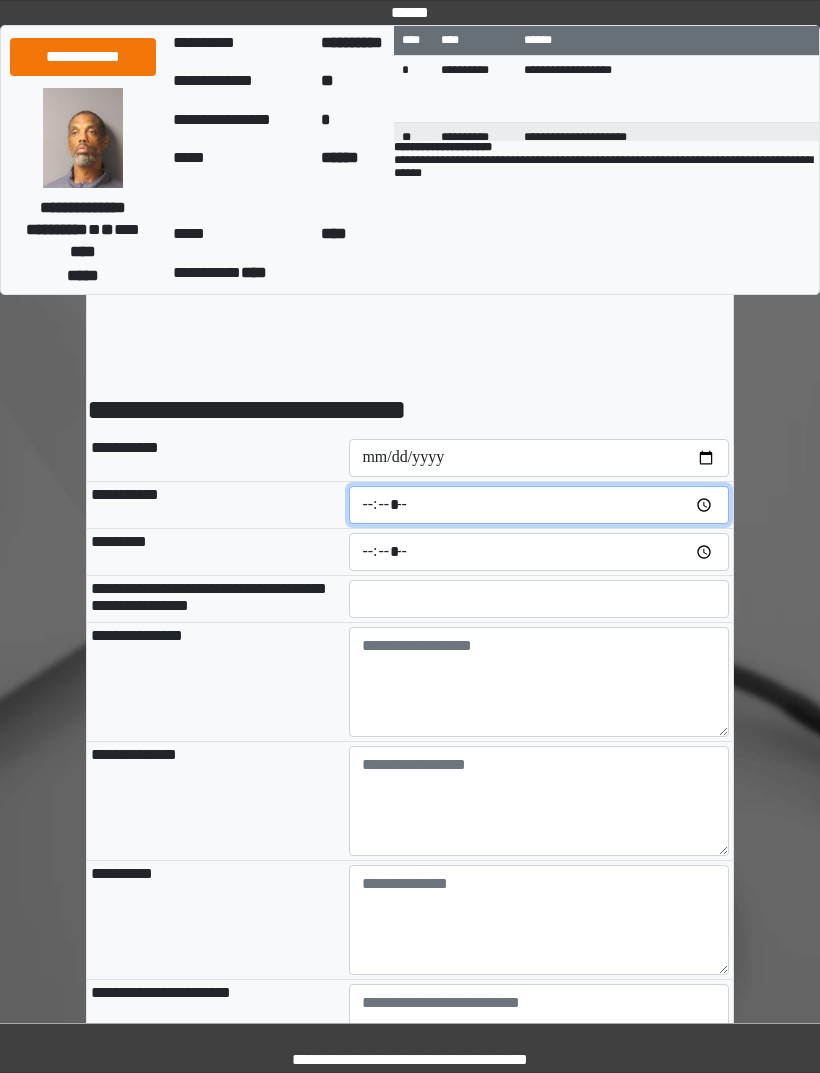 click at bounding box center [539, 505] 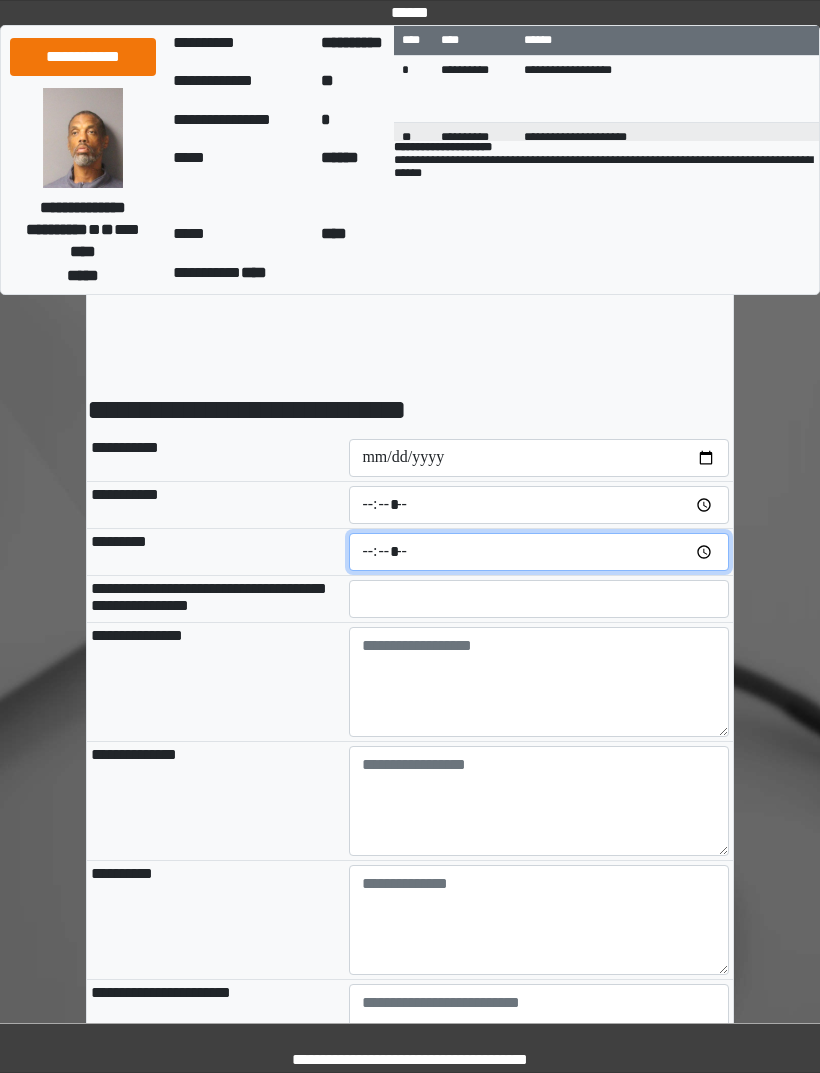click at bounding box center (539, 552) 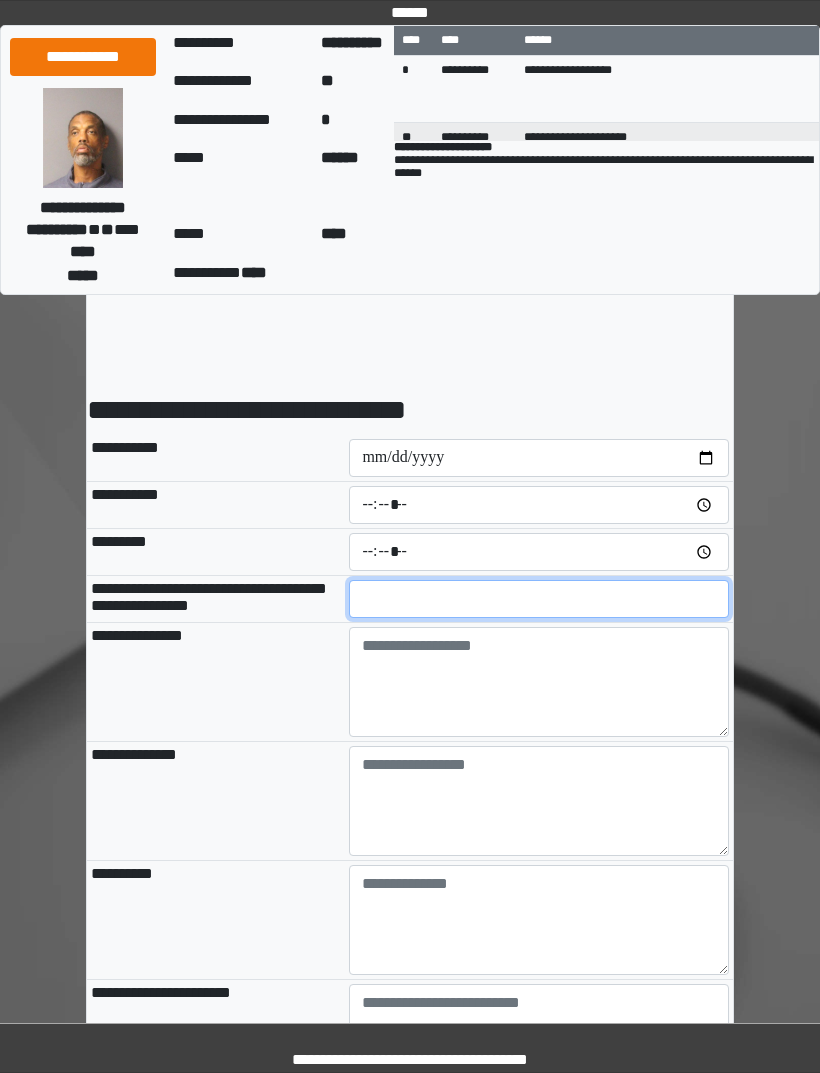 click at bounding box center (539, 599) 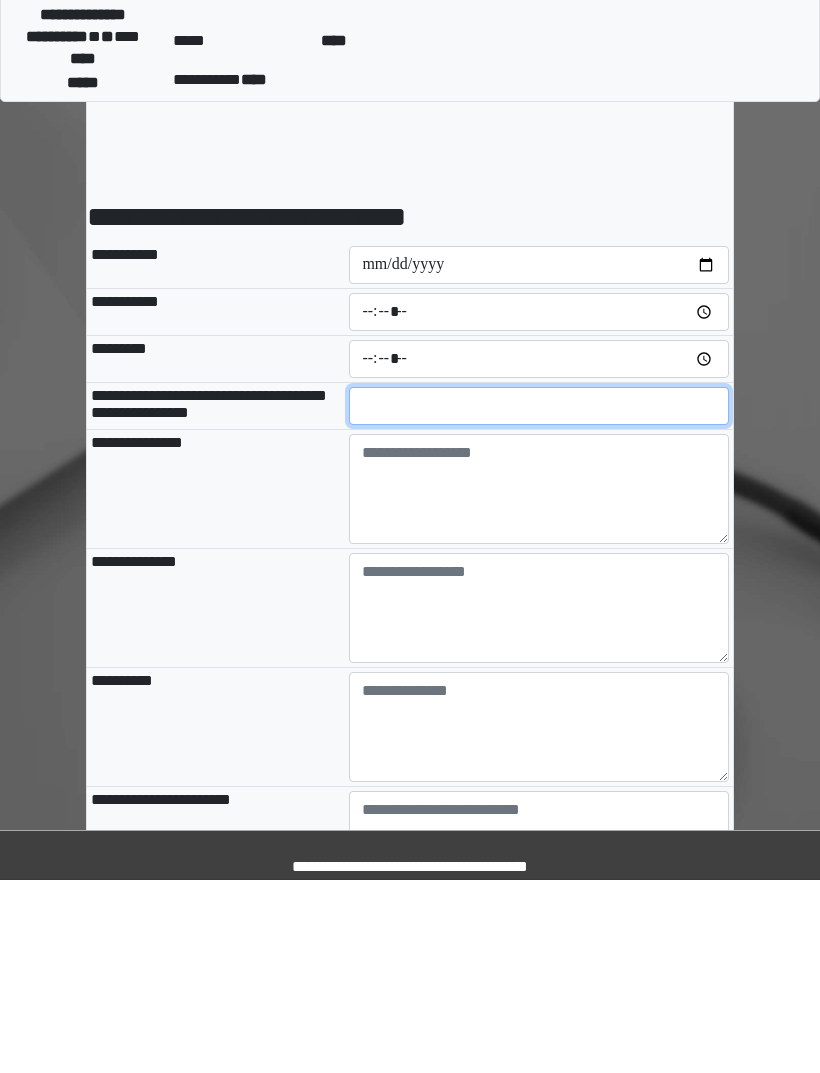 type on "**" 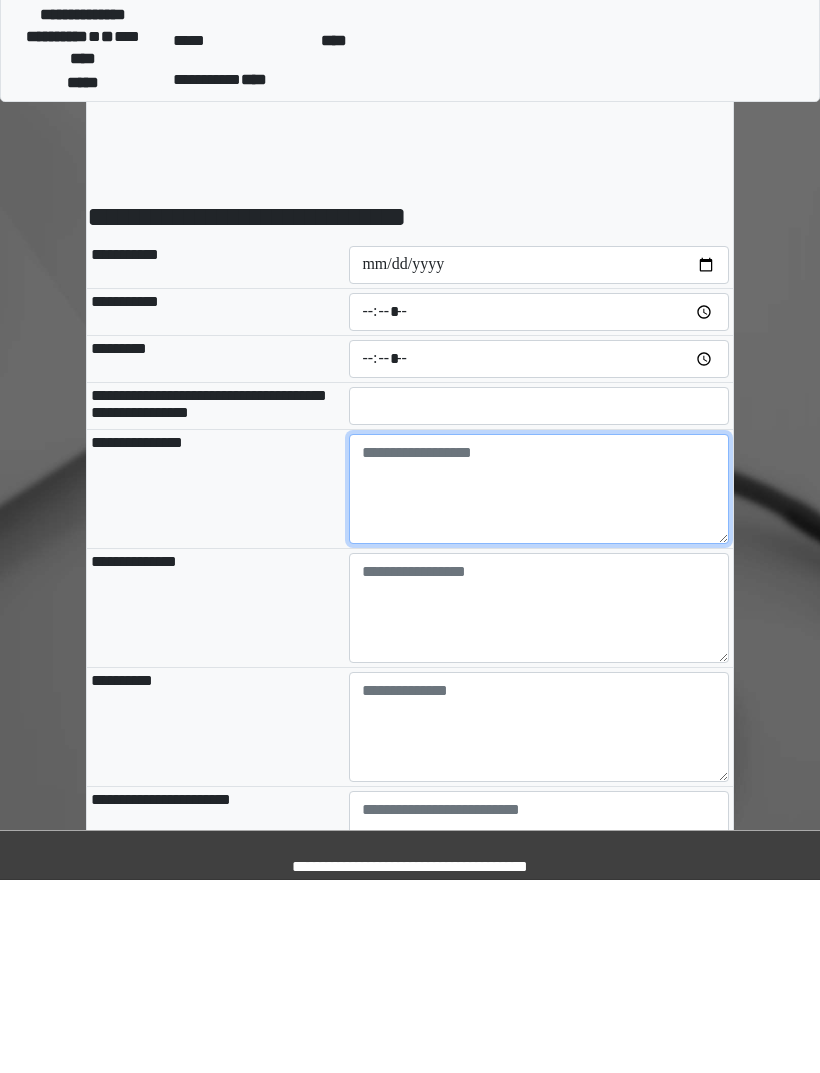 click at bounding box center [539, 682] 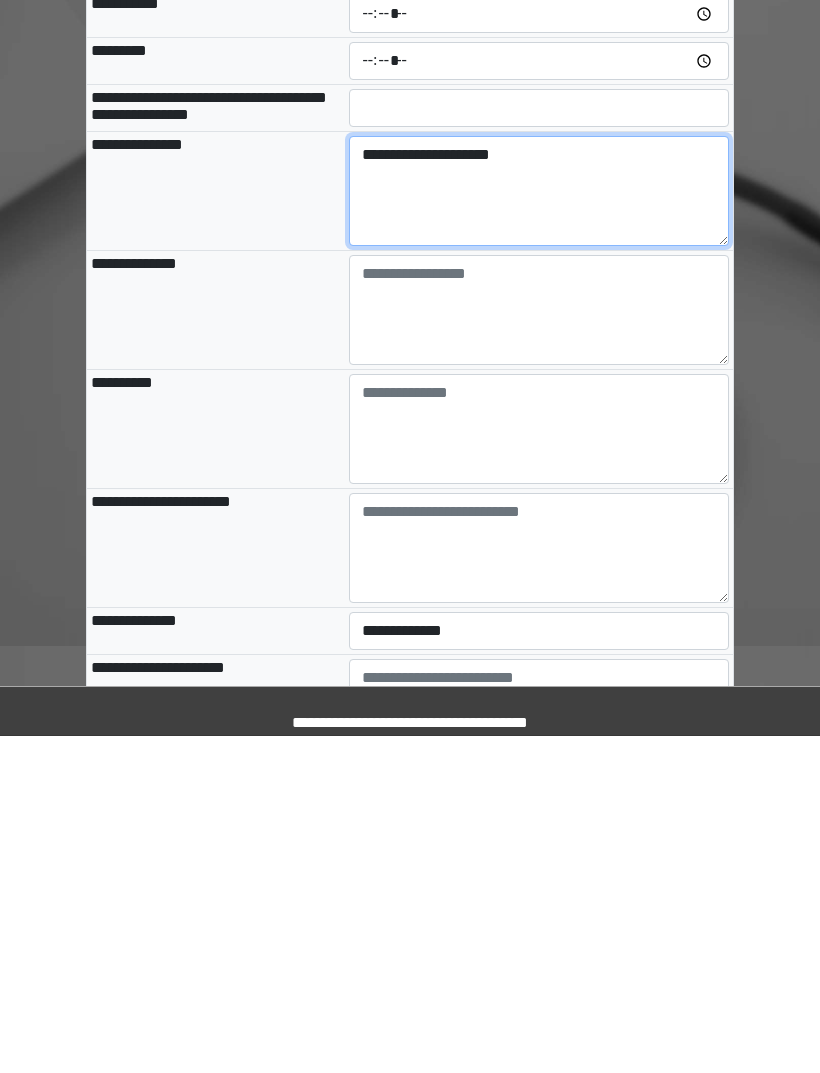 scroll, scrollTop: 197, scrollLeft: 0, axis: vertical 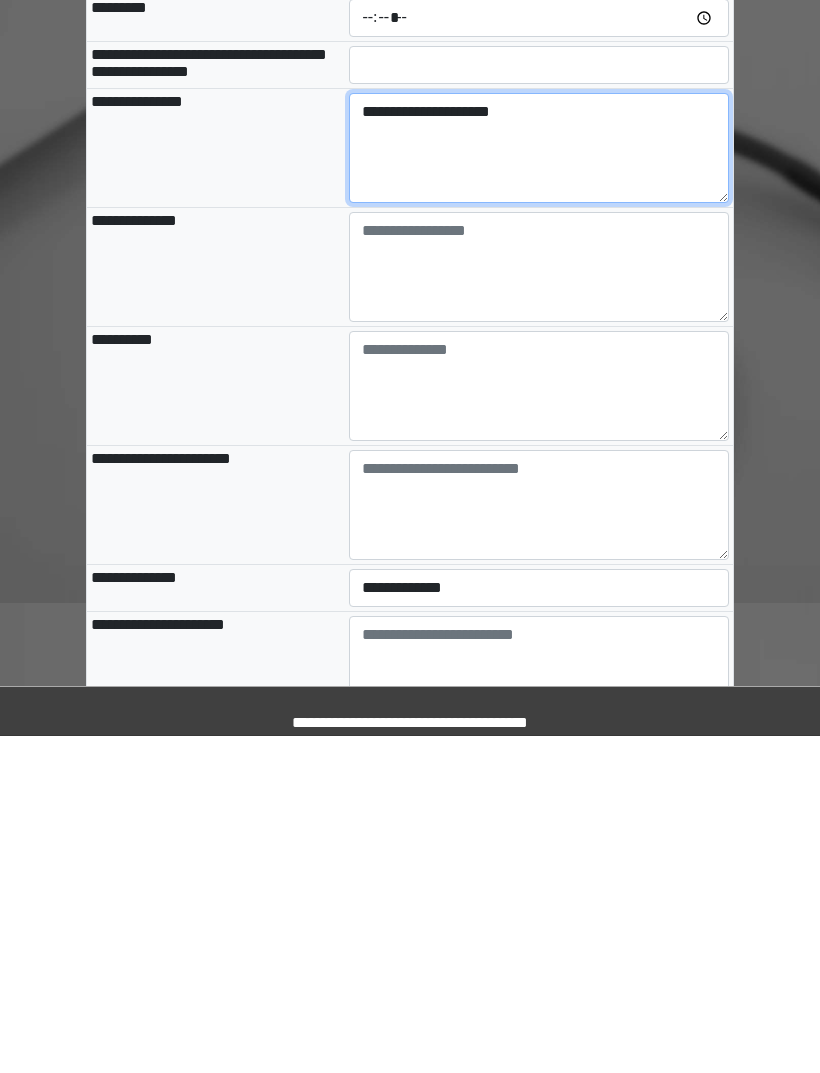 type on "**********" 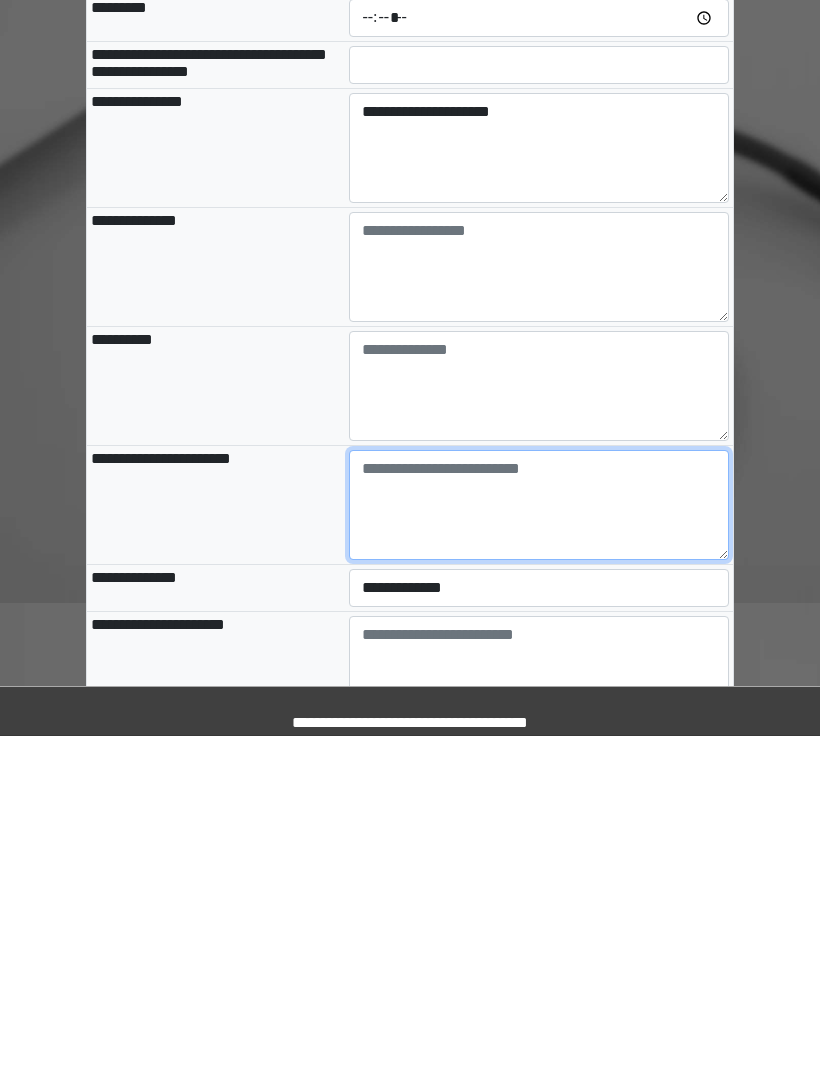 click at bounding box center [539, 842] 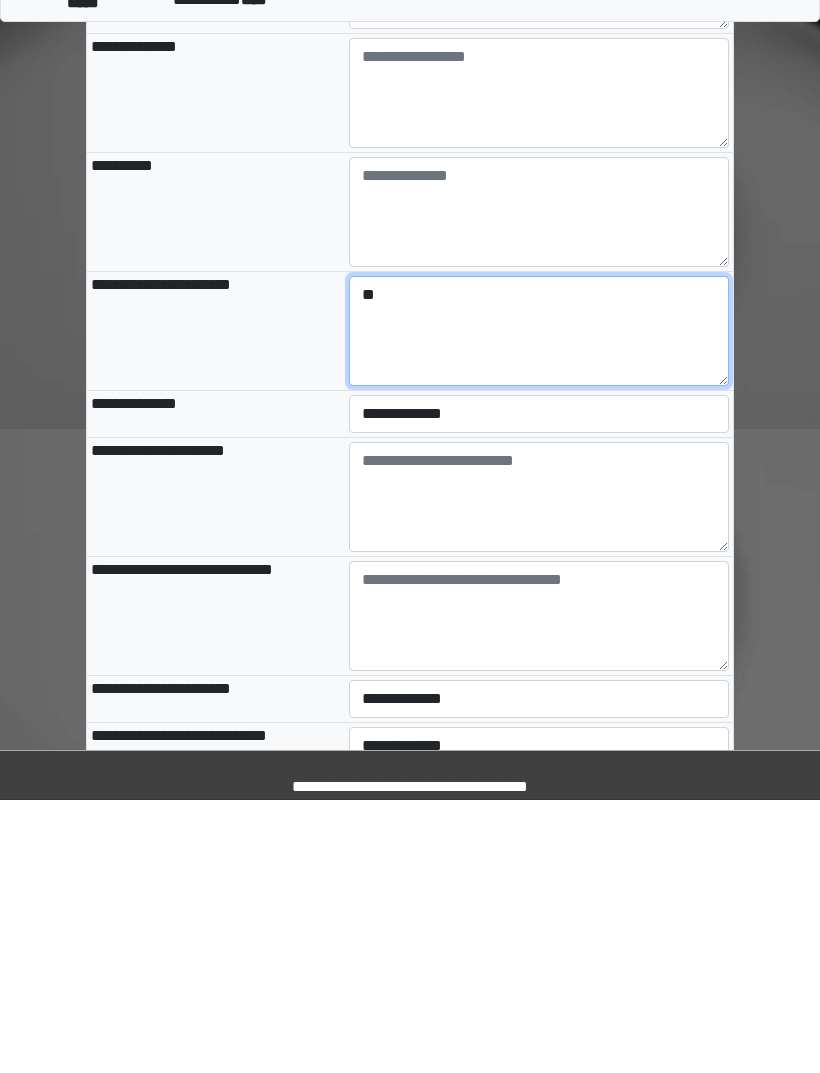 type on "**" 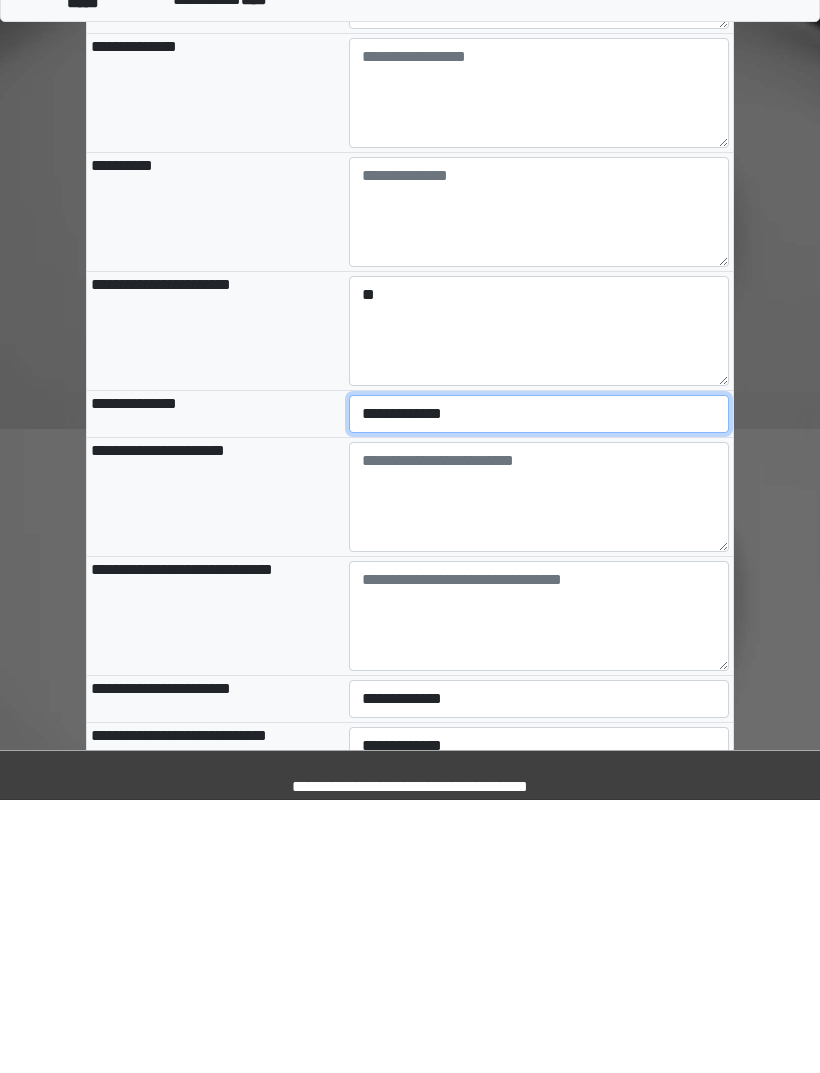 click on "**********" at bounding box center (539, 687) 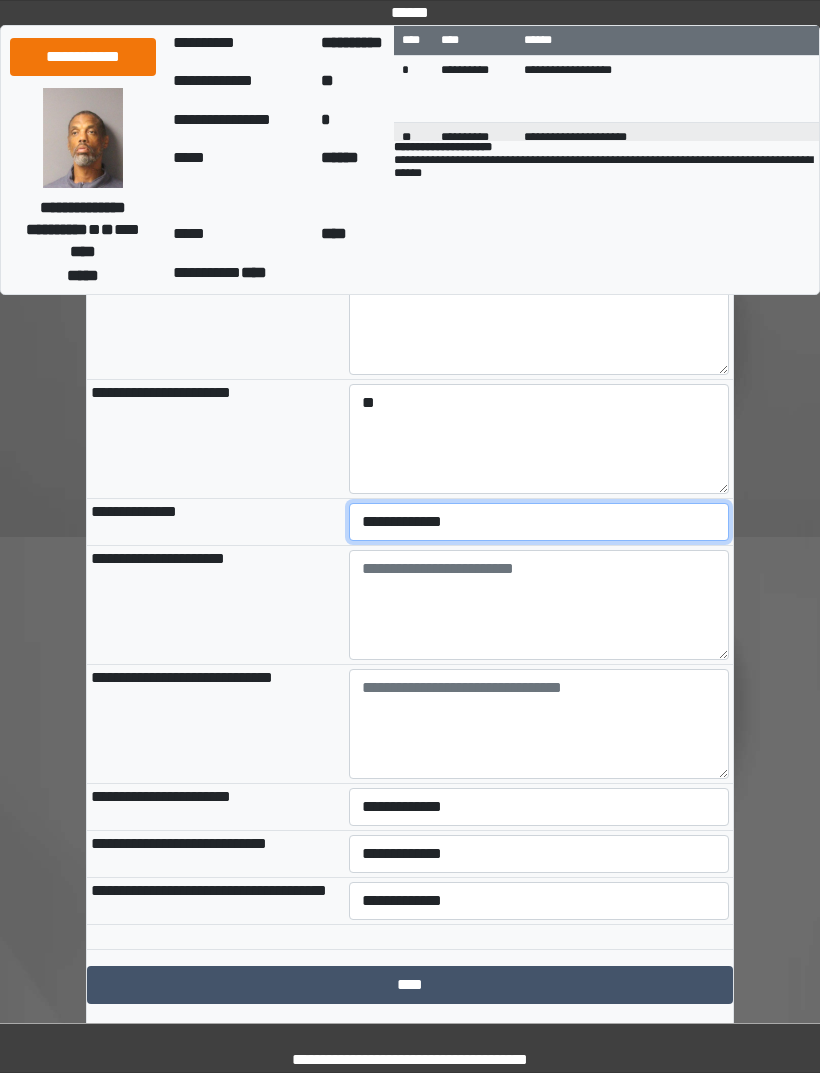 select on "***" 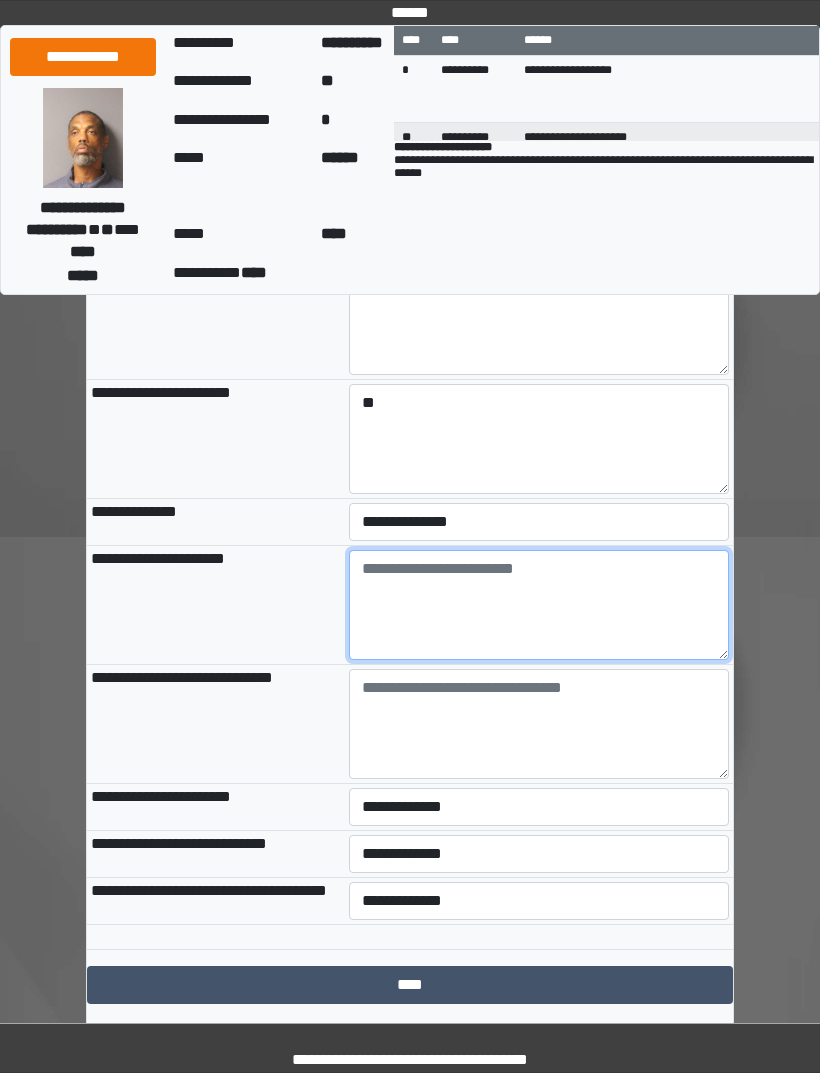 click at bounding box center (539, 605) 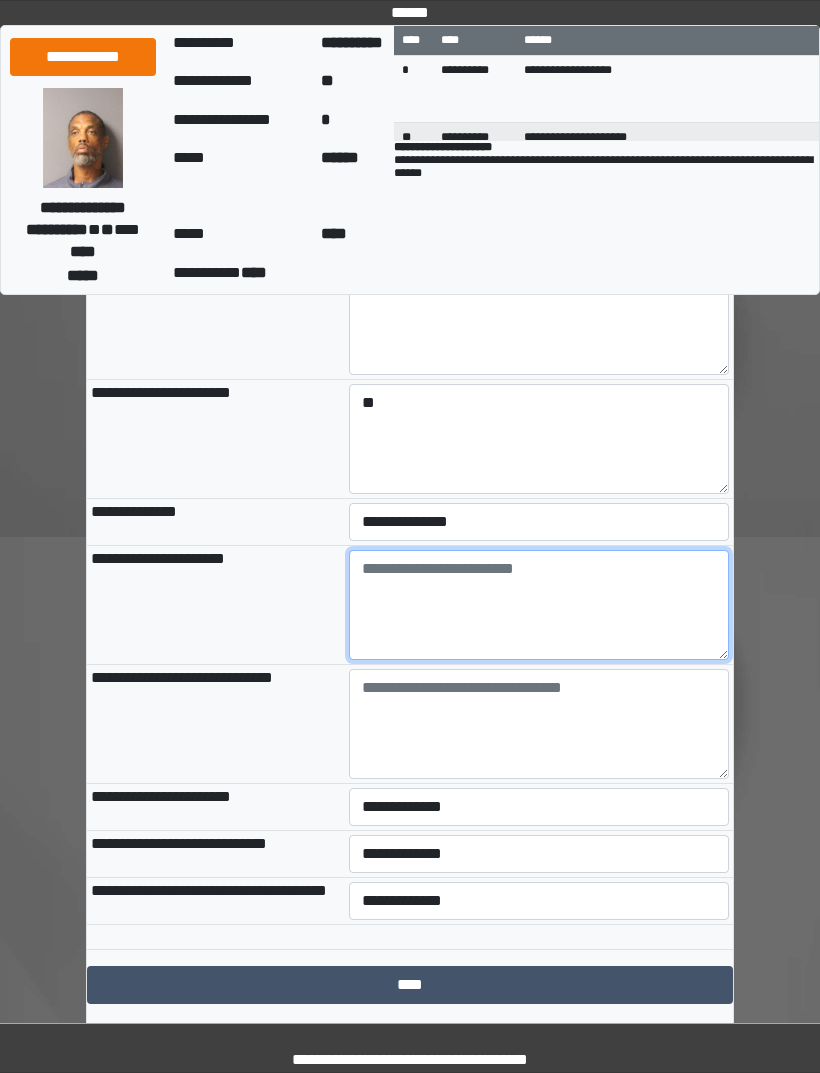 paste on "**********" 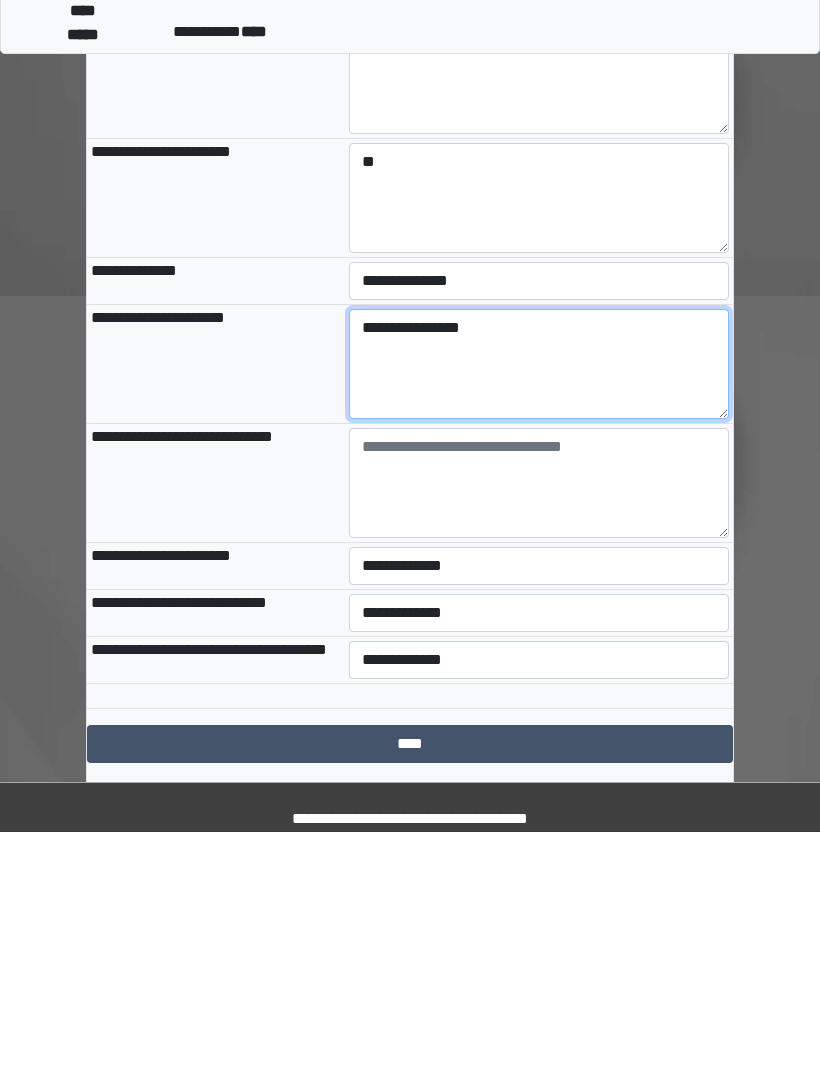 type on "**********" 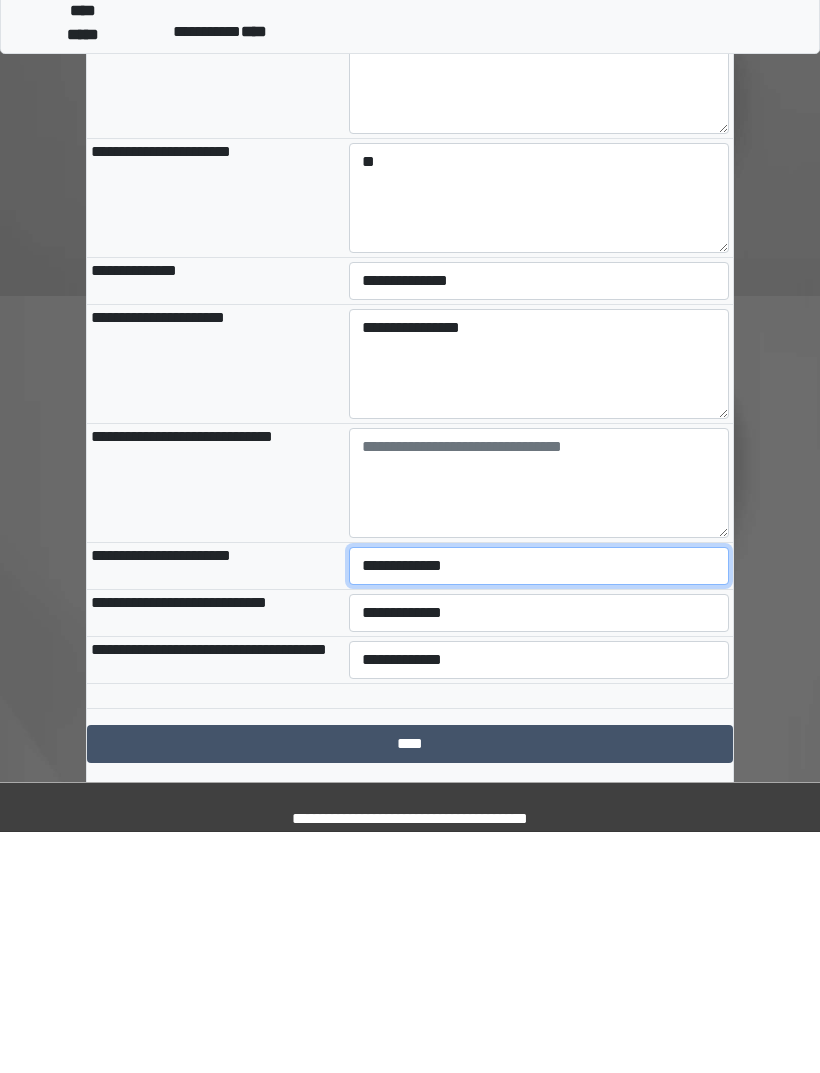 click on "**********" at bounding box center [539, 807] 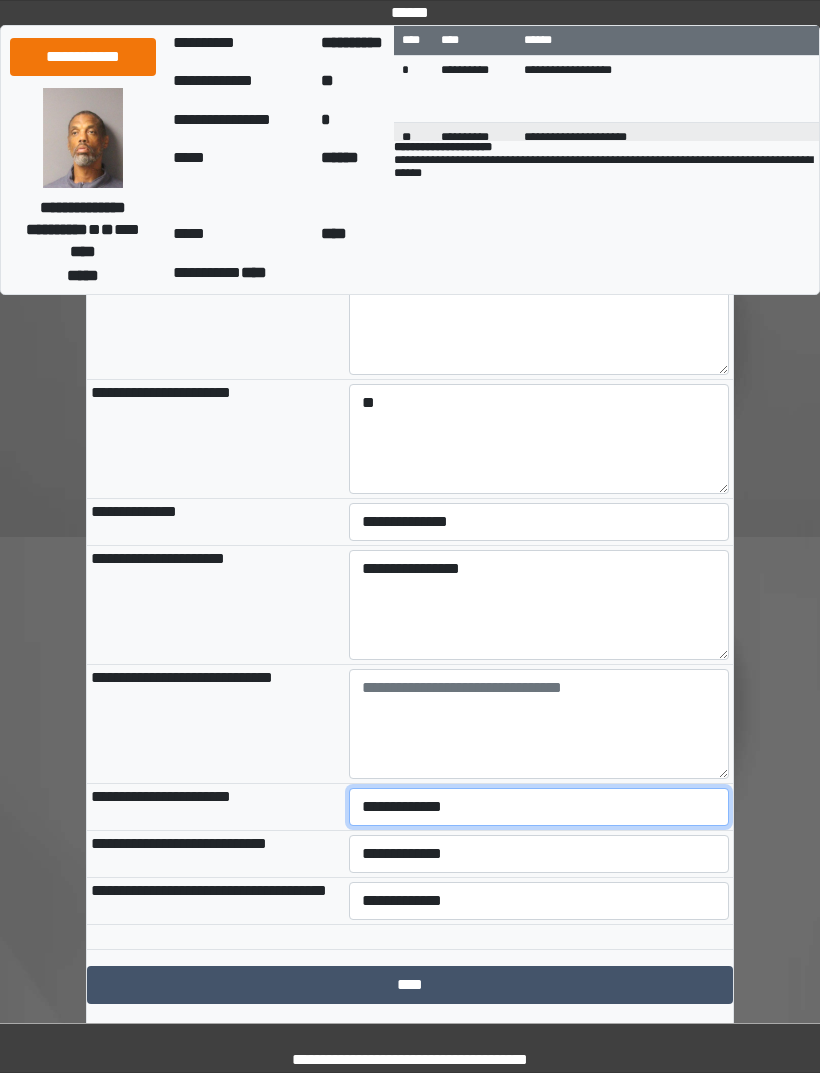 select on "***" 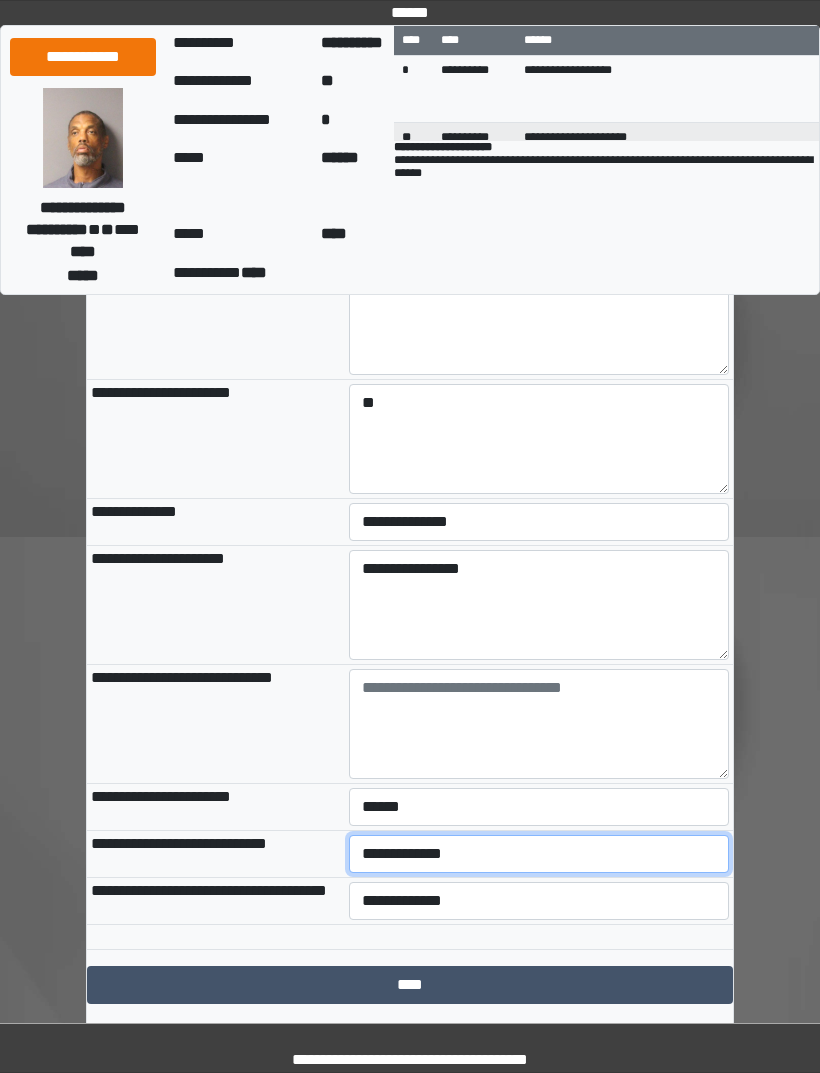 click on "**********" at bounding box center (539, 854) 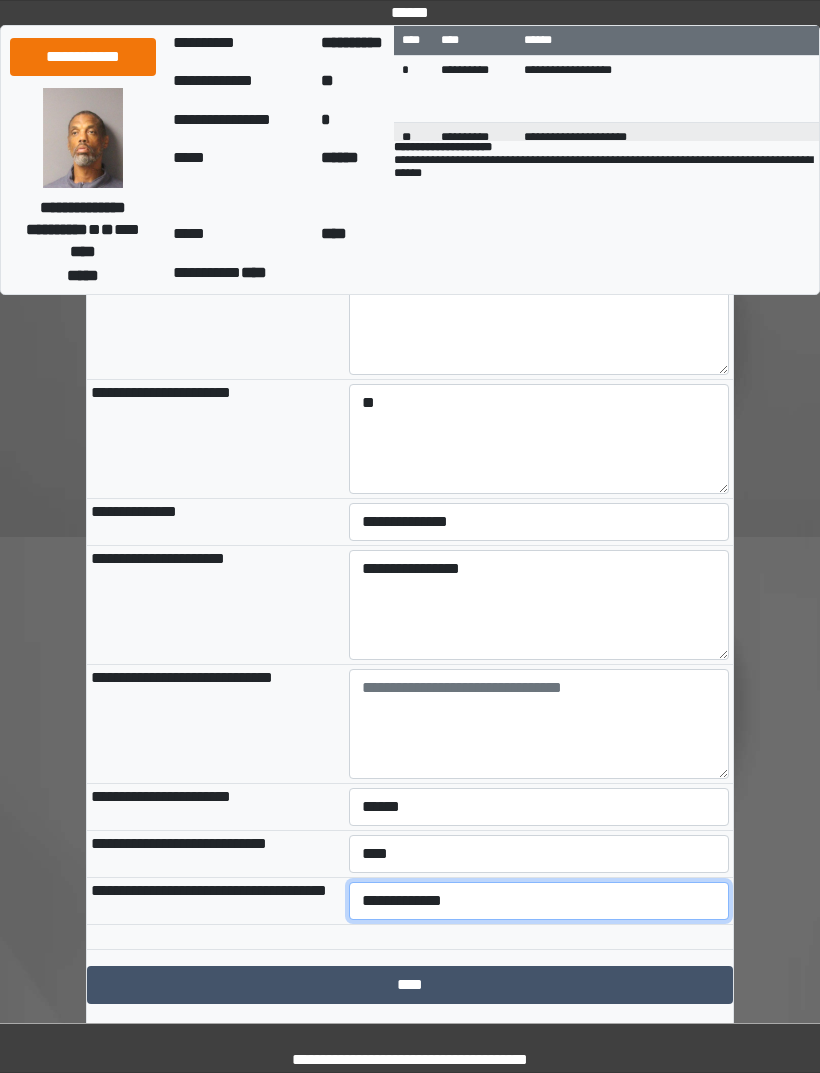 click on "**********" at bounding box center [539, 901] 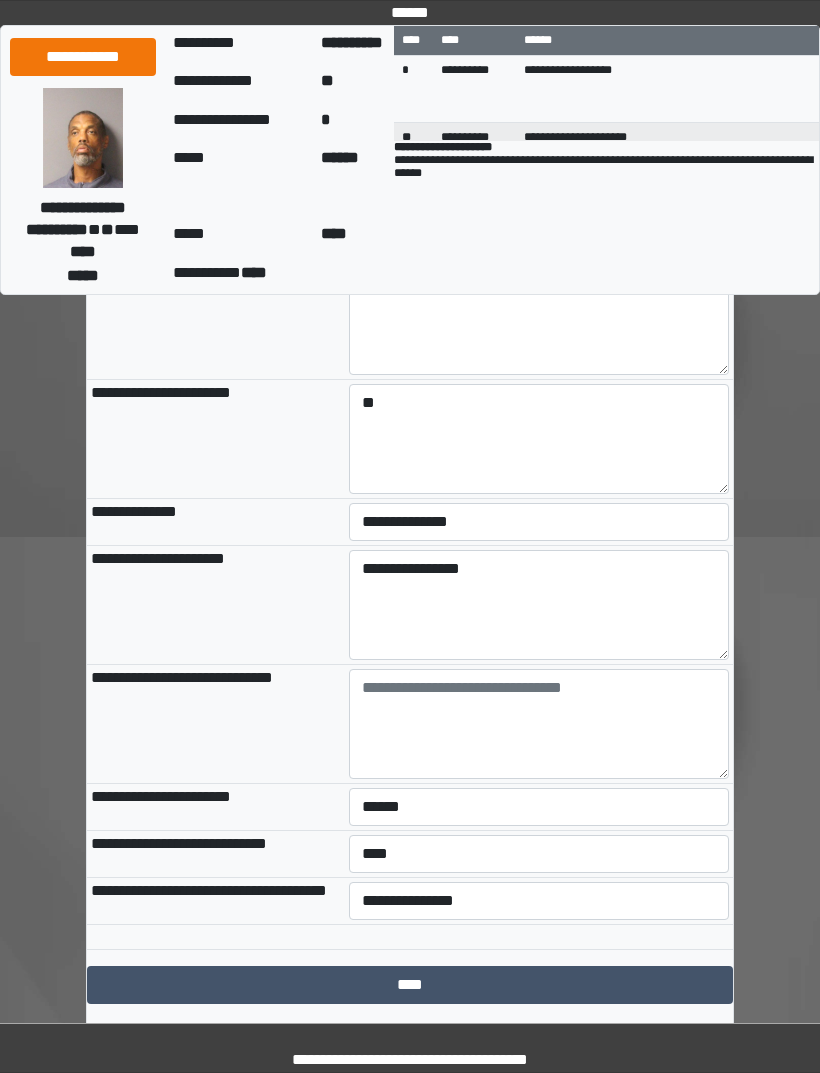 click on "****" at bounding box center (410, 985) 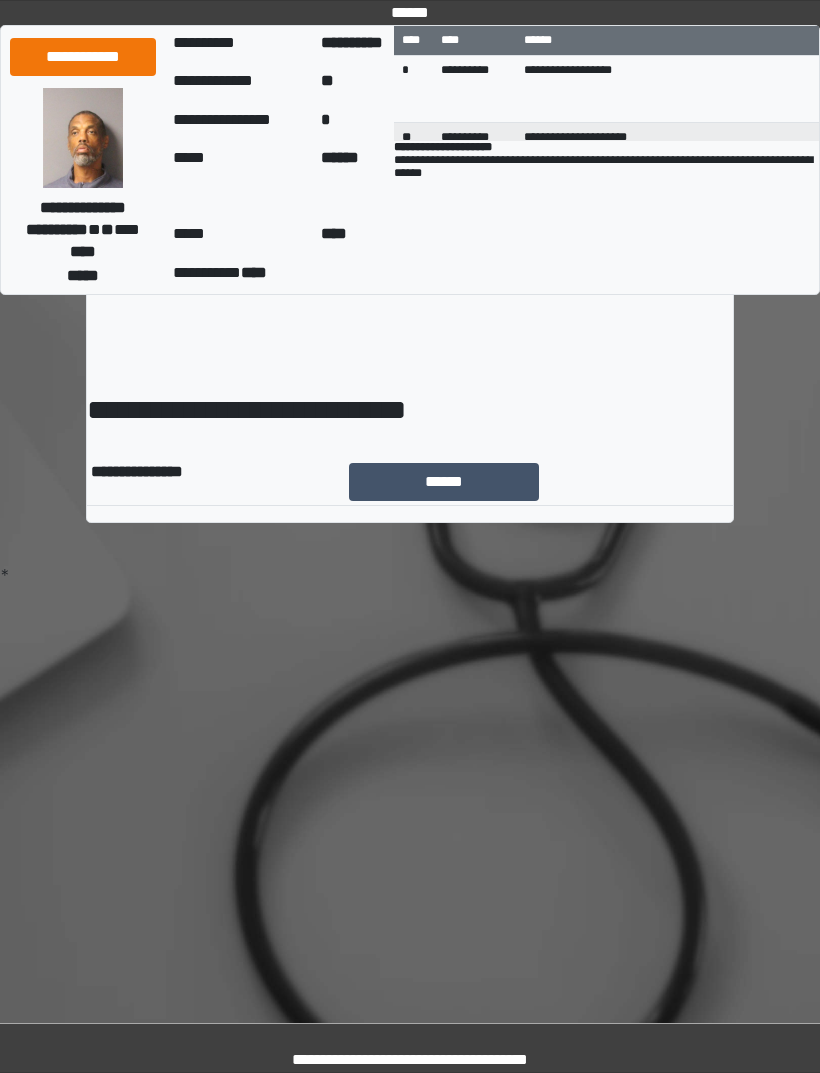 scroll, scrollTop: 0, scrollLeft: 0, axis: both 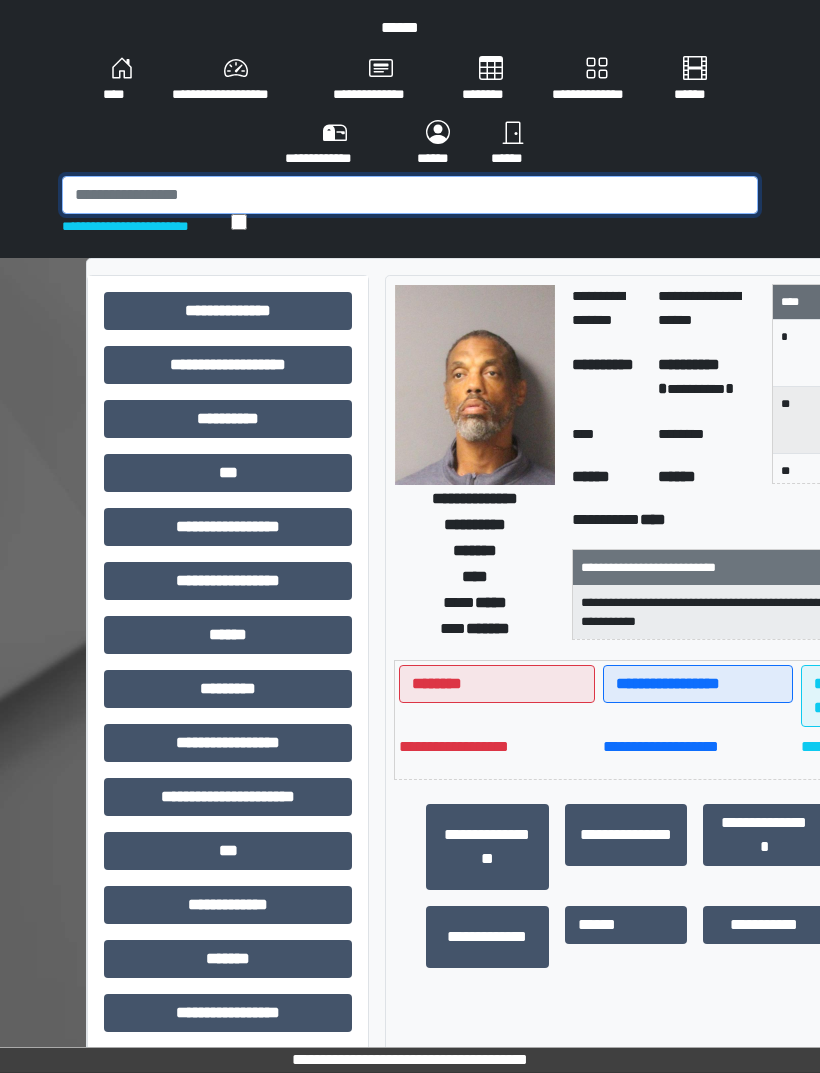 click at bounding box center (410, 195) 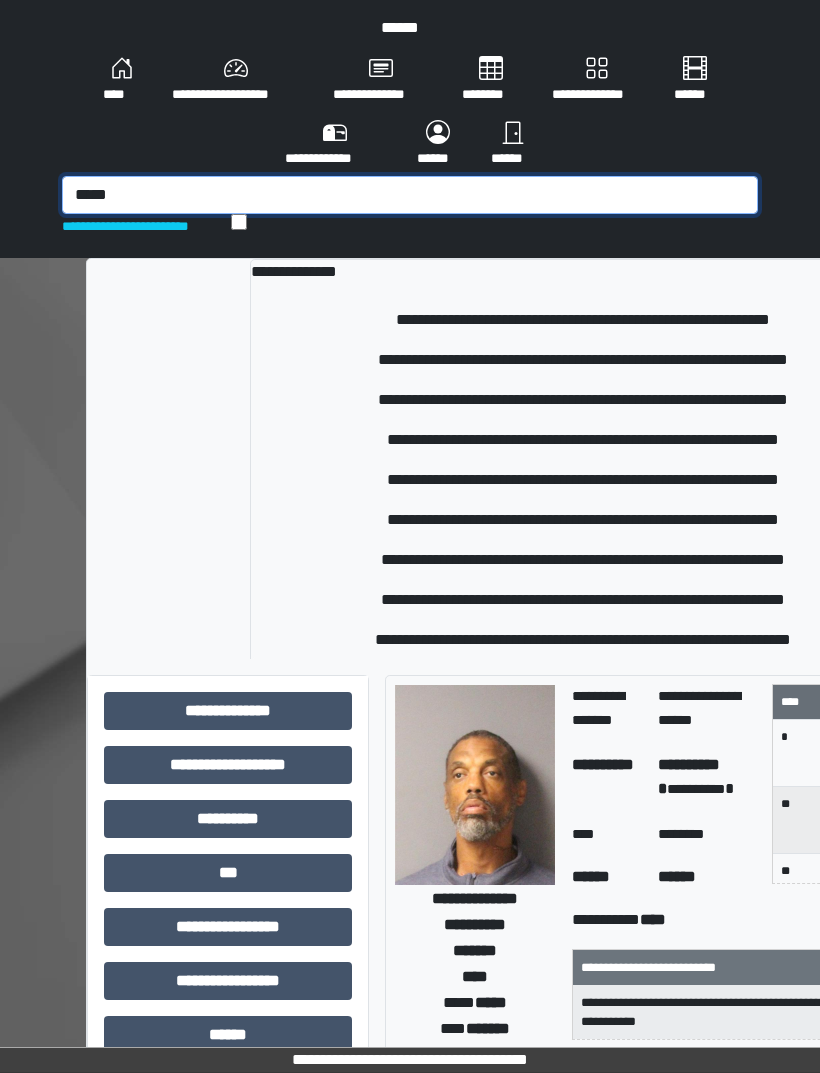 scroll, scrollTop: 0, scrollLeft: 0, axis: both 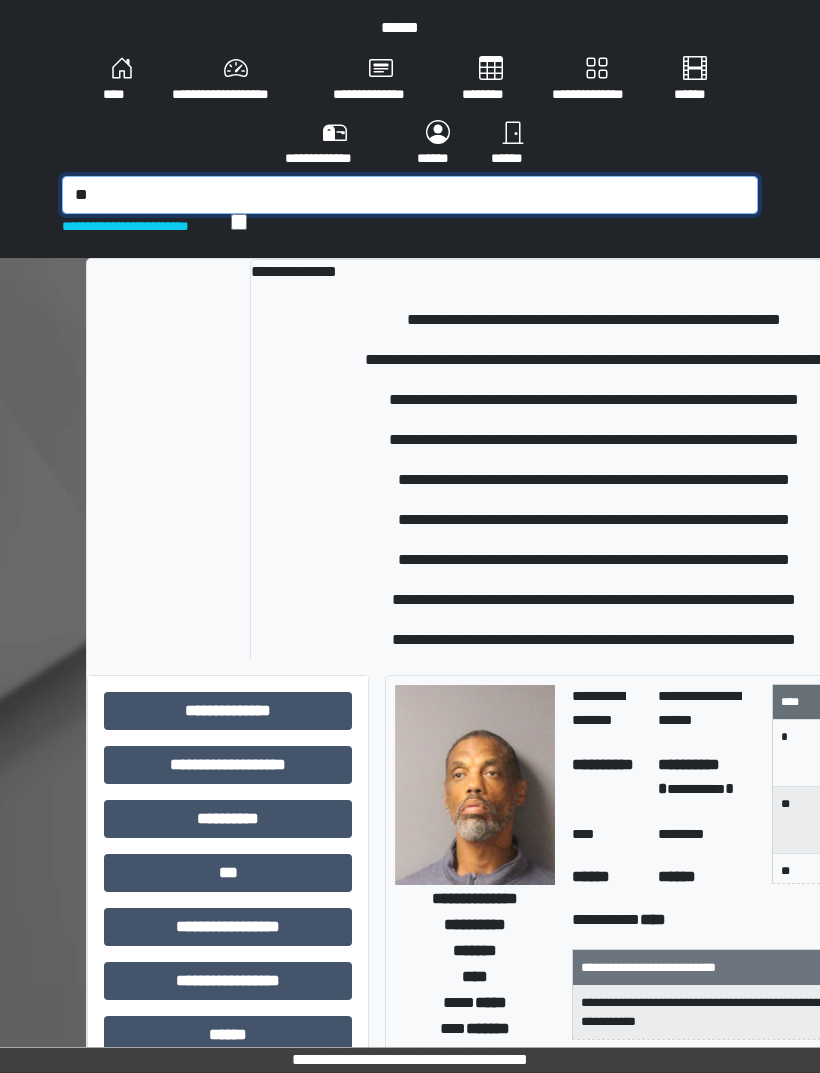 type on "*" 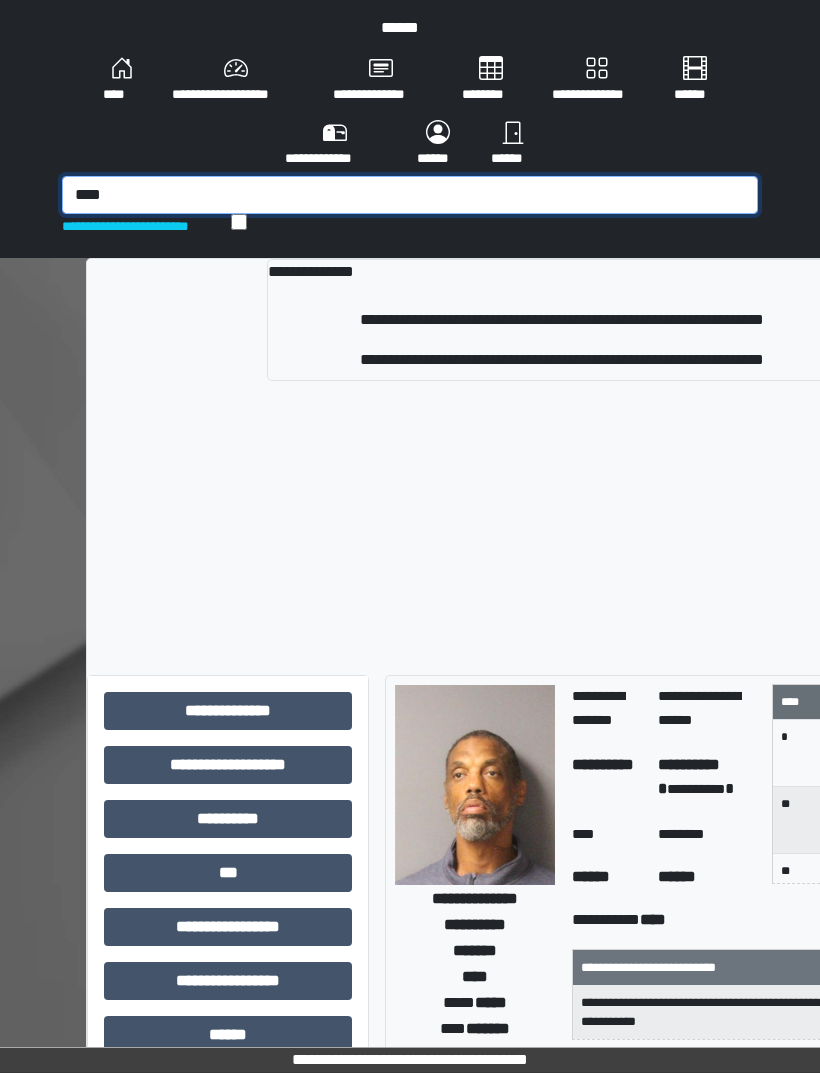 type on "****" 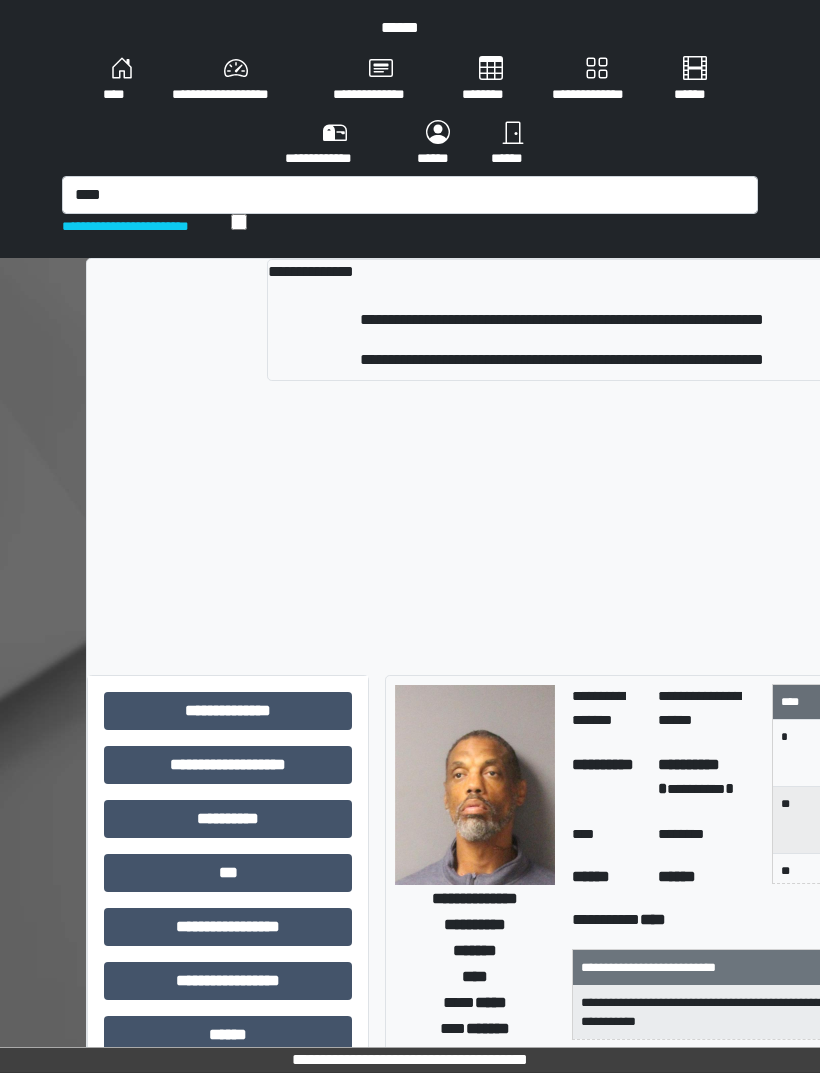click on "**********" at bounding box center [562, 320] 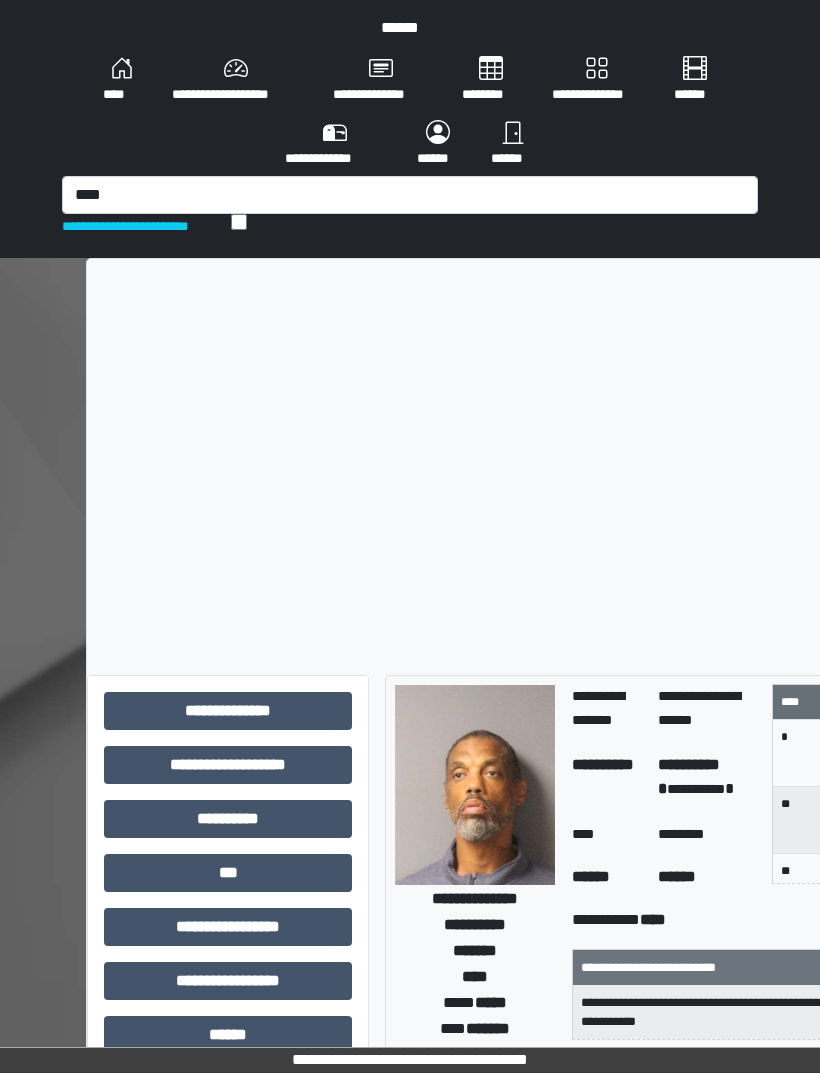 type 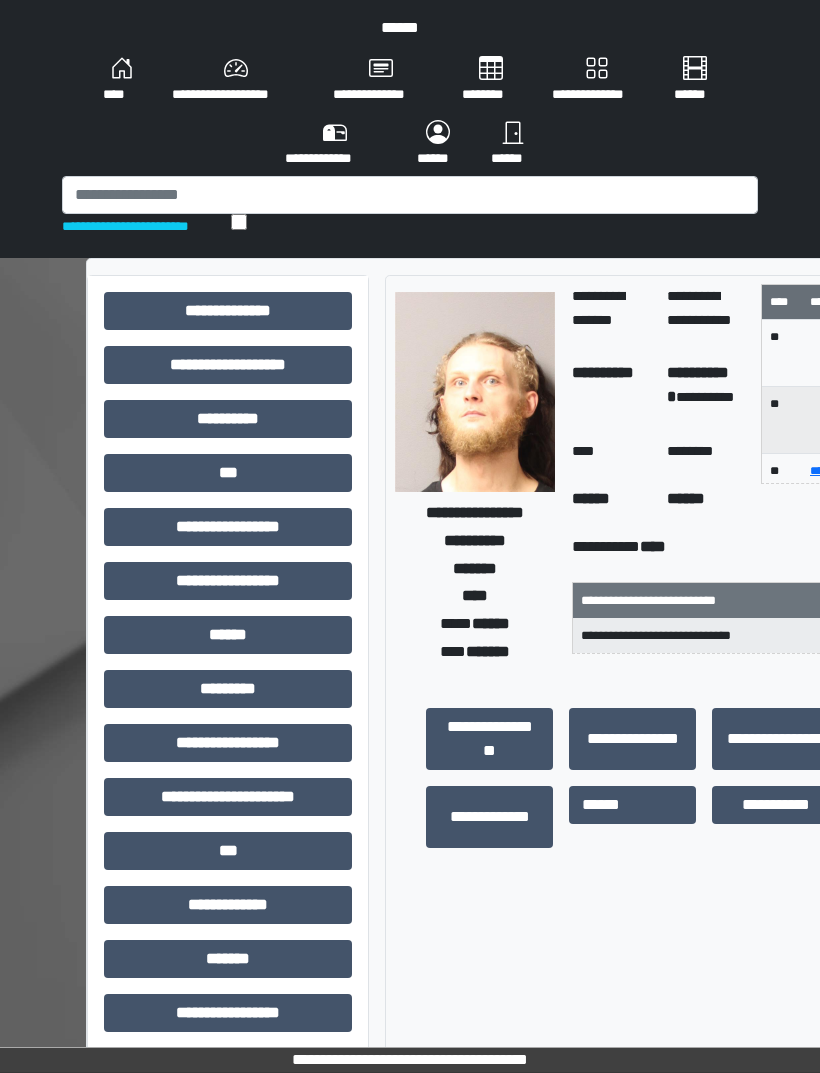 click on "***" at bounding box center [228, 473] 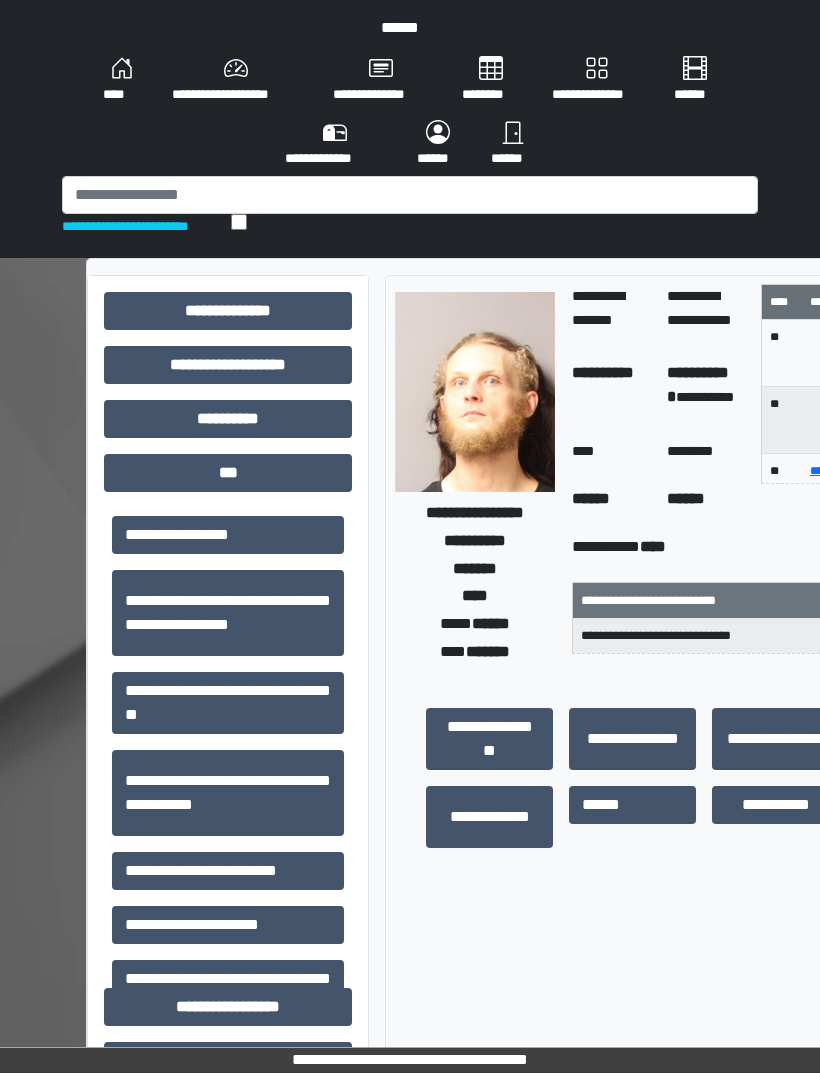 click on "**********" at bounding box center [228, 871] 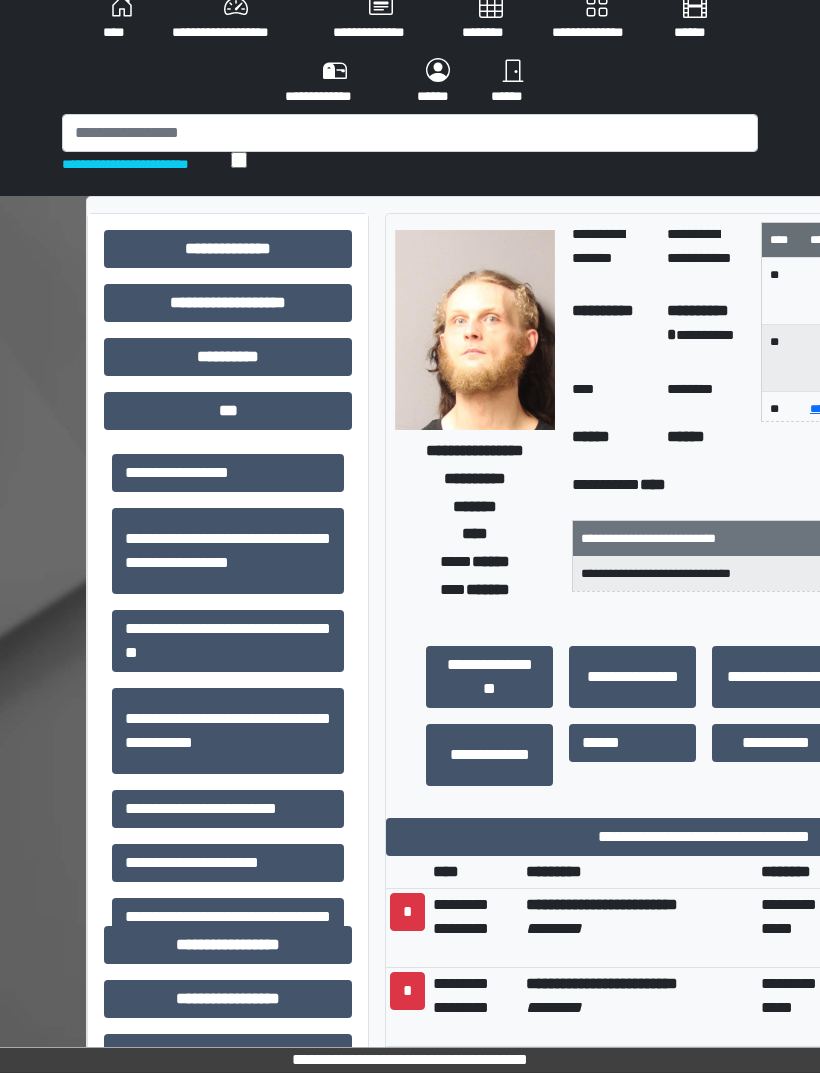 scroll, scrollTop: 74, scrollLeft: 0, axis: vertical 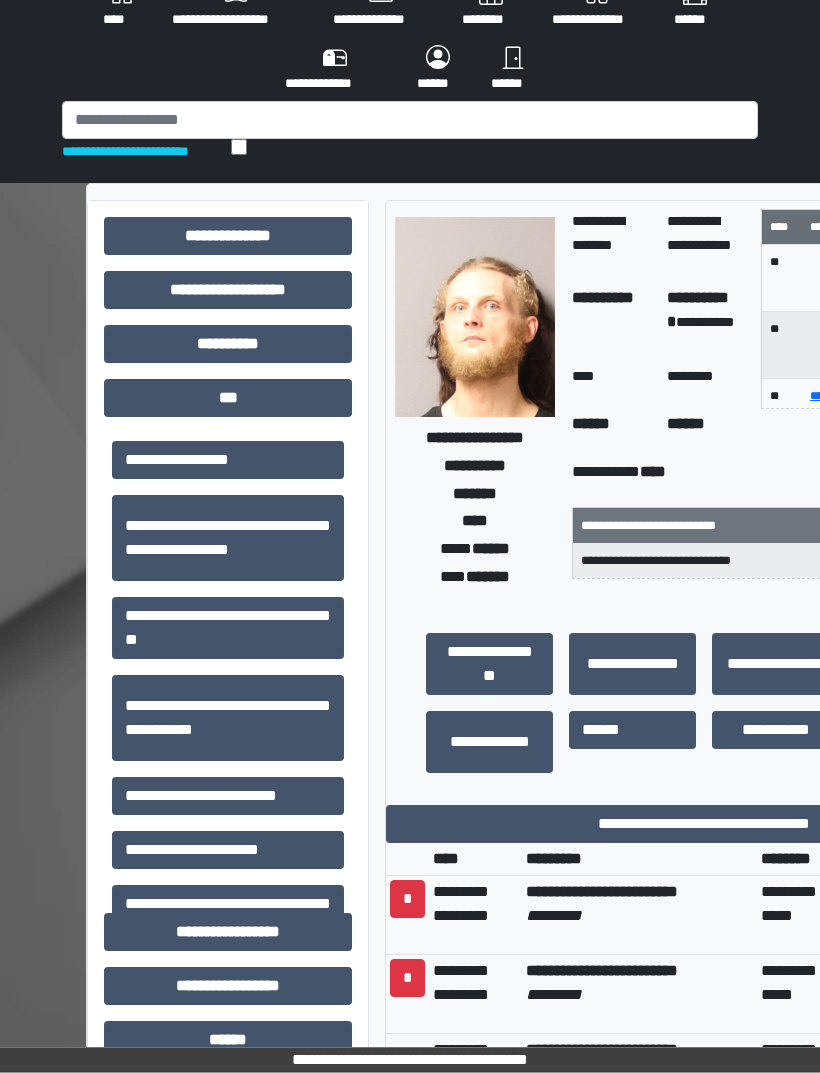 click on "**********" at bounding box center [704, 825] 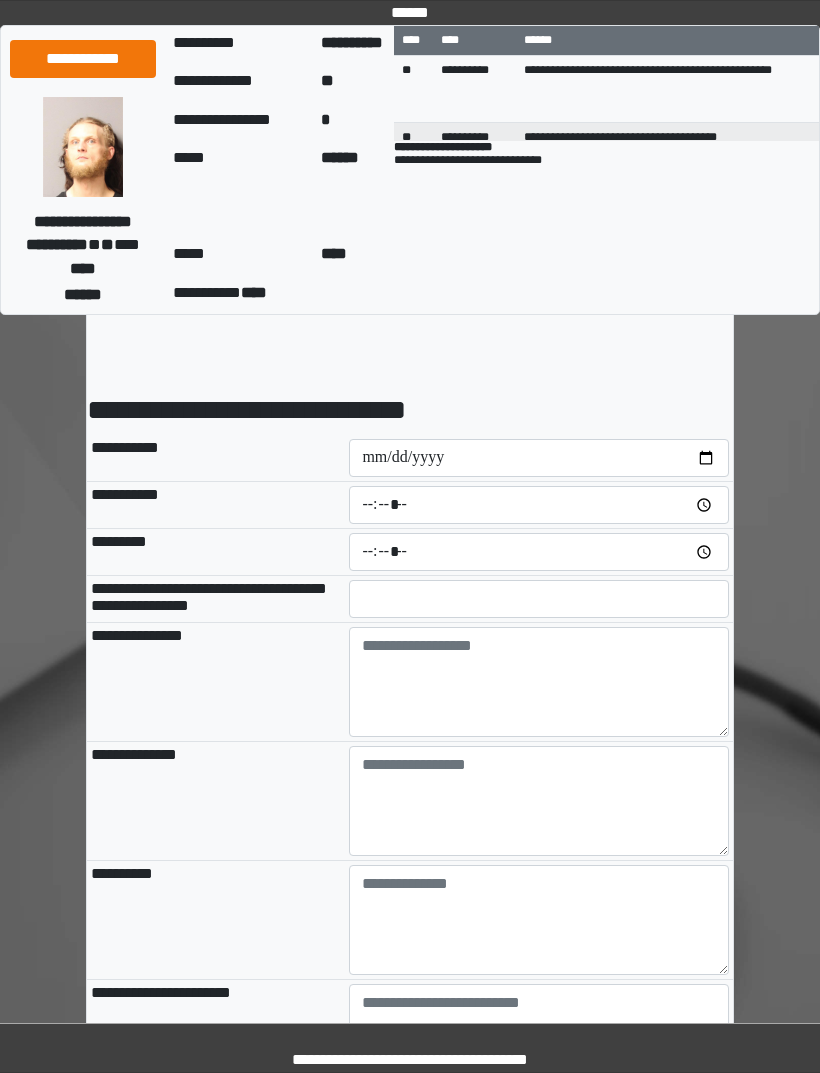 scroll, scrollTop: 0, scrollLeft: 0, axis: both 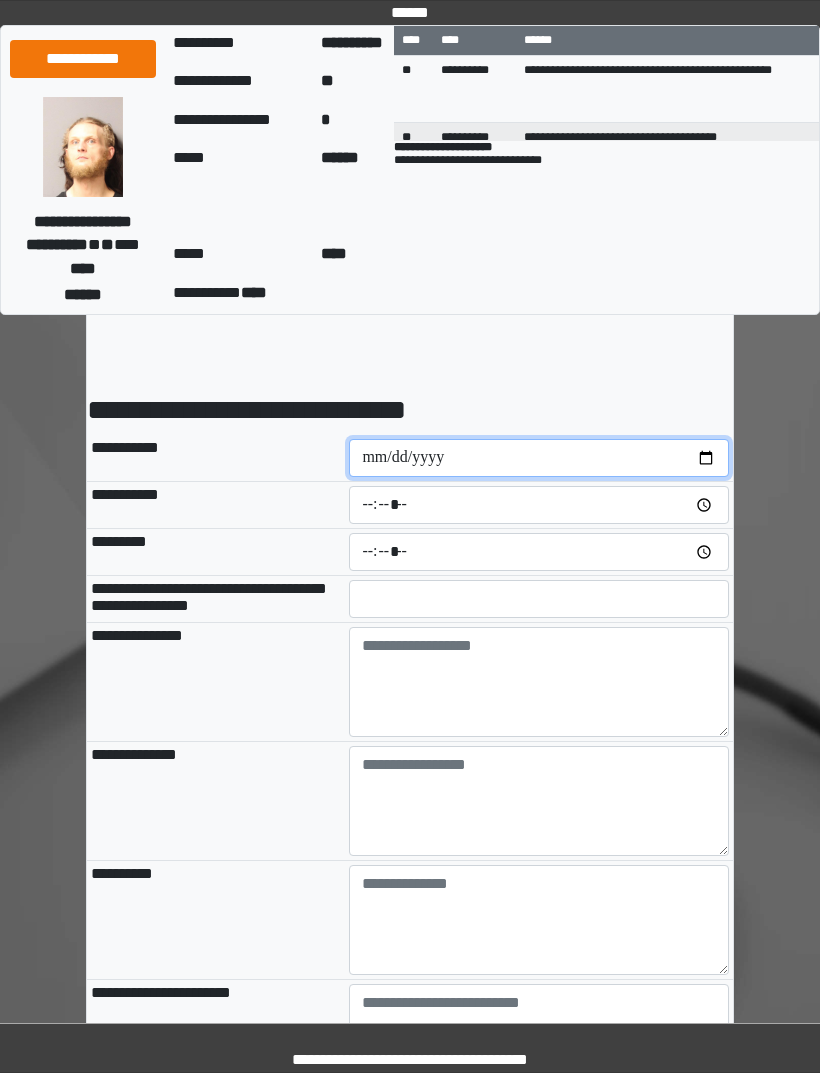 click at bounding box center (539, 458) 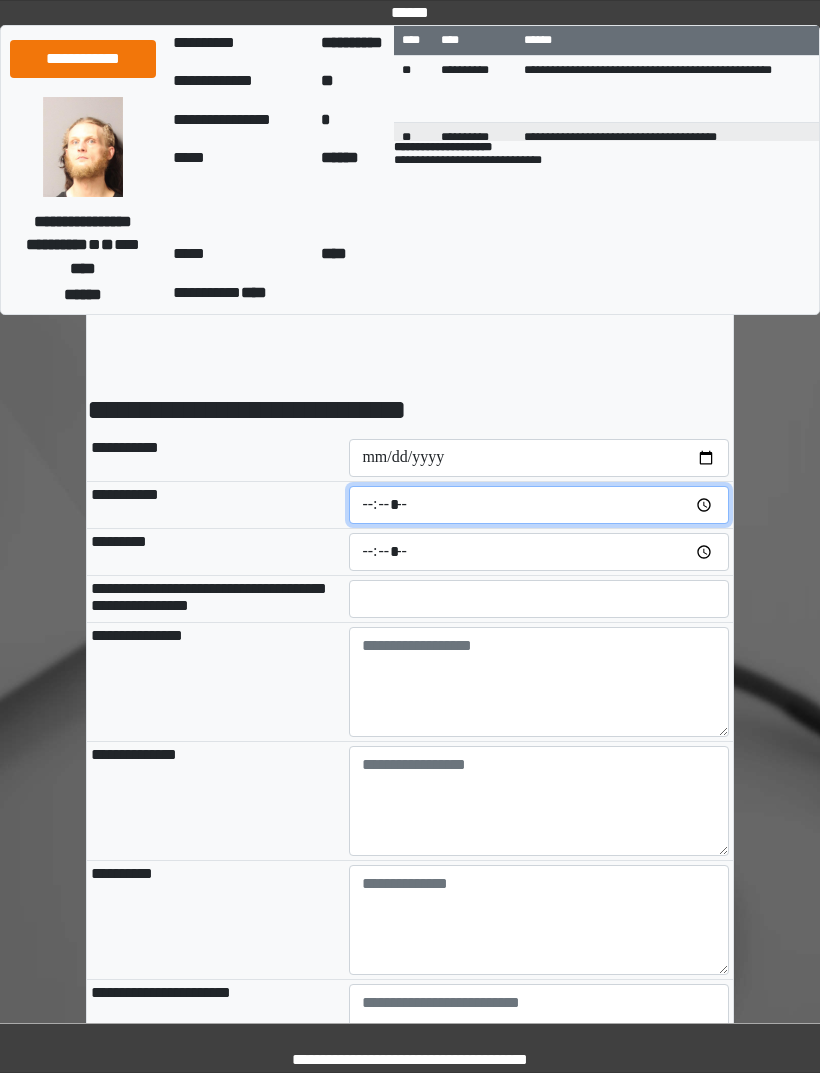 click at bounding box center (539, 505) 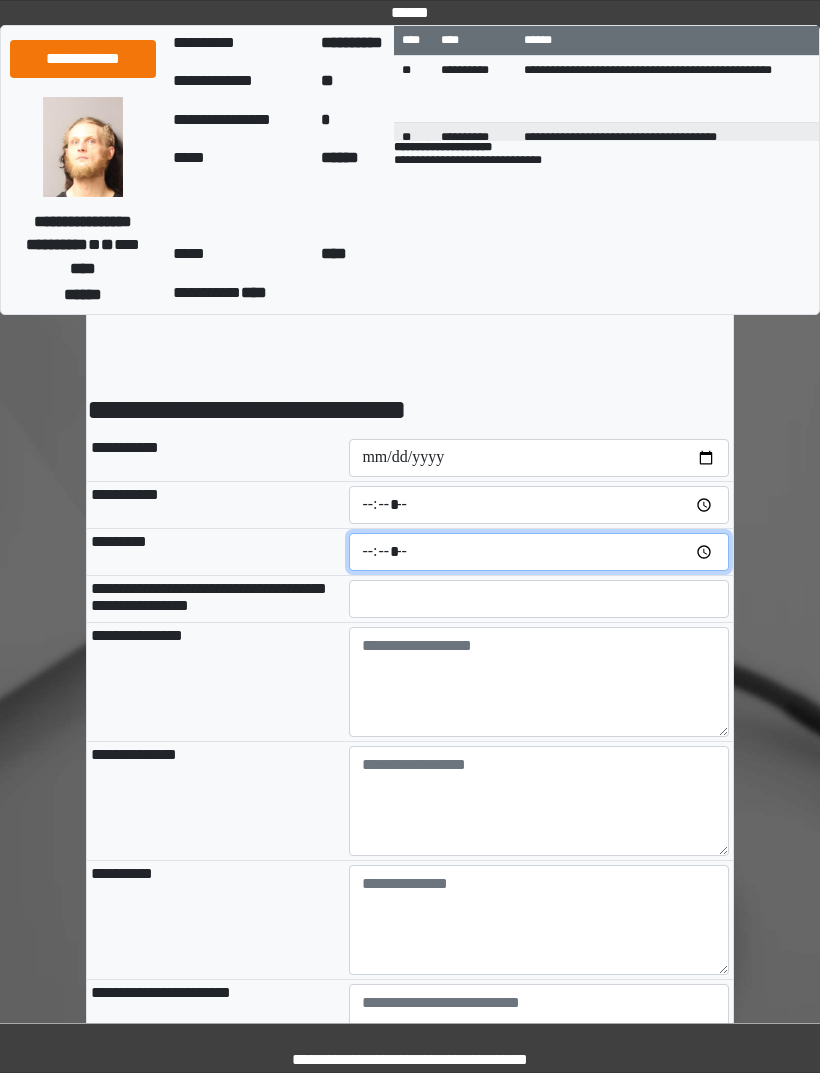 click at bounding box center (539, 552) 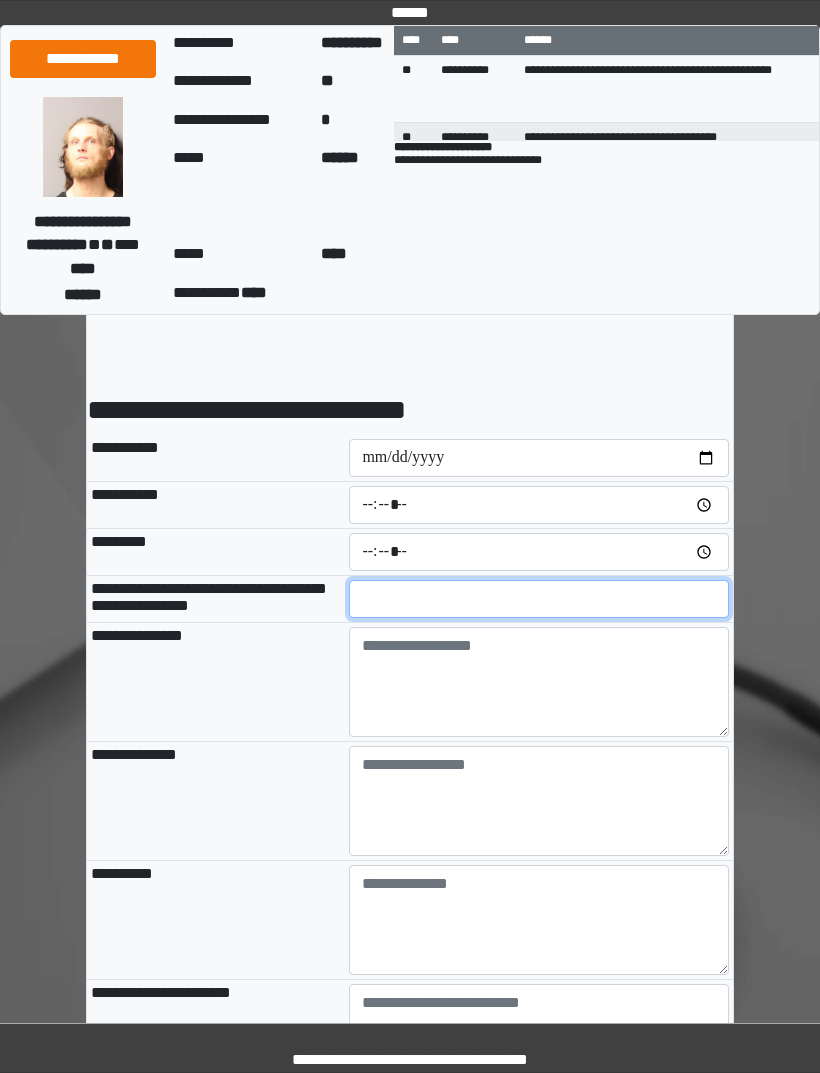click at bounding box center (539, 599) 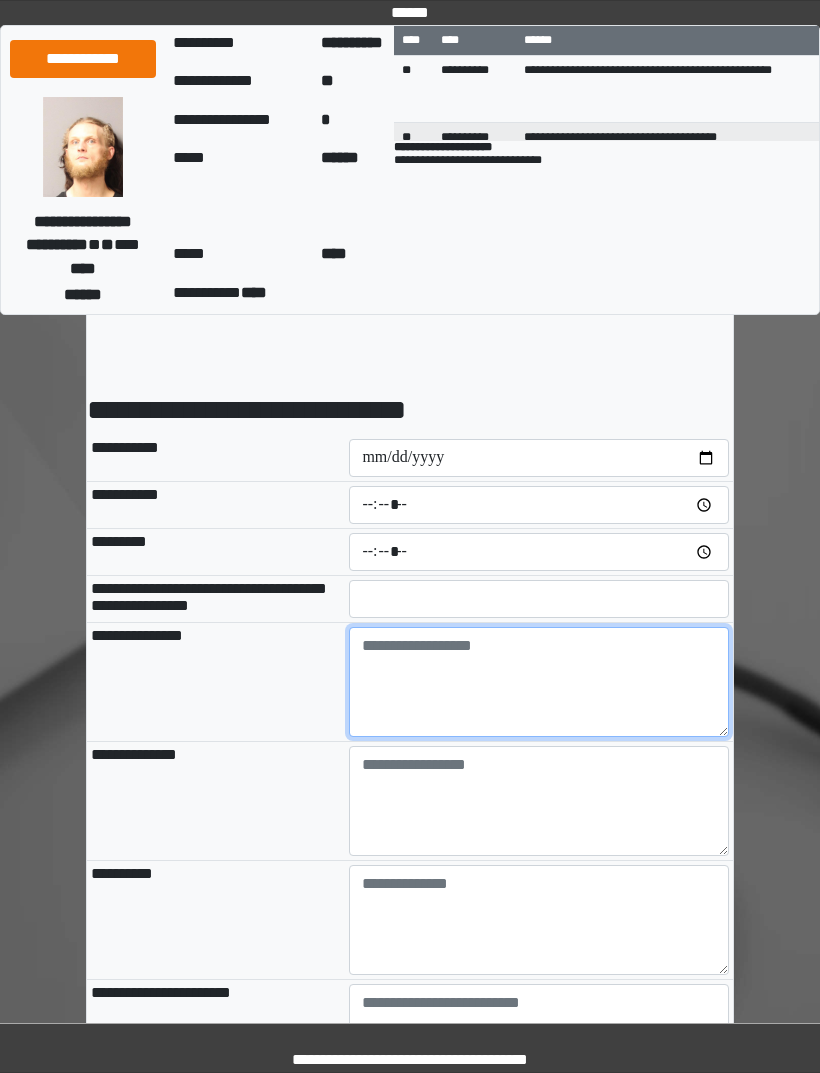 click at bounding box center (539, 682) 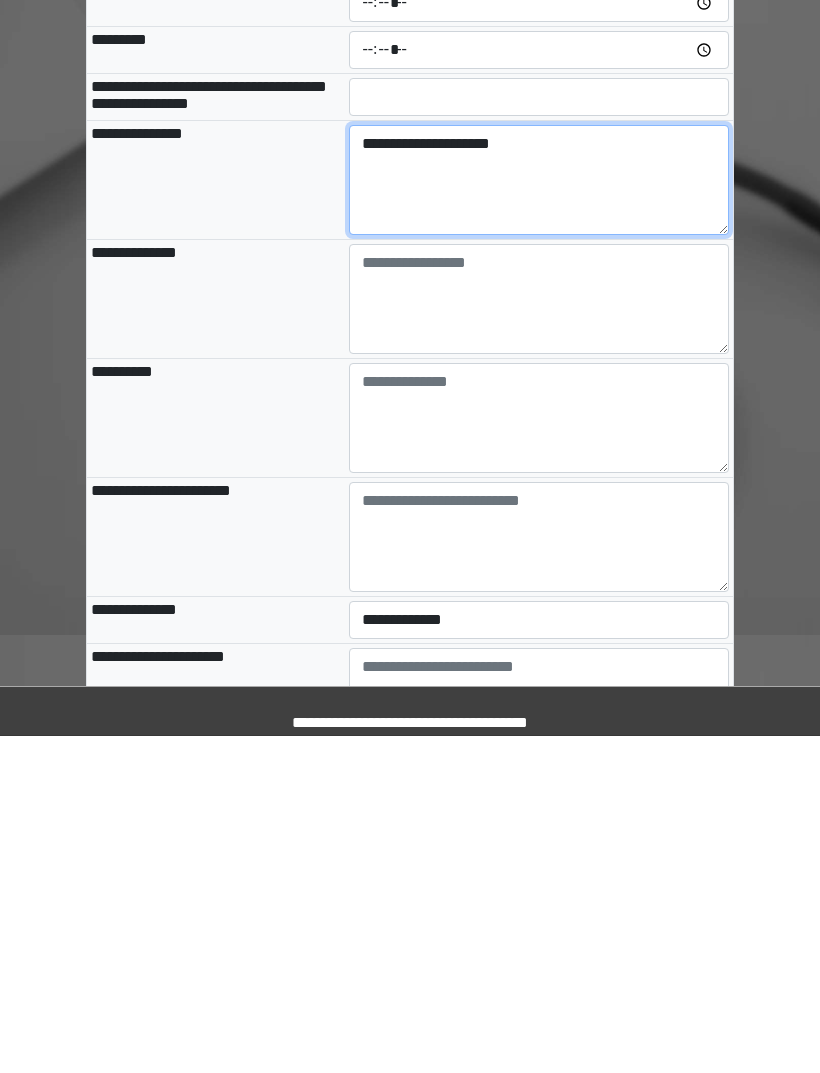 scroll, scrollTop: 181, scrollLeft: 0, axis: vertical 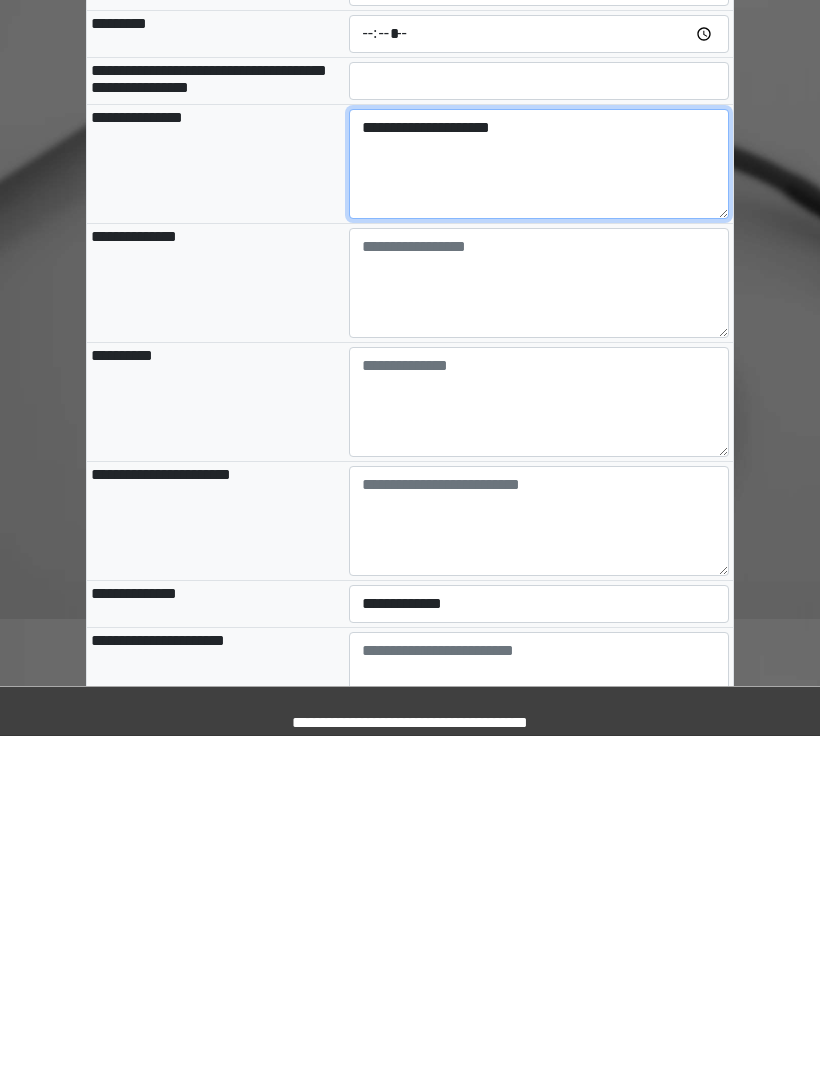 type on "**********" 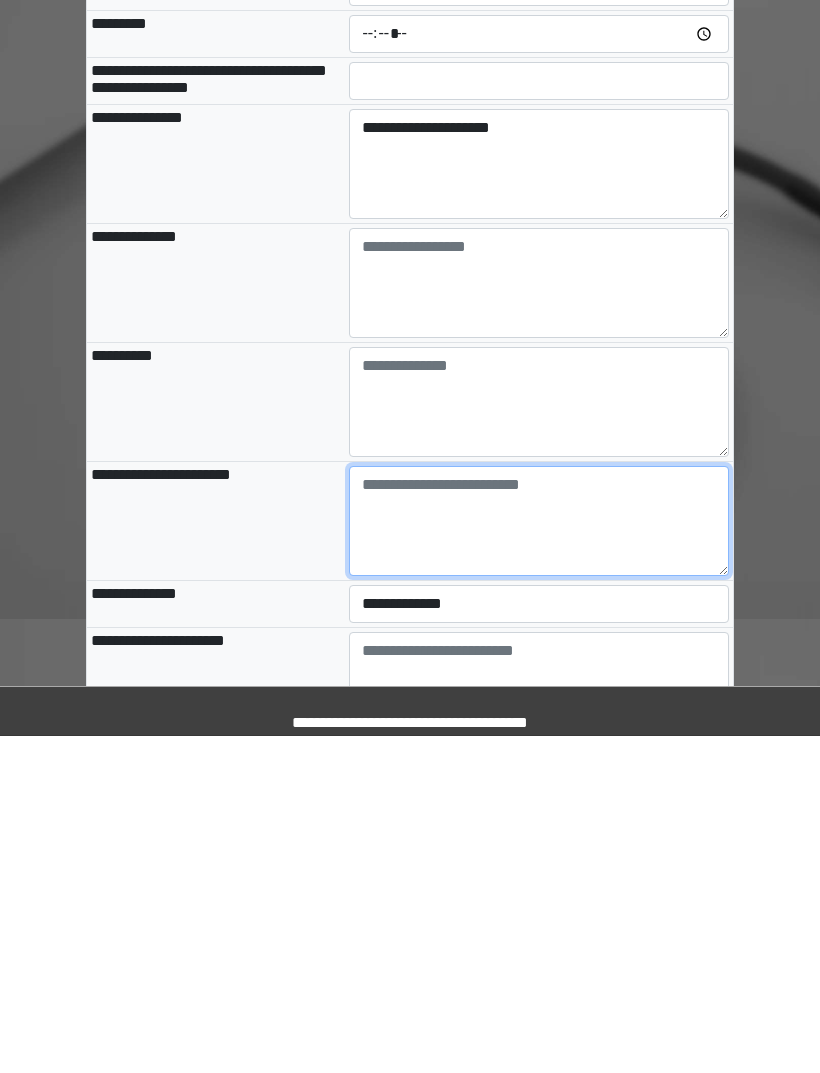 click at bounding box center (539, 858) 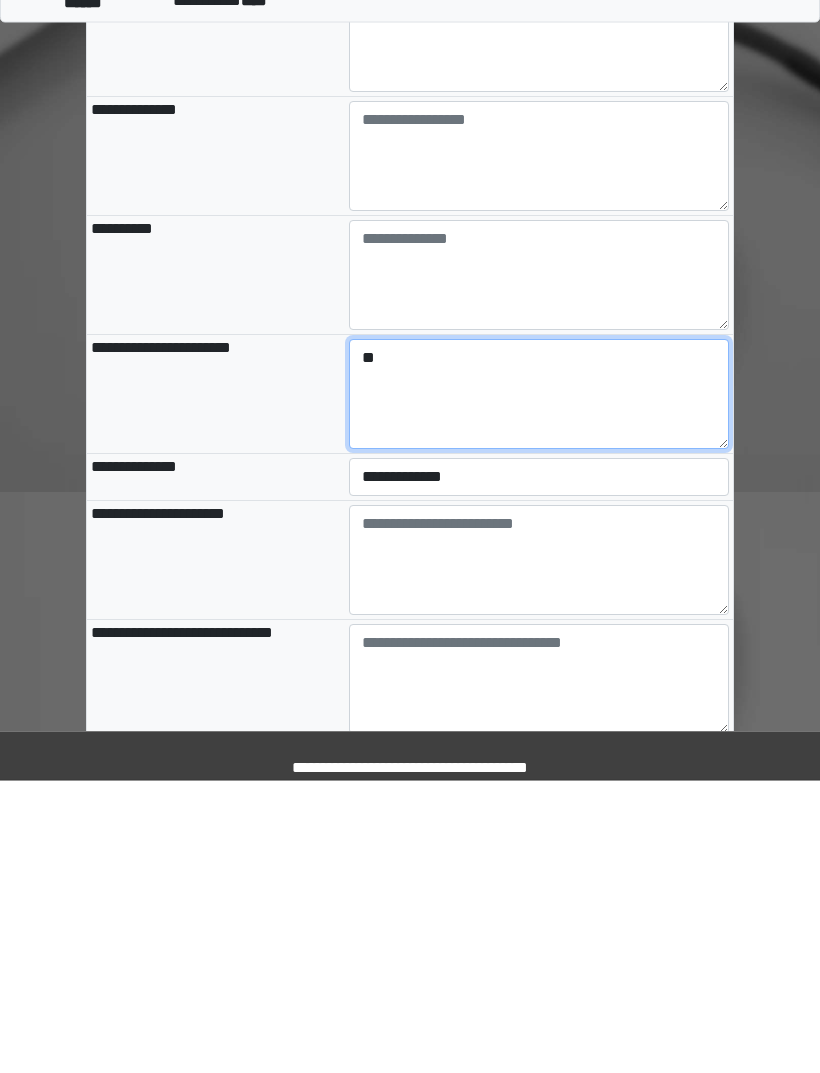 type on "**" 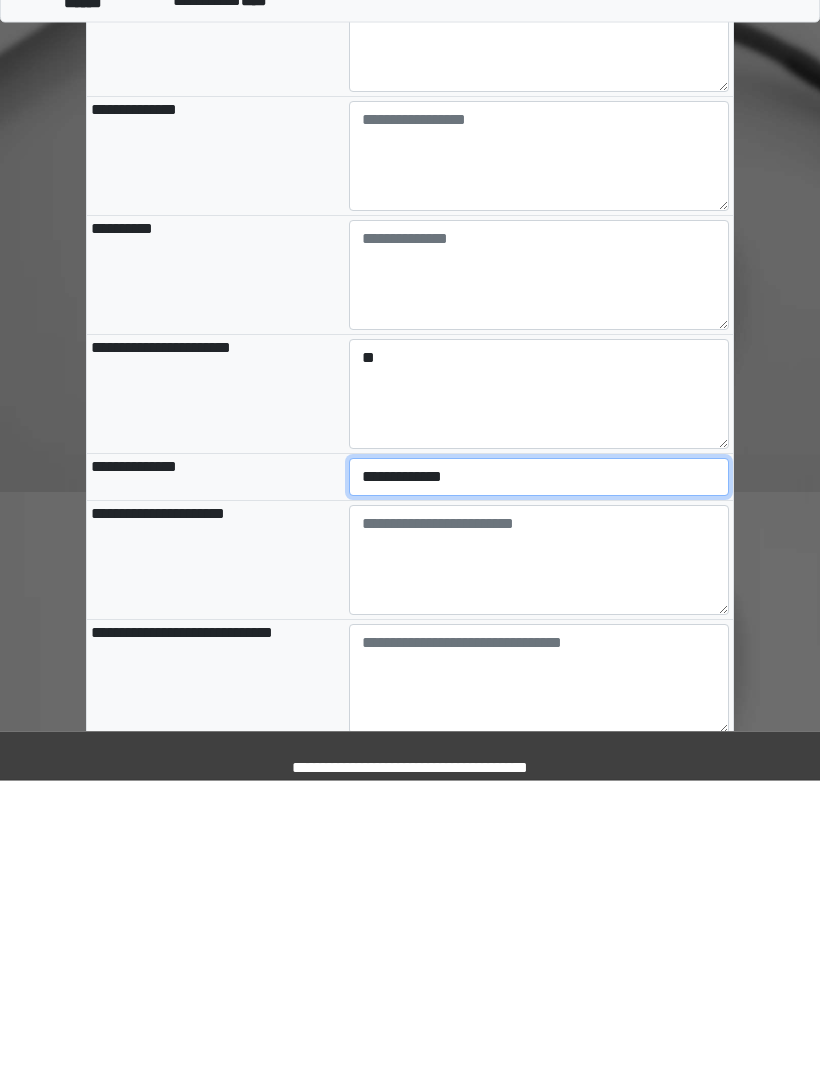 click on "**********" at bounding box center (539, 770) 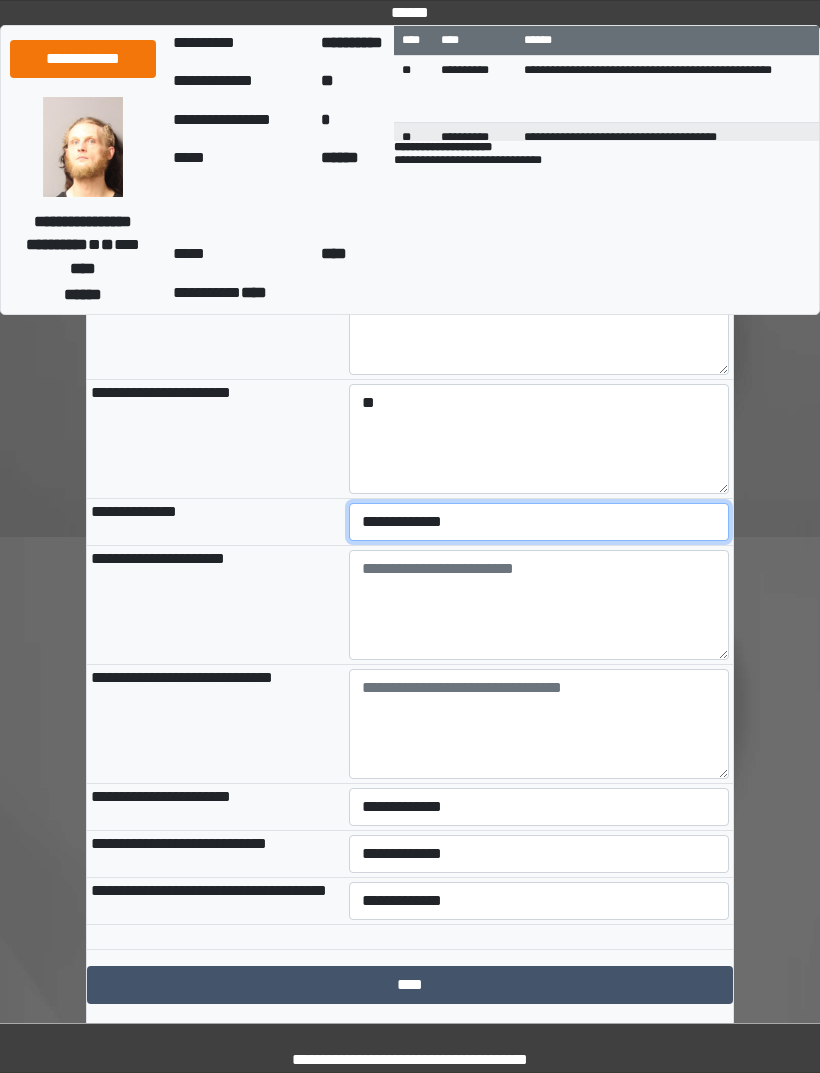 select on "***" 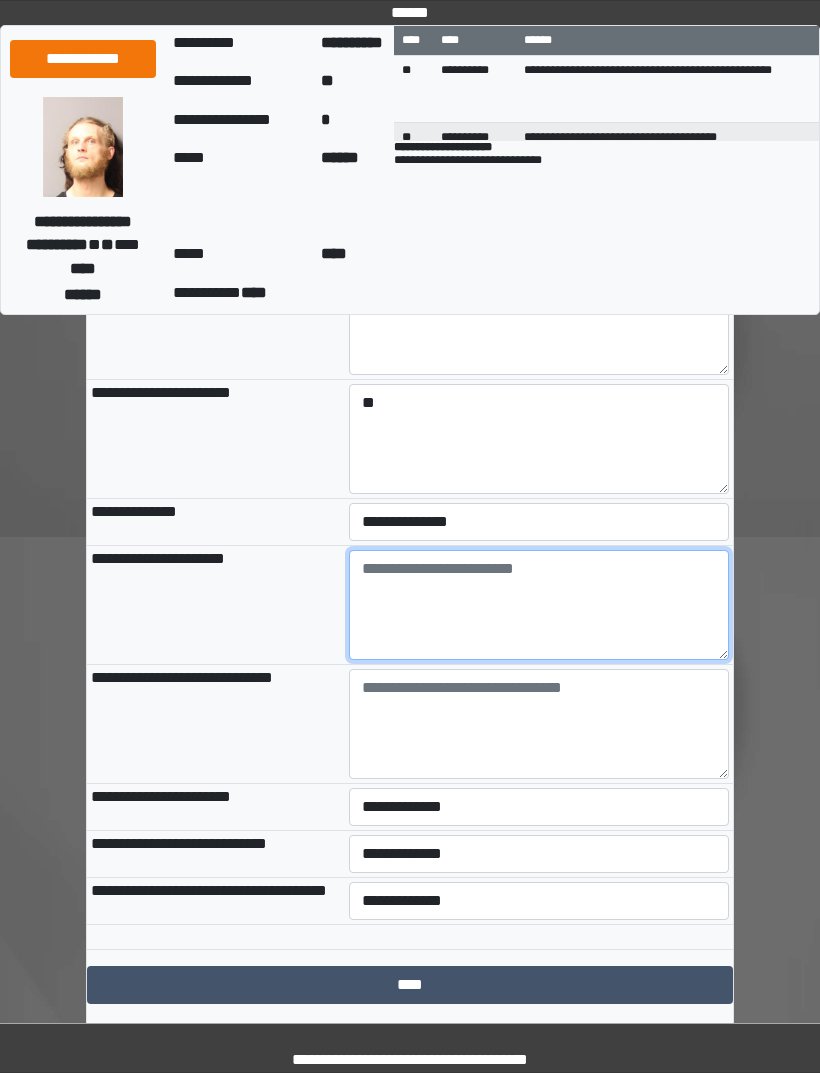 click at bounding box center (539, 605) 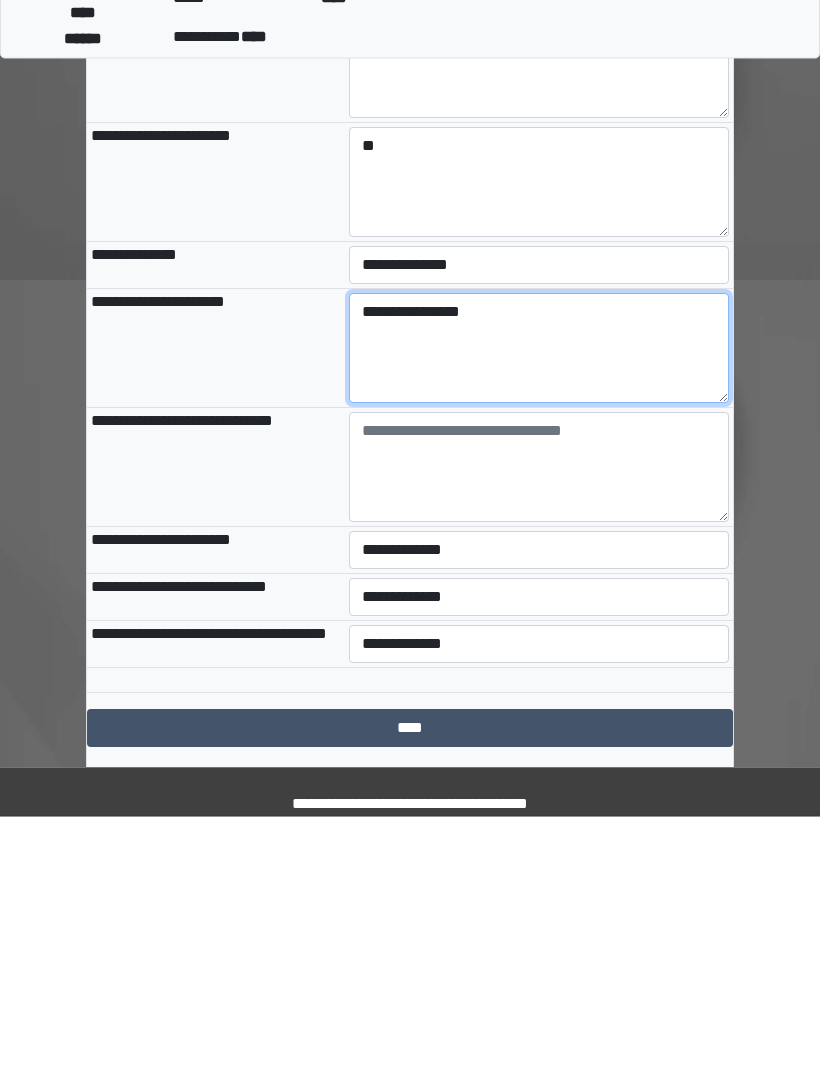 type on "**********" 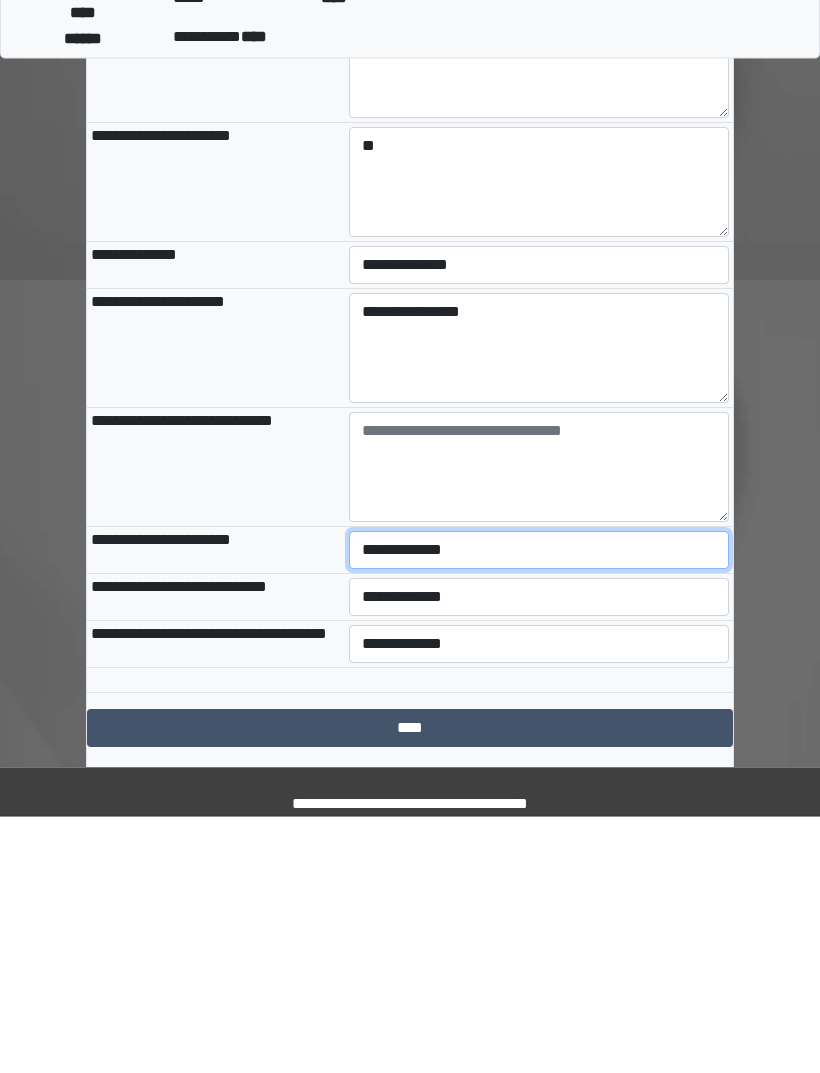 click on "**********" at bounding box center (539, 807) 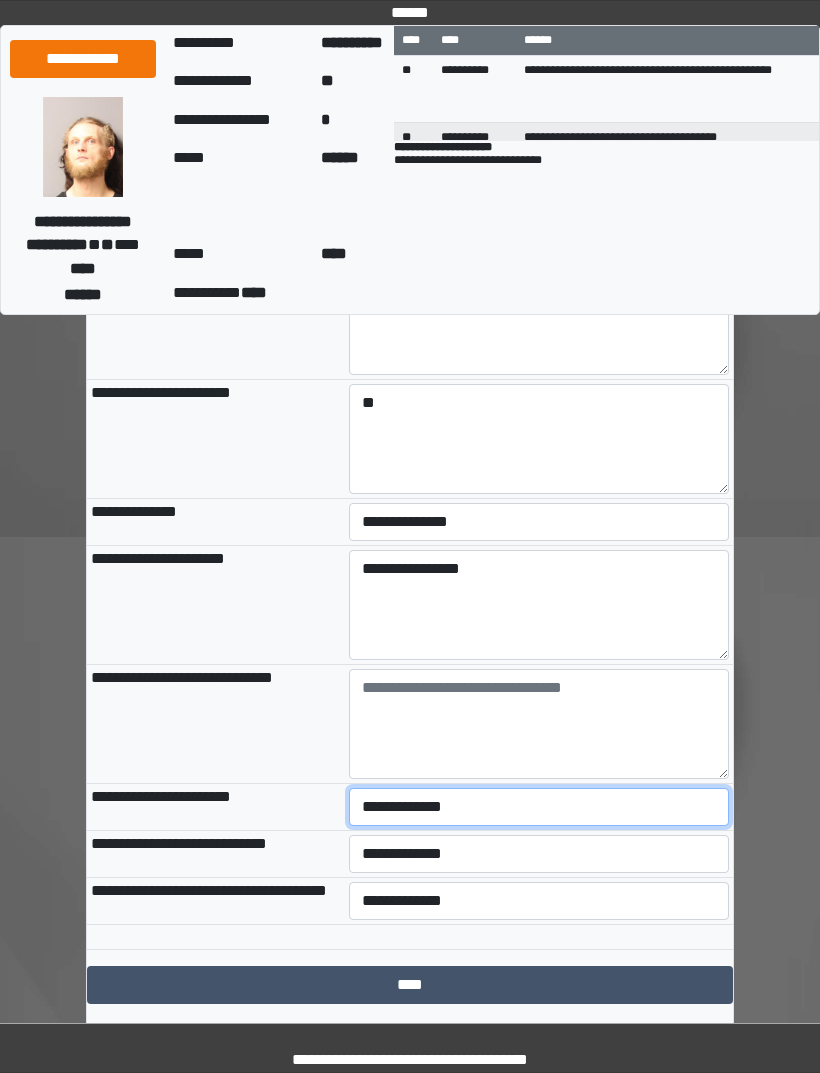 select on "***" 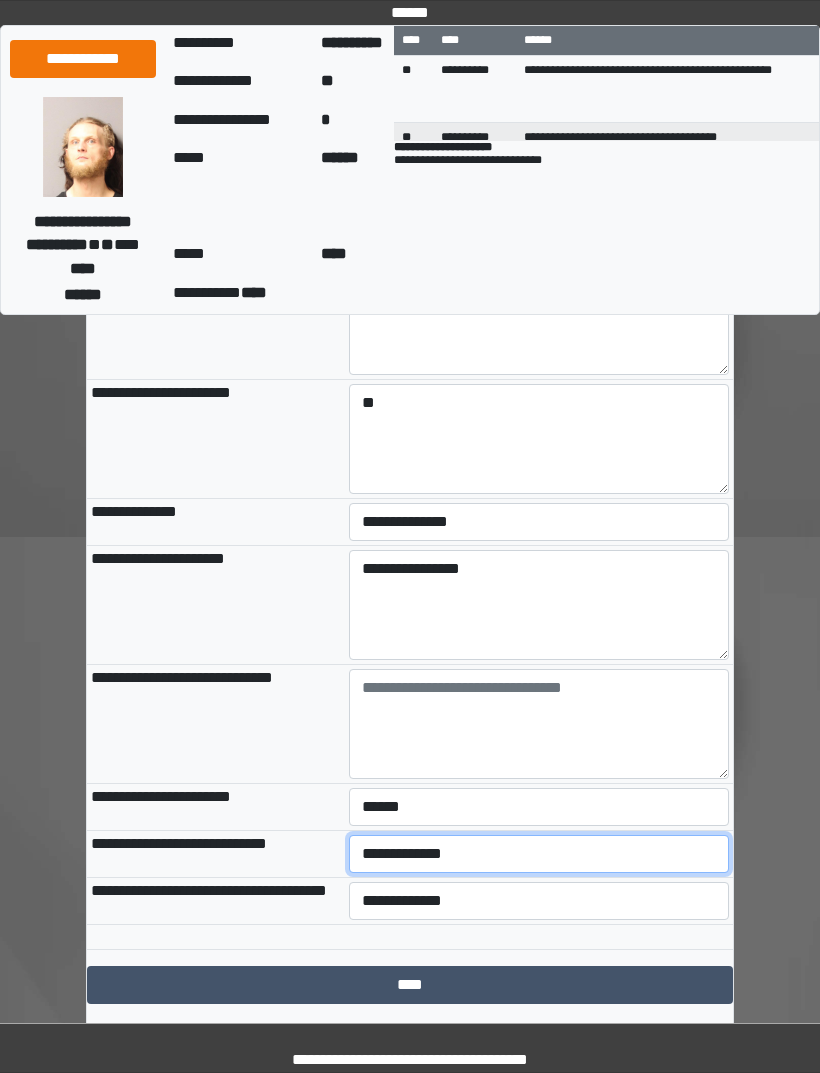 click on "**********" at bounding box center (539, 854) 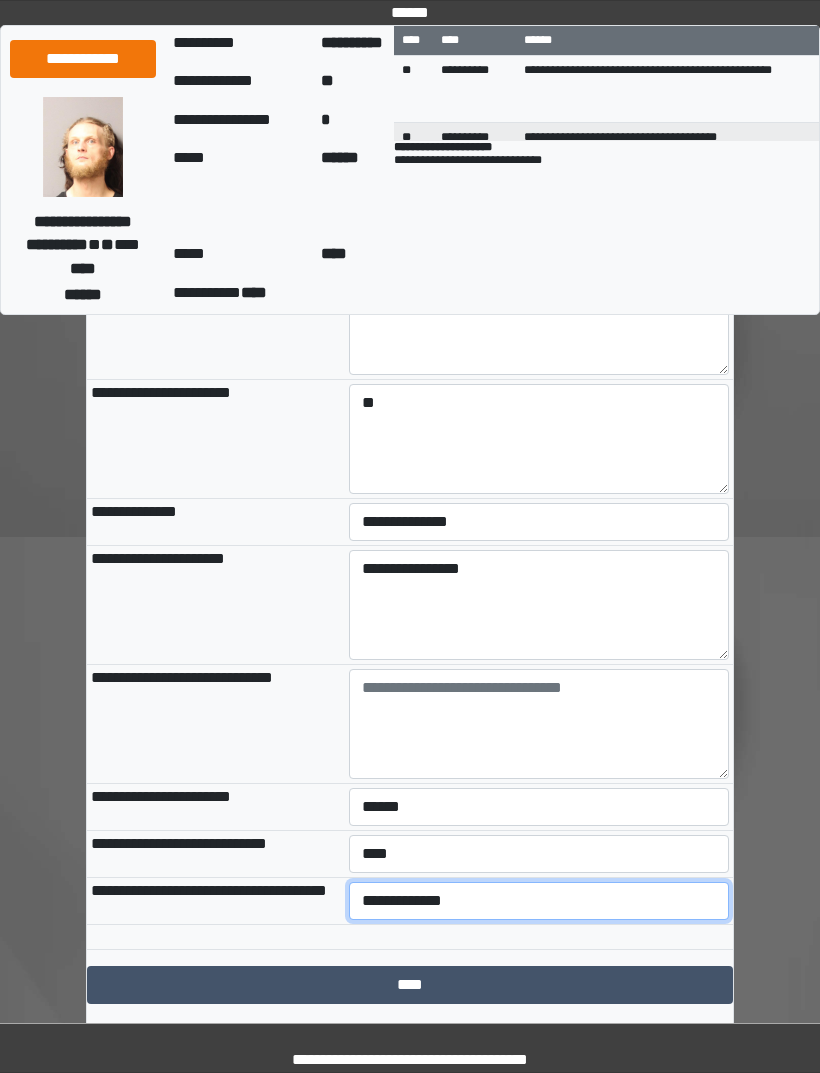 click on "**********" at bounding box center (539, 901) 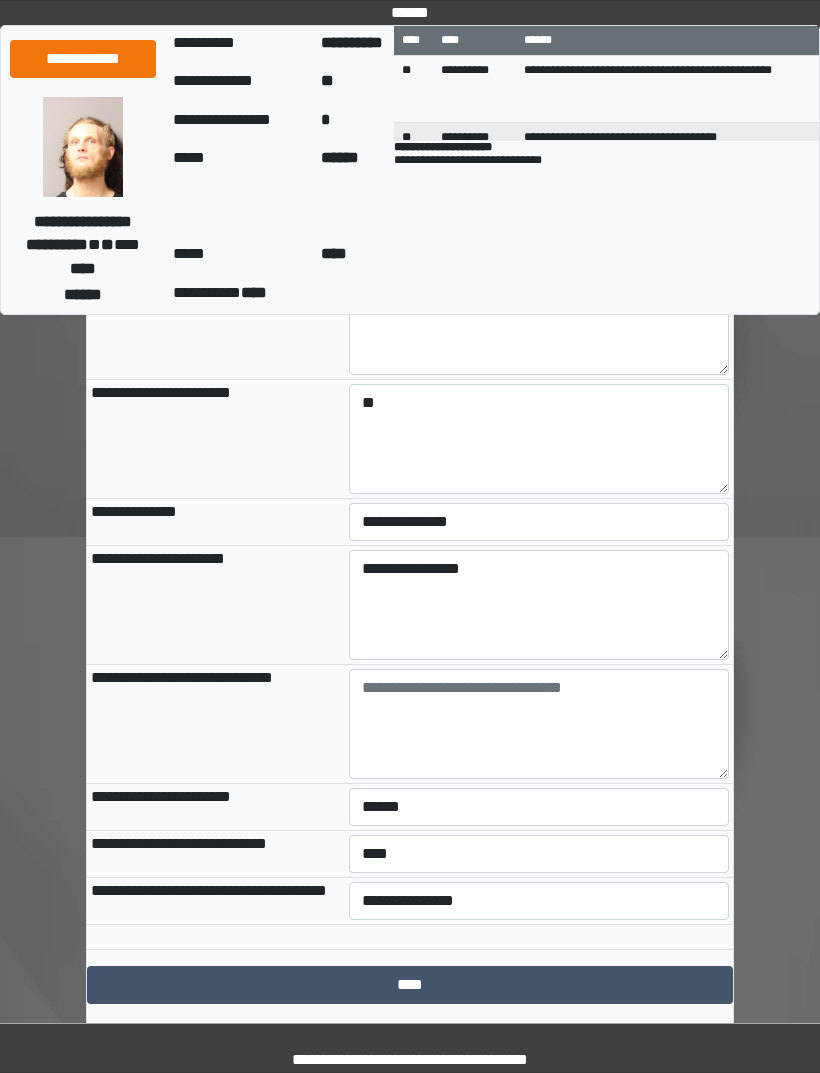 click on "****" at bounding box center [410, 985] 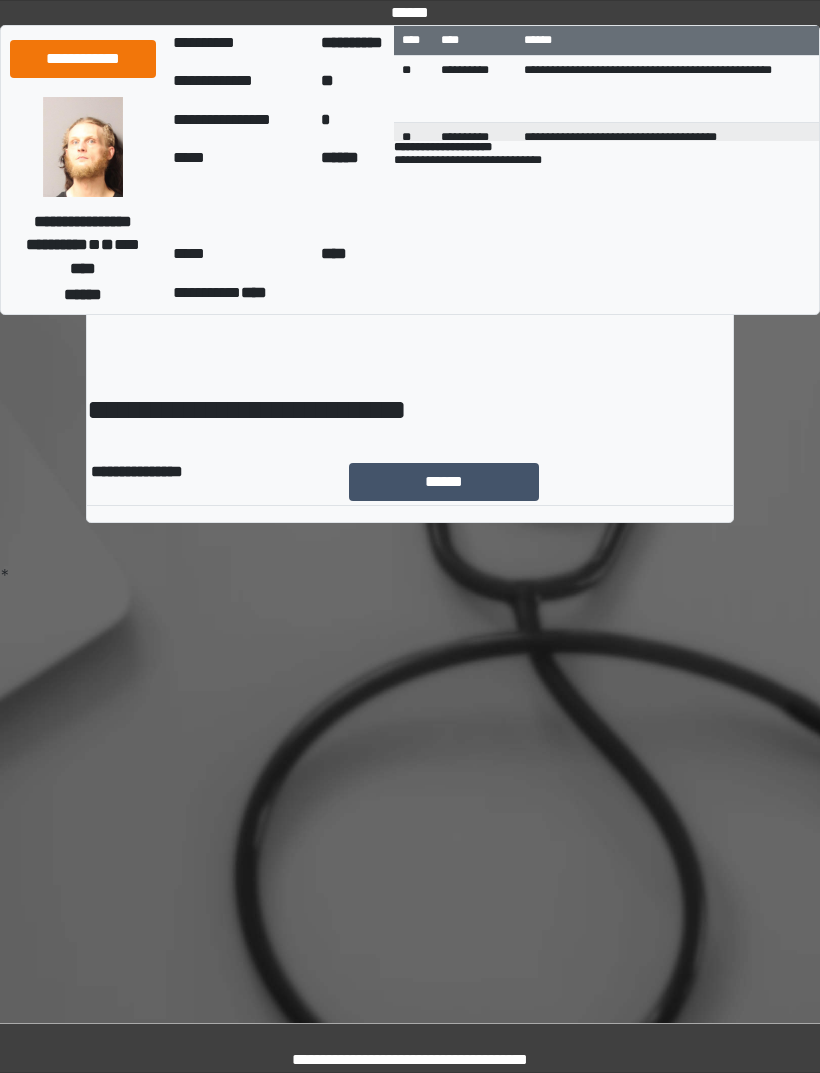 scroll, scrollTop: 0, scrollLeft: 0, axis: both 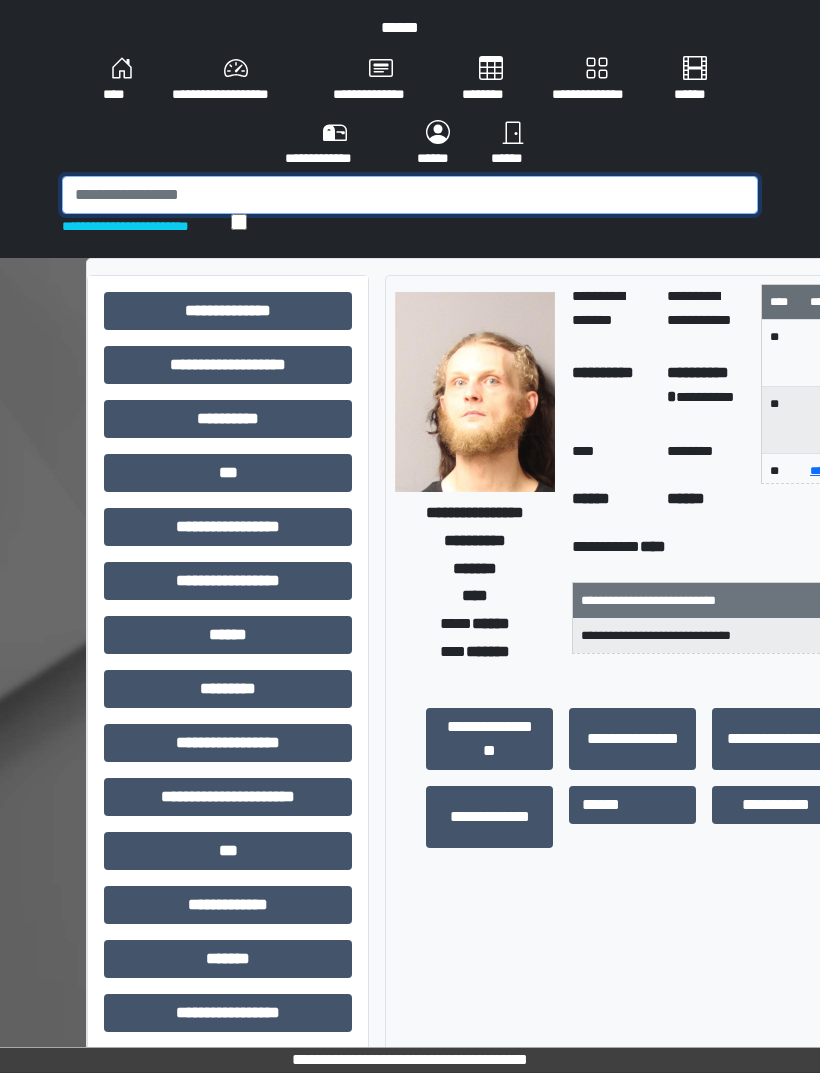 click at bounding box center [410, 195] 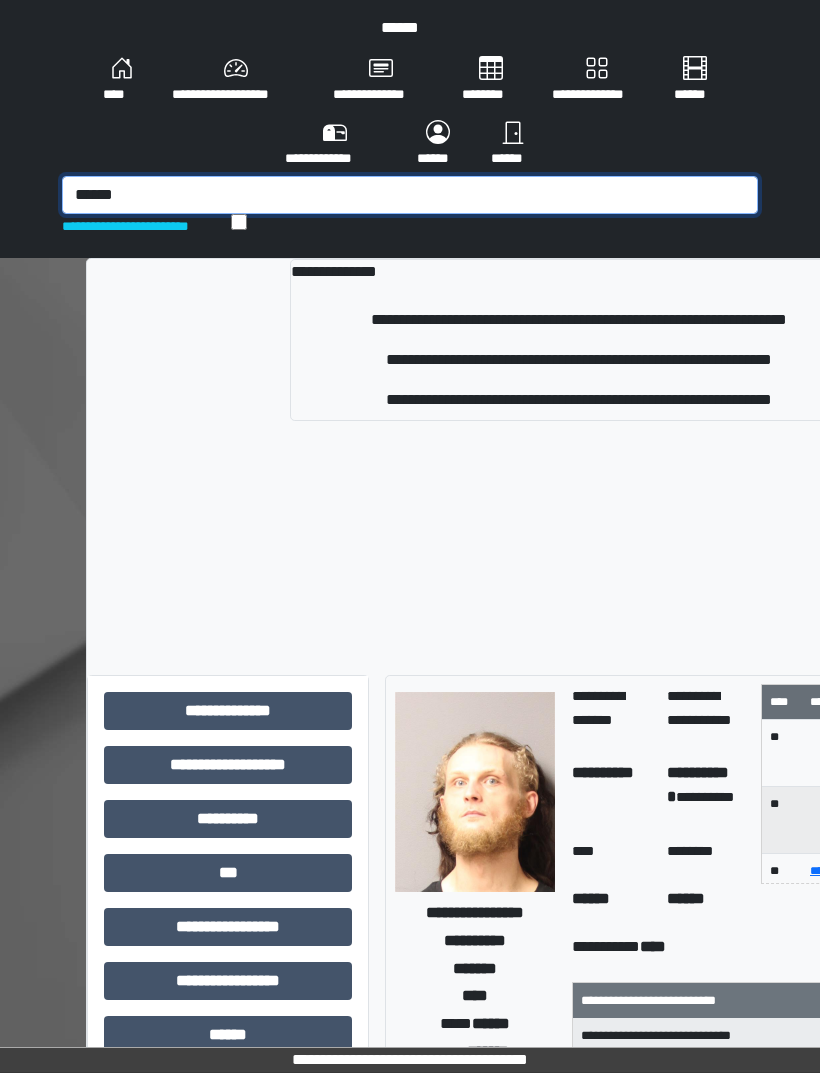 type on "******" 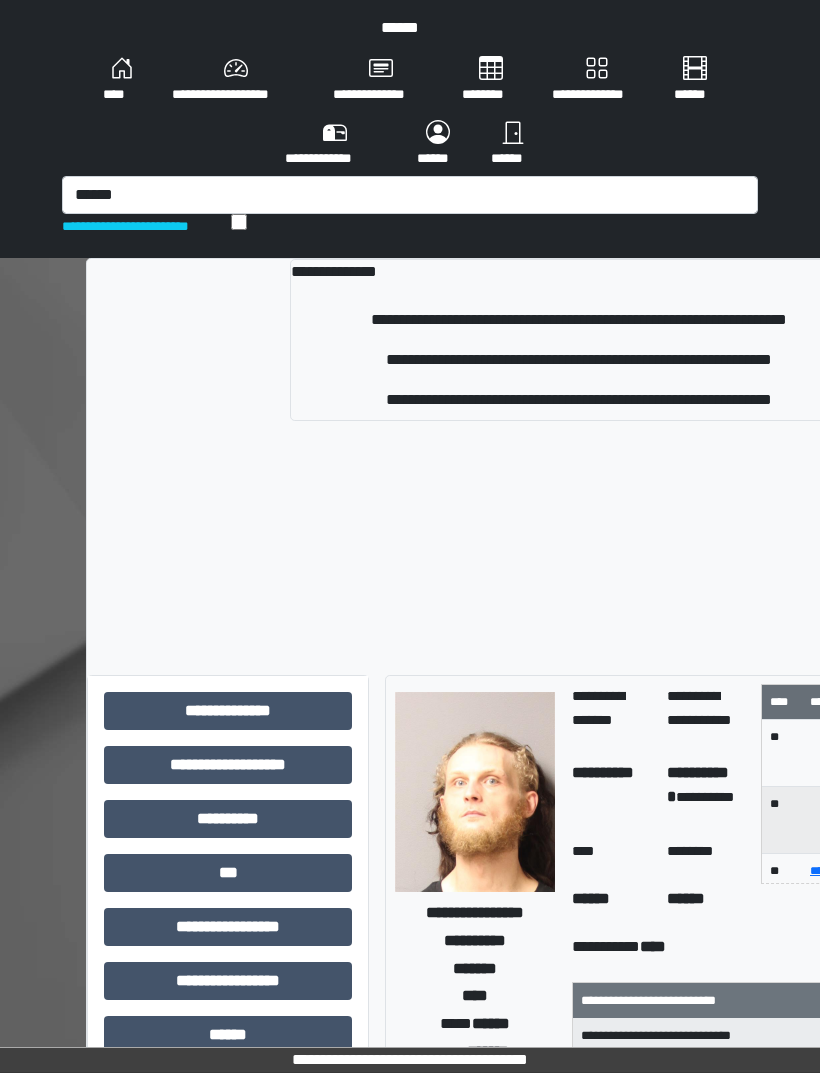 click on "**********" at bounding box center (579, 360) 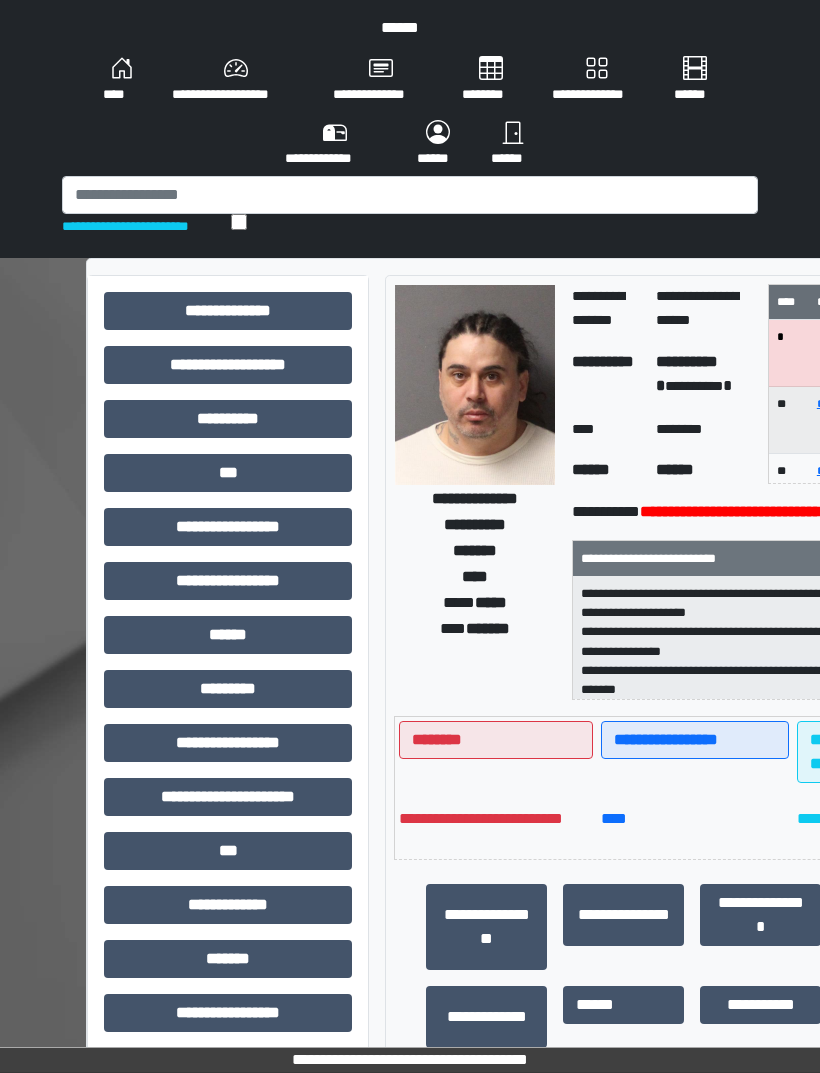 click on "***" at bounding box center (228, 473) 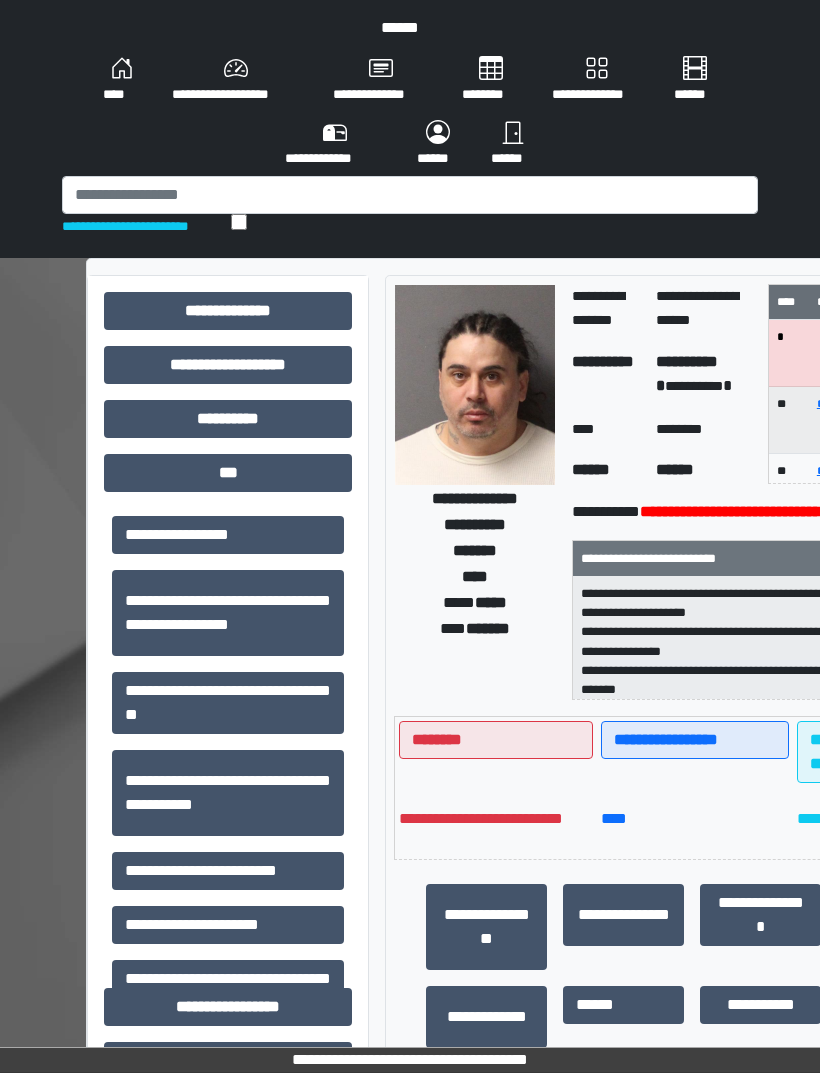 click on "**********" at bounding box center [228, 871] 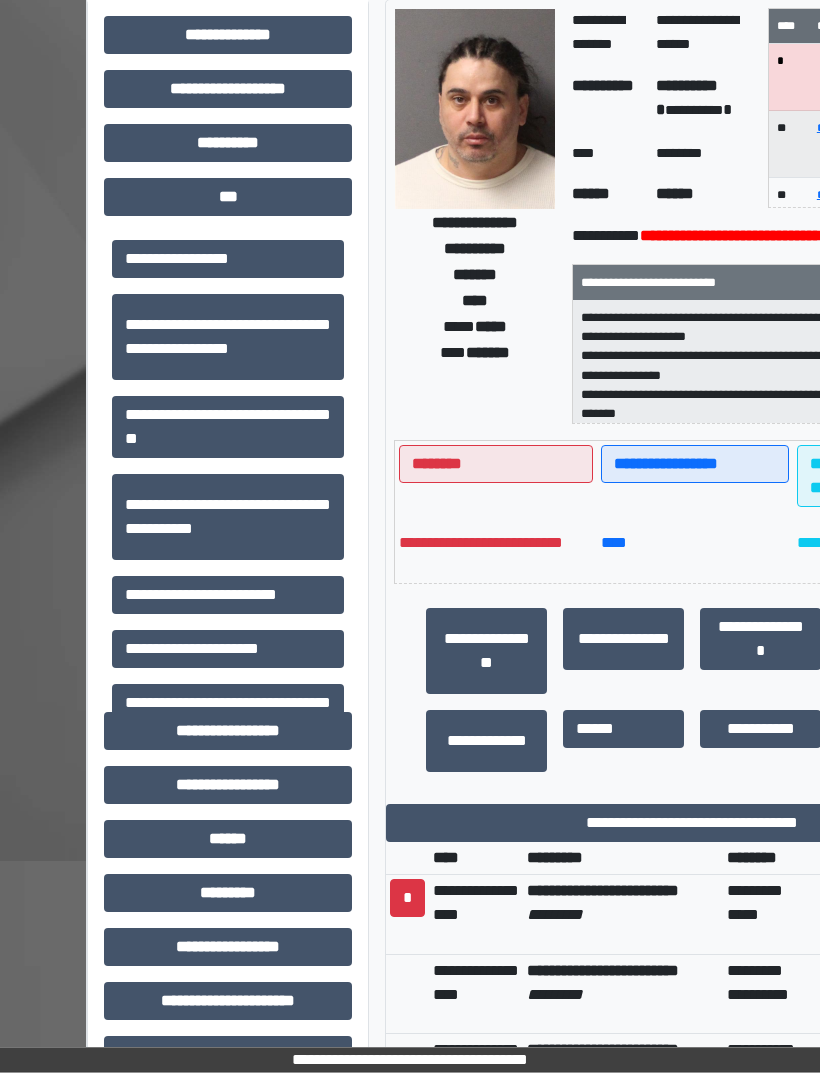 scroll, scrollTop: 279, scrollLeft: 0, axis: vertical 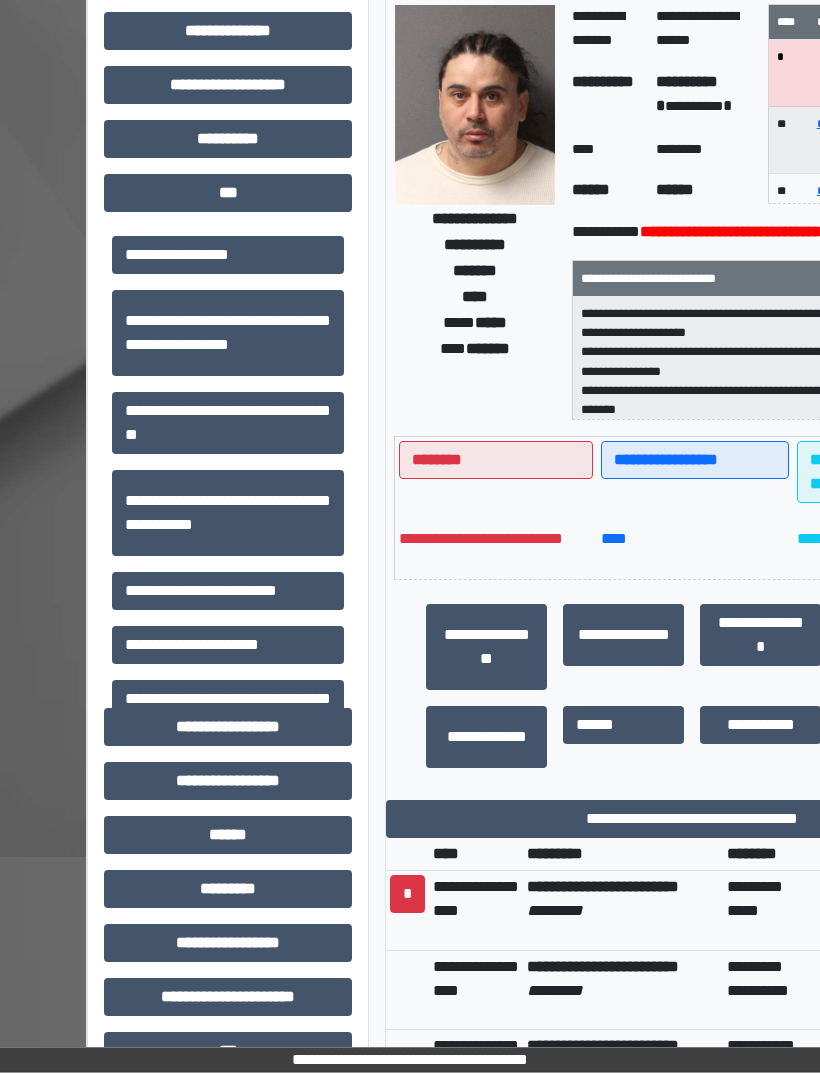 click on "**********" at bounding box center (692, 820) 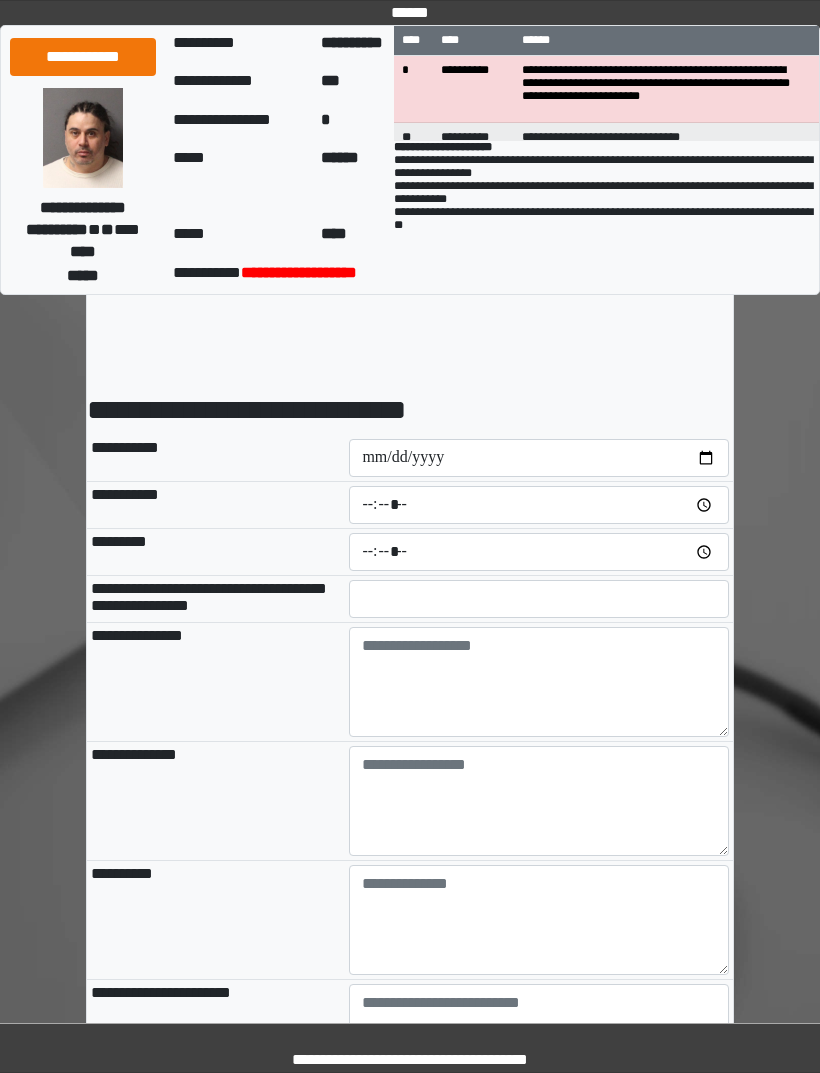 scroll, scrollTop: 0, scrollLeft: 0, axis: both 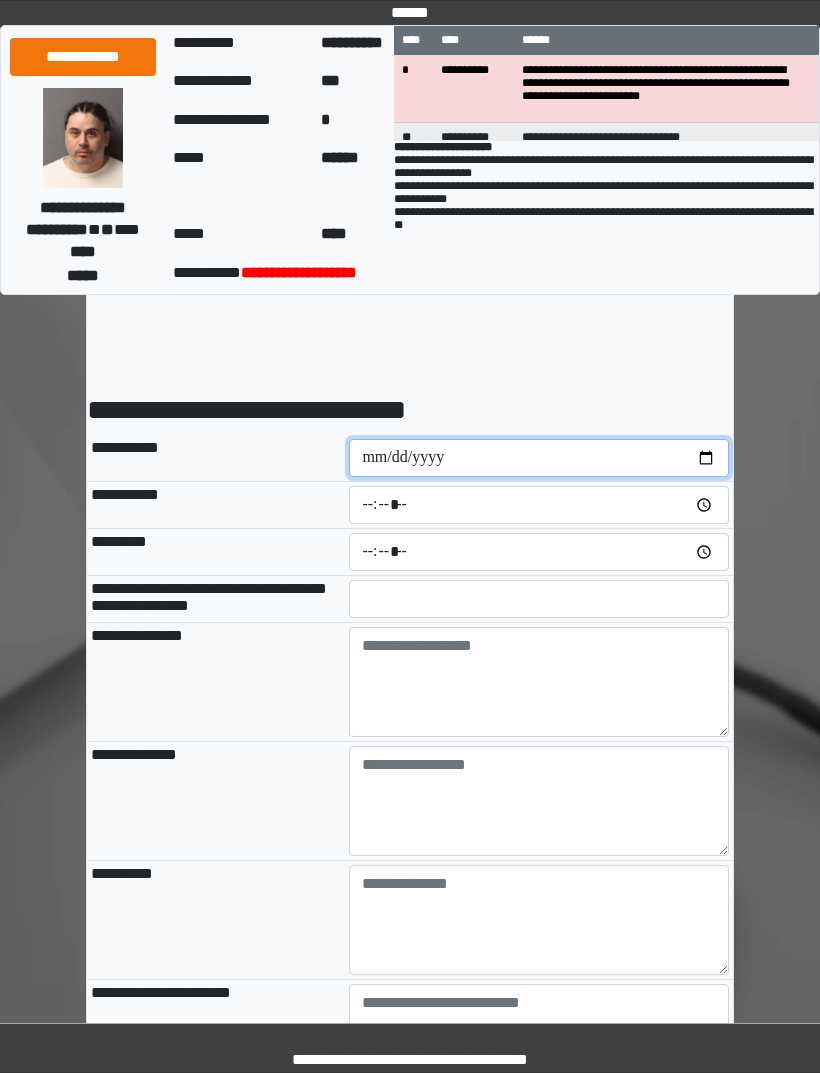 click at bounding box center (539, 458) 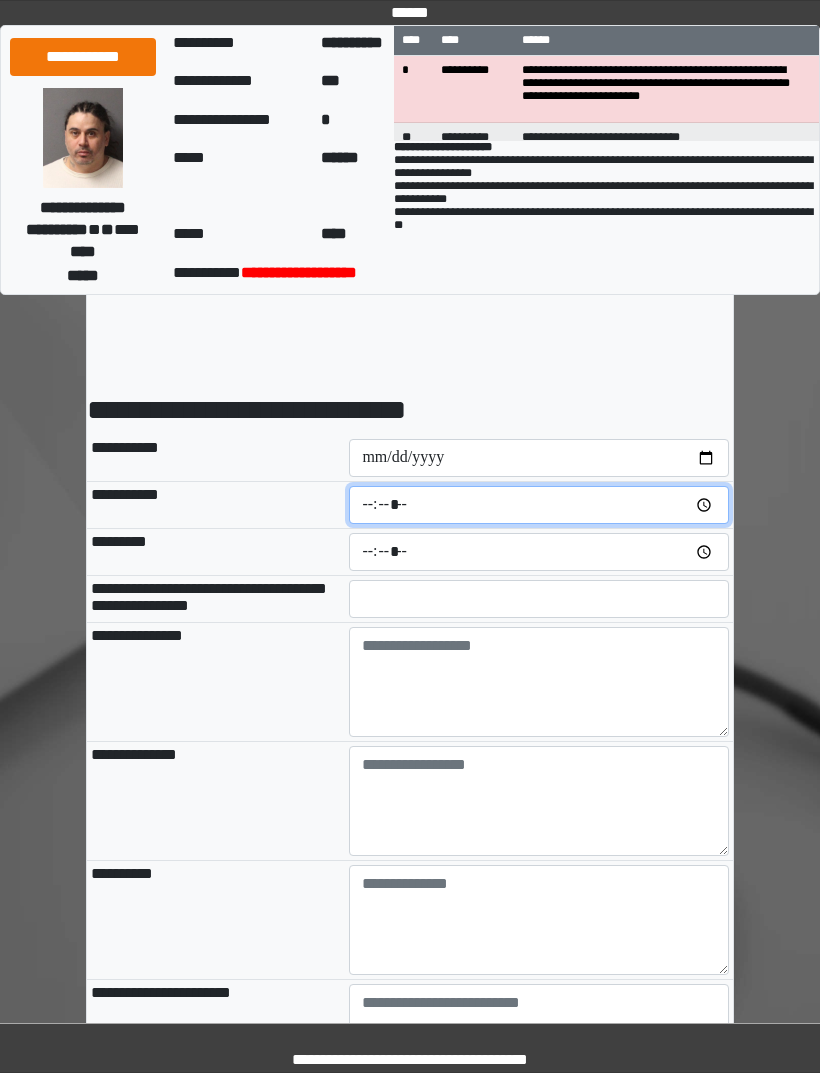 click at bounding box center [539, 505] 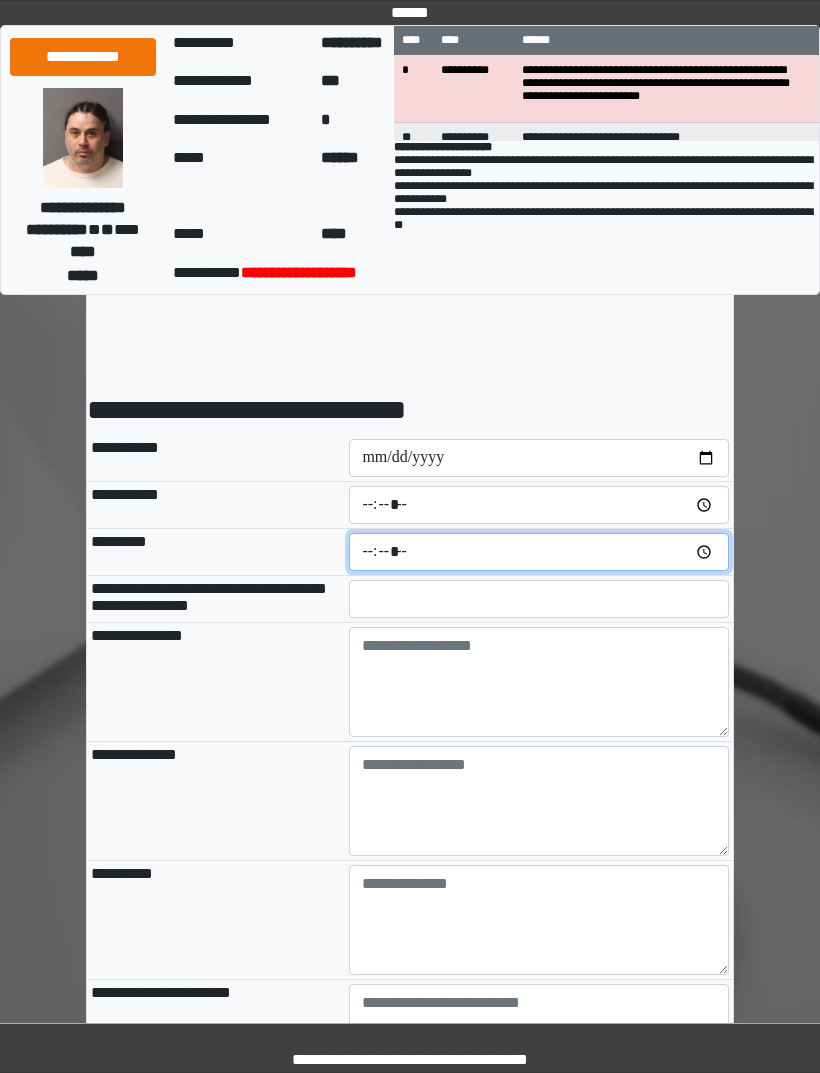 click at bounding box center [539, 552] 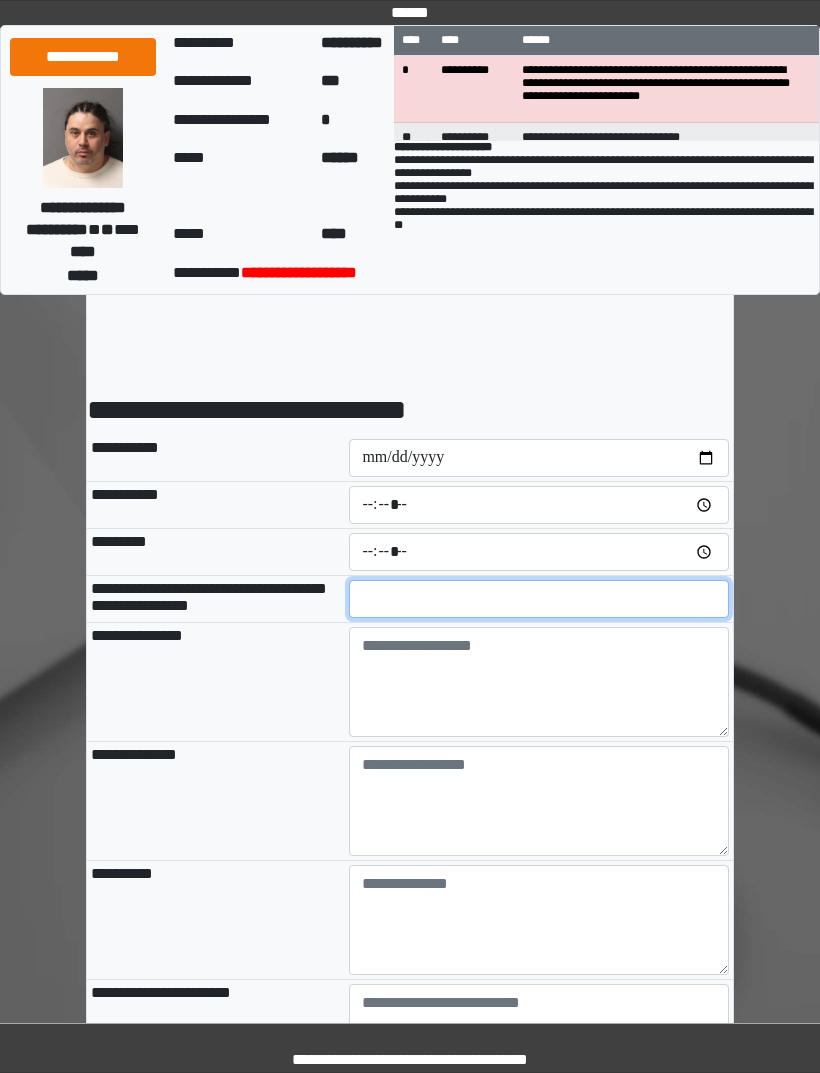 click at bounding box center (539, 599) 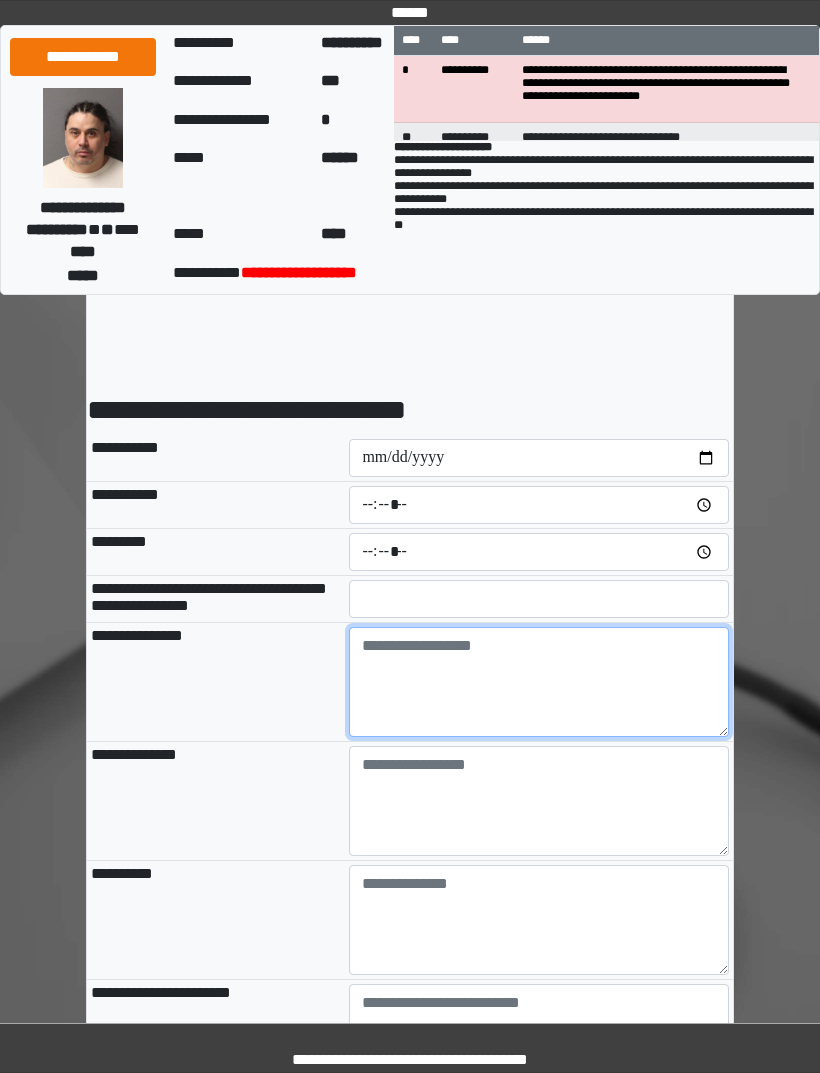 click at bounding box center [539, 682] 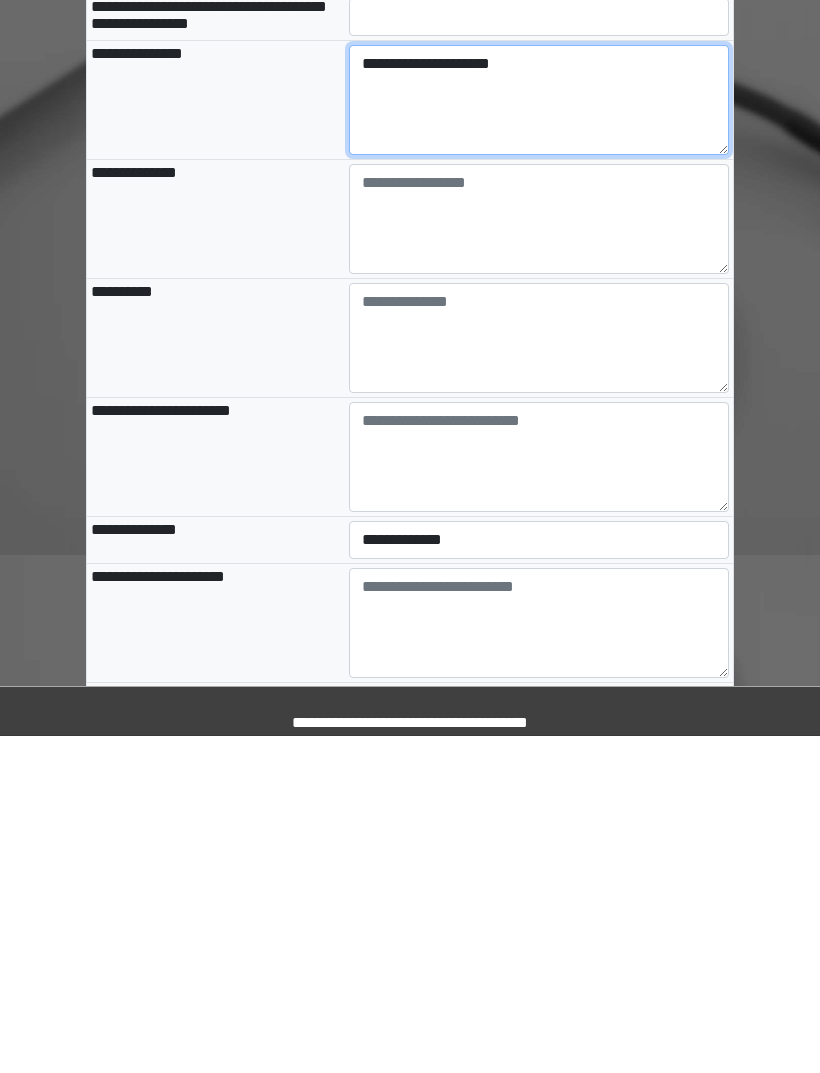 scroll, scrollTop: 246, scrollLeft: 0, axis: vertical 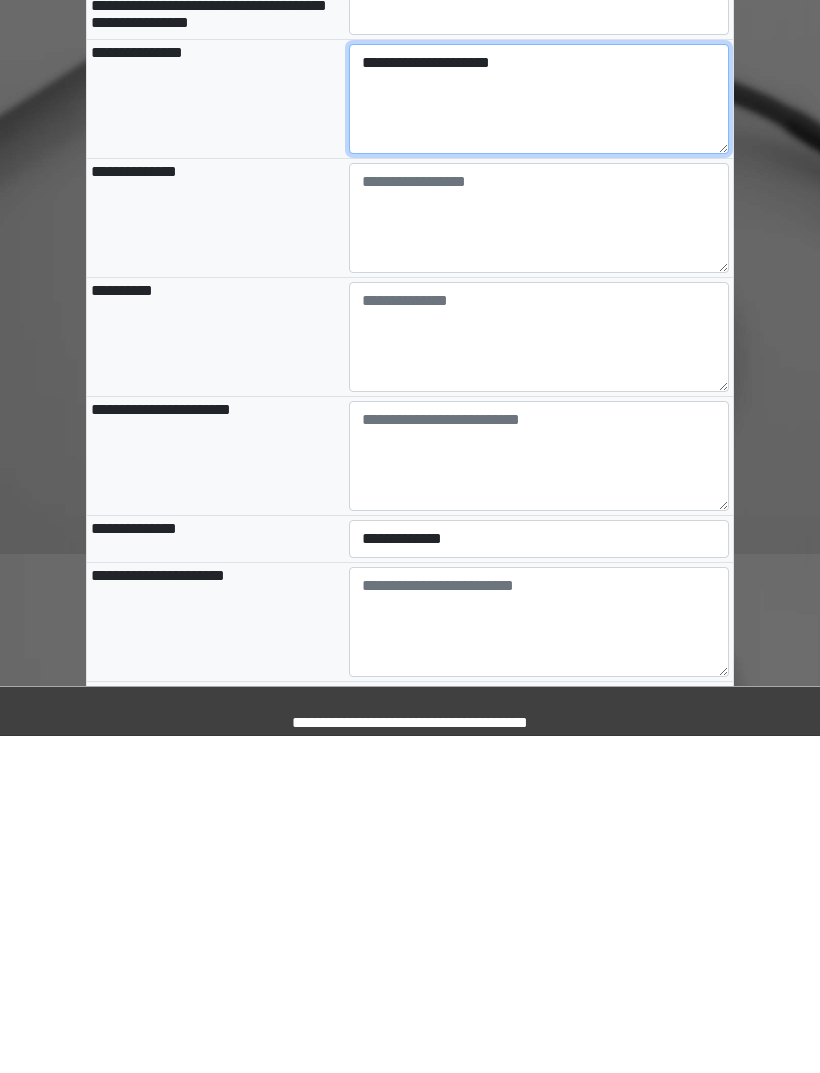 type on "**********" 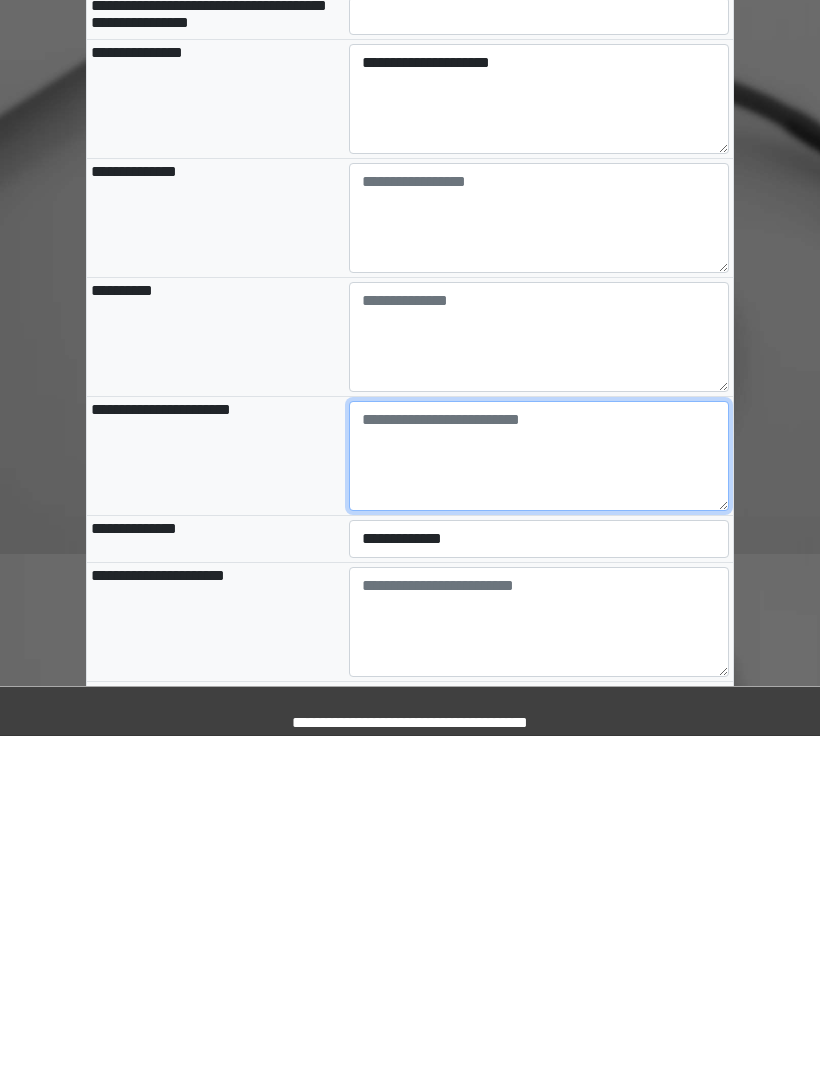 click at bounding box center (539, 793) 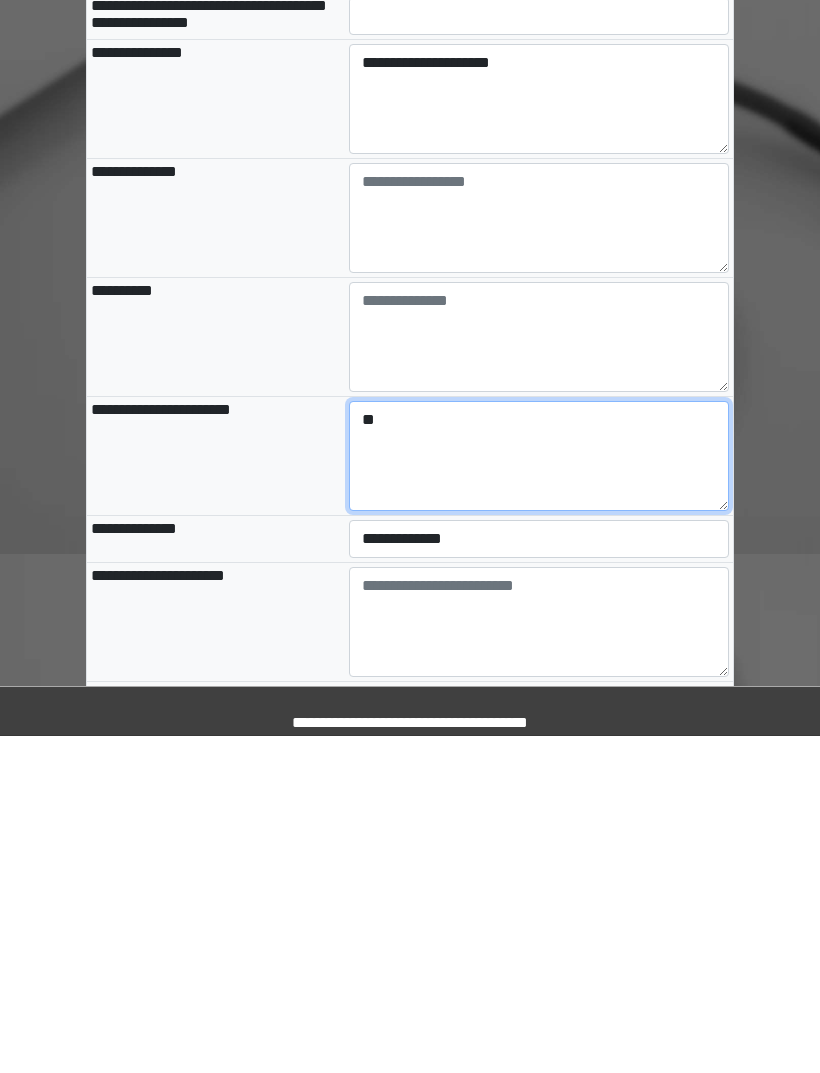 type on "**" 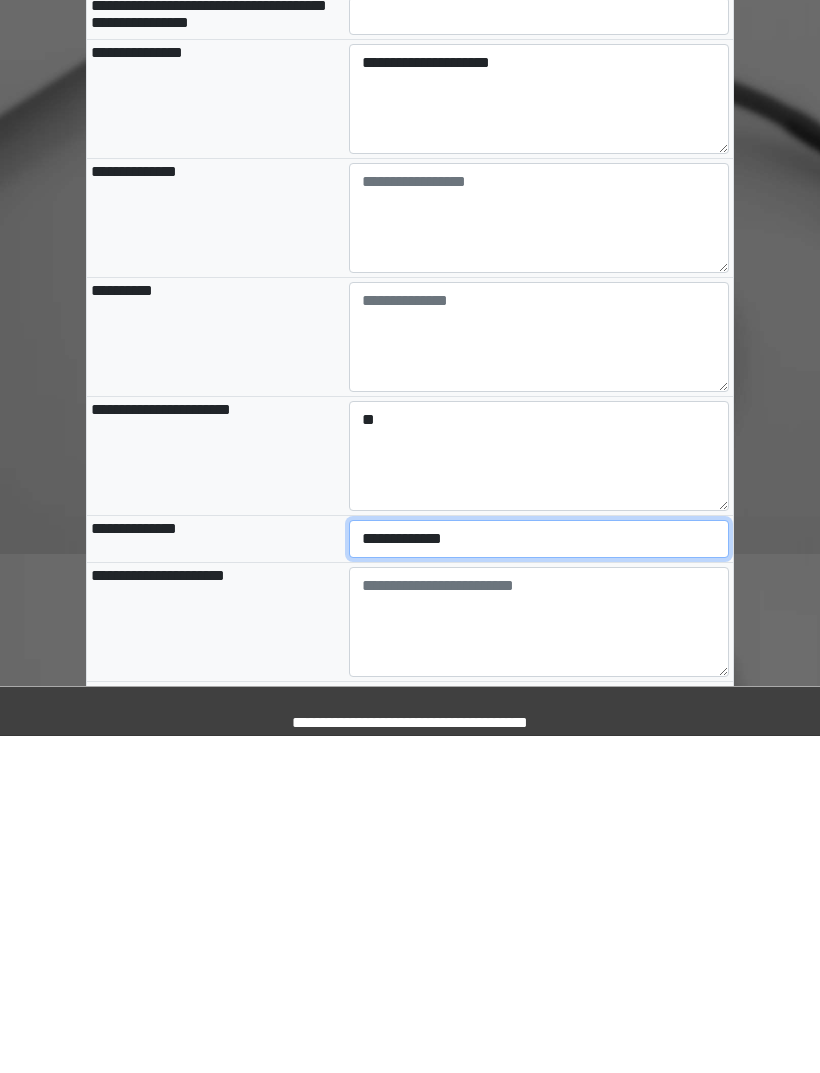 click on "**********" at bounding box center [539, 876] 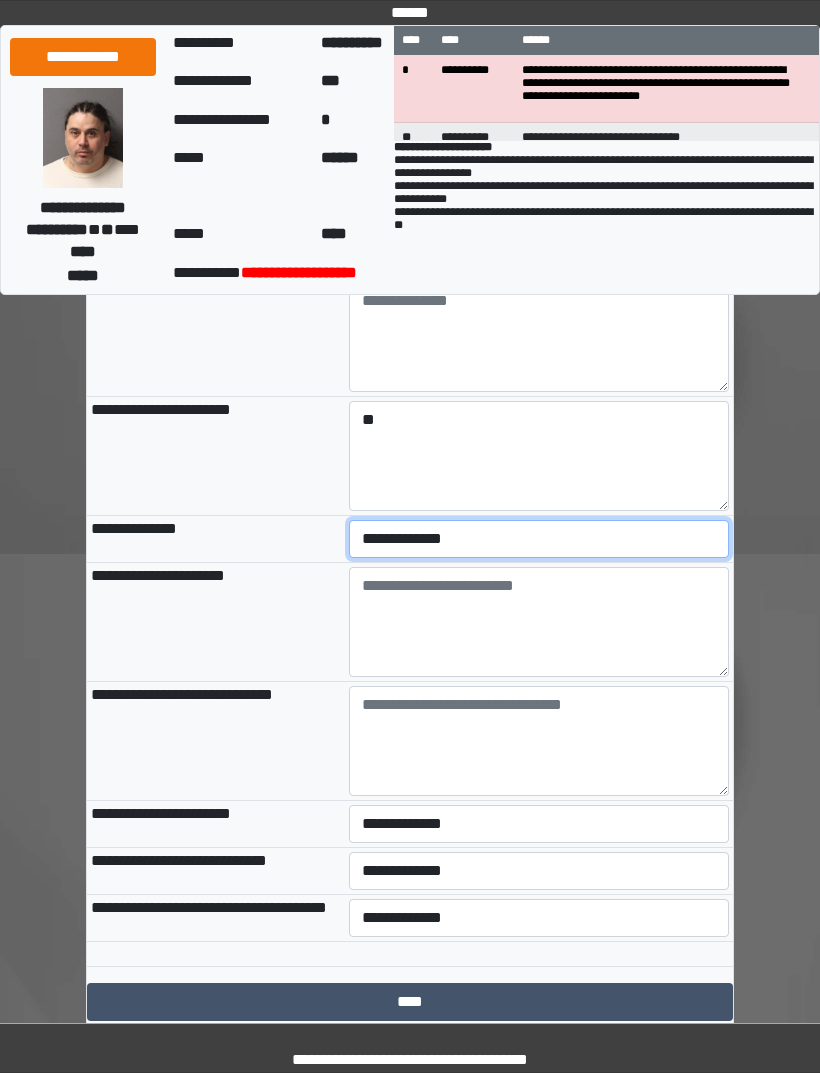 select on "***" 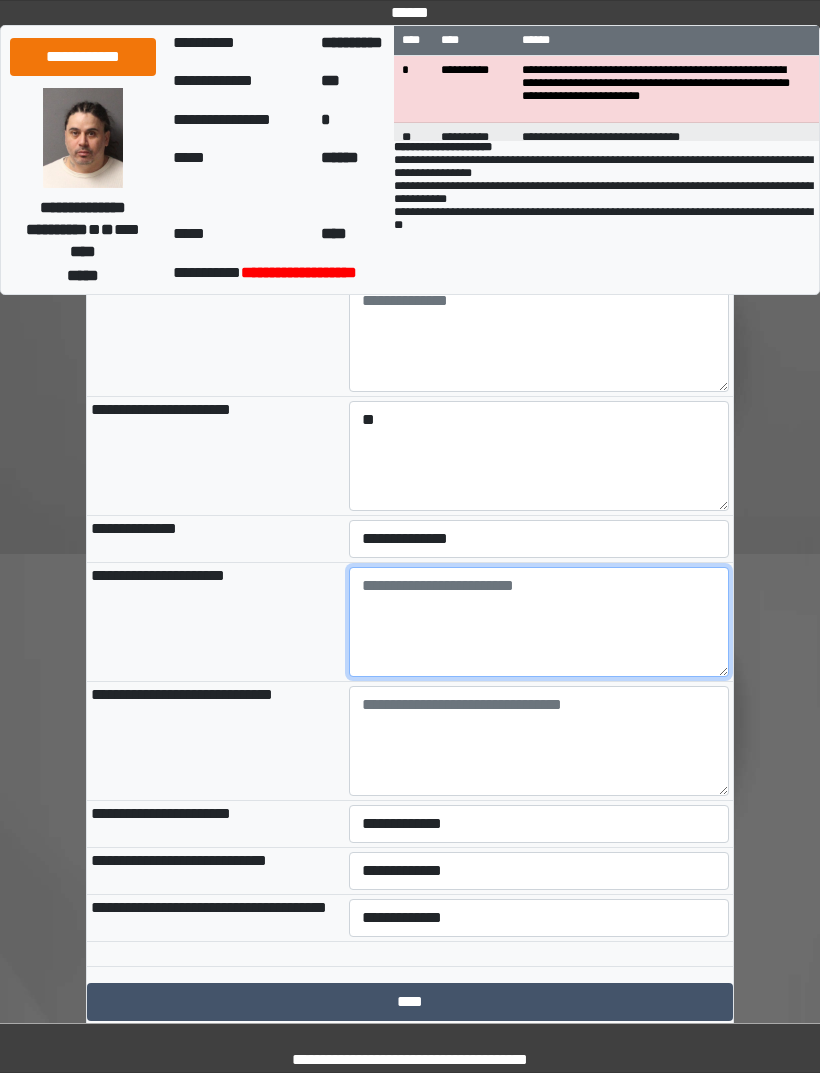 click at bounding box center [539, 622] 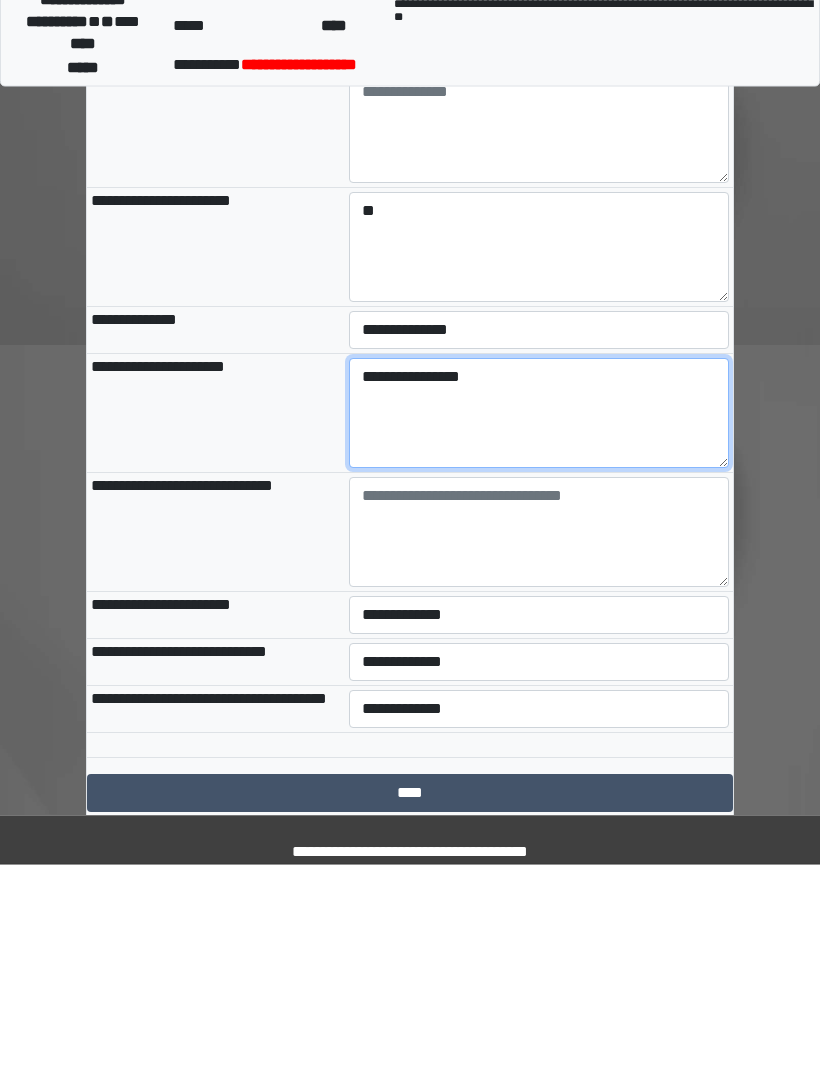type on "**********" 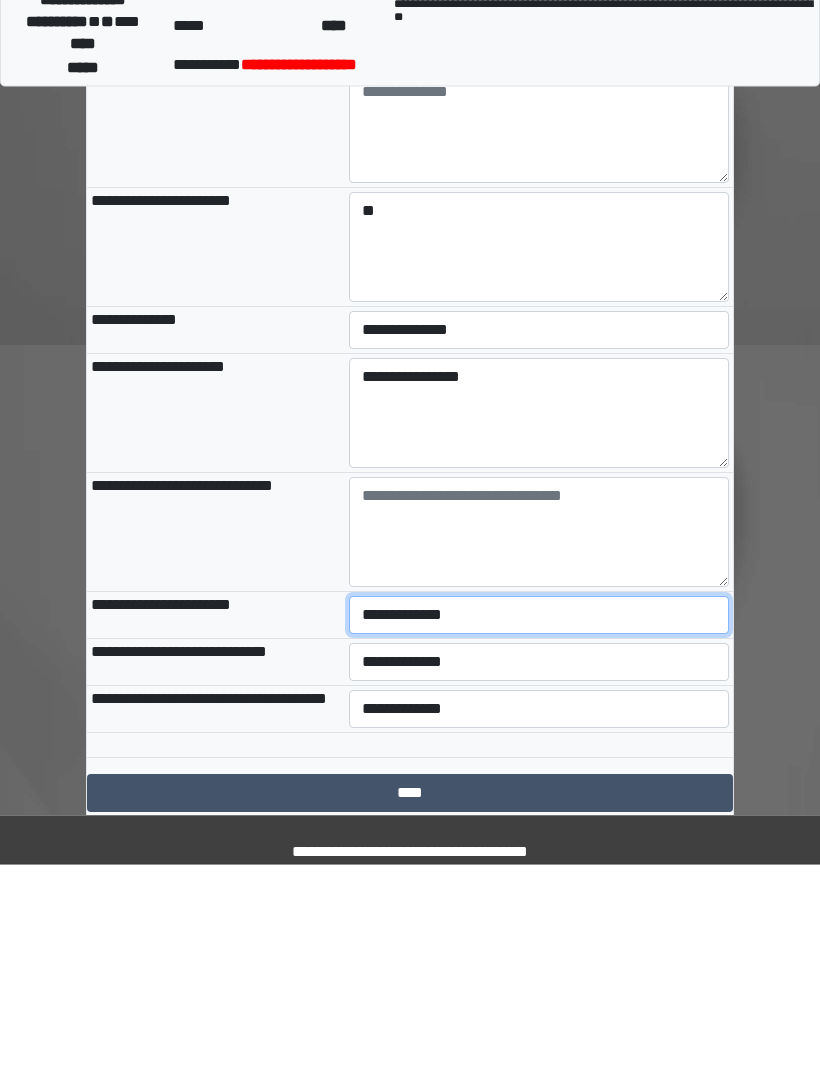 click on "**********" at bounding box center (539, 824) 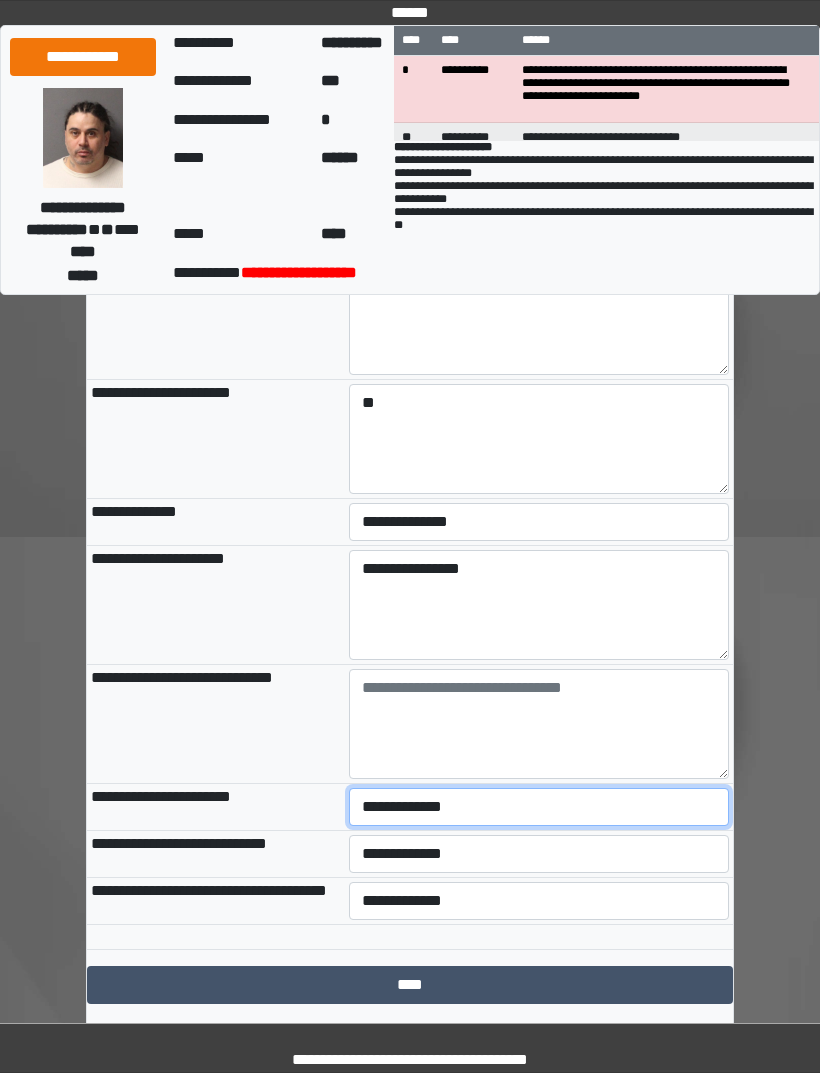 select on "***" 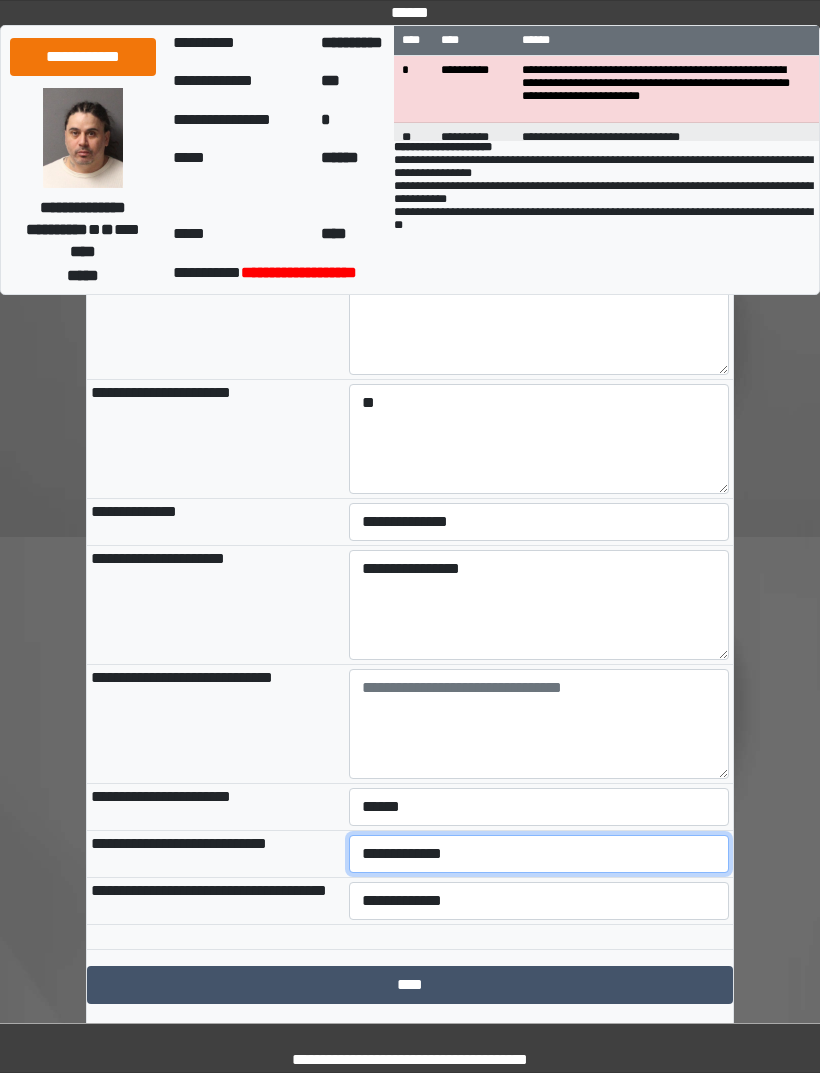 click on "**********" at bounding box center [539, 854] 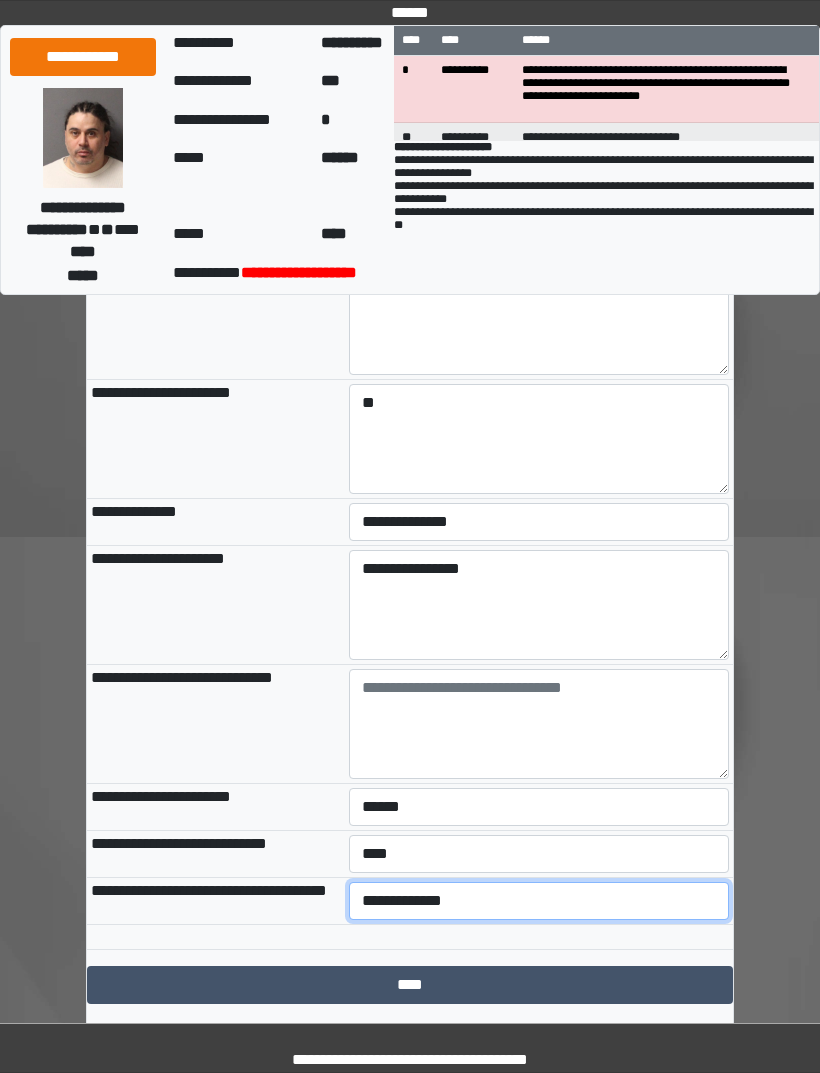 click on "**********" at bounding box center (539, 901) 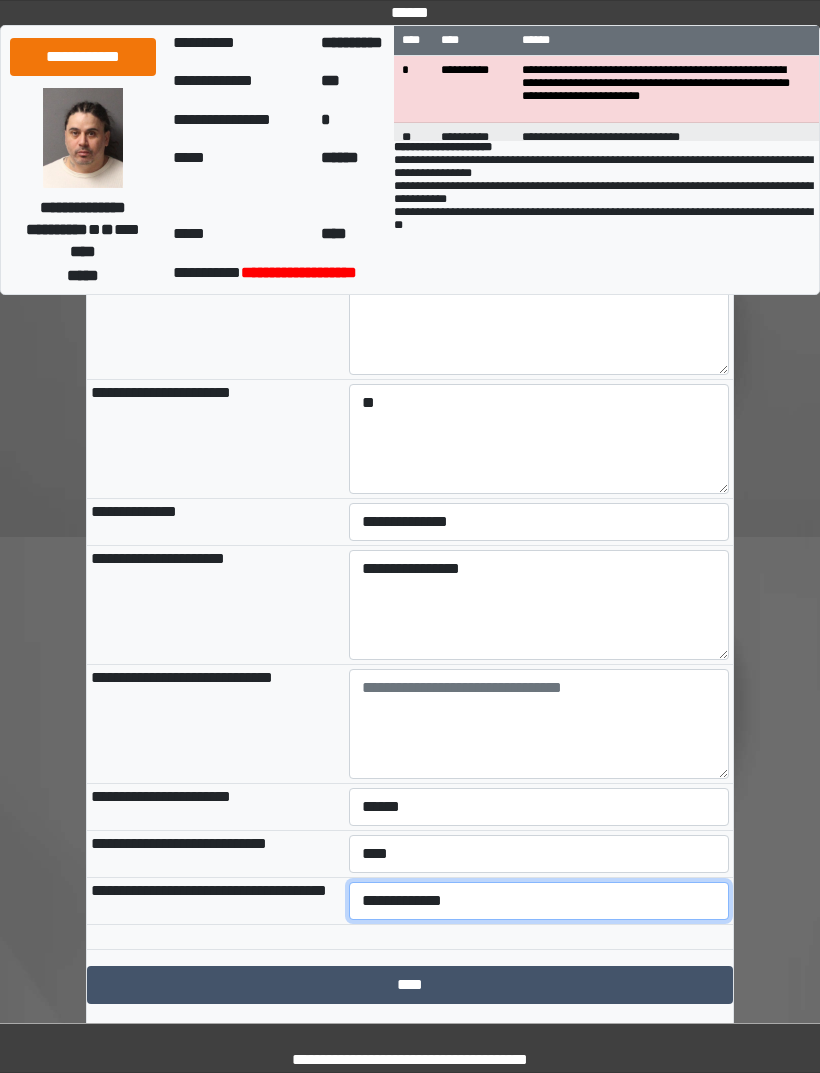 select on "***" 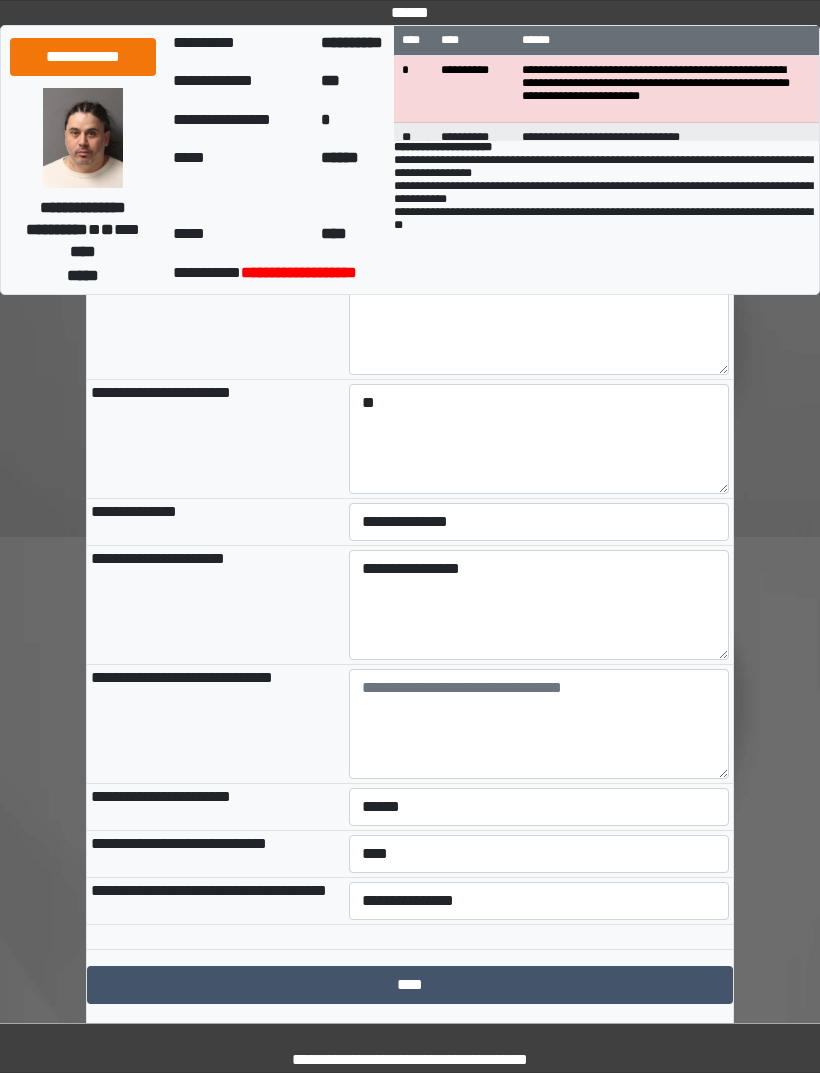 click on "****" at bounding box center (410, 985) 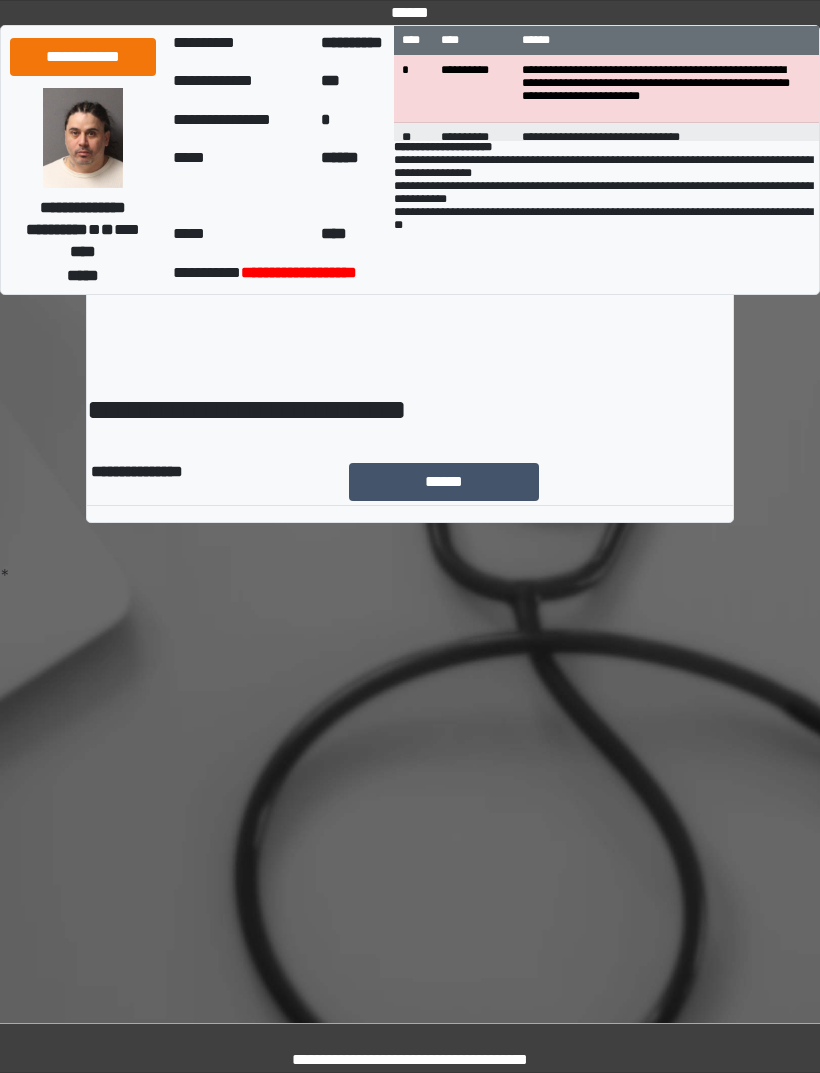 scroll, scrollTop: 0, scrollLeft: 0, axis: both 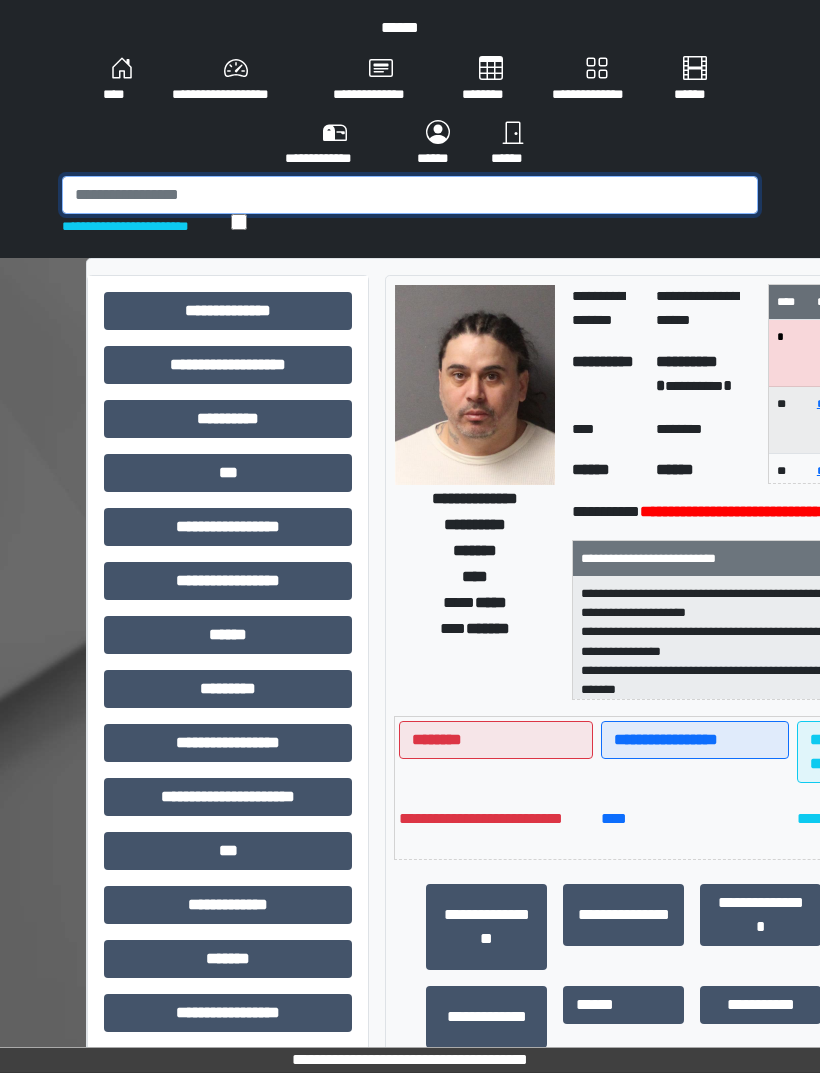 click at bounding box center [410, 195] 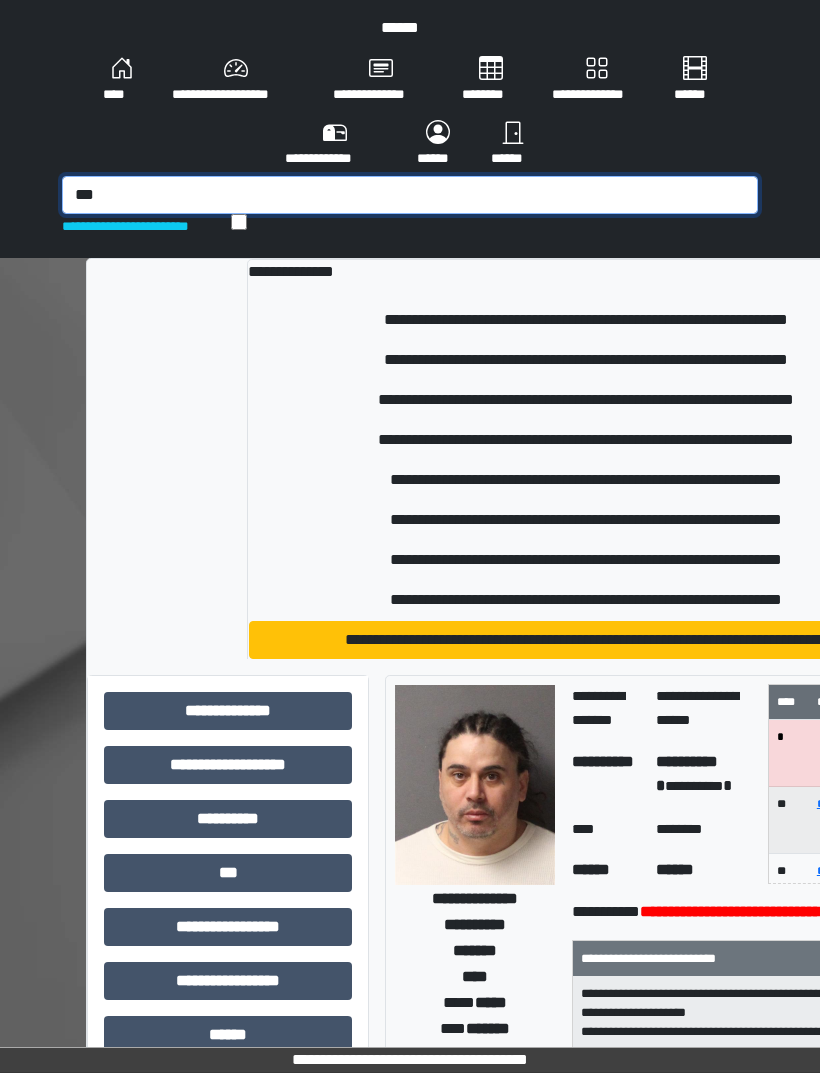 type on "***" 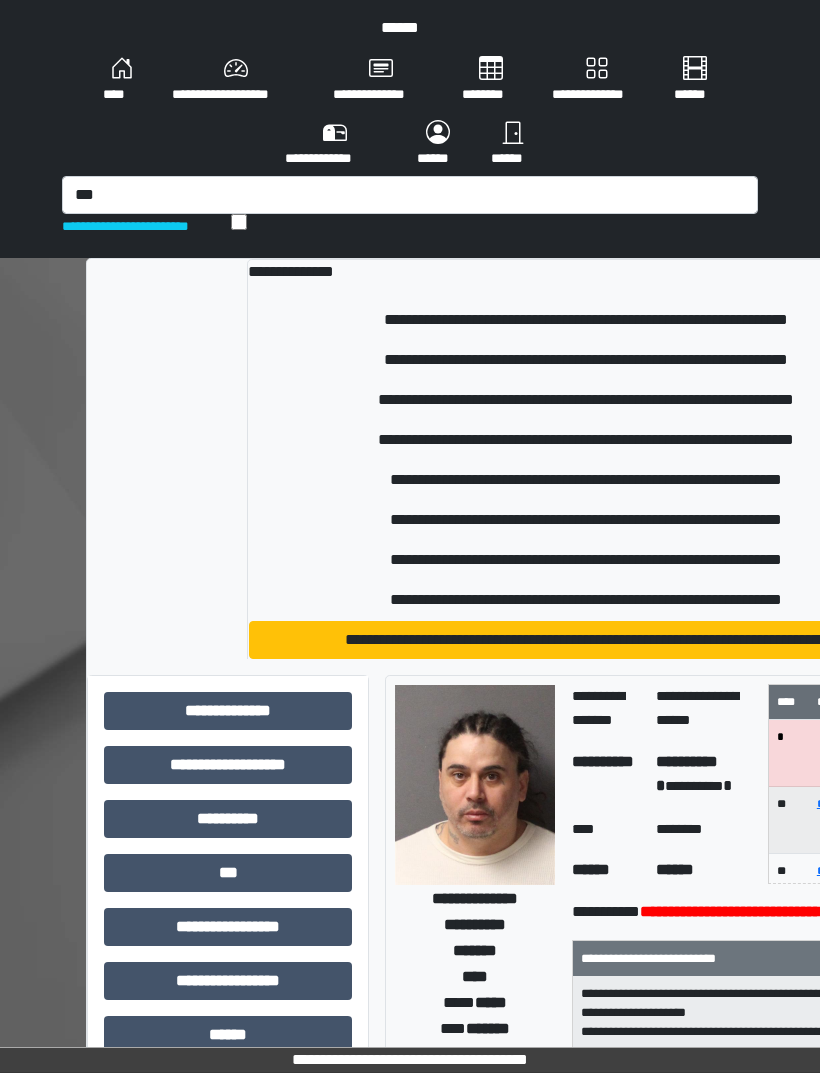 type 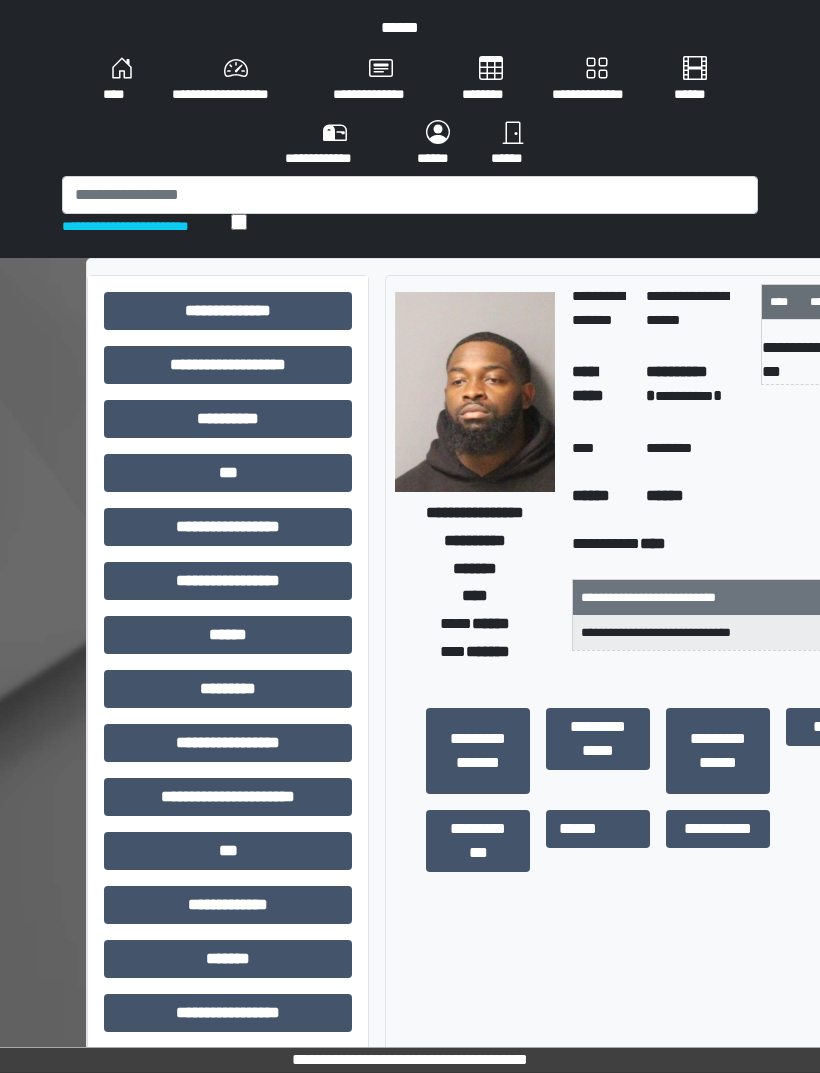 click on "***" at bounding box center [228, 473] 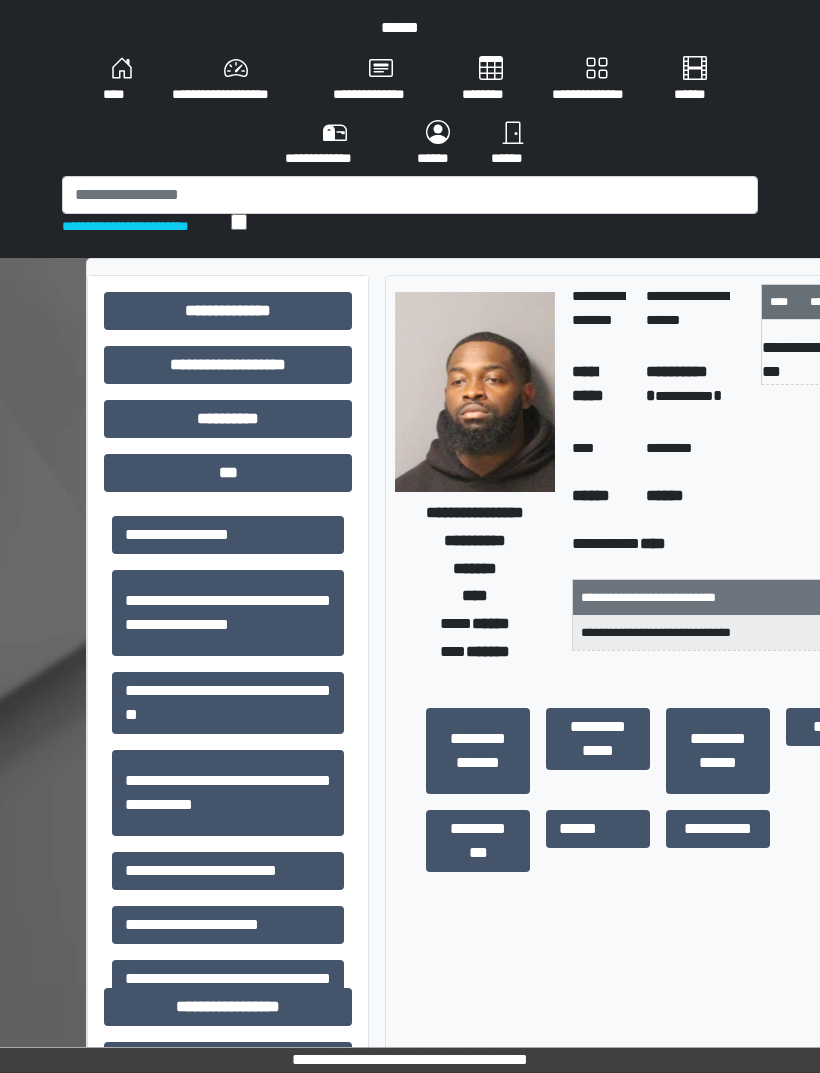 click on "**********" at bounding box center (228, 871) 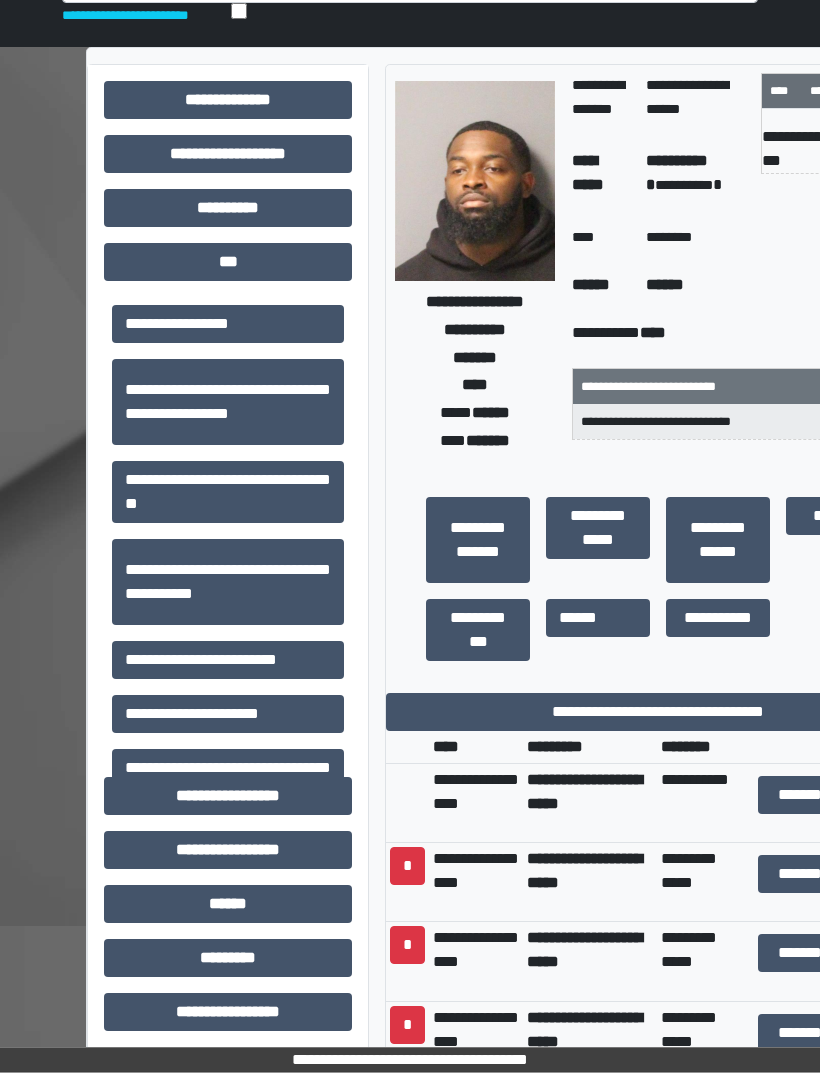 scroll, scrollTop: 213, scrollLeft: 0, axis: vertical 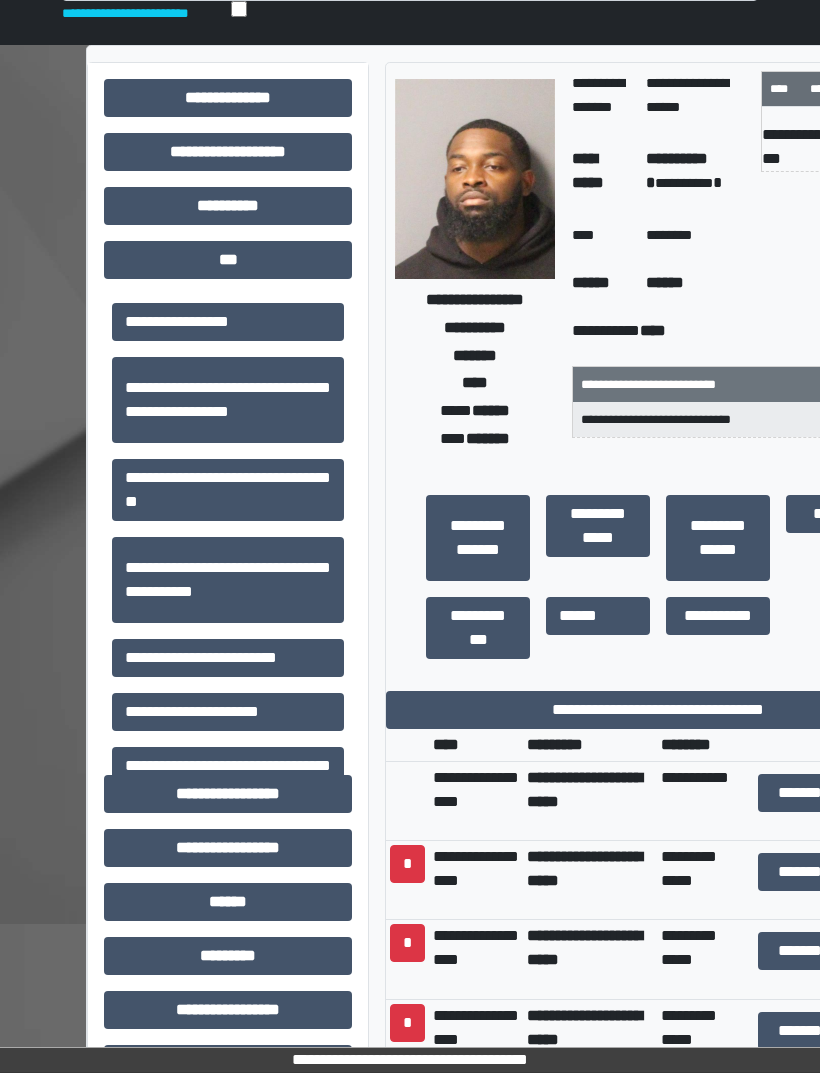 click on "**********" at bounding box center (658, 710) 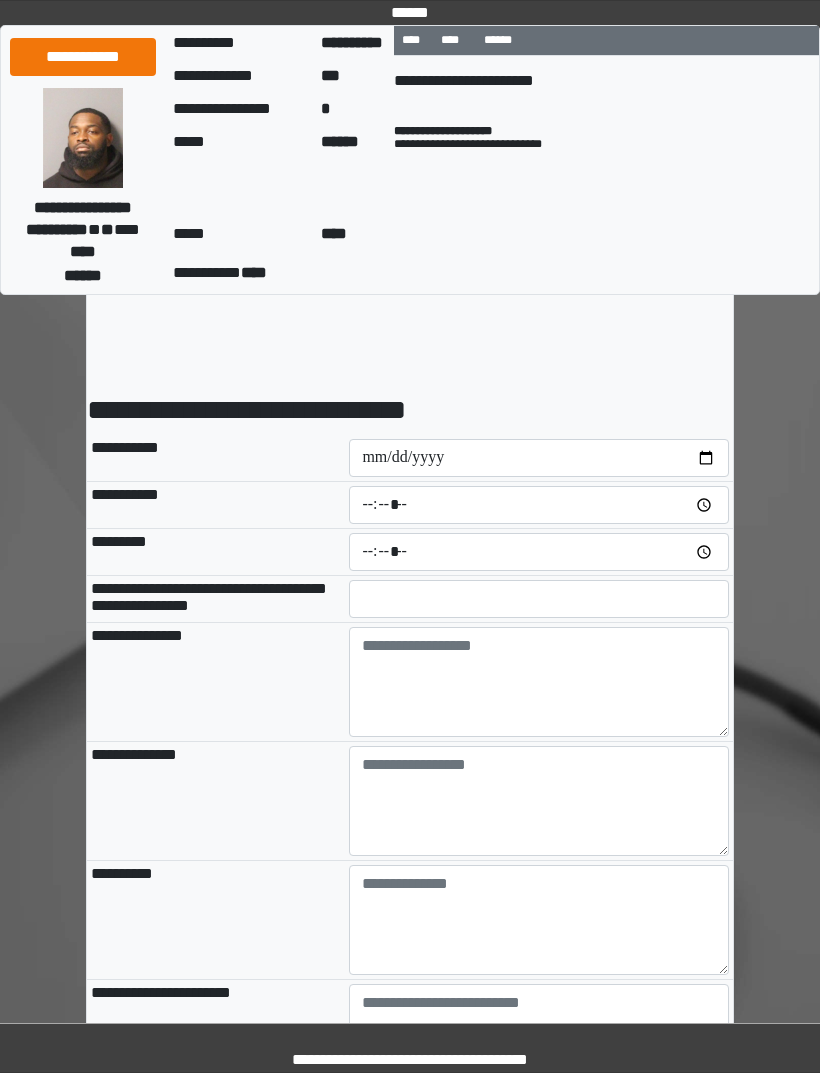 scroll, scrollTop: 0, scrollLeft: 0, axis: both 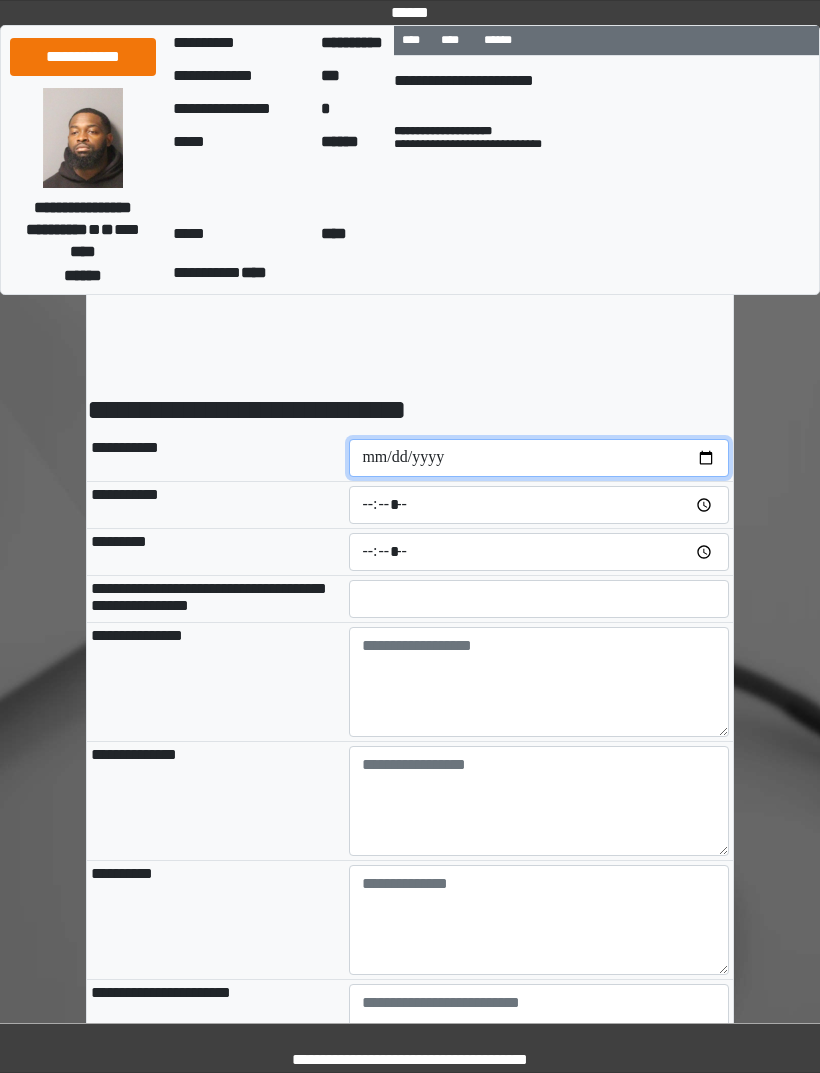 click at bounding box center (539, 458) 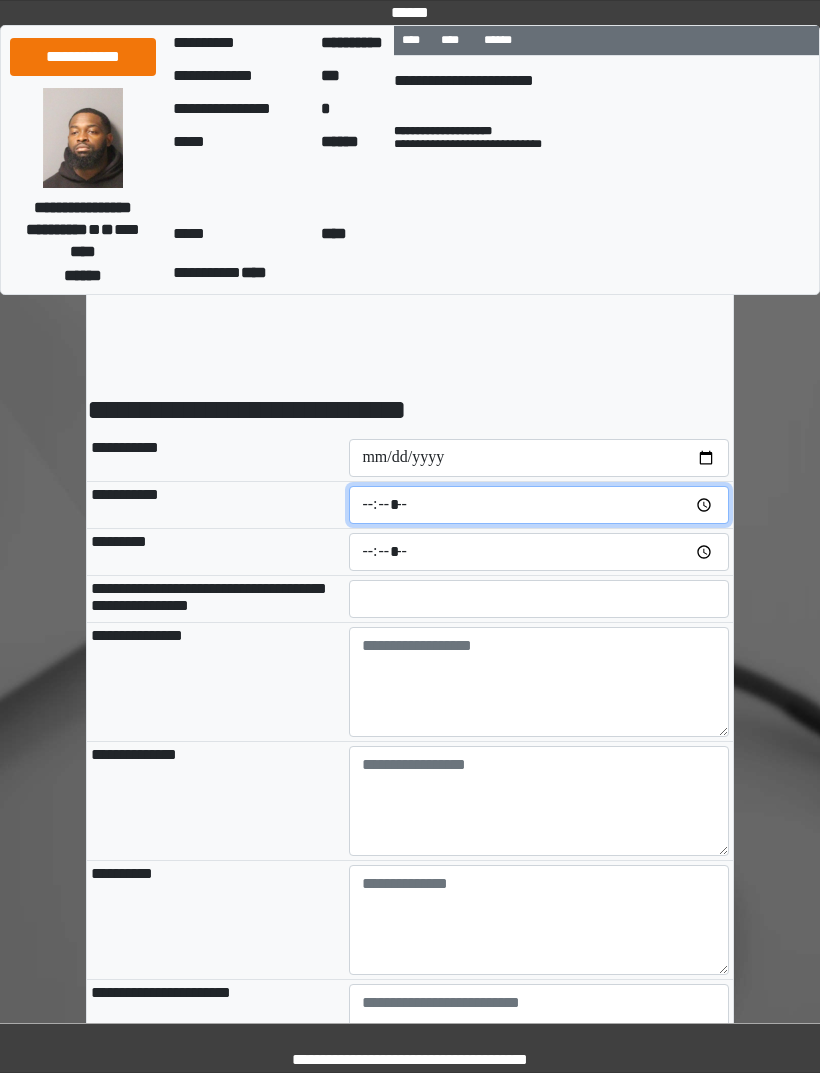 click at bounding box center (539, 505) 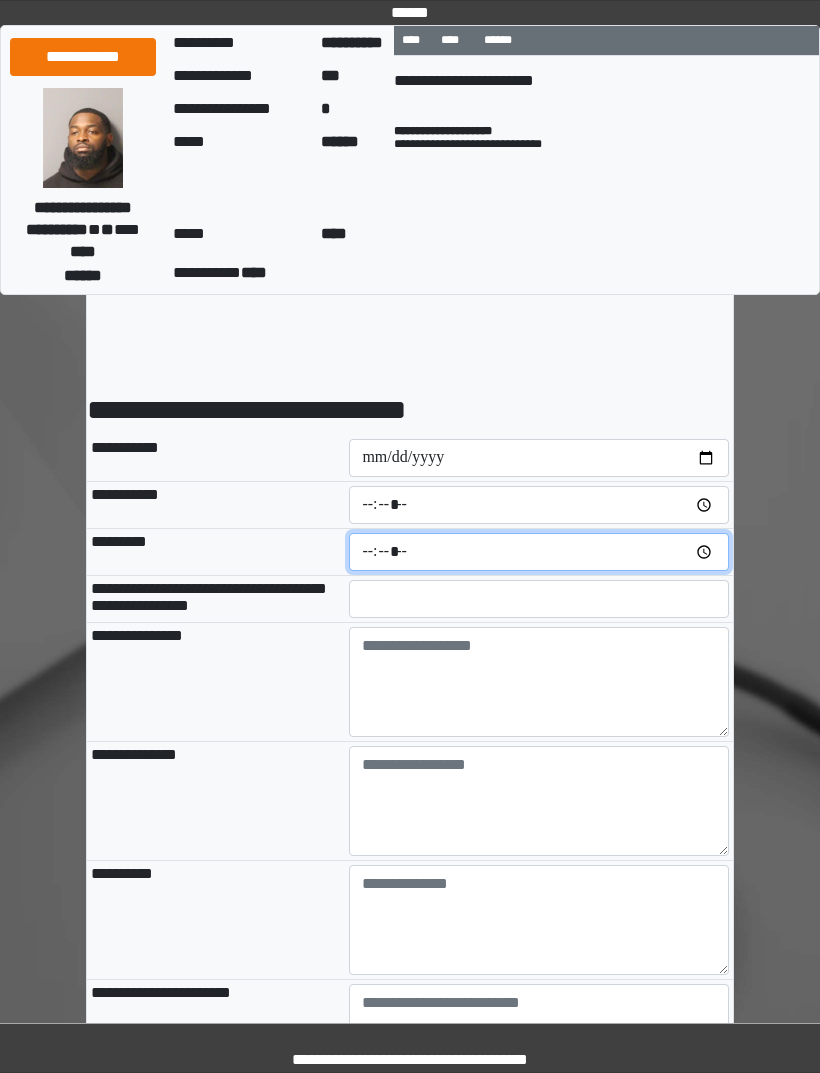 click at bounding box center [539, 552] 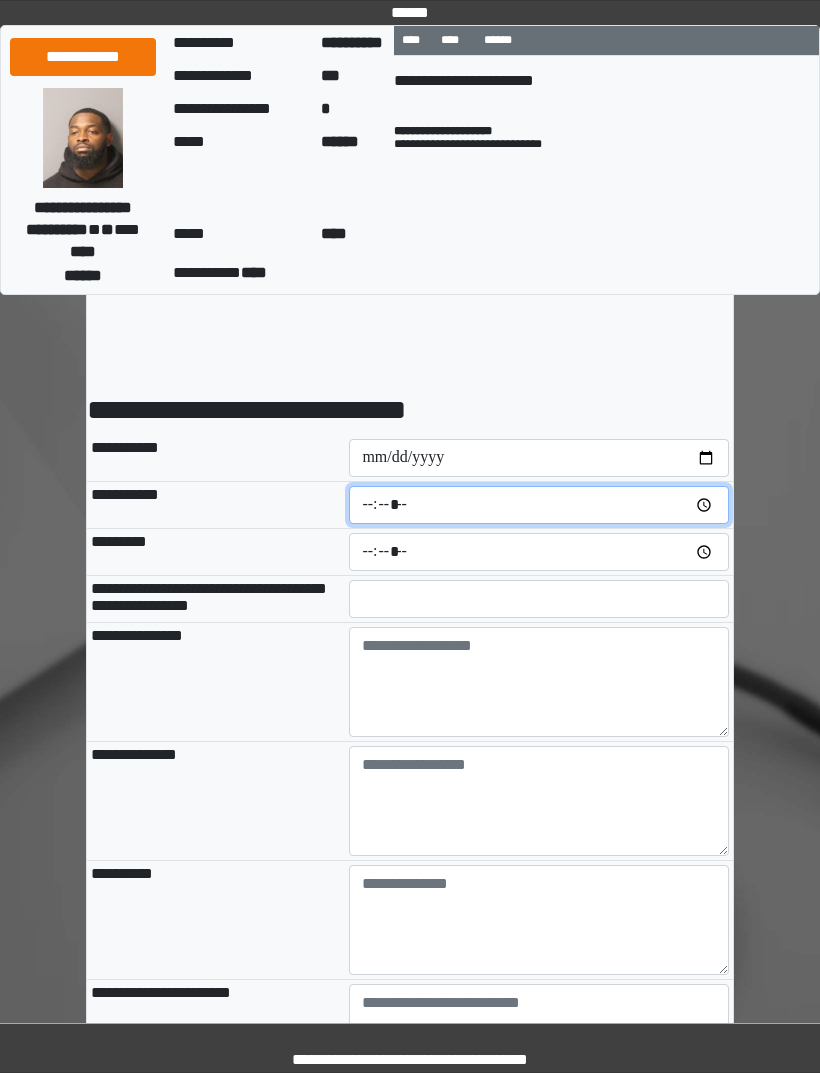 click on "*****" at bounding box center [539, 505] 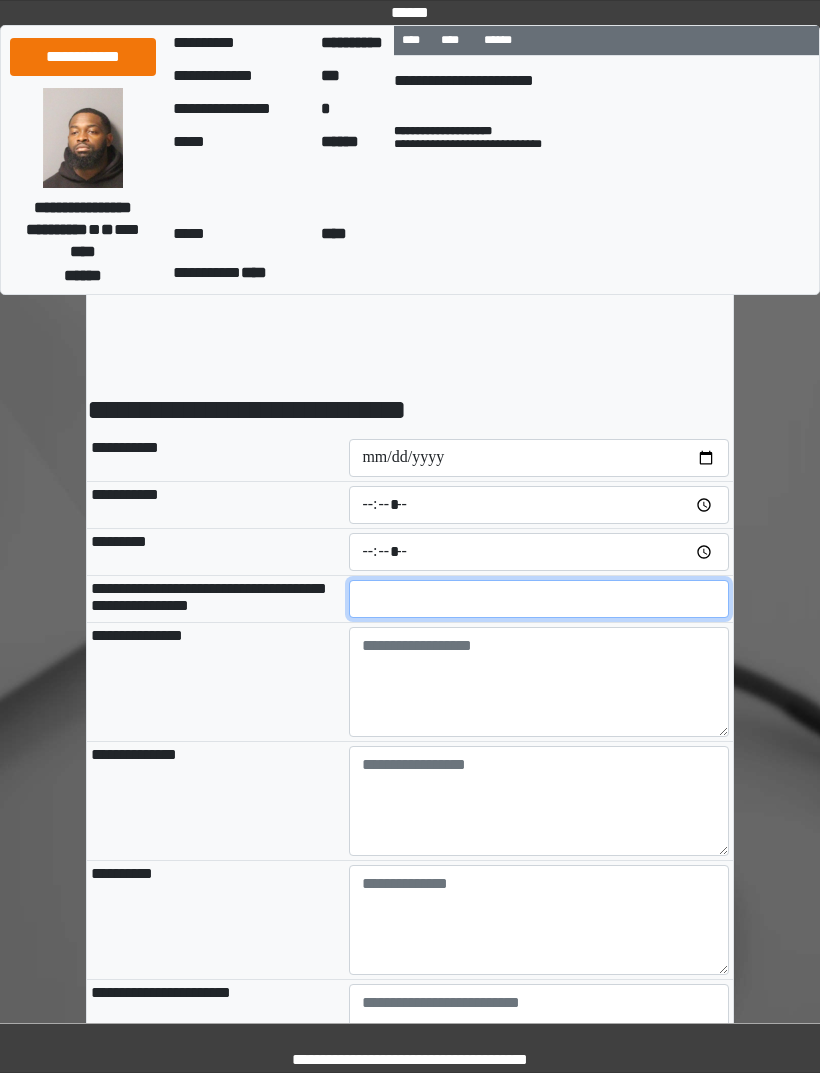 click at bounding box center [539, 599] 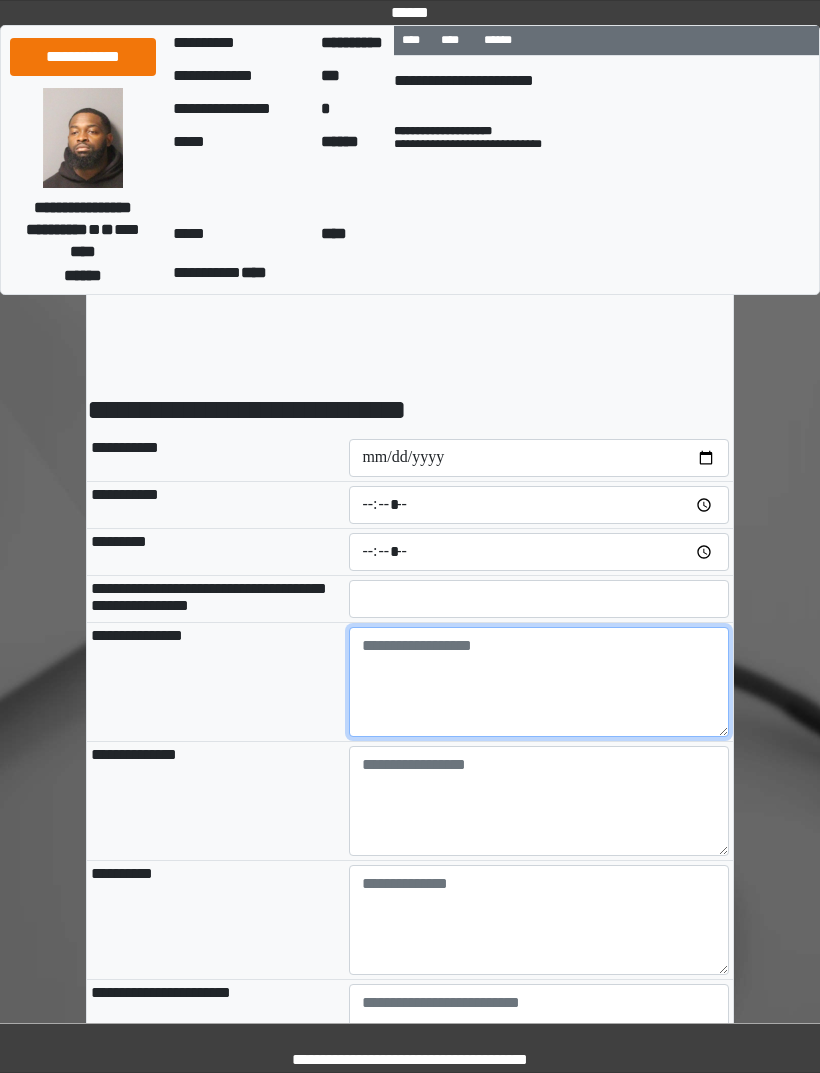 click at bounding box center (539, 682) 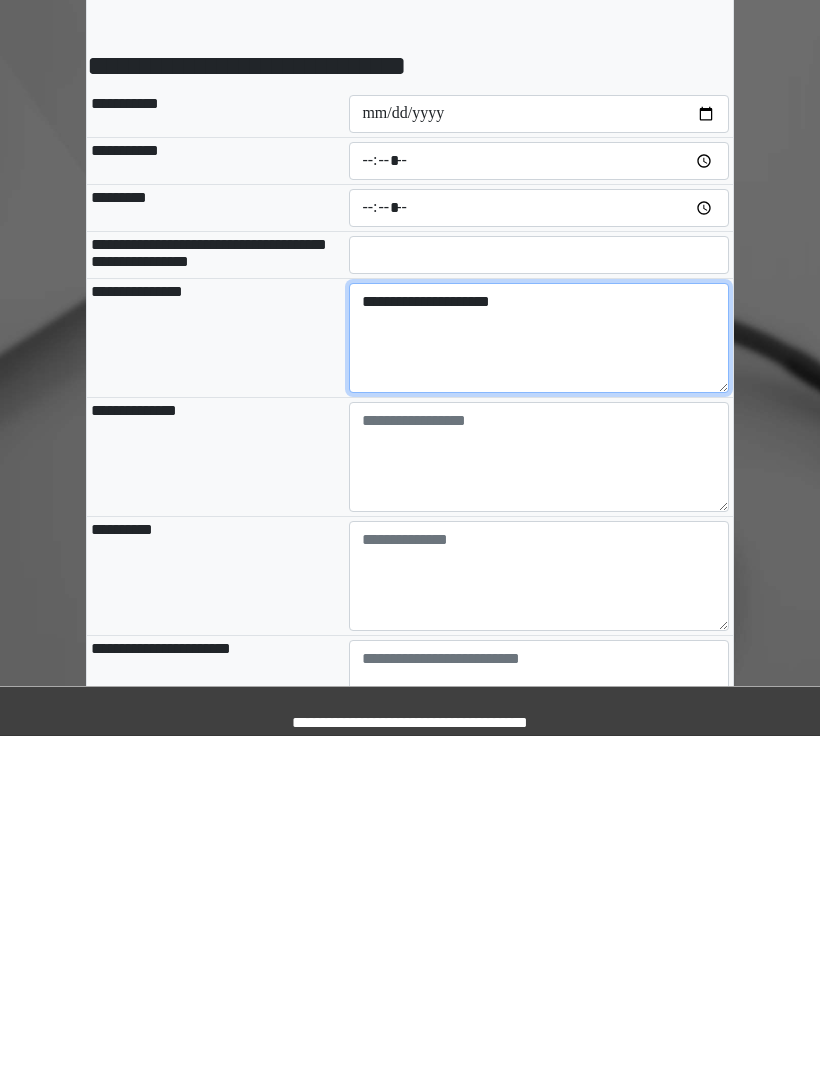 scroll, scrollTop: 214, scrollLeft: 0, axis: vertical 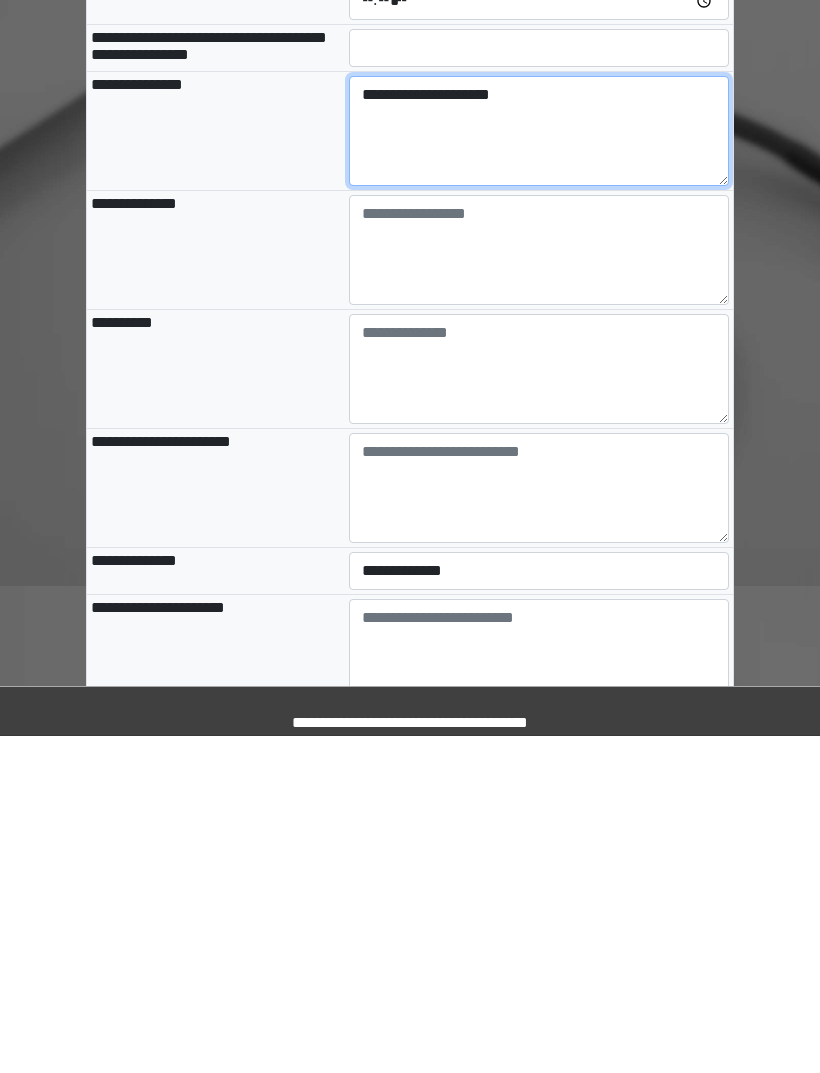 type on "**********" 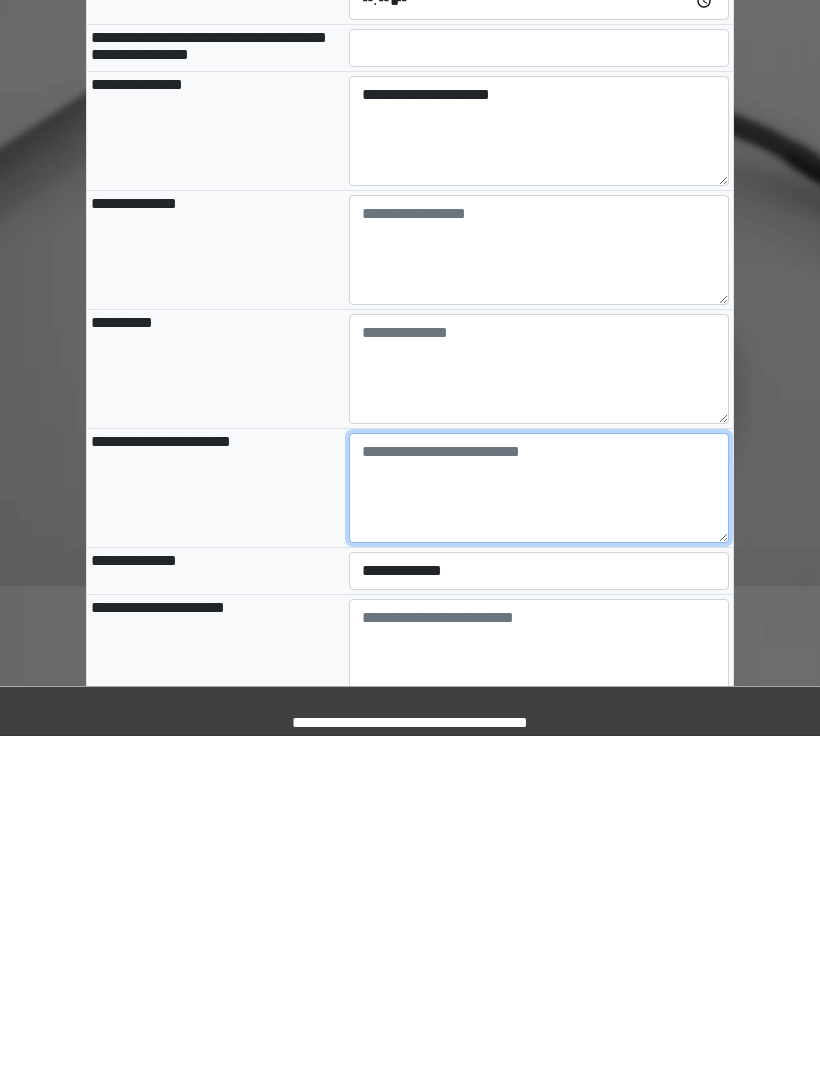 click at bounding box center (539, 825) 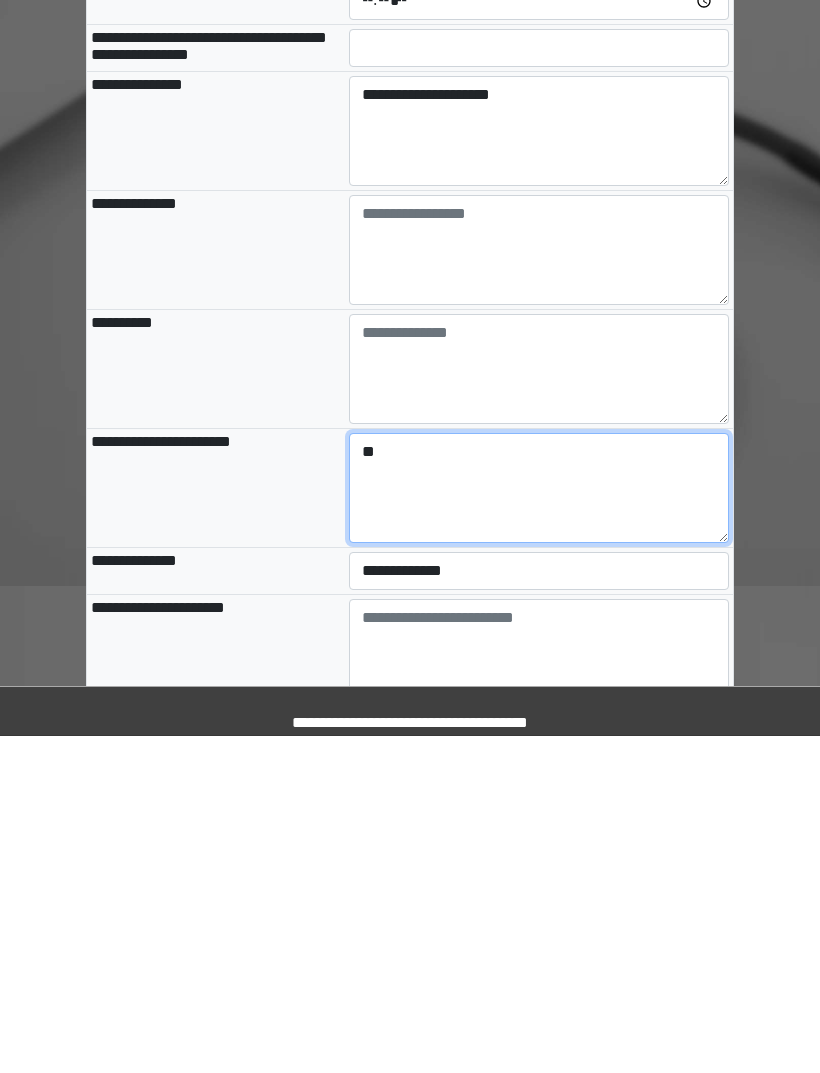 type on "**" 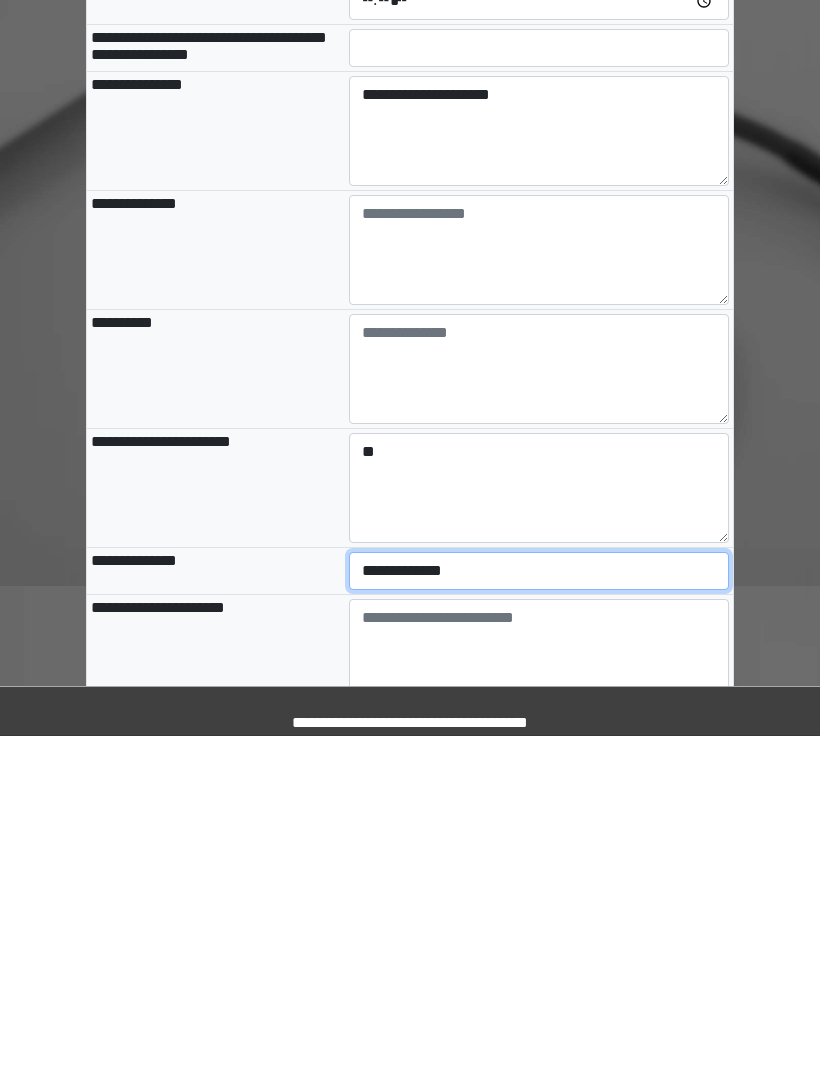 click on "**********" at bounding box center [539, 908] 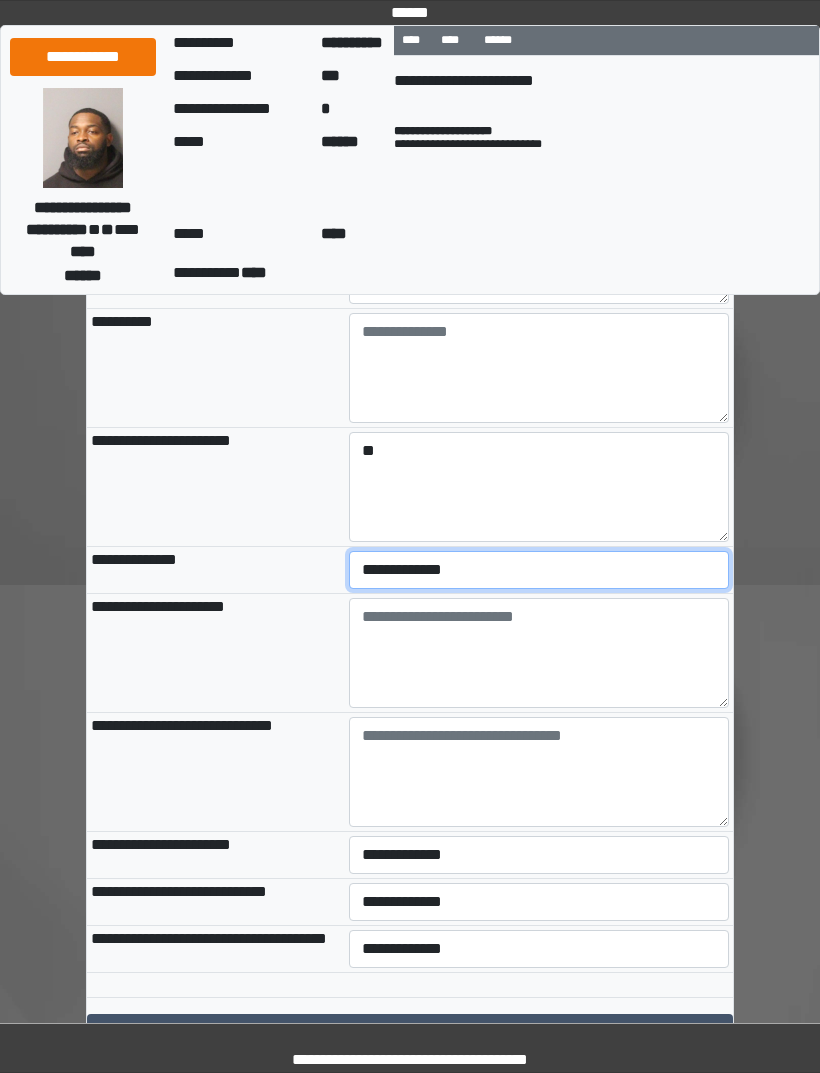 select on "***" 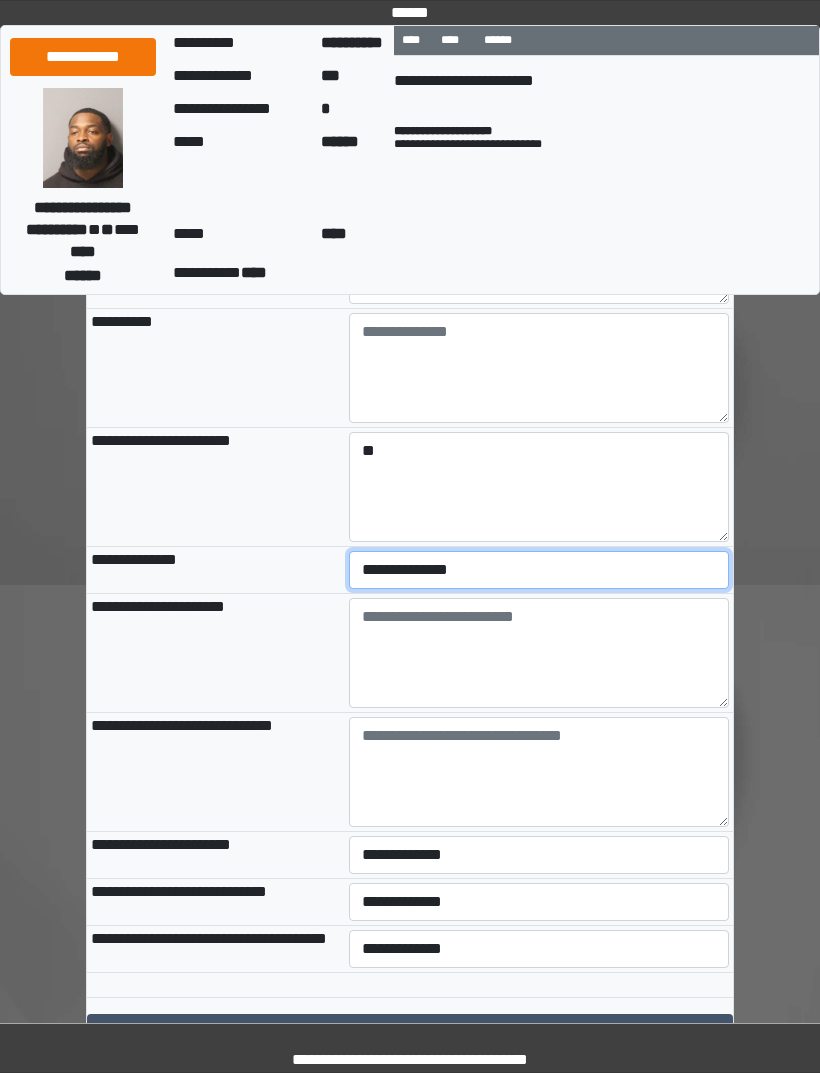 scroll, scrollTop: 600, scrollLeft: 0, axis: vertical 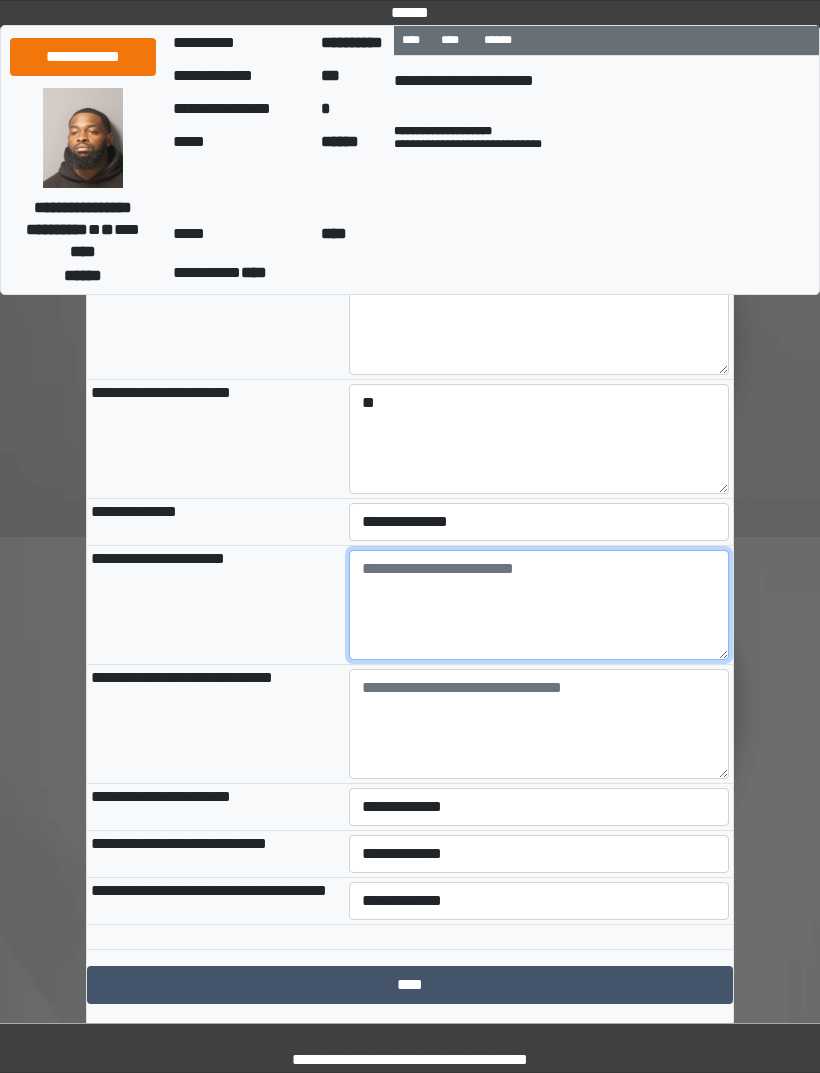 click at bounding box center [539, 605] 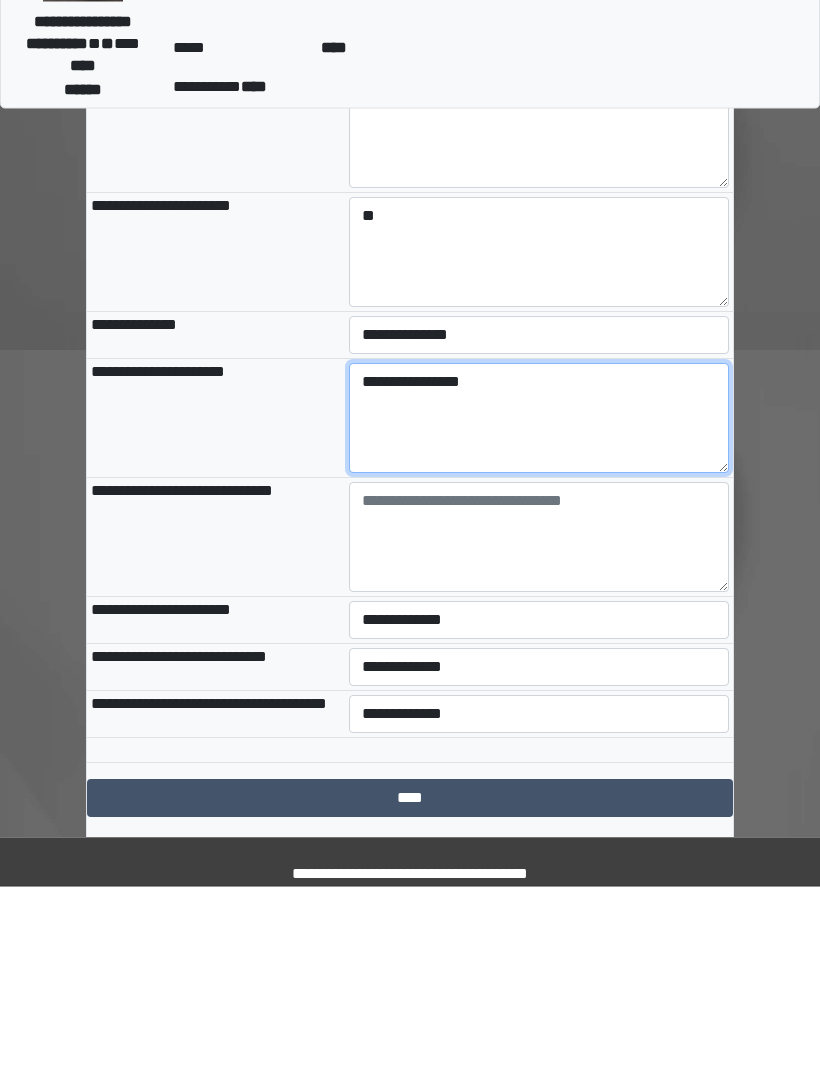 type on "**********" 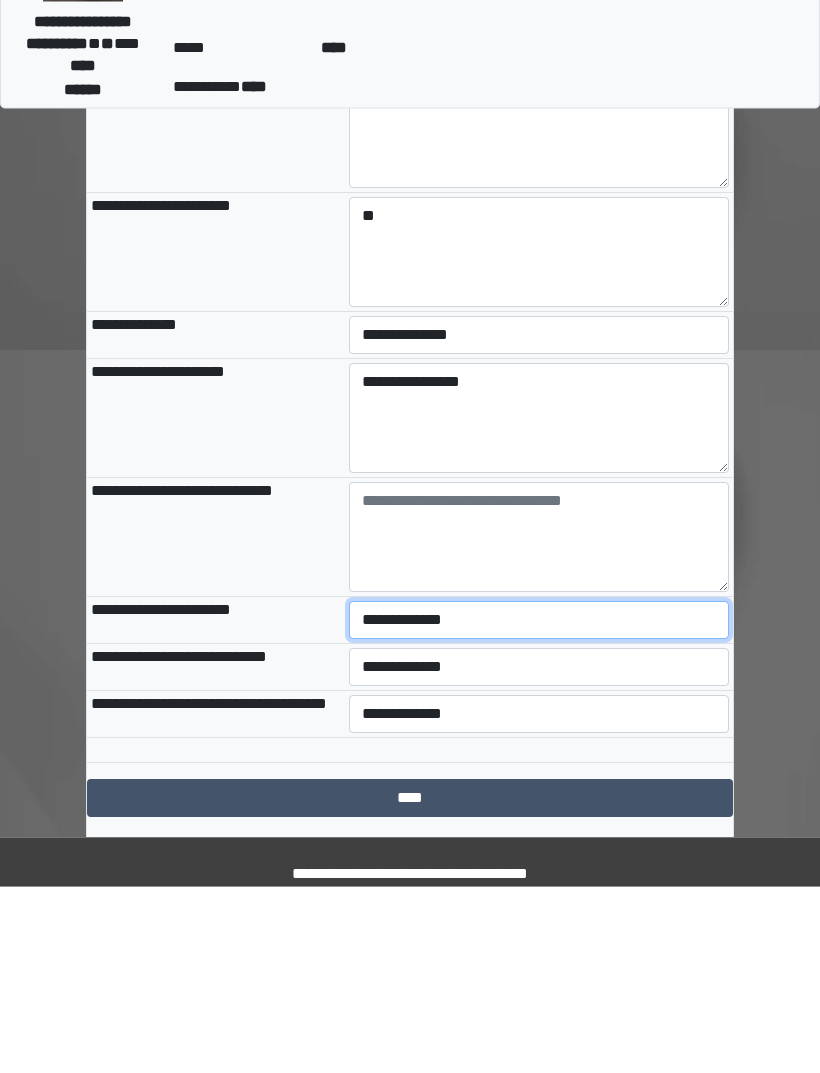click on "**********" at bounding box center (539, 807) 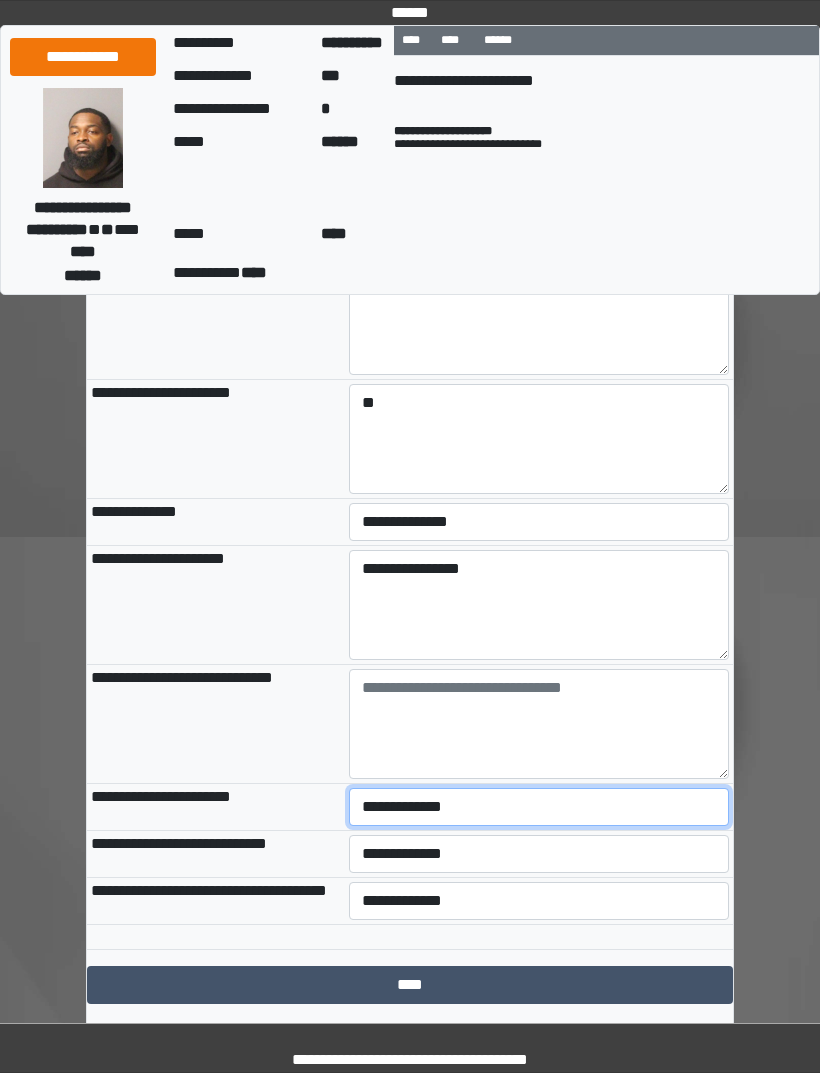 select on "***" 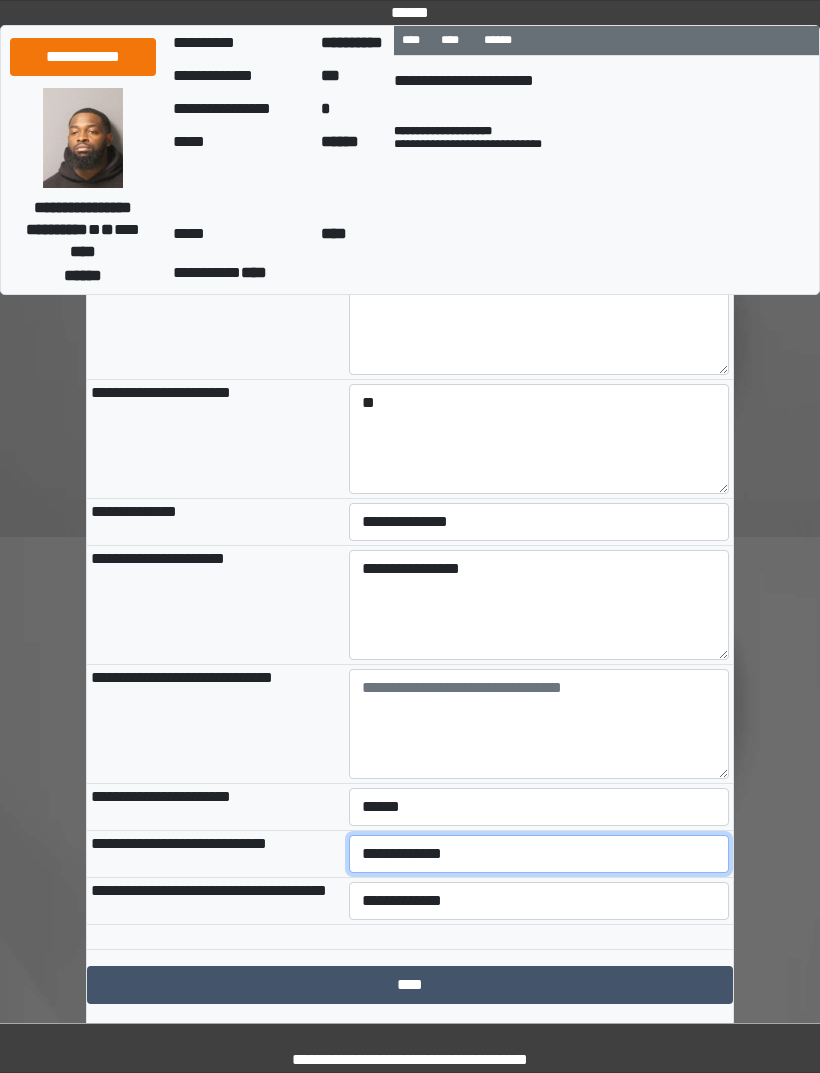 click on "**********" at bounding box center (539, 854) 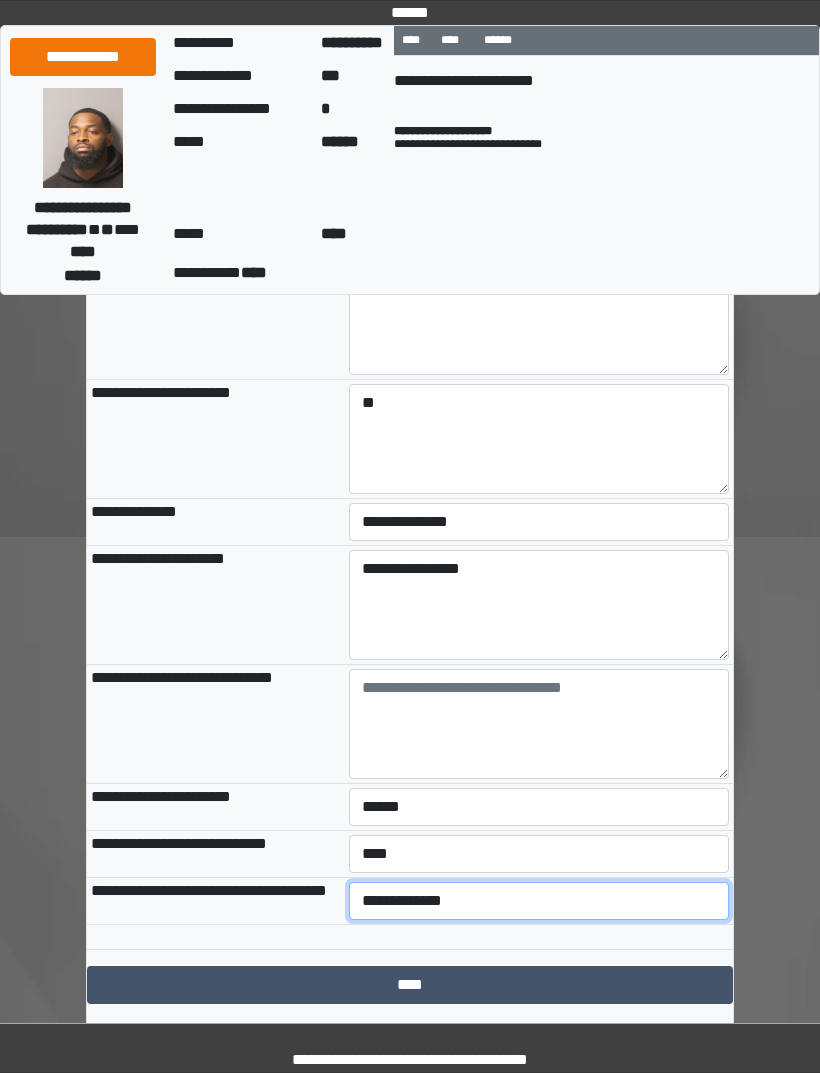 click on "**********" at bounding box center [539, 901] 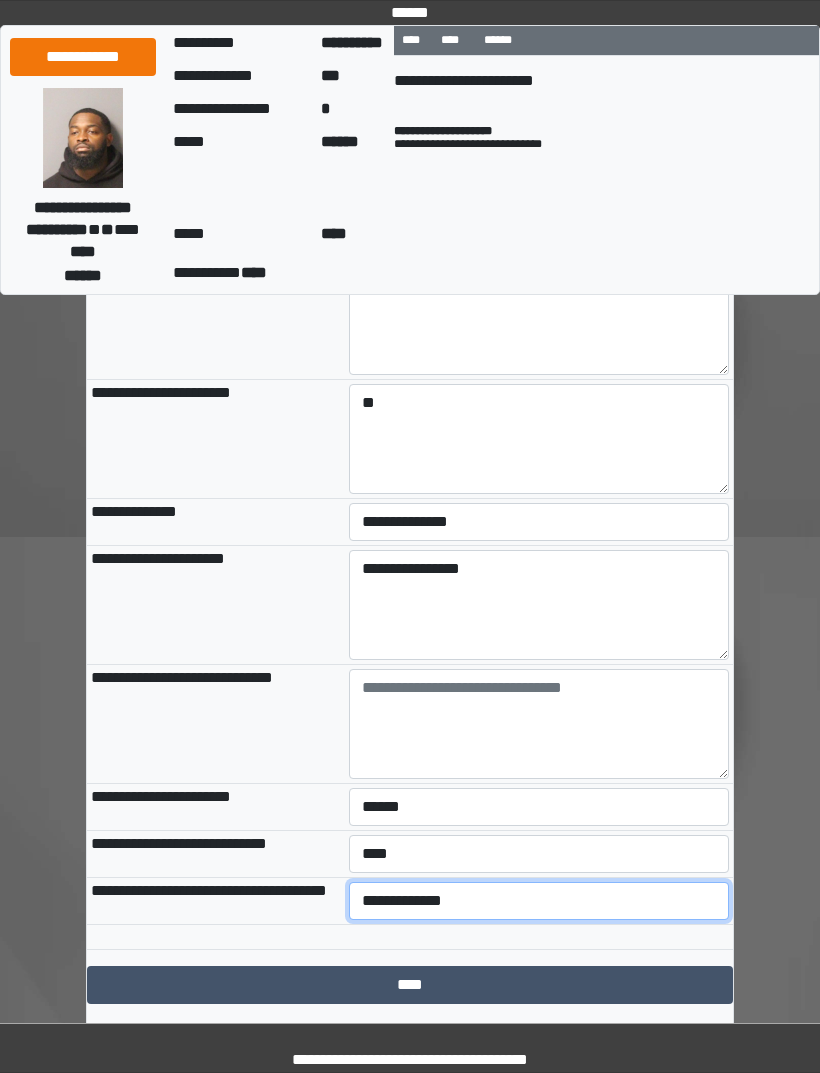 select on "***" 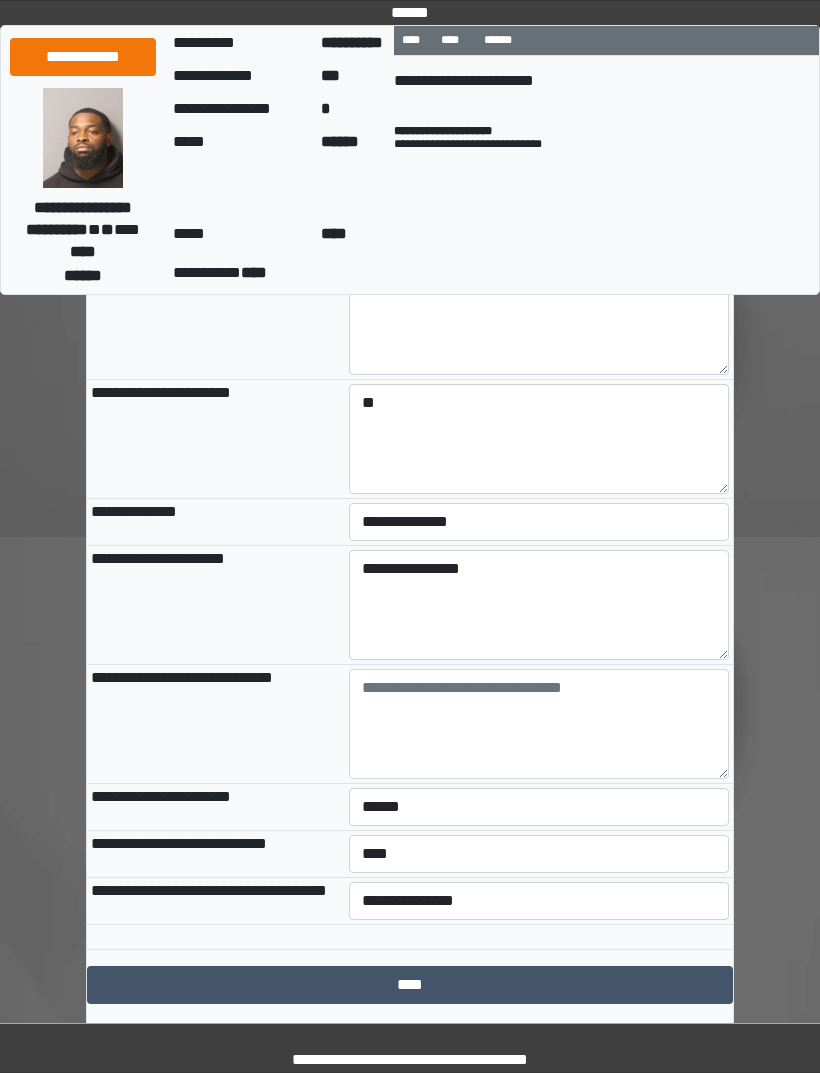 click on "****" at bounding box center (410, 985) 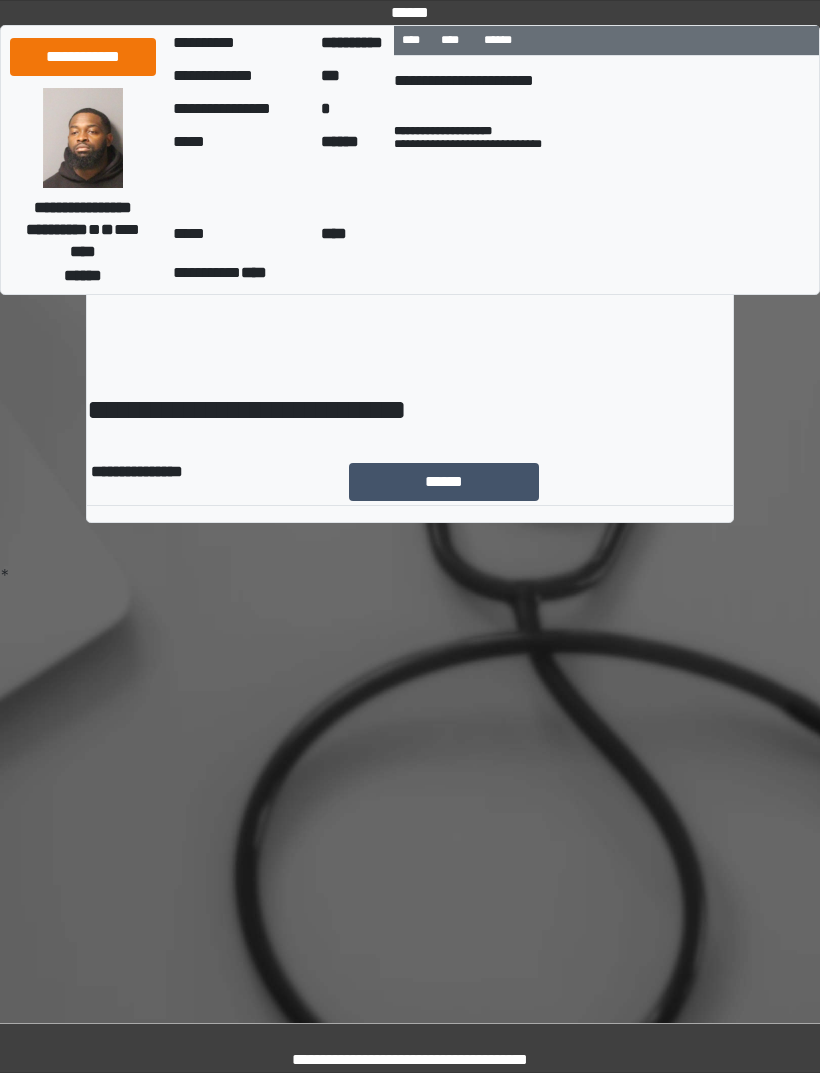 scroll, scrollTop: 0, scrollLeft: 0, axis: both 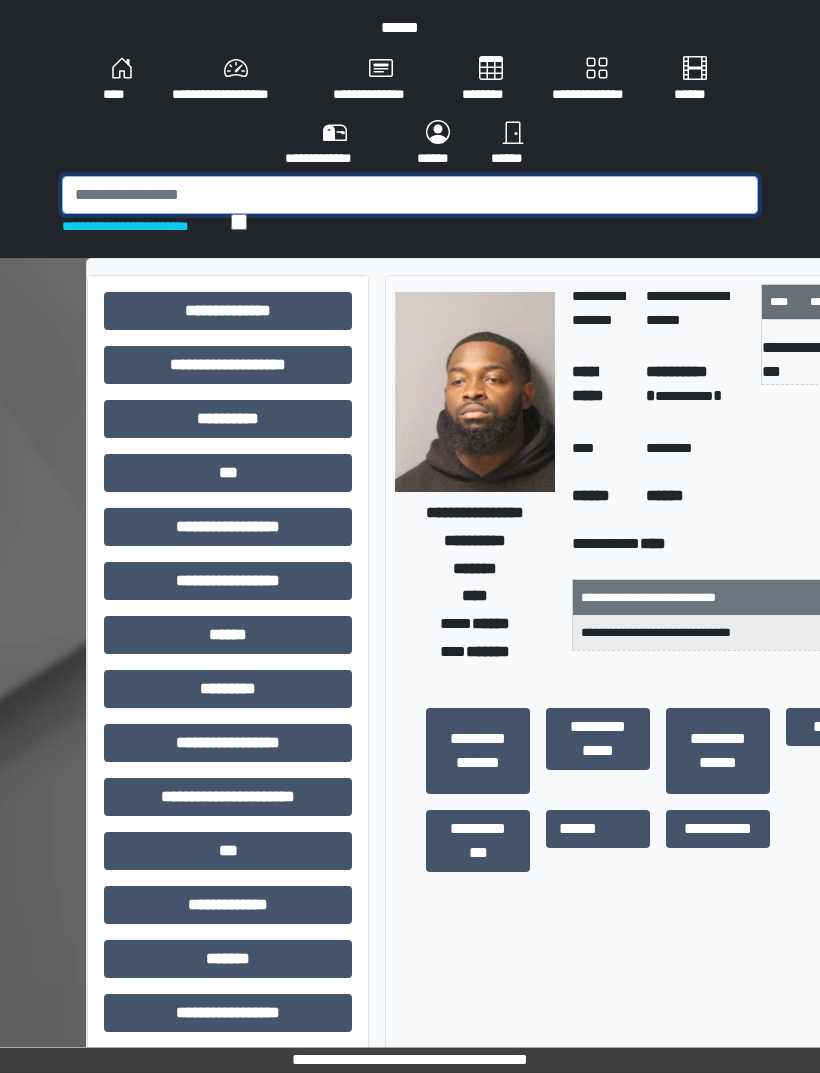 click at bounding box center [410, 195] 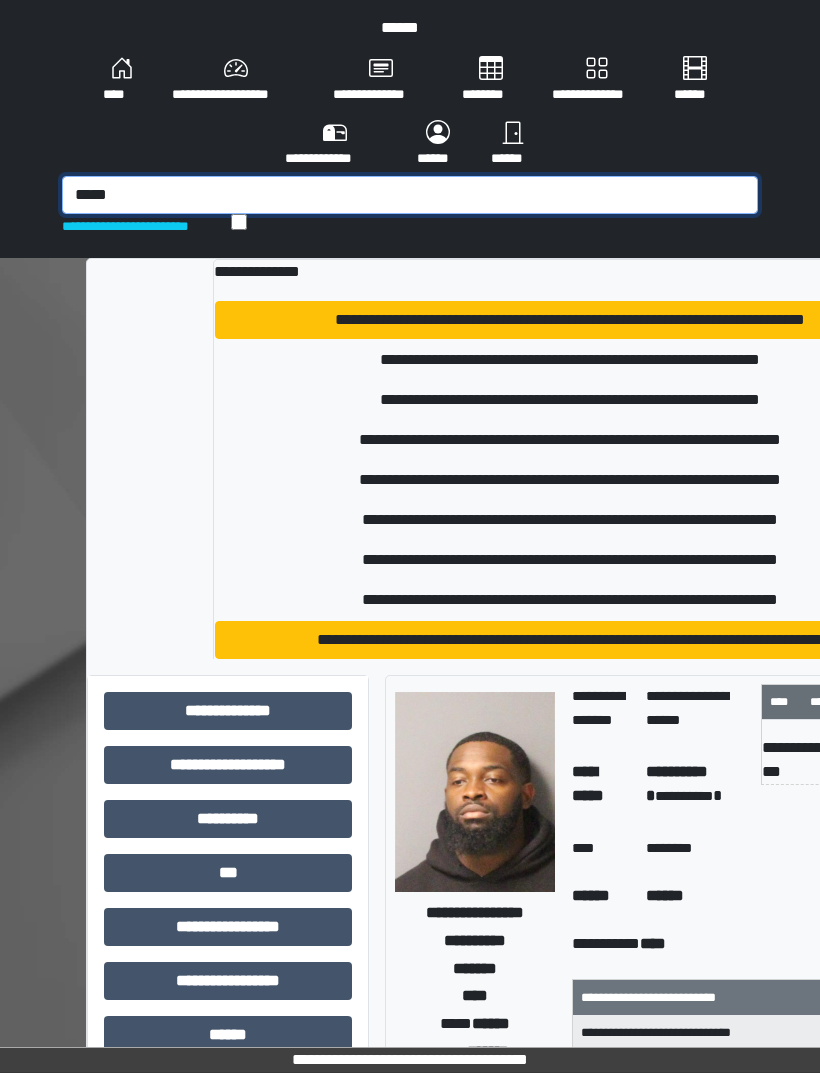 type on "*****" 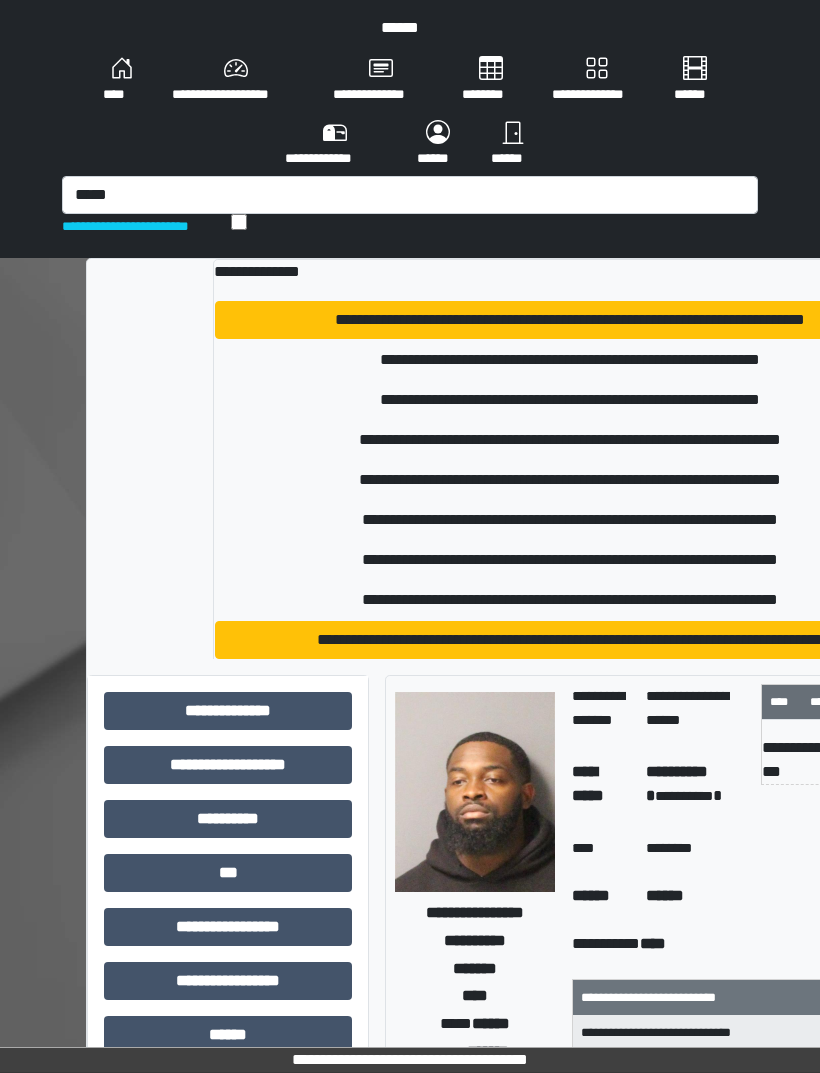 type 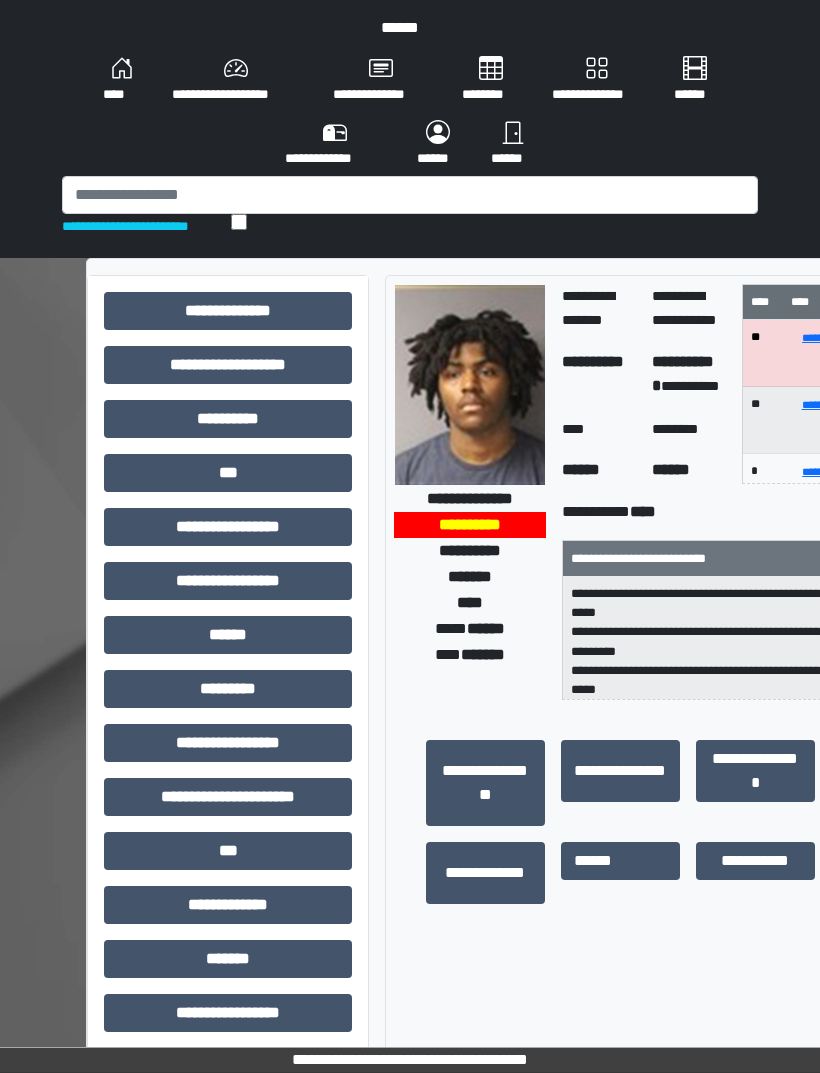 click on "***" at bounding box center (228, 473) 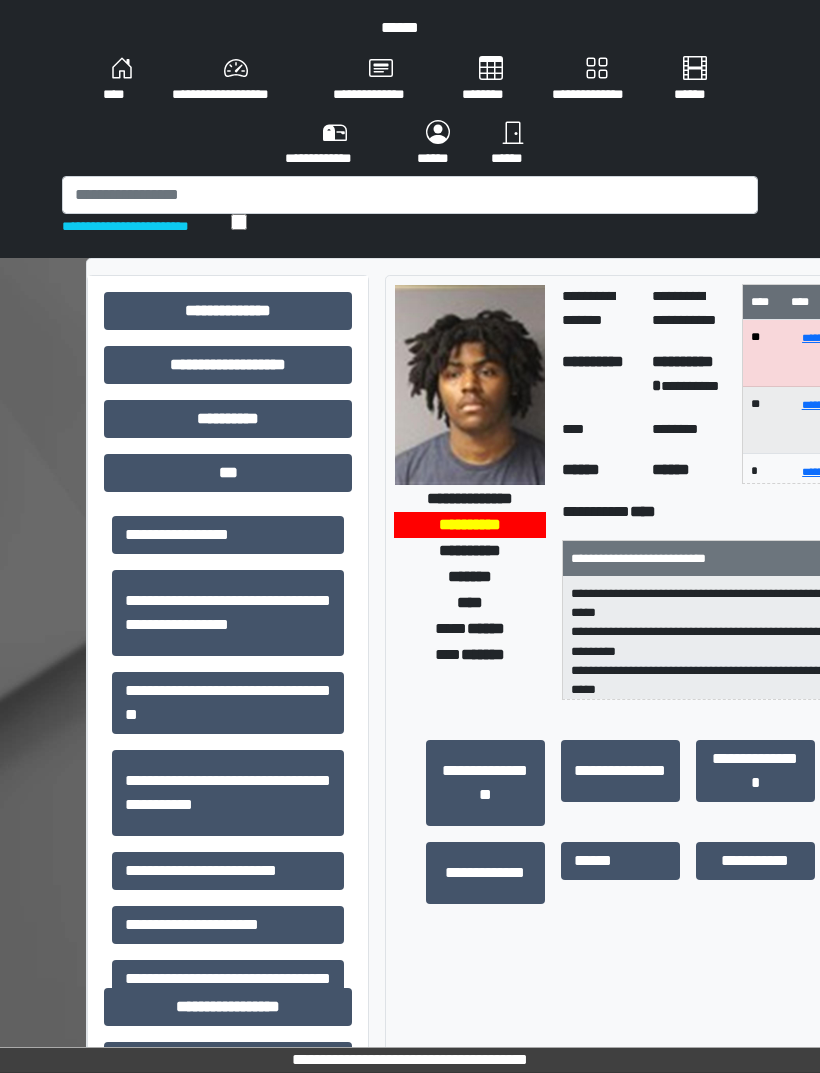 click on "**********" at bounding box center (228, 871) 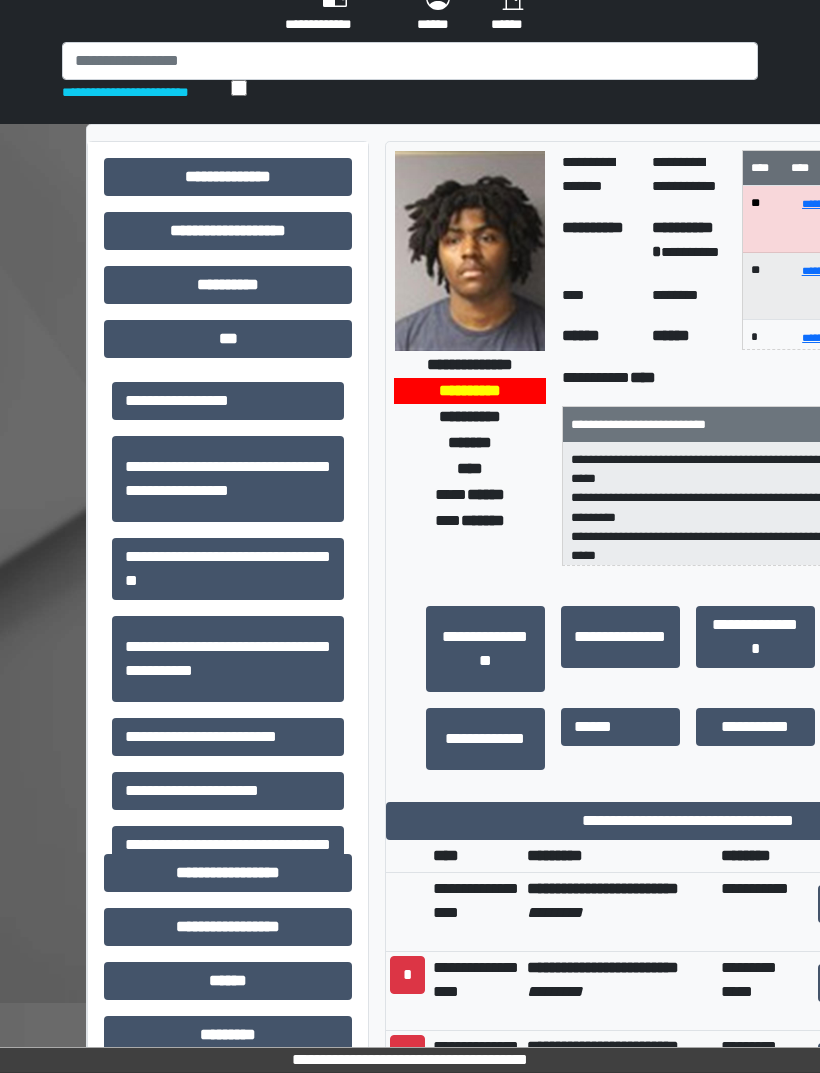 scroll, scrollTop: 224, scrollLeft: 0, axis: vertical 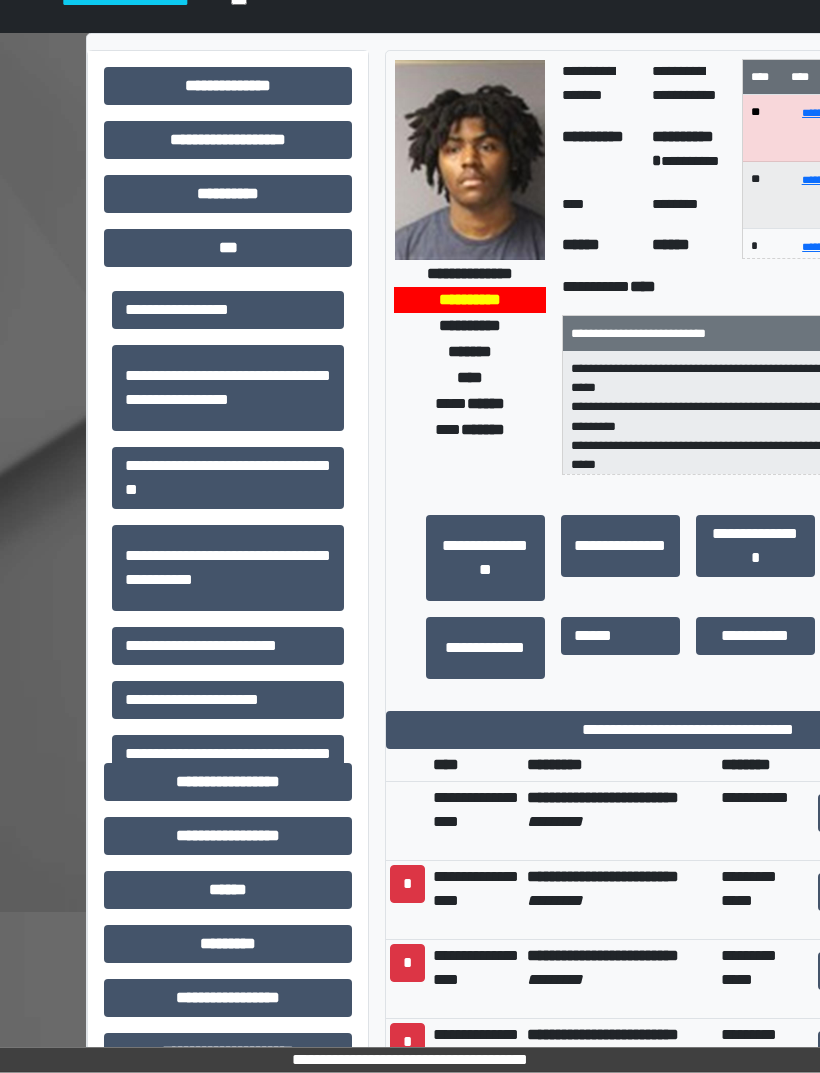 click on "**********" at bounding box center [688, 731] 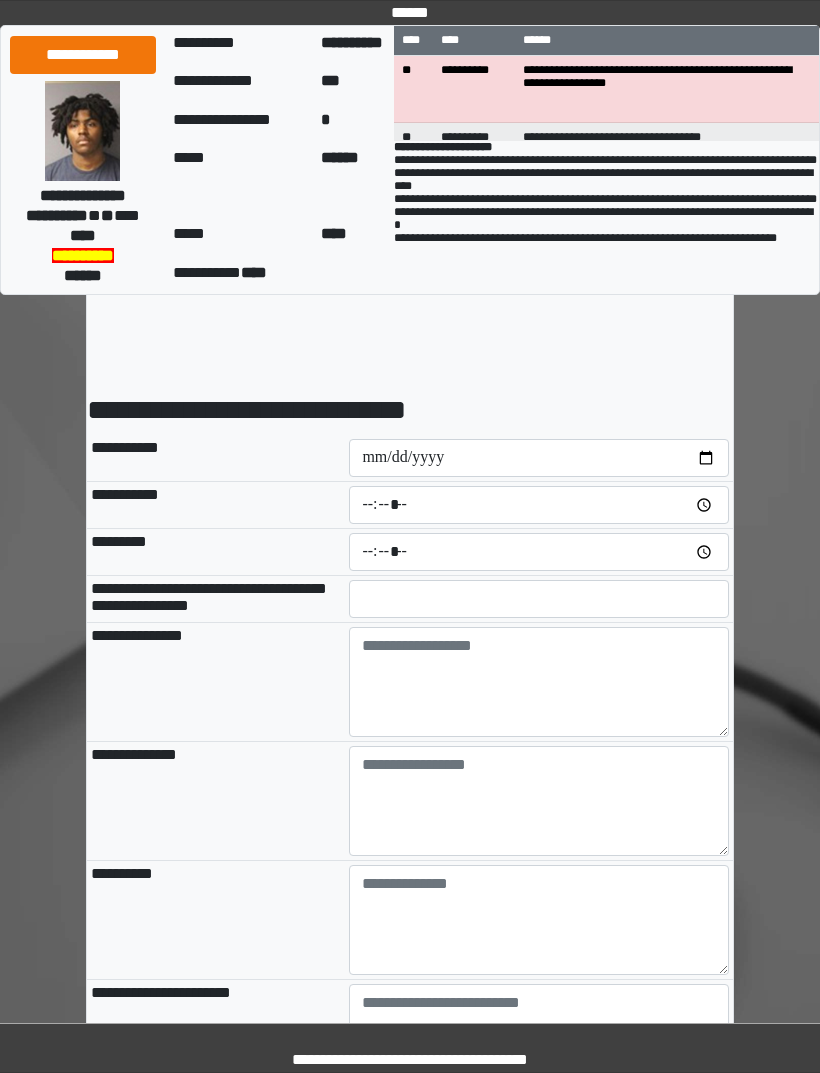 scroll, scrollTop: 0, scrollLeft: 0, axis: both 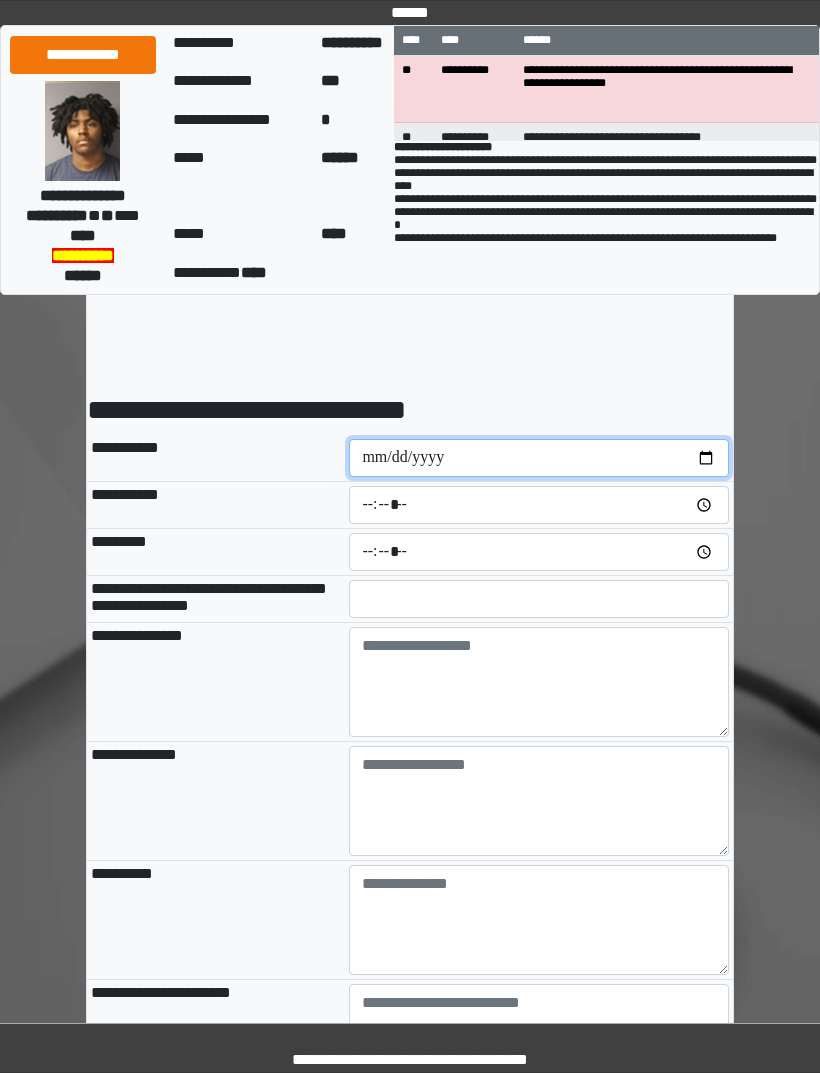 click at bounding box center [539, 458] 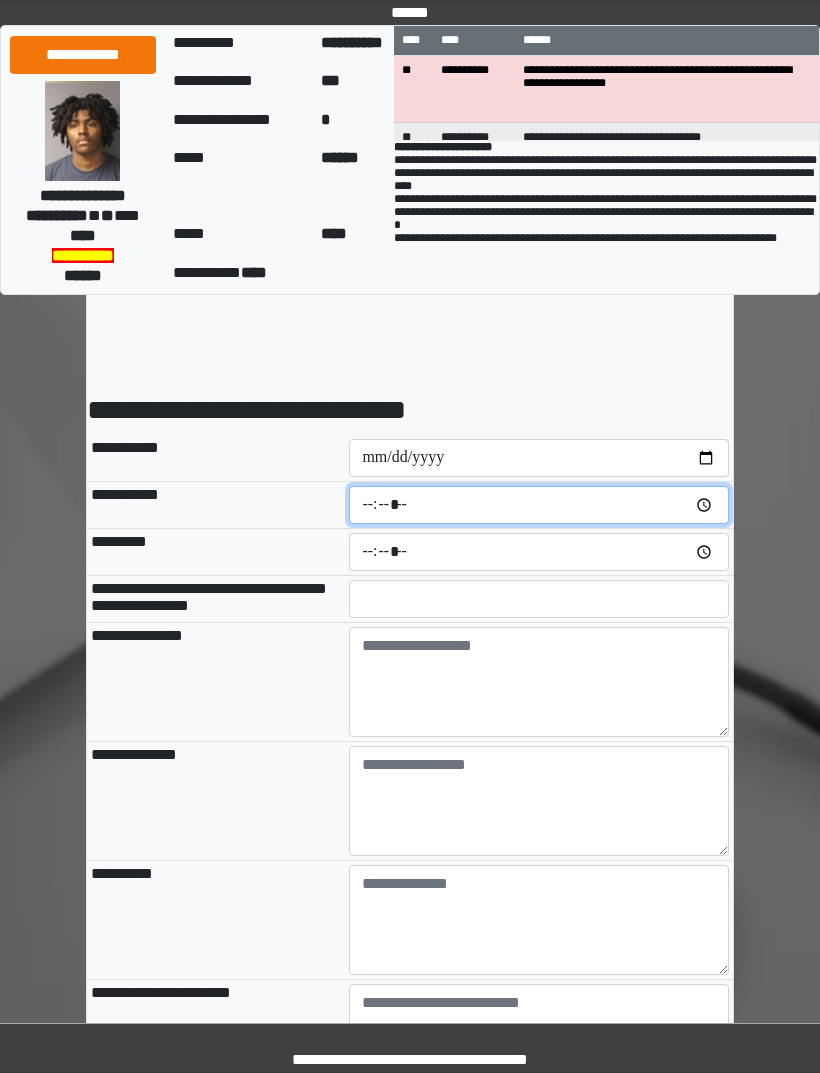 click at bounding box center (539, 505) 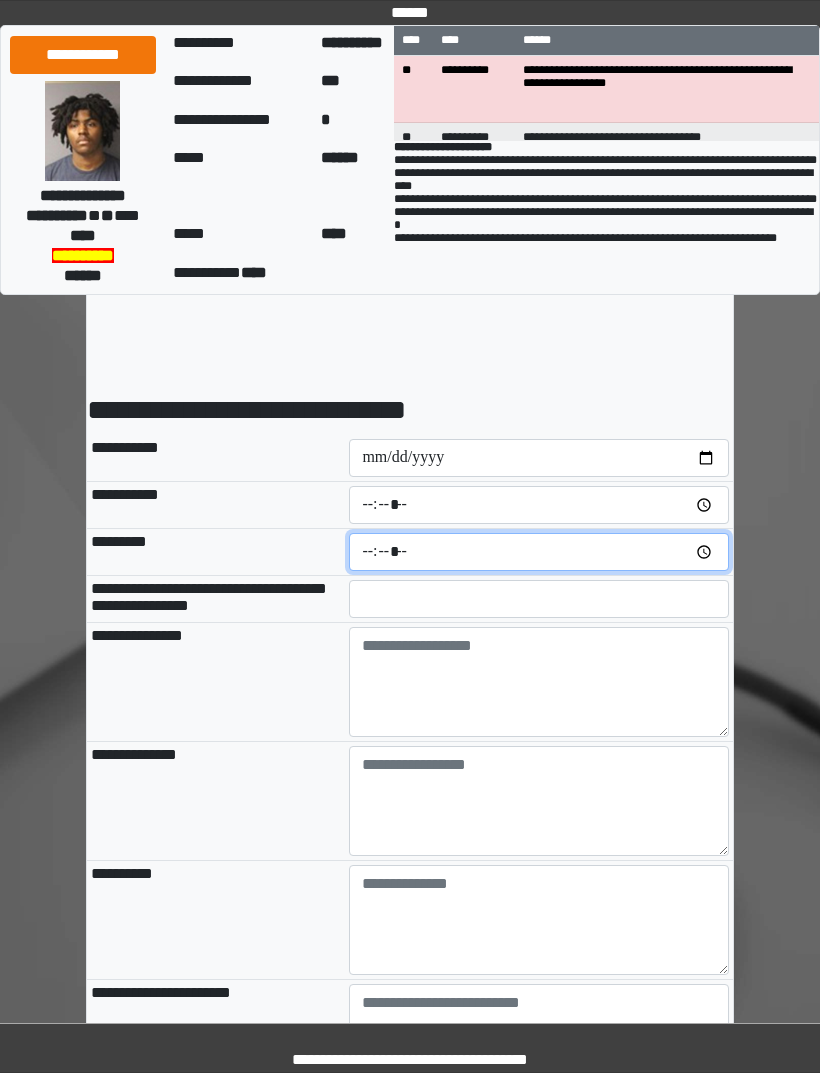 click at bounding box center (539, 552) 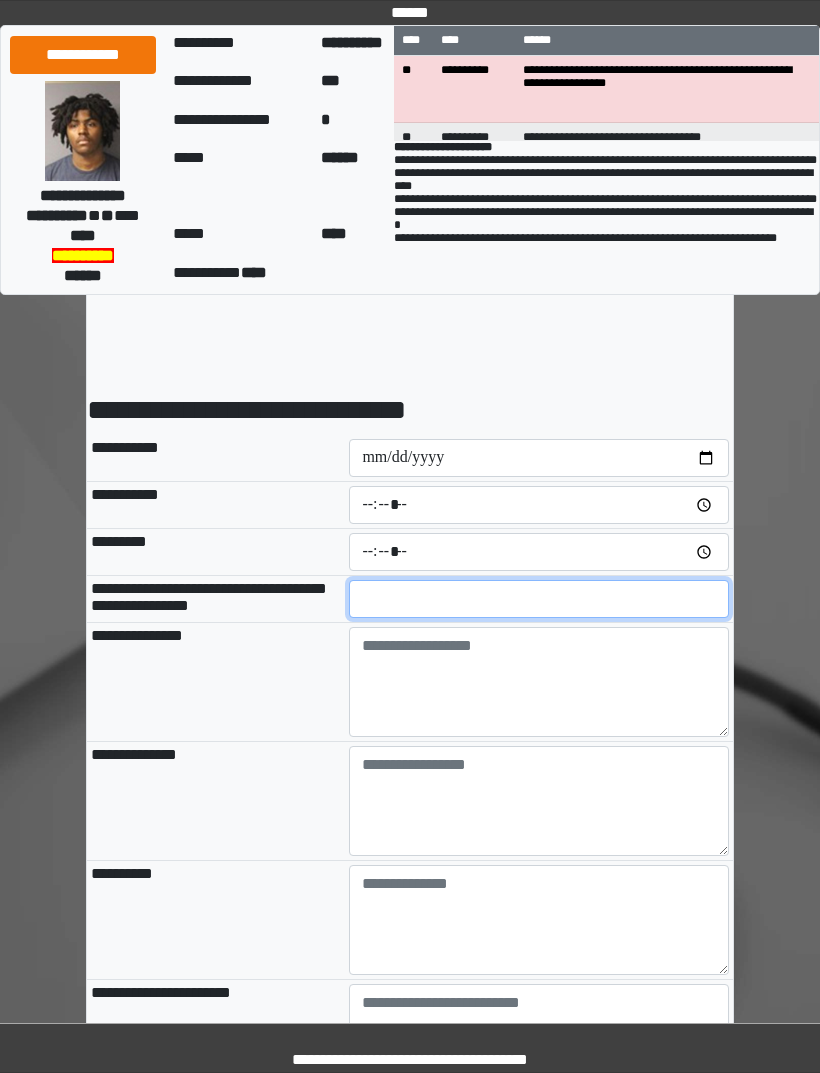 click at bounding box center [539, 599] 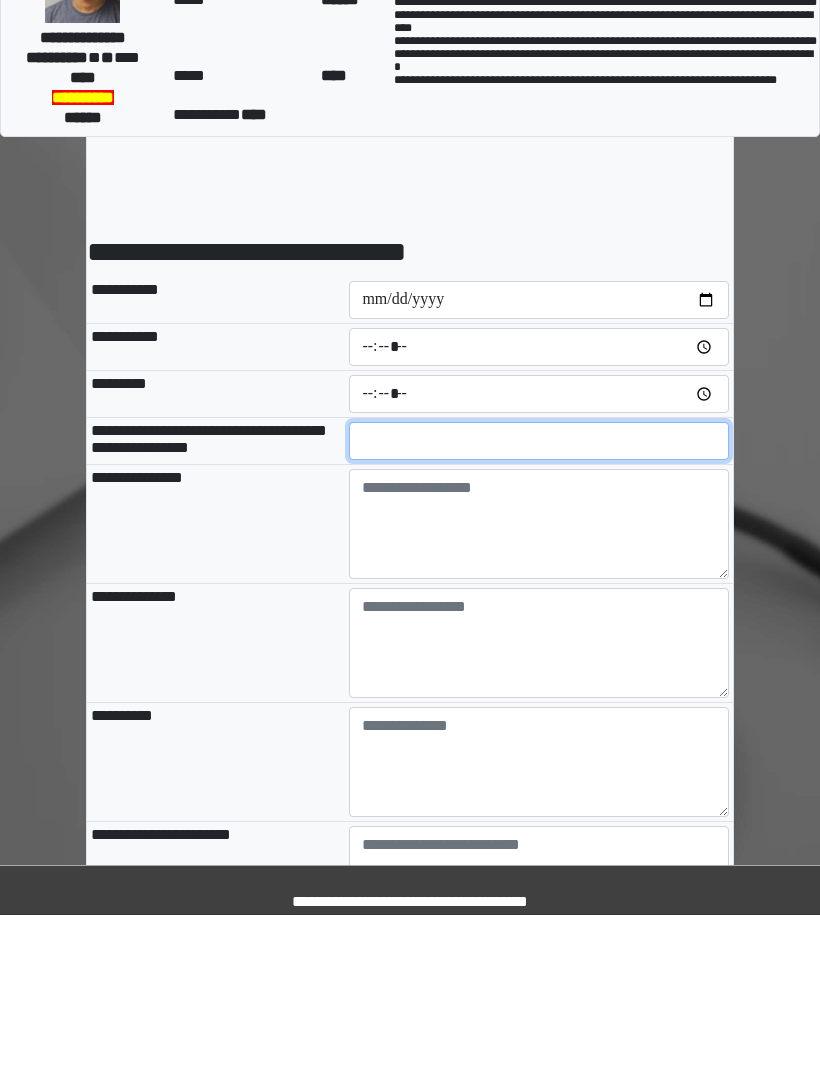 type on "**" 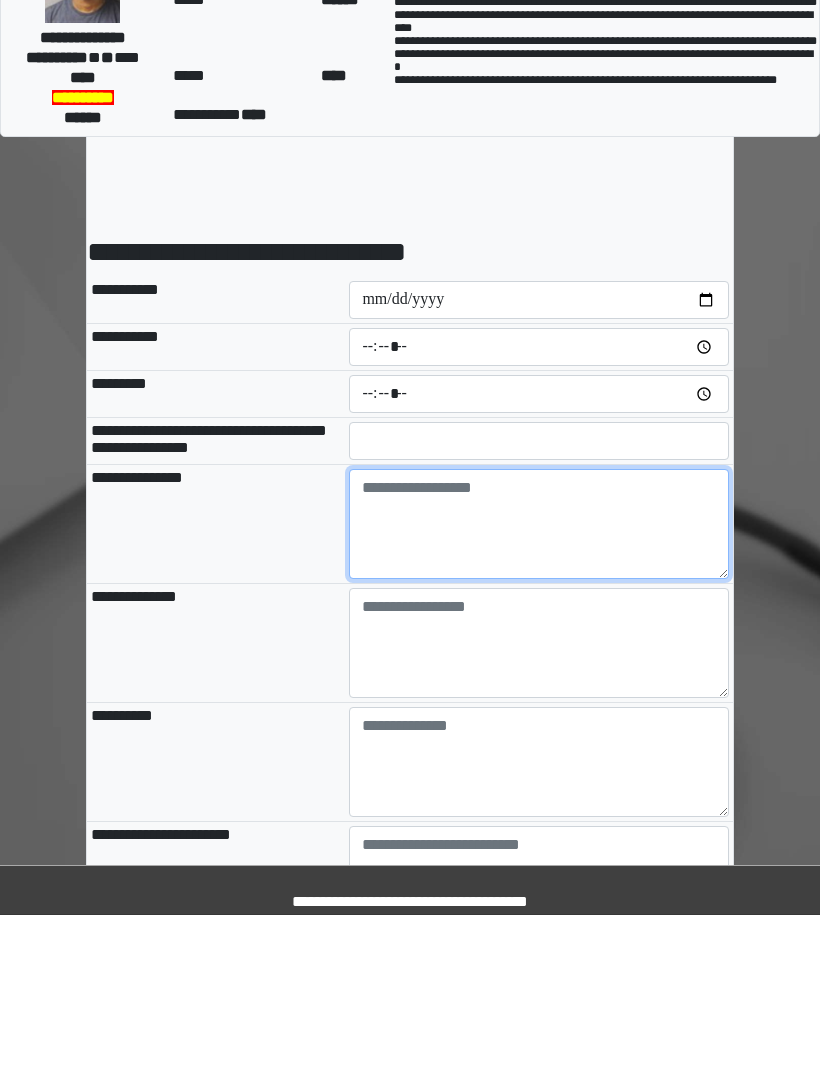click at bounding box center [539, 682] 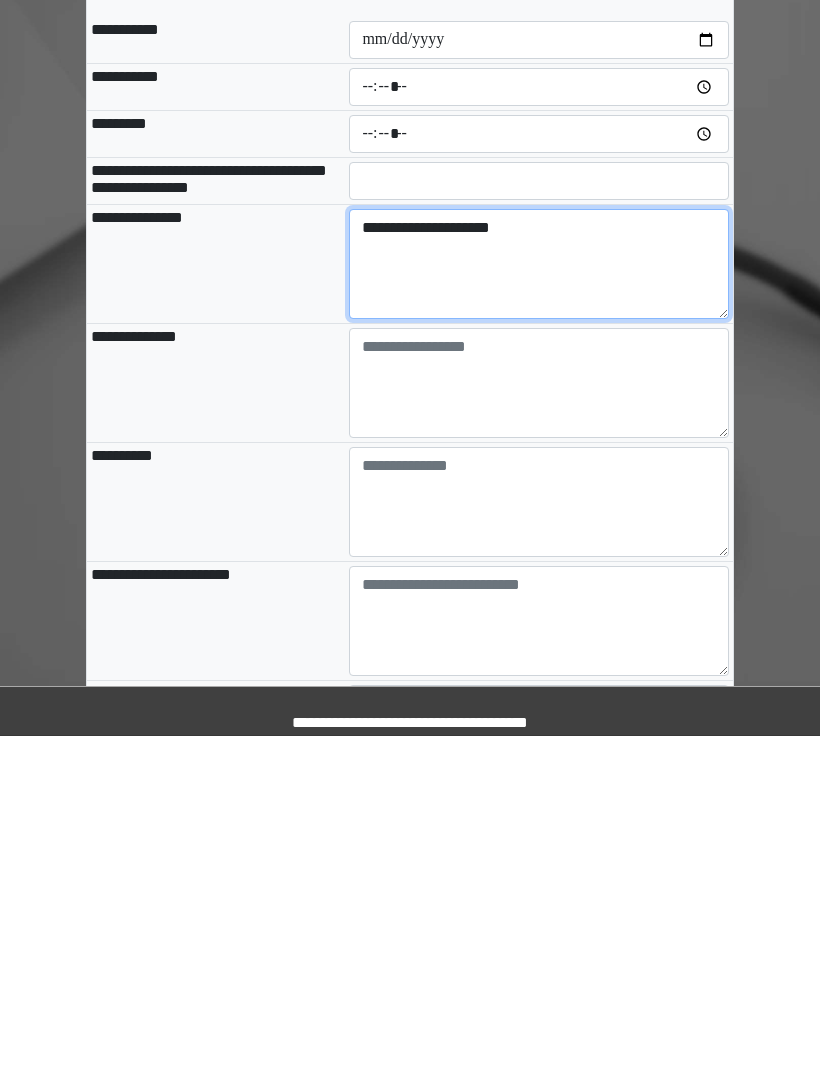 scroll, scrollTop: 86, scrollLeft: 0, axis: vertical 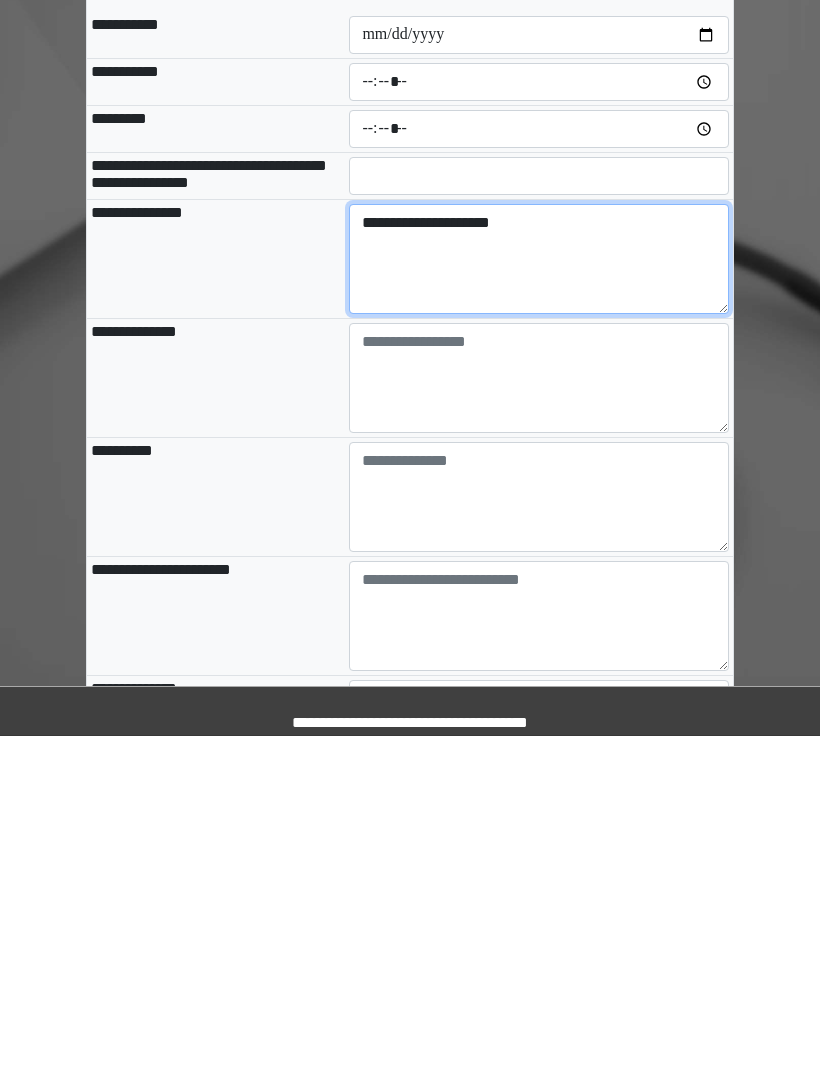 type on "**********" 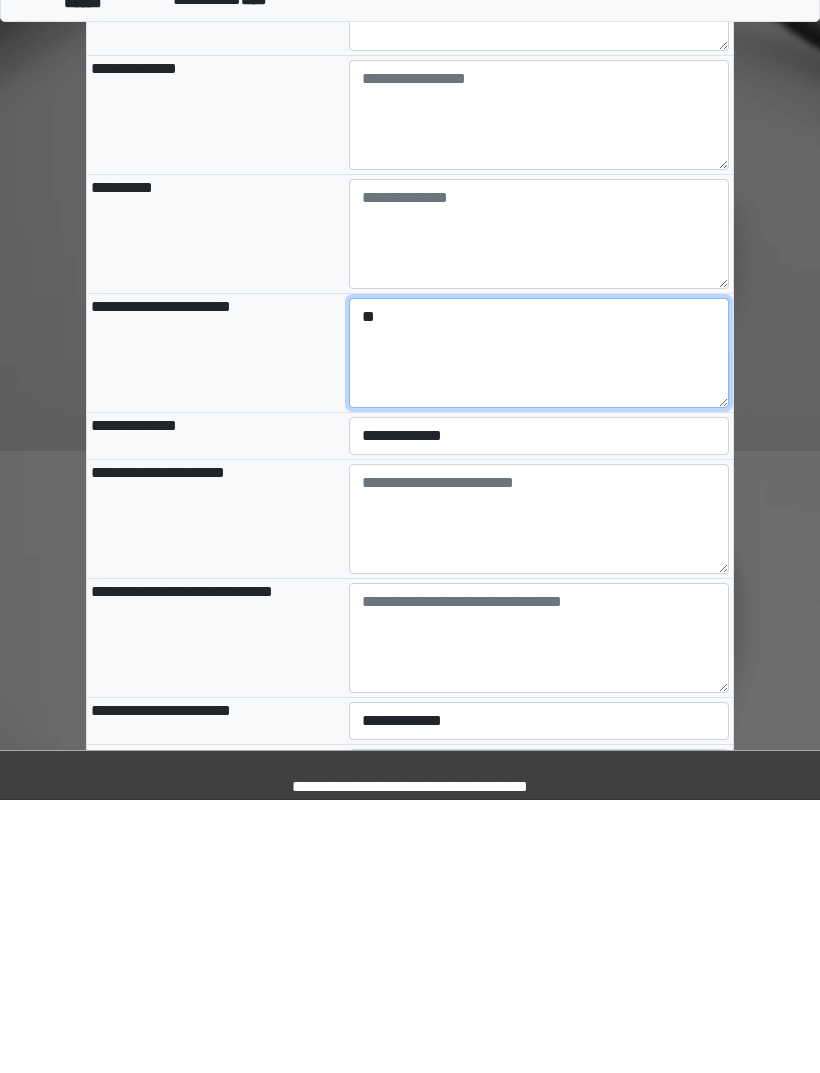 type on "**" 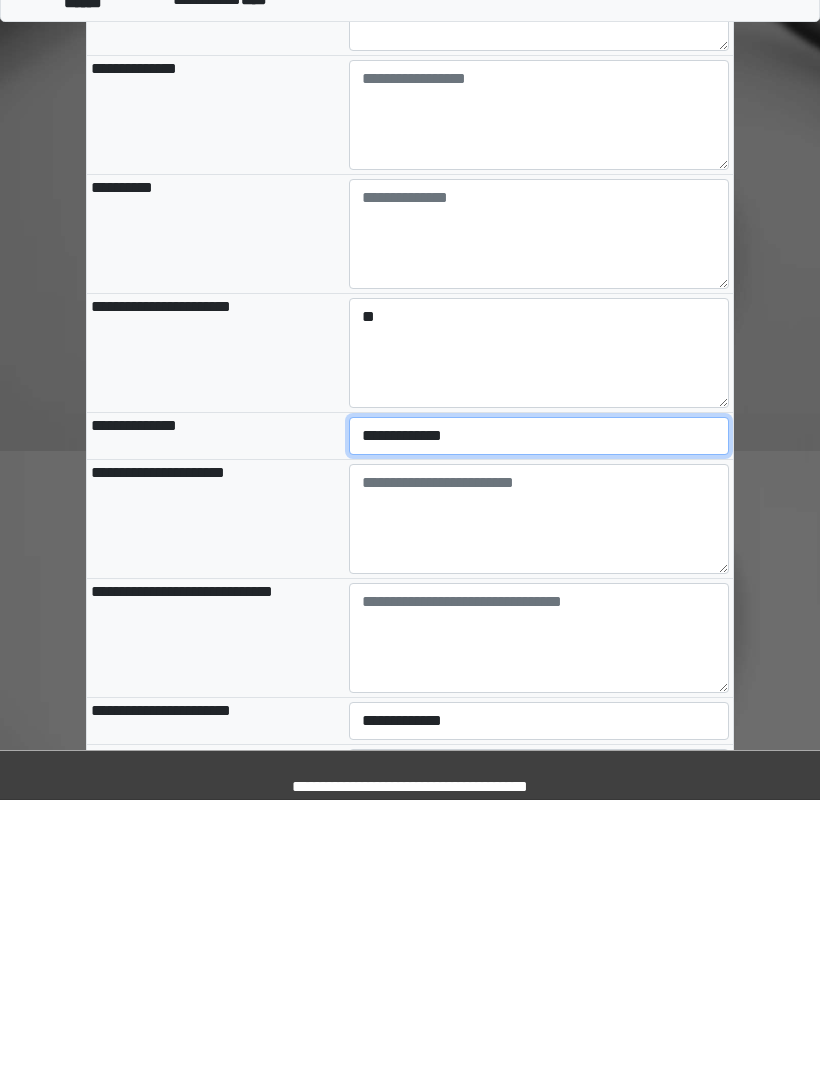 click on "**********" at bounding box center (539, 709) 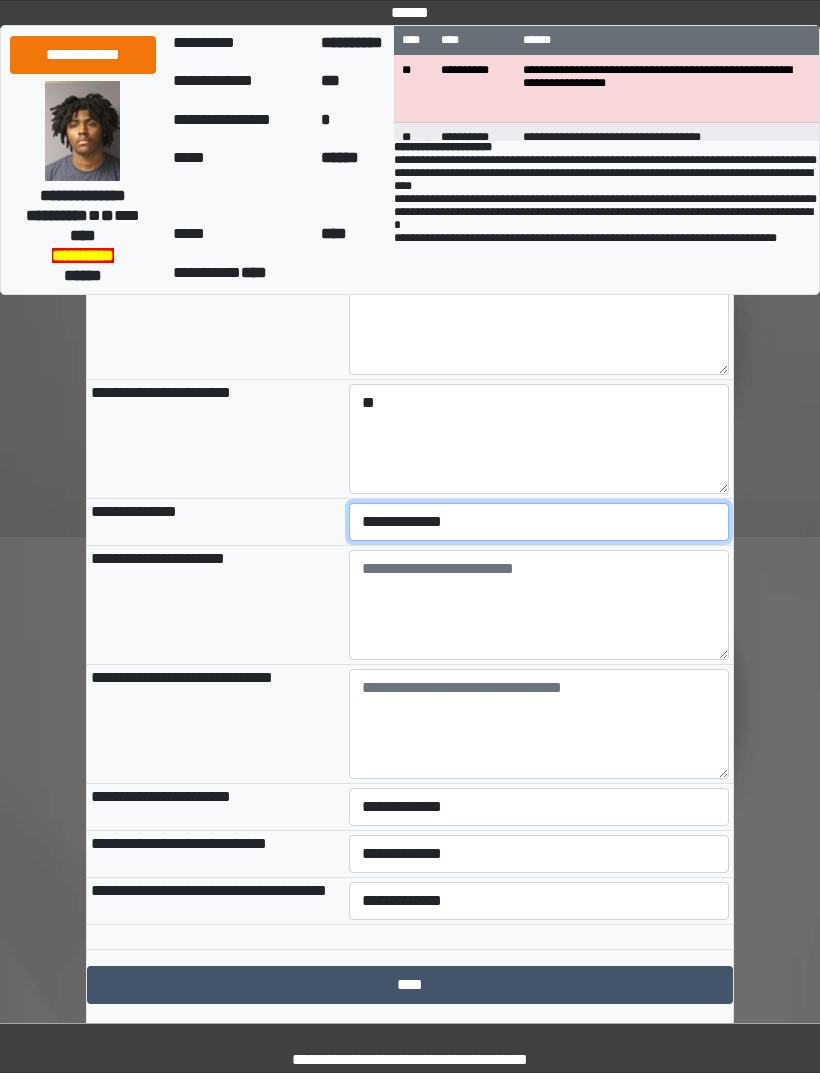 select on "***" 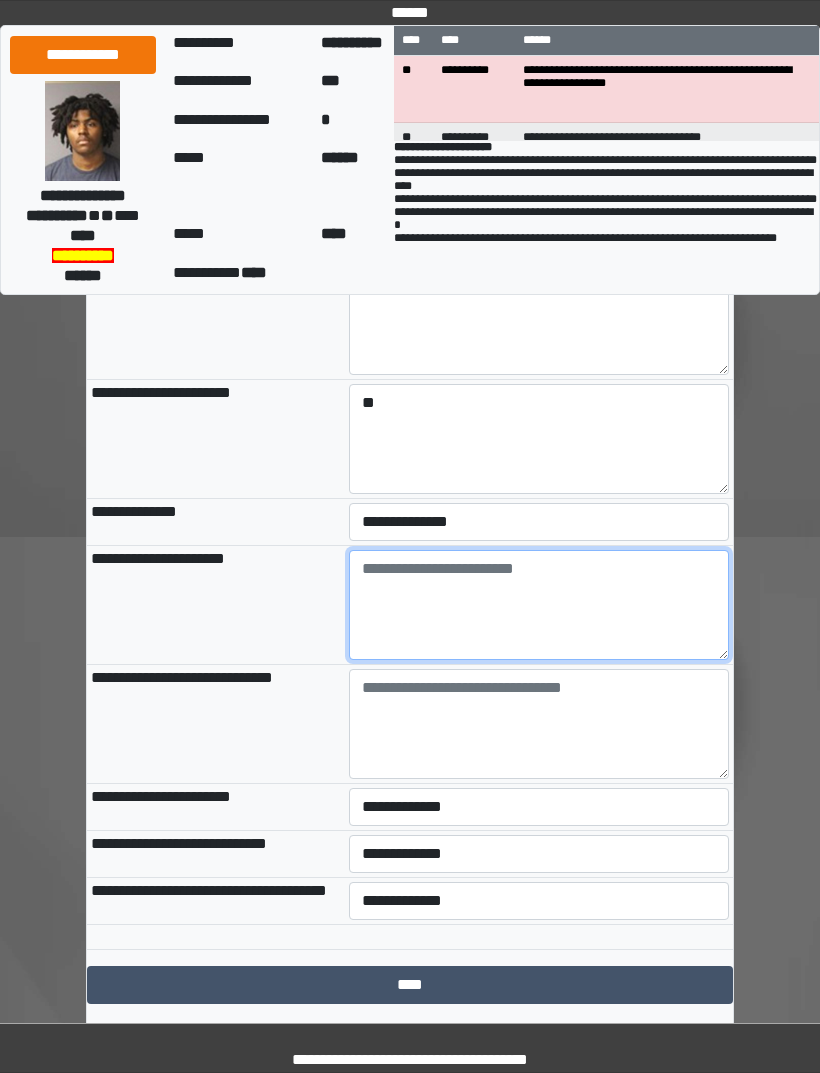 click at bounding box center [539, 605] 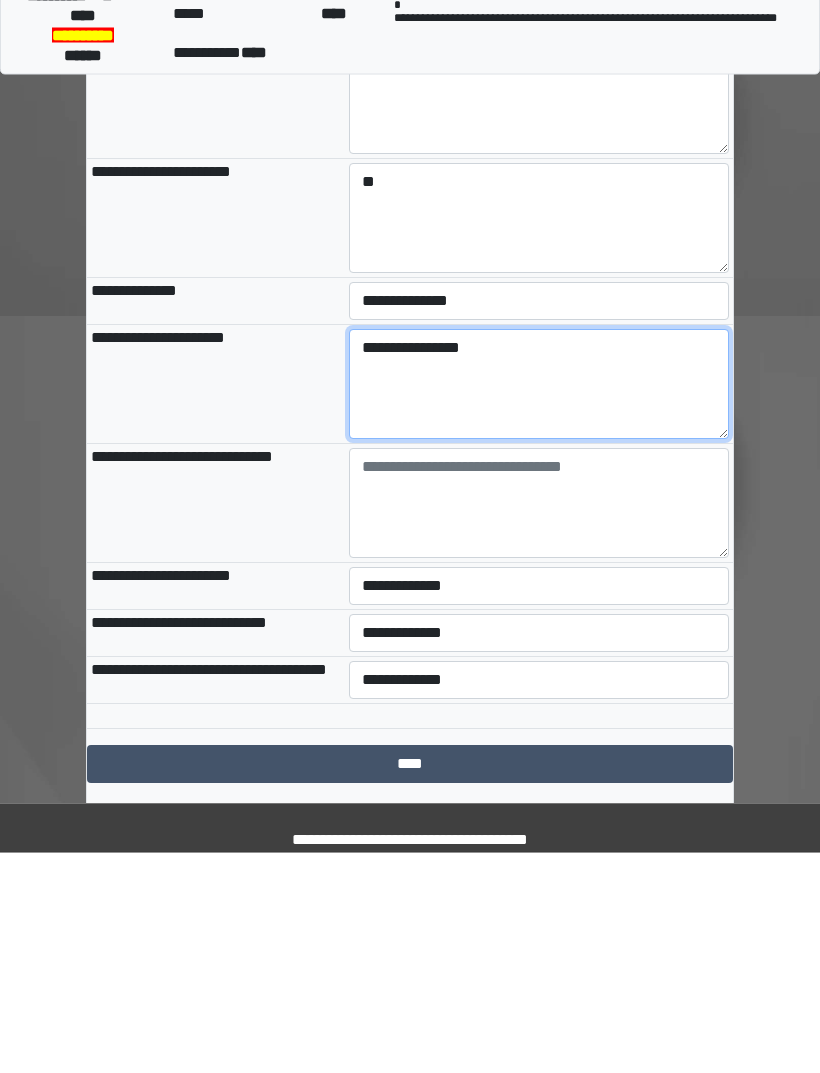 type on "**********" 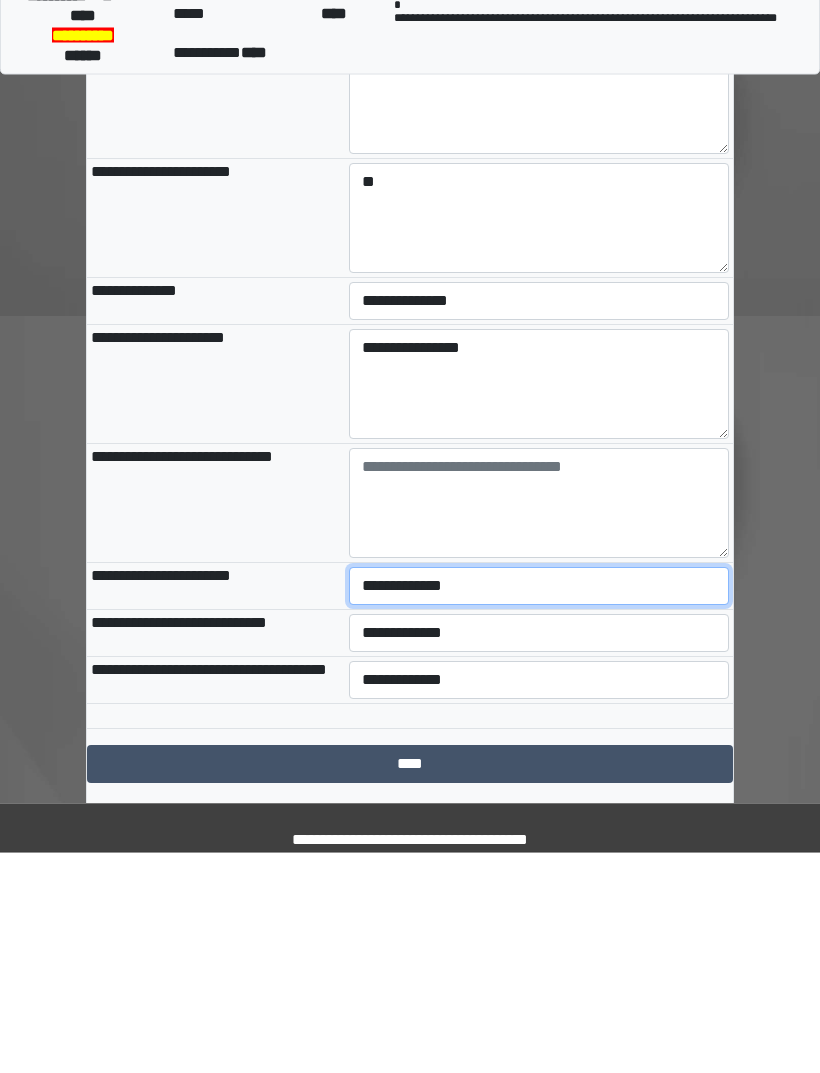 click on "**********" at bounding box center (539, 807) 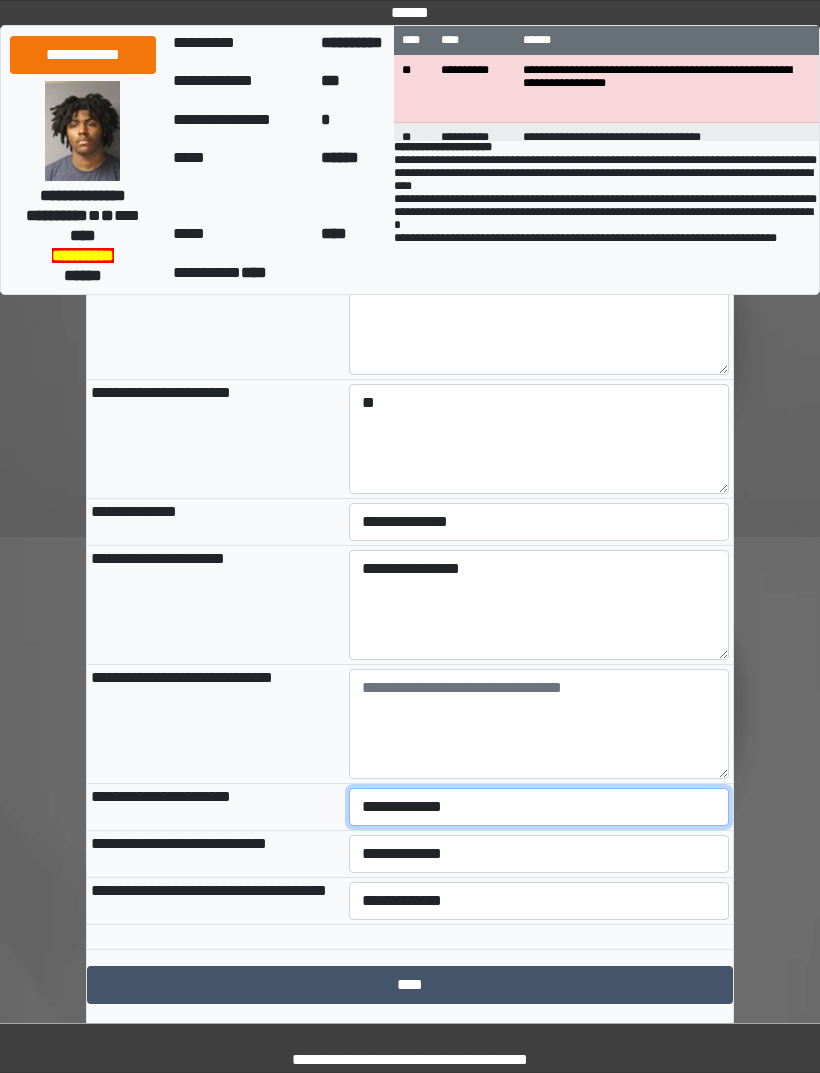 select on "***" 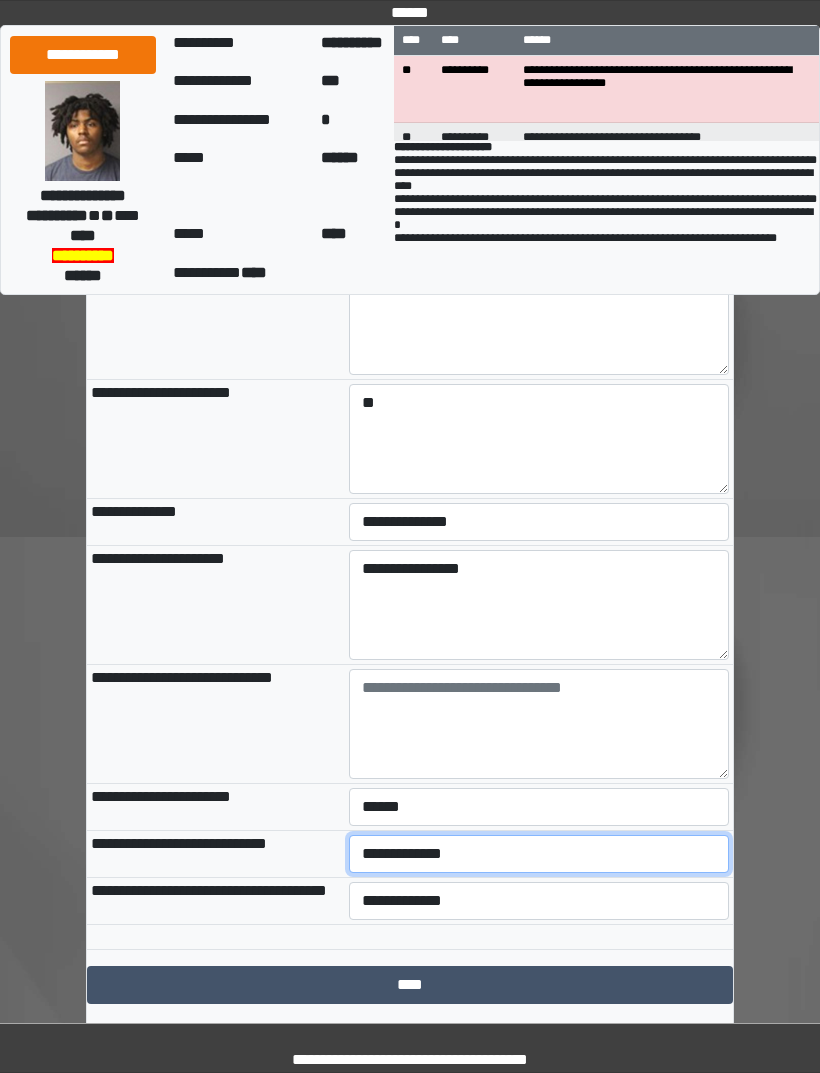 click on "**********" at bounding box center (539, 854) 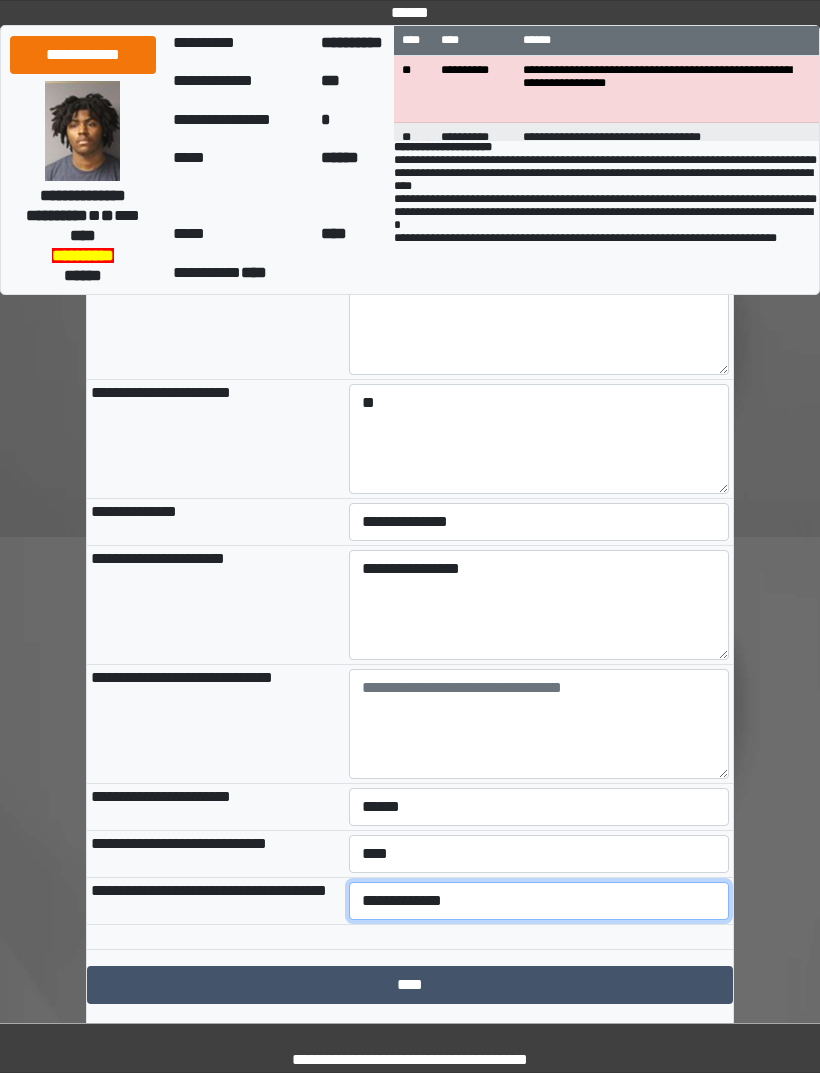 click on "**********" at bounding box center (539, 901) 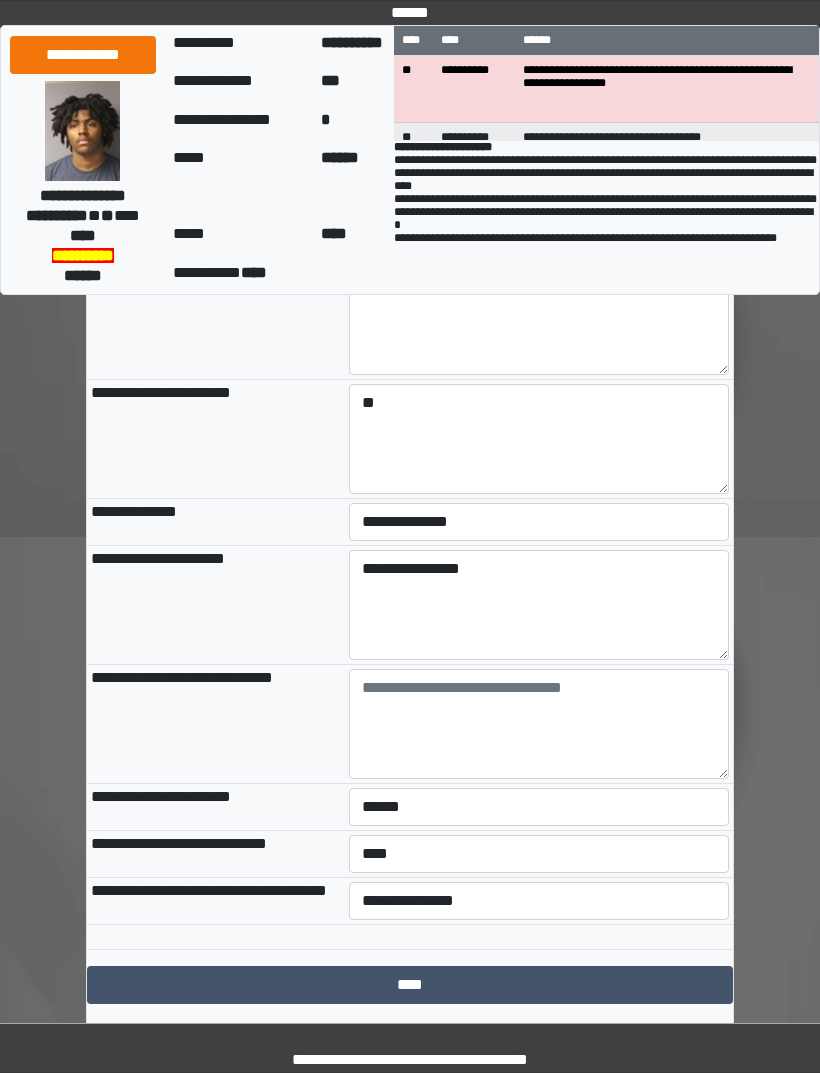 click on "****" at bounding box center [410, 985] 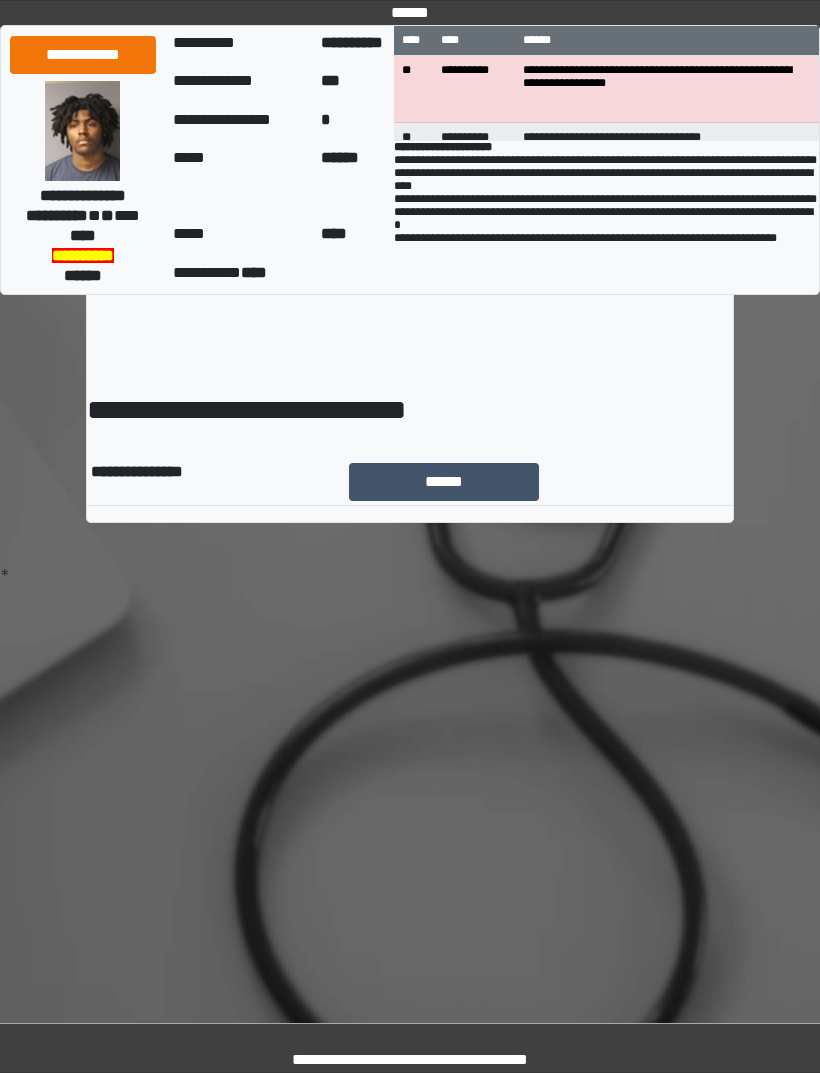 scroll, scrollTop: 0, scrollLeft: 0, axis: both 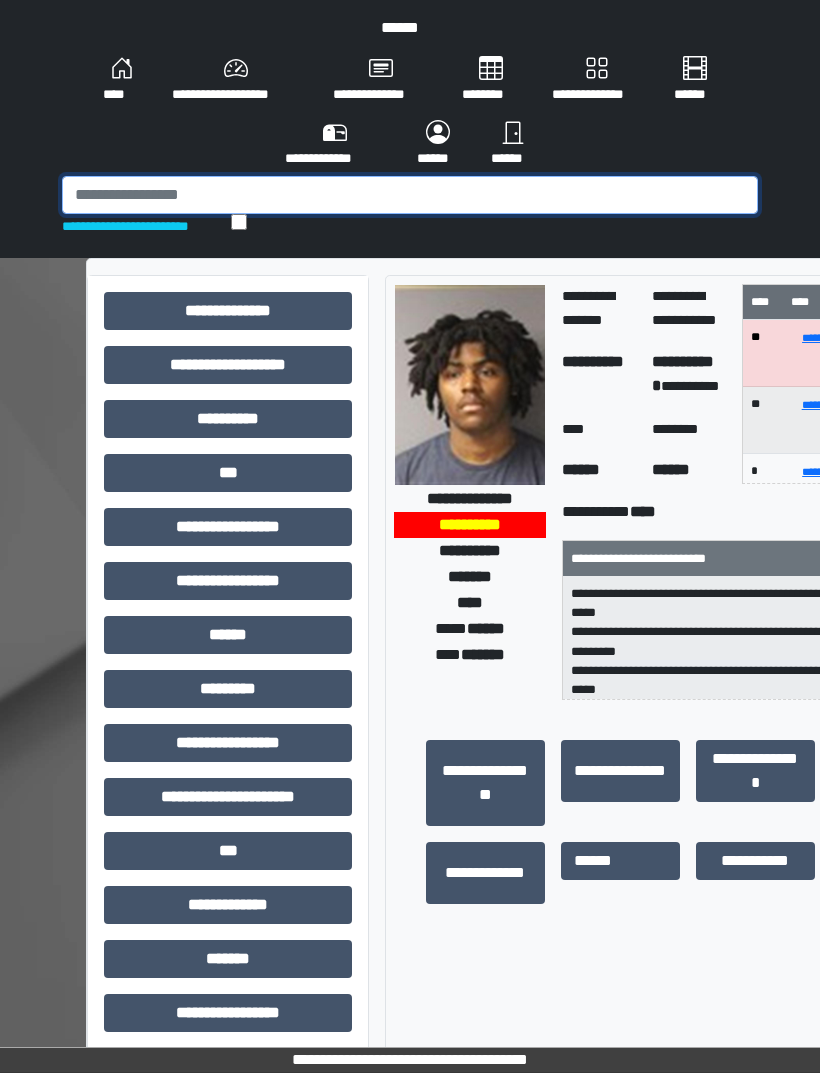 click at bounding box center [410, 195] 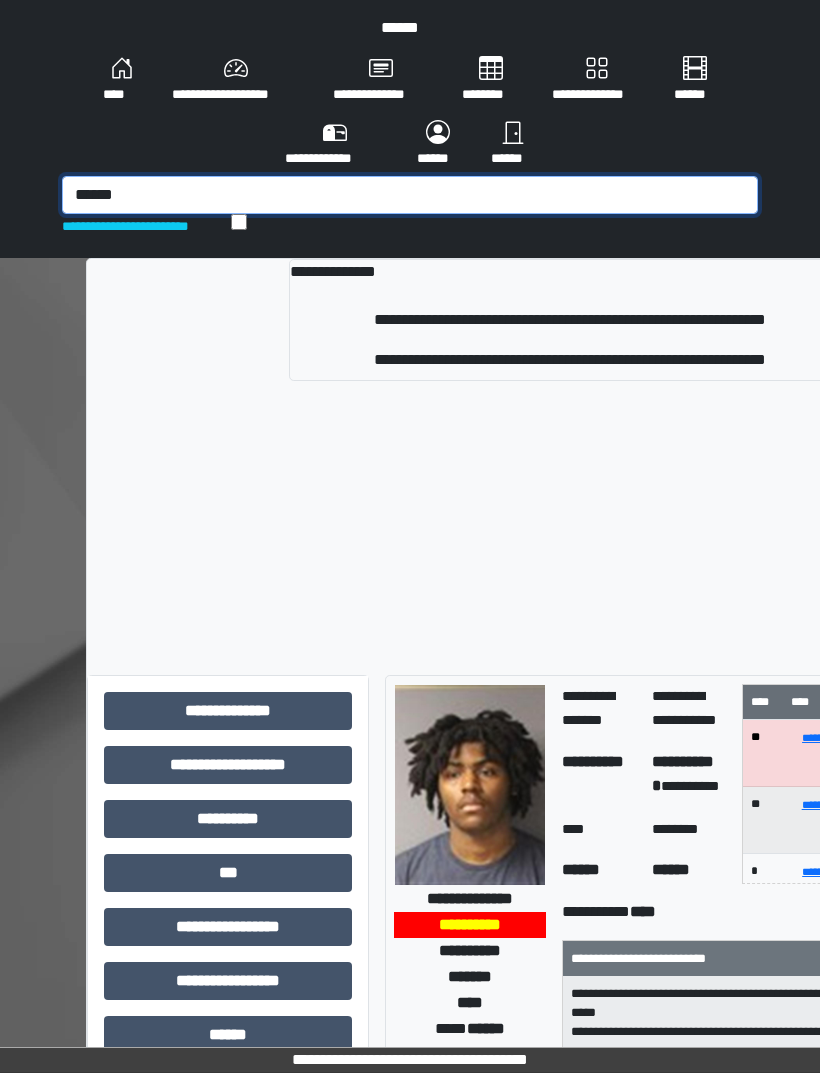 type on "******" 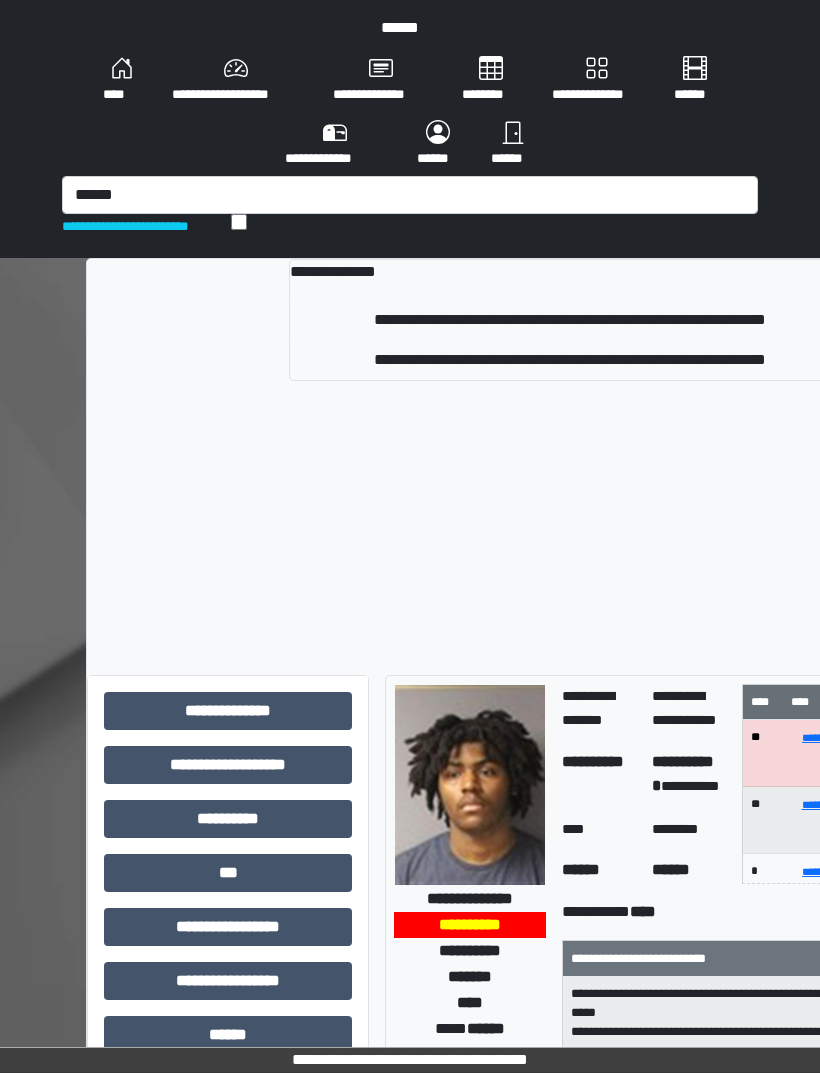 click on "**********" at bounding box center (570, 320) 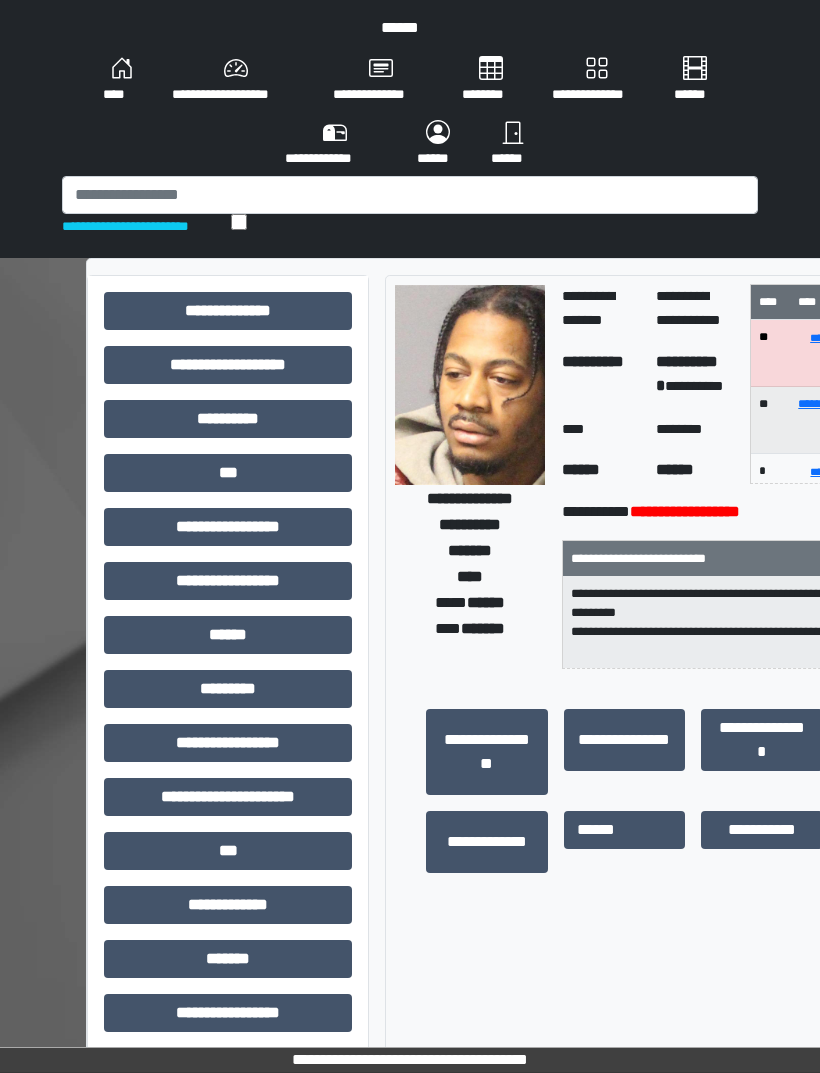 click on "***" at bounding box center [228, 473] 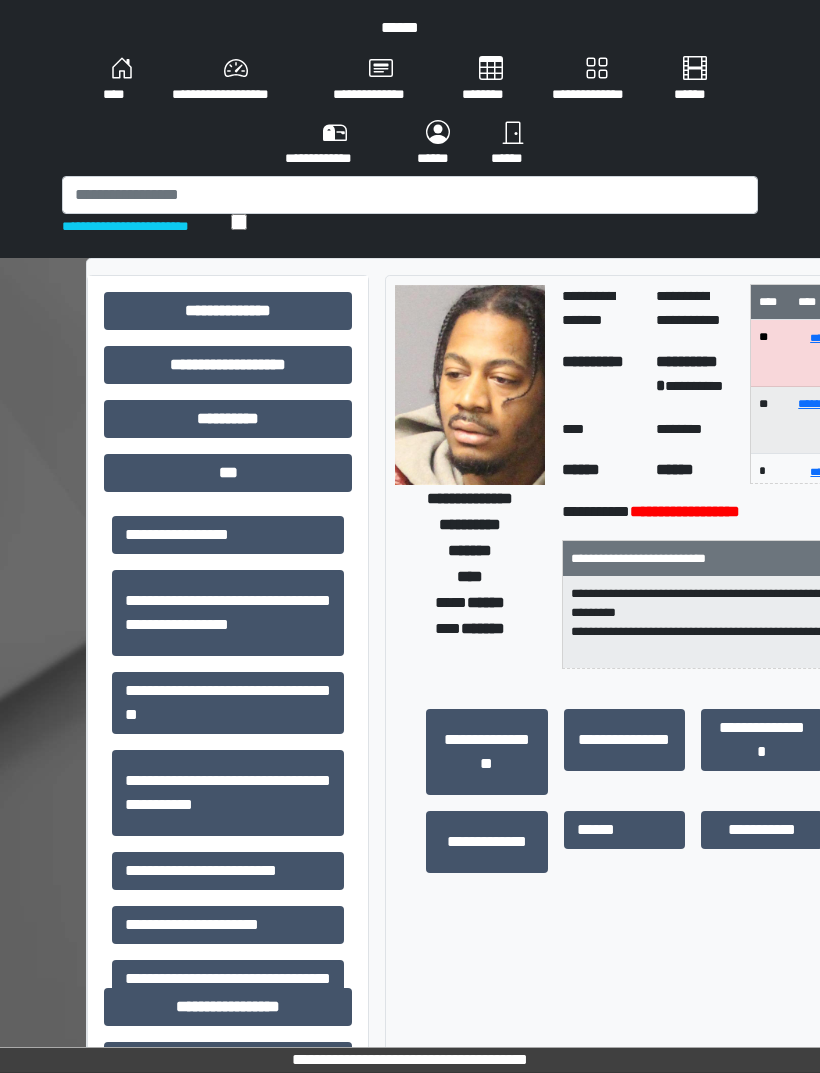 click on "**********" at bounding box center (228, 871) 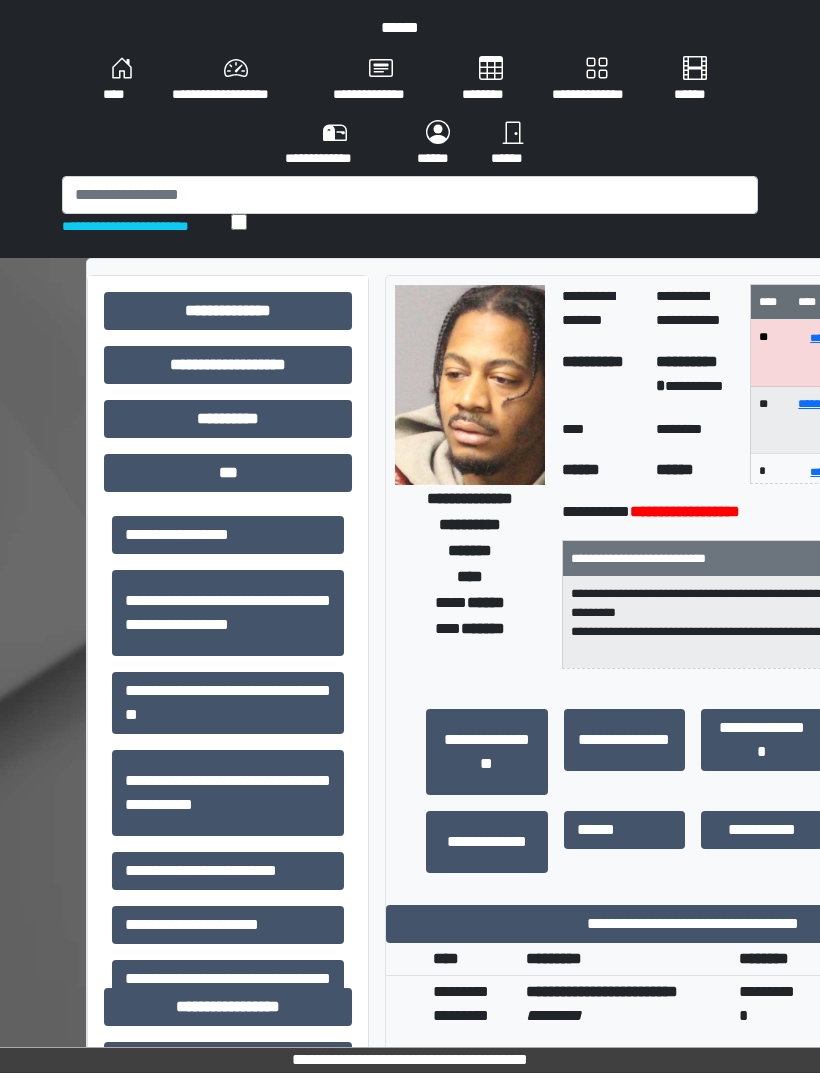 click on "**********" at bounding box center (693, 924) 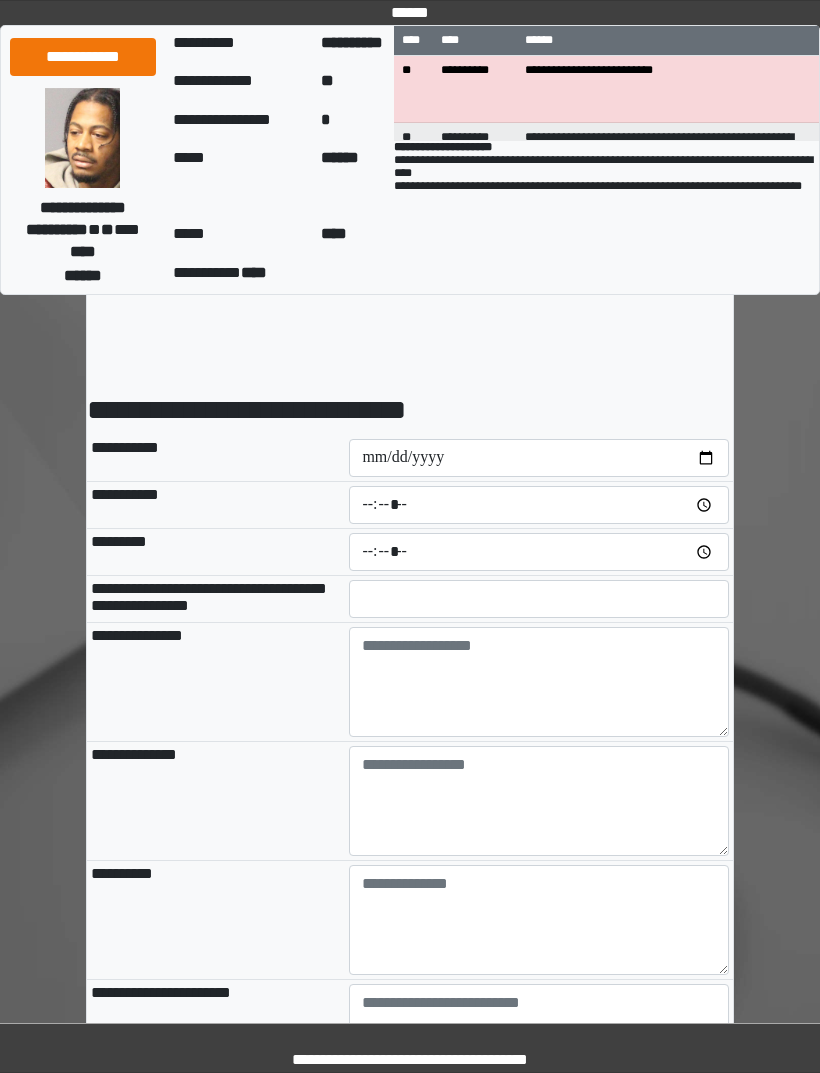 scroll, scrollTop: 0, scrollLeft: 0, axis: both 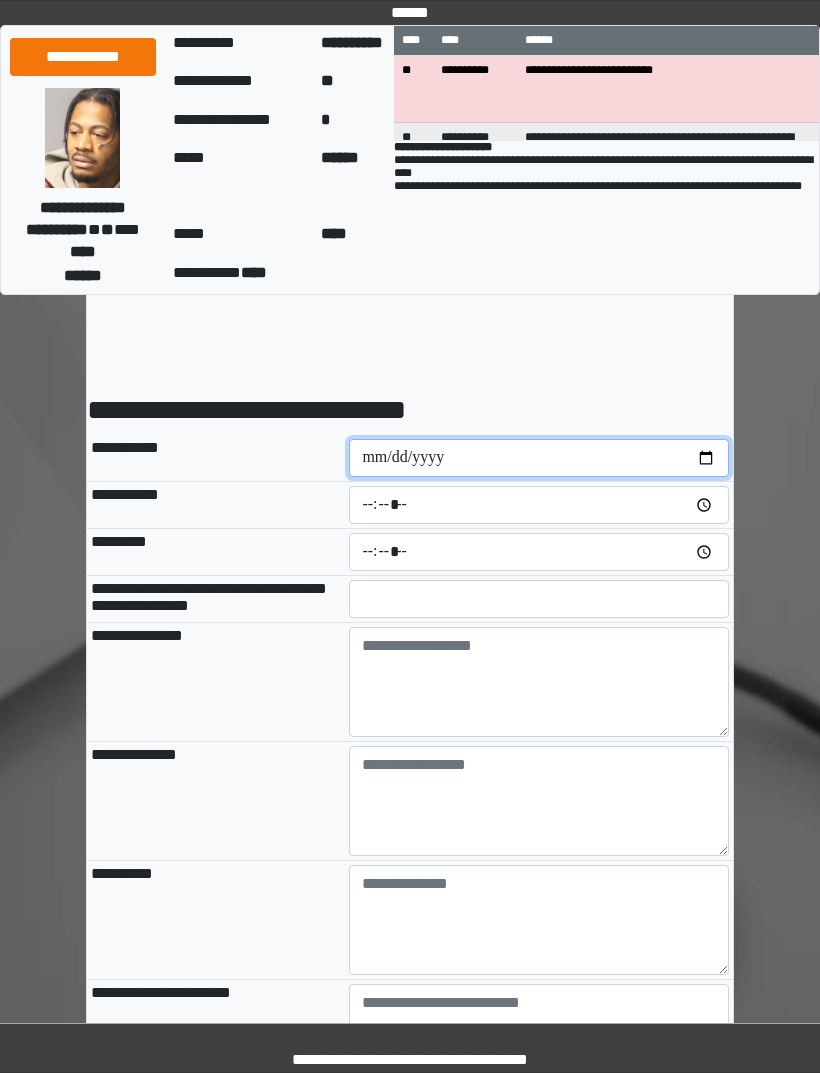 click at bounding box center [539, 458] 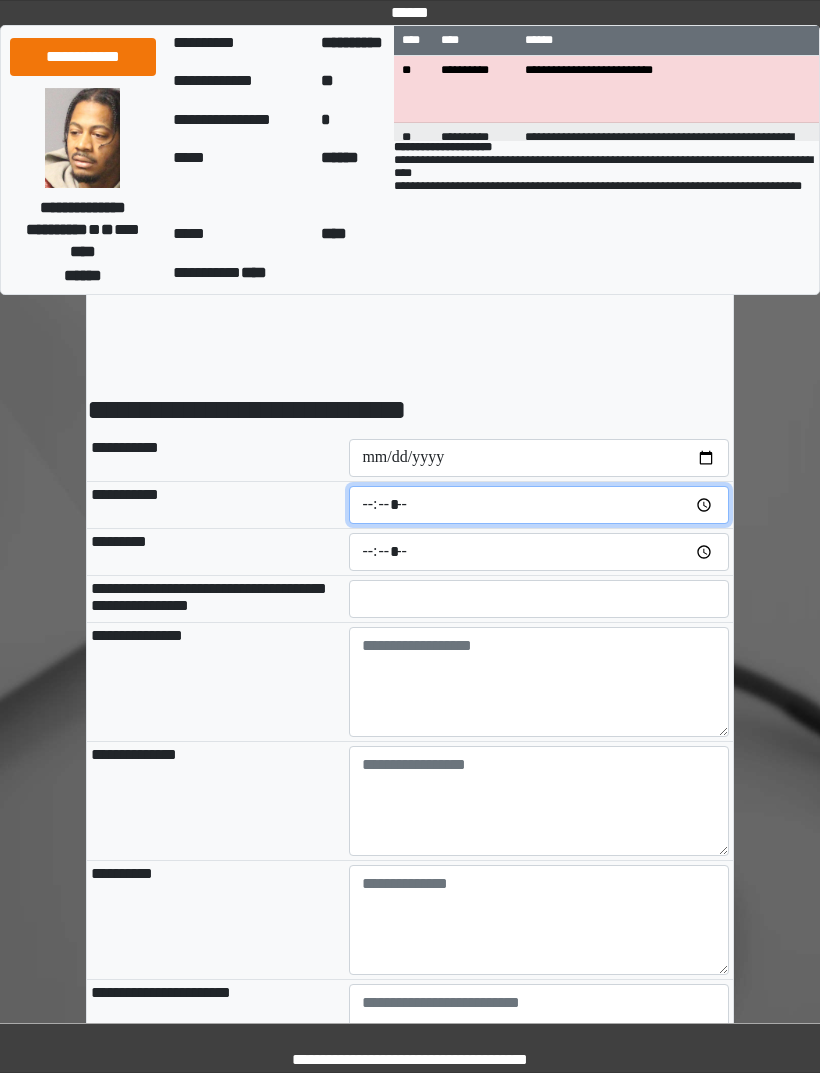 click at bounding box center (539, 505) 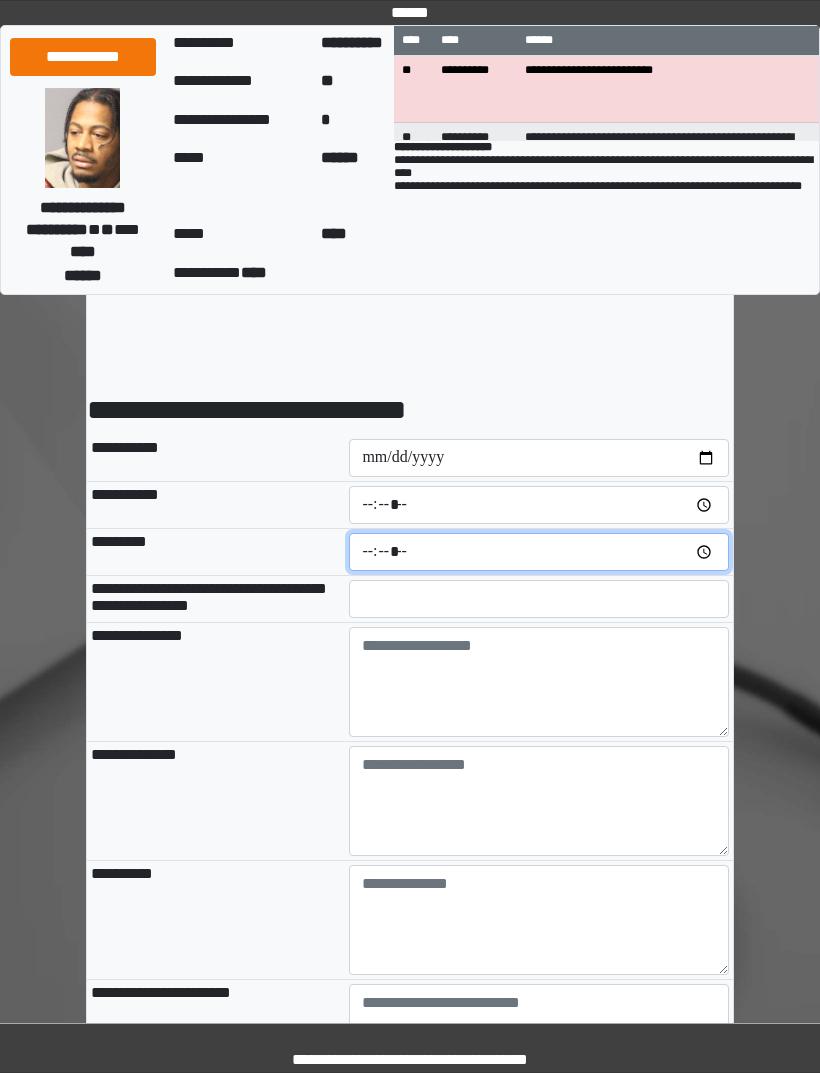click at bounding box center (539, 552) 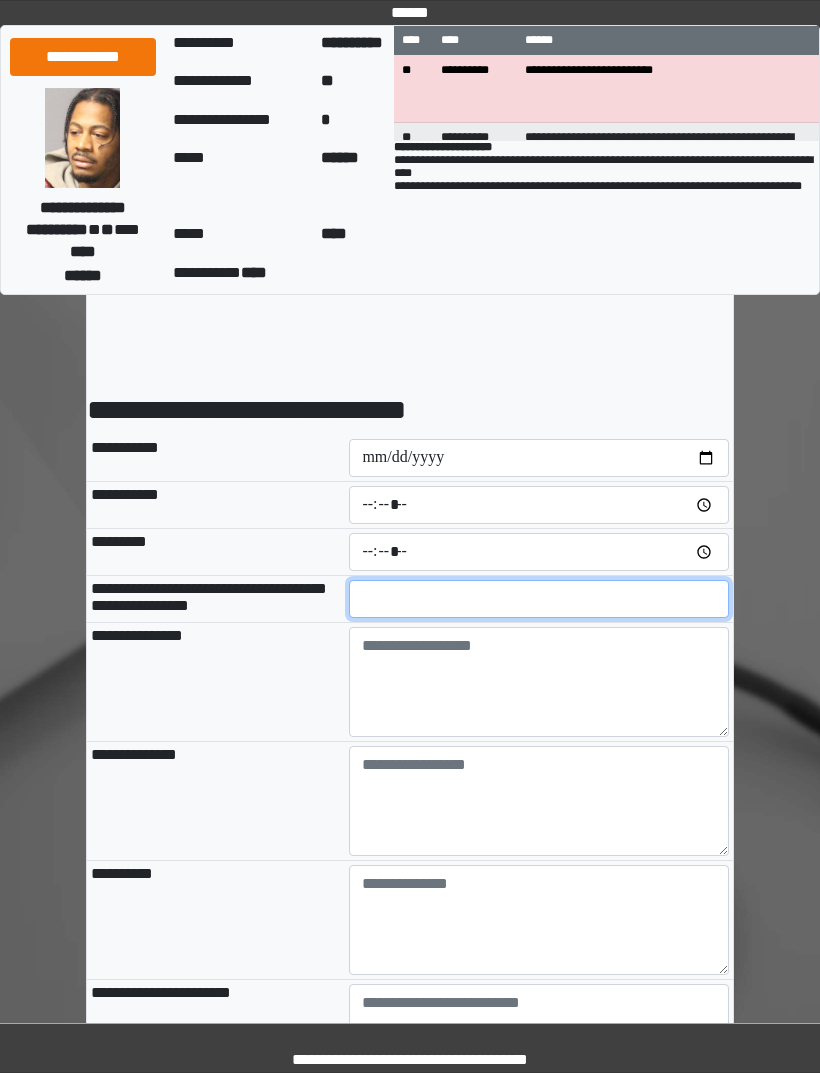click at bounding box center [539, 599] 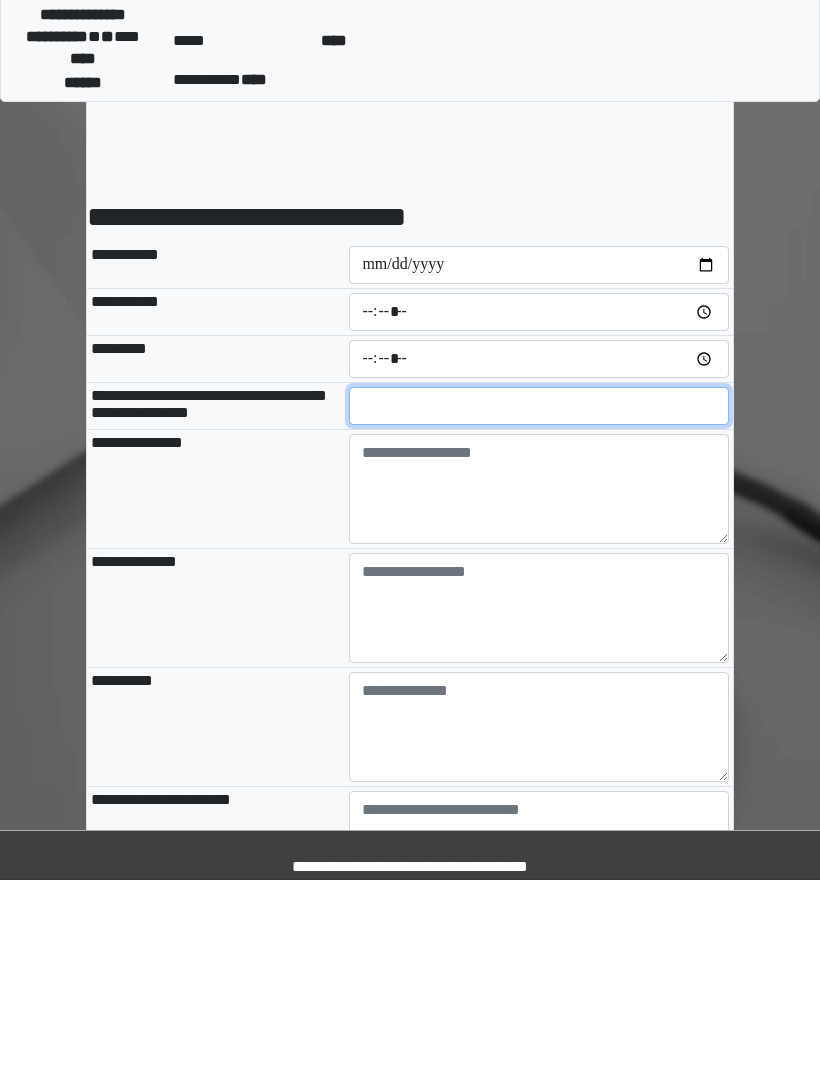 type on "**" 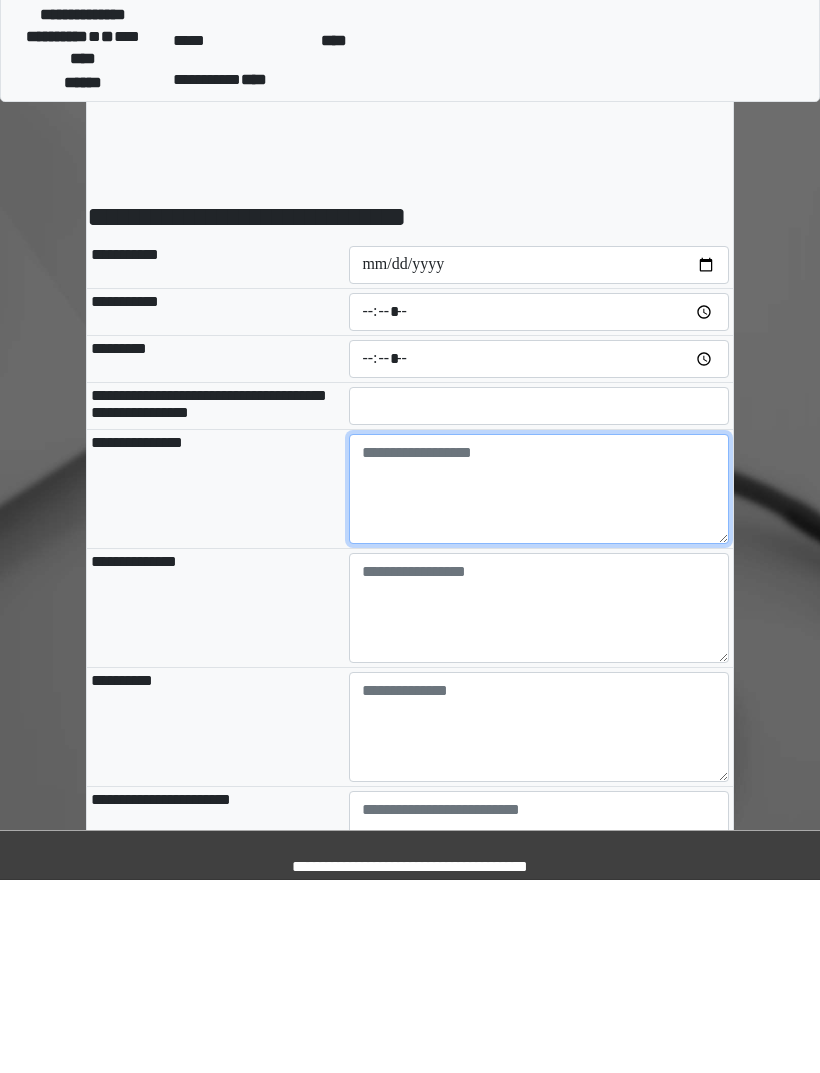click at bounding box center (539, 682) 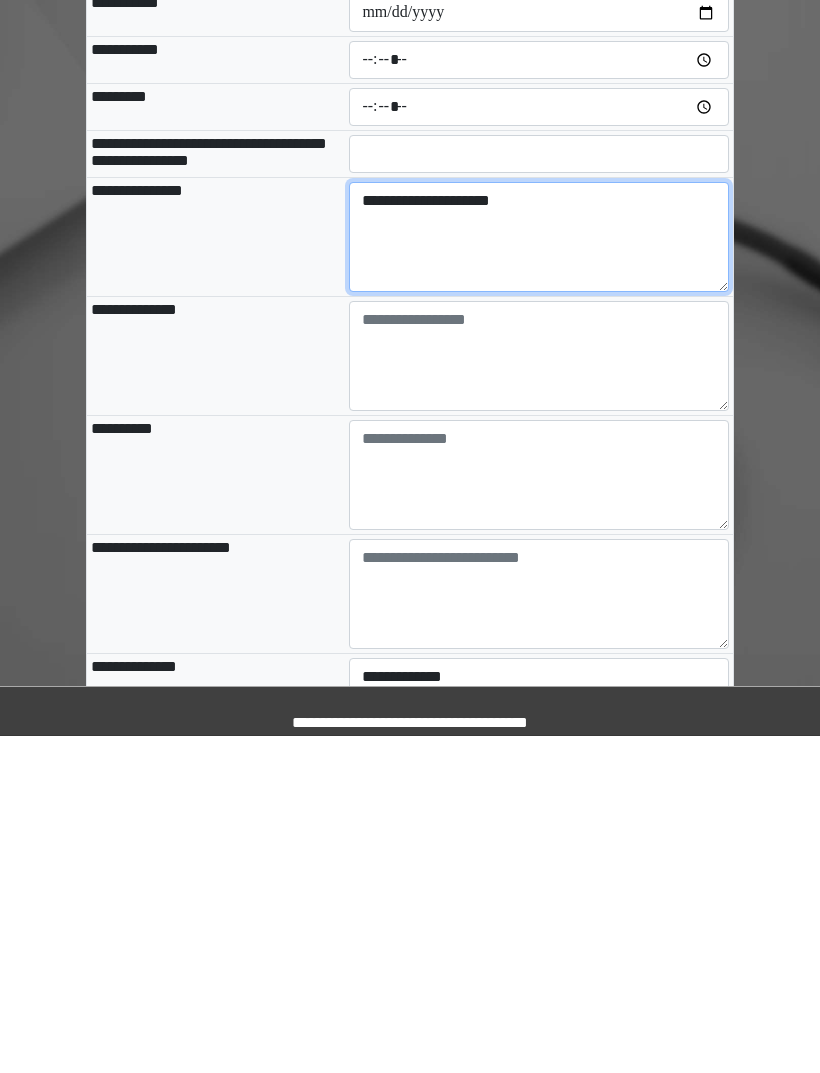 scroll, scrollTop: 113, scrollLeft: 0, axis: vertical 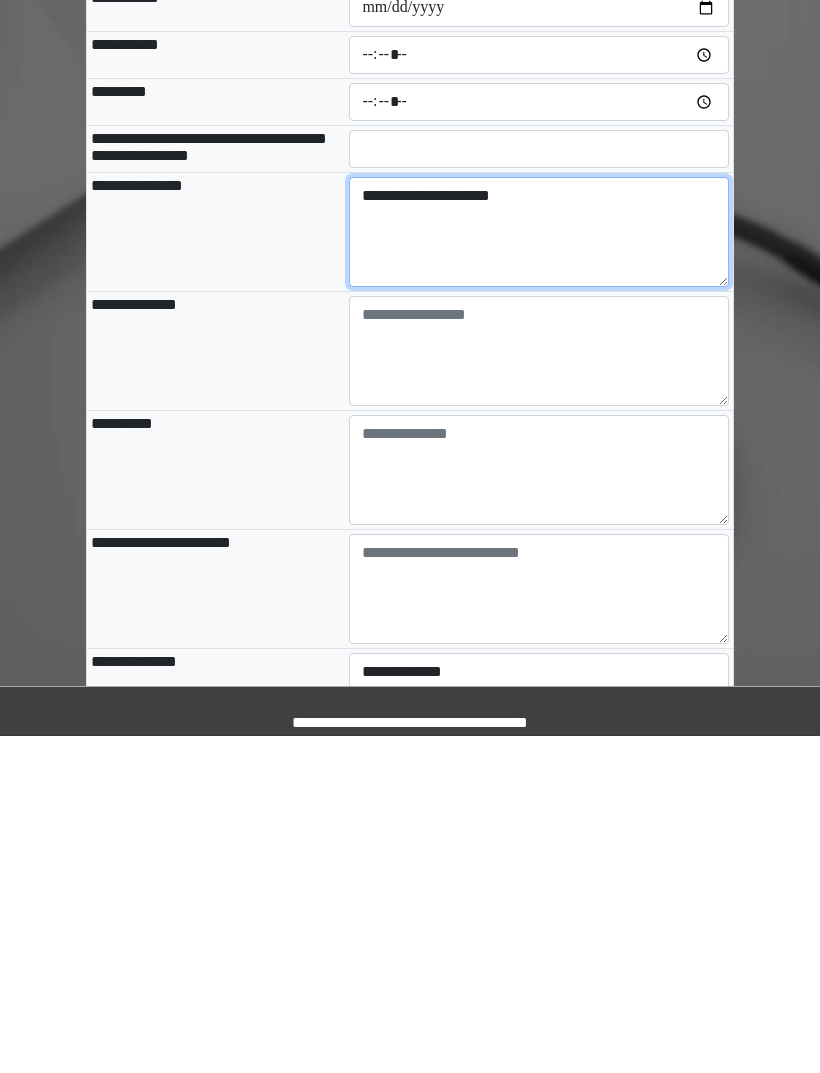 type on "**********" 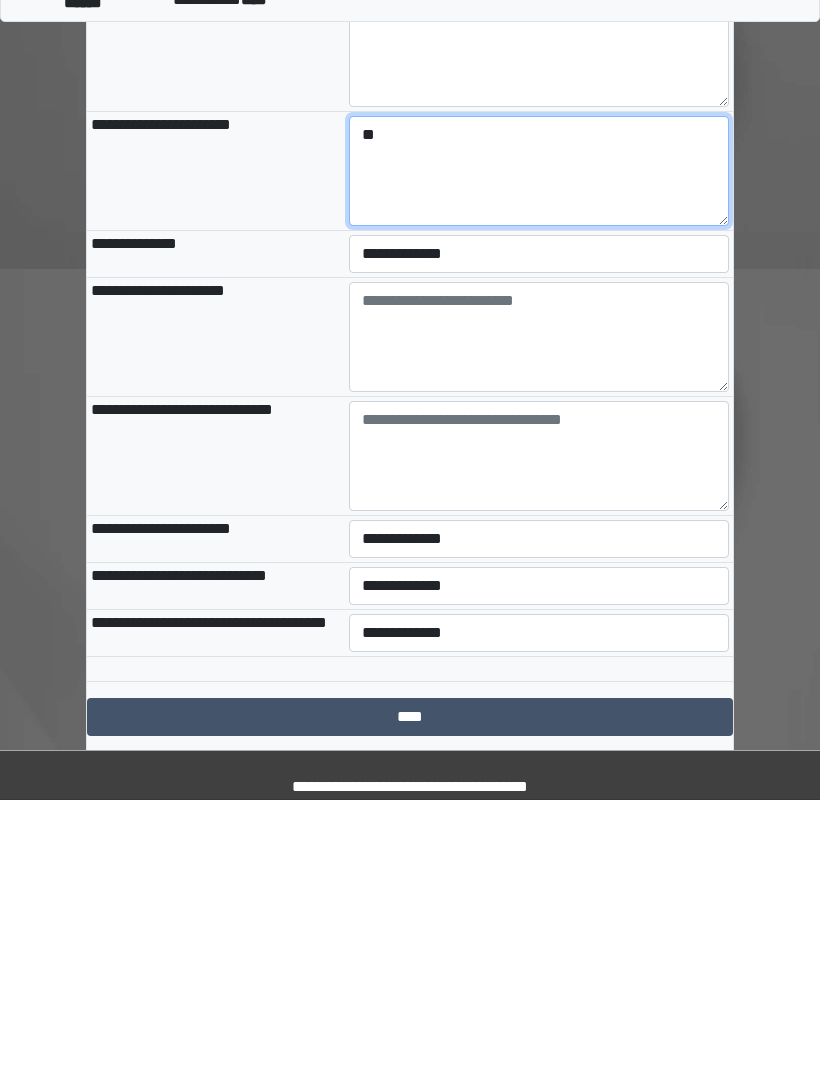 type on "**" 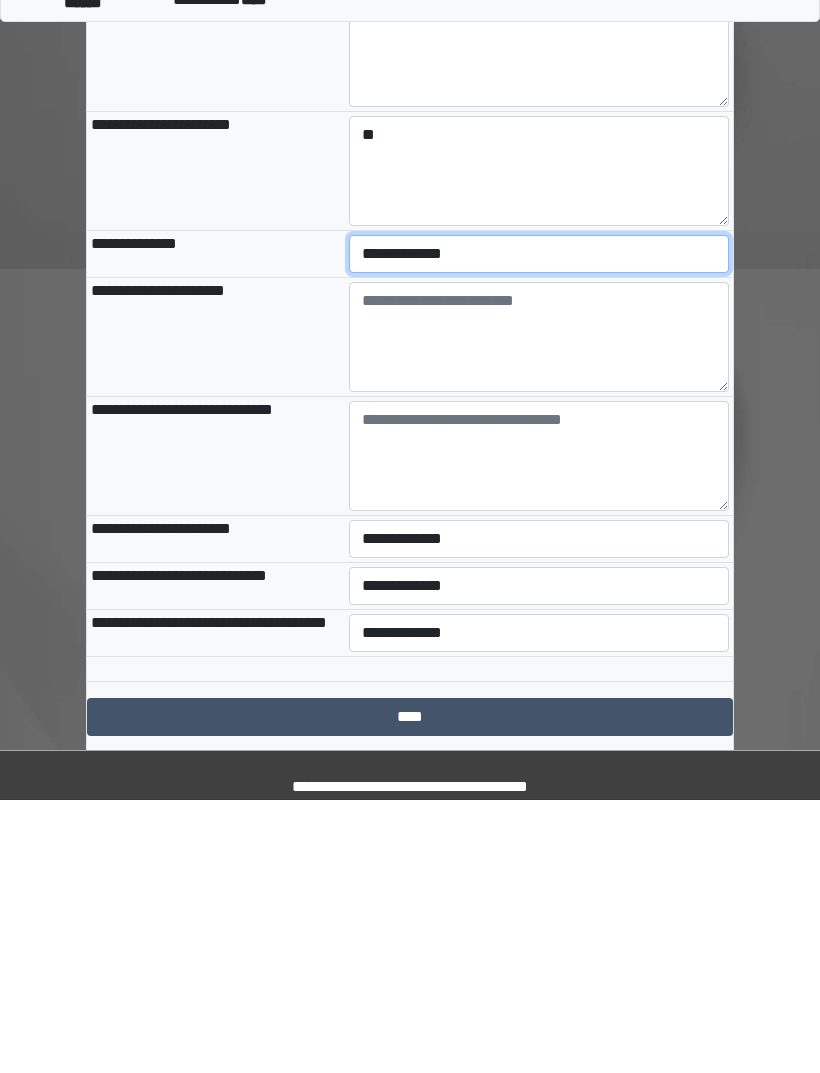 click on "**********" at bounding box center [539, 527] 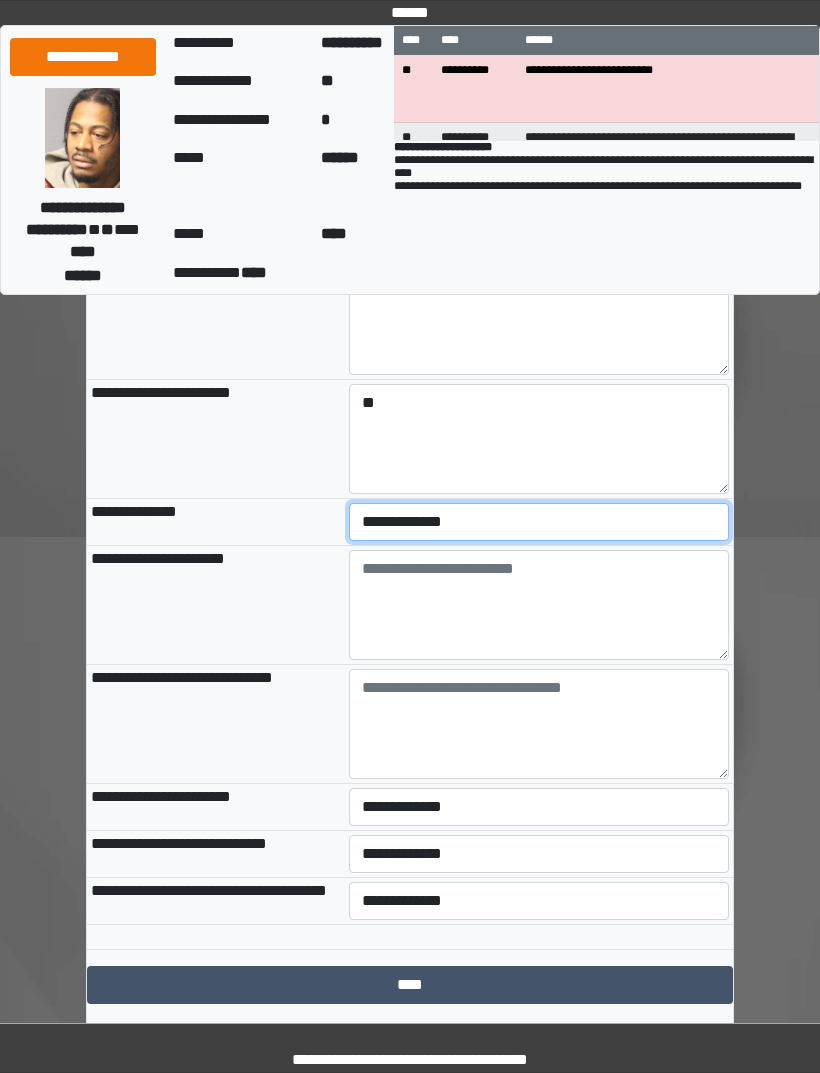 select on "***" 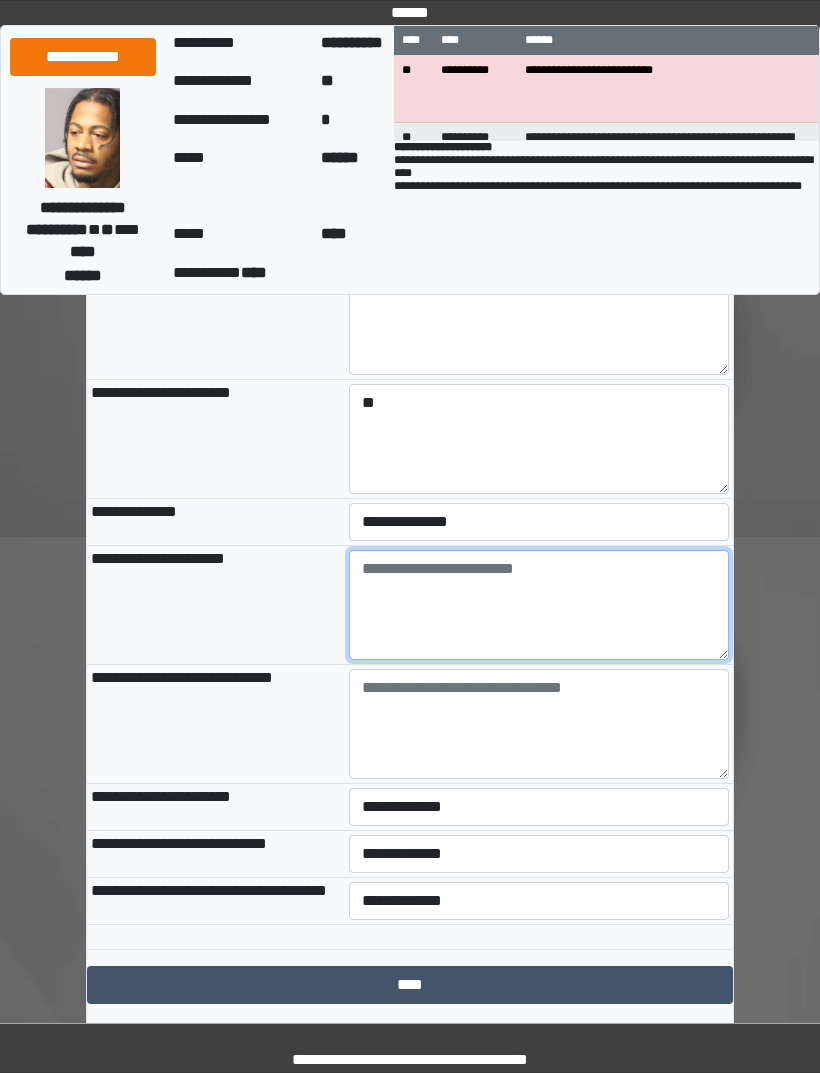 click at bounding box center (539, 605) 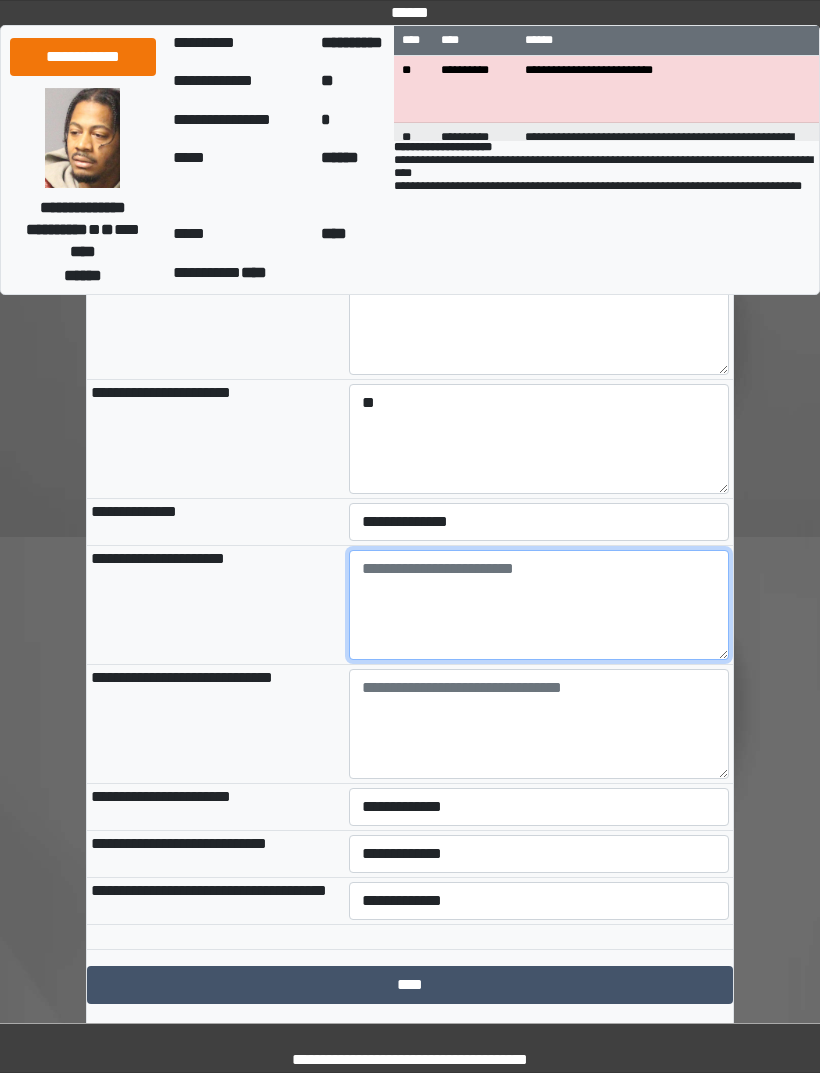 paste on "**********" 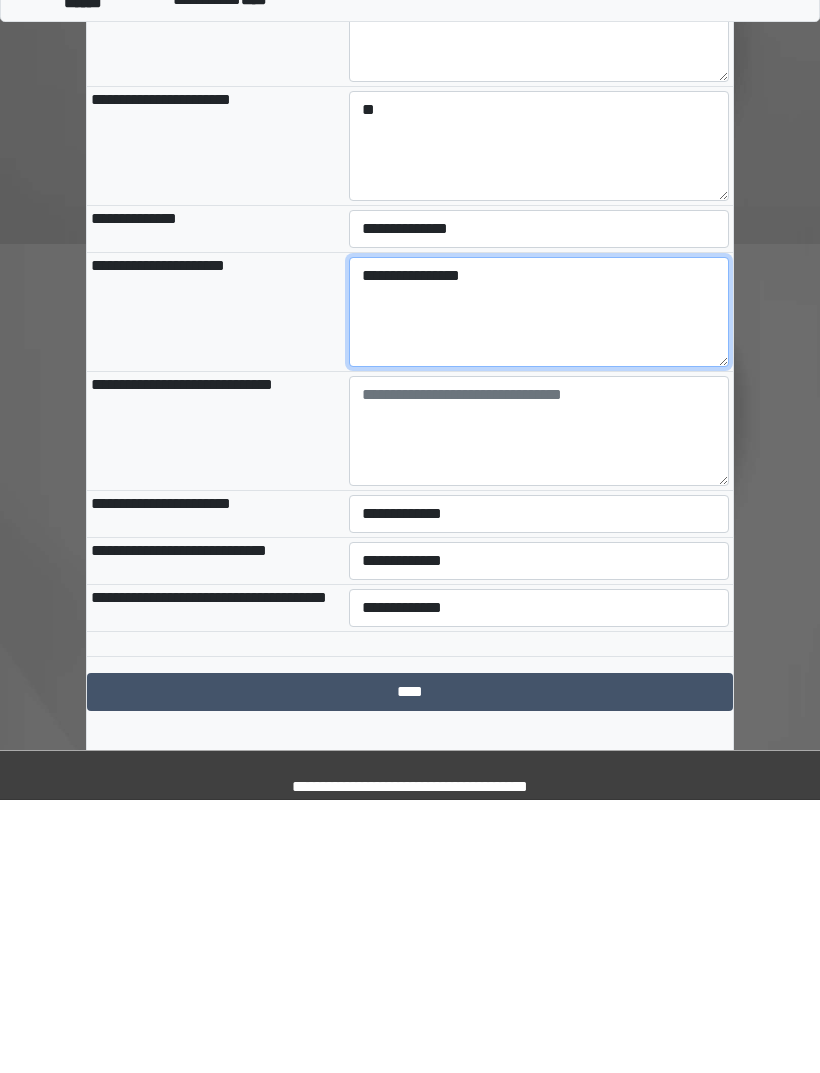 type on "**********" 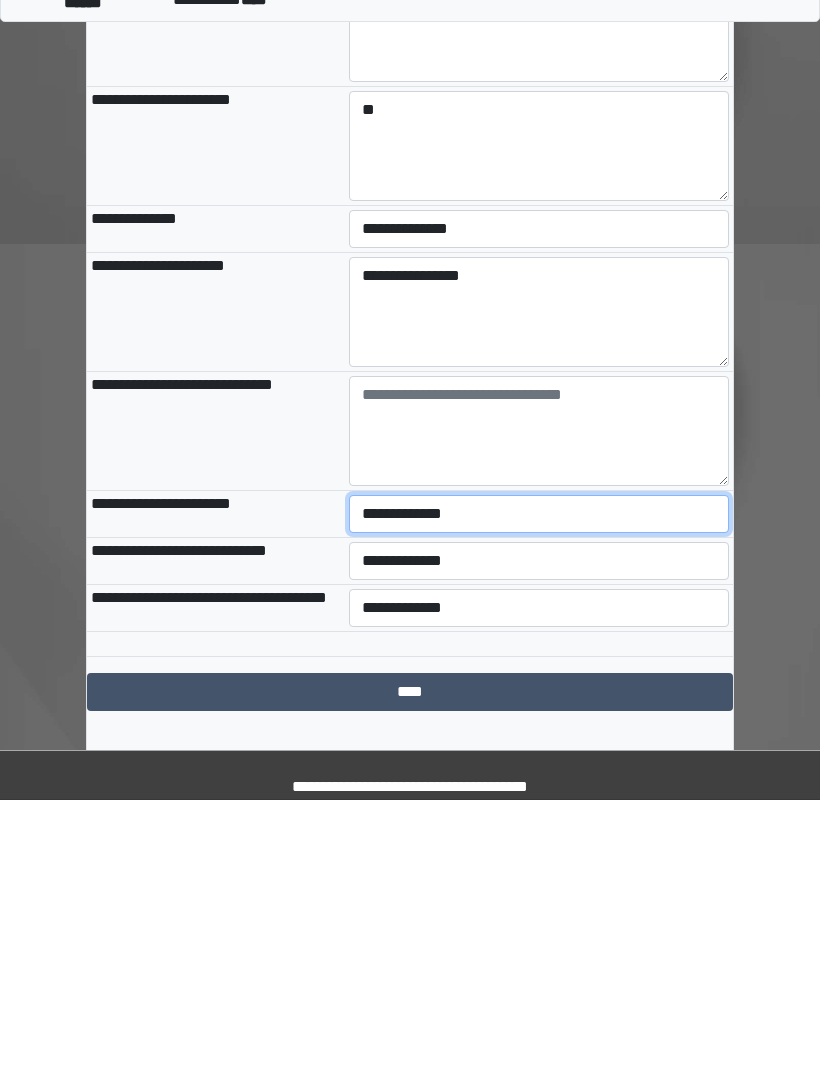 click on "**********" at bounding box center [539, 787] 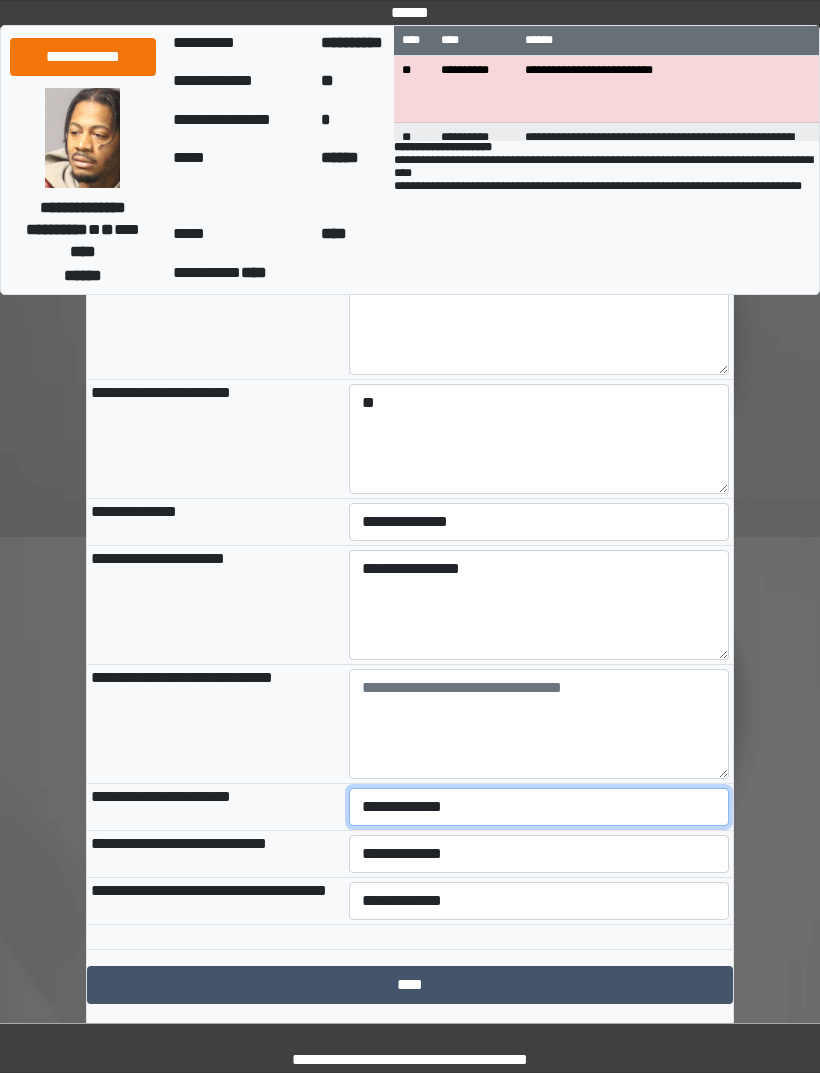 select on "***" 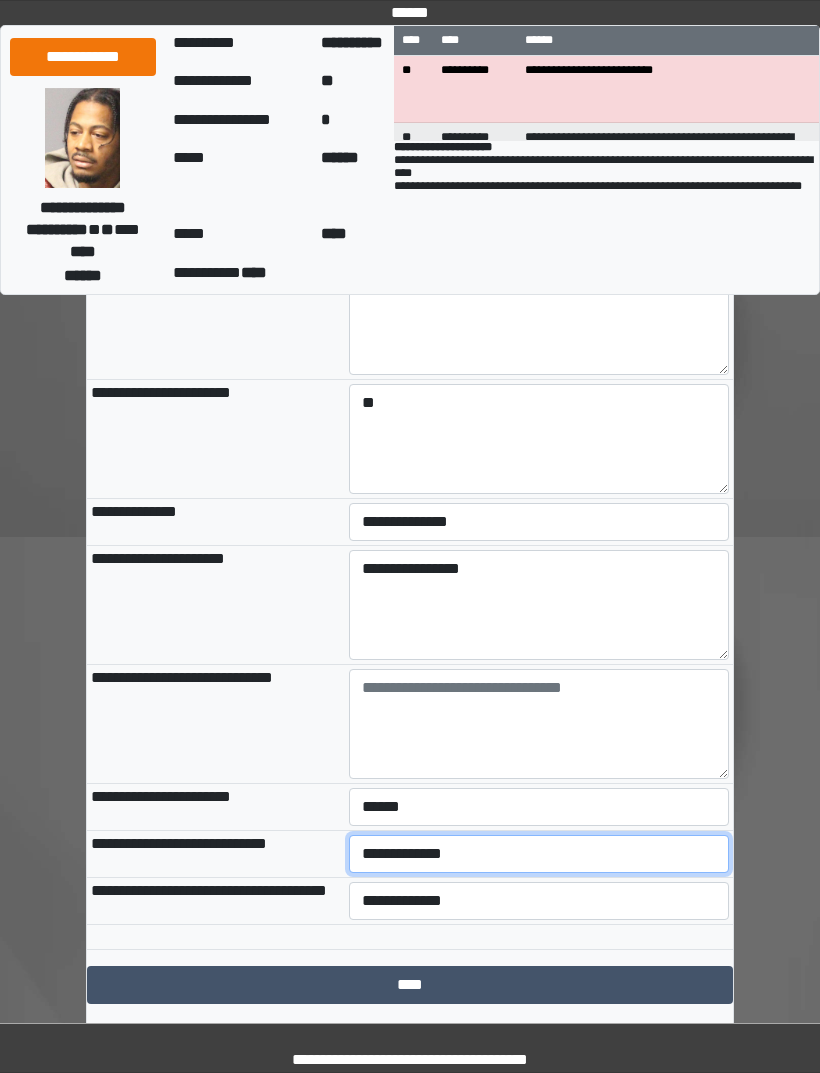 click on "**********" at bounding box center (539, 854) 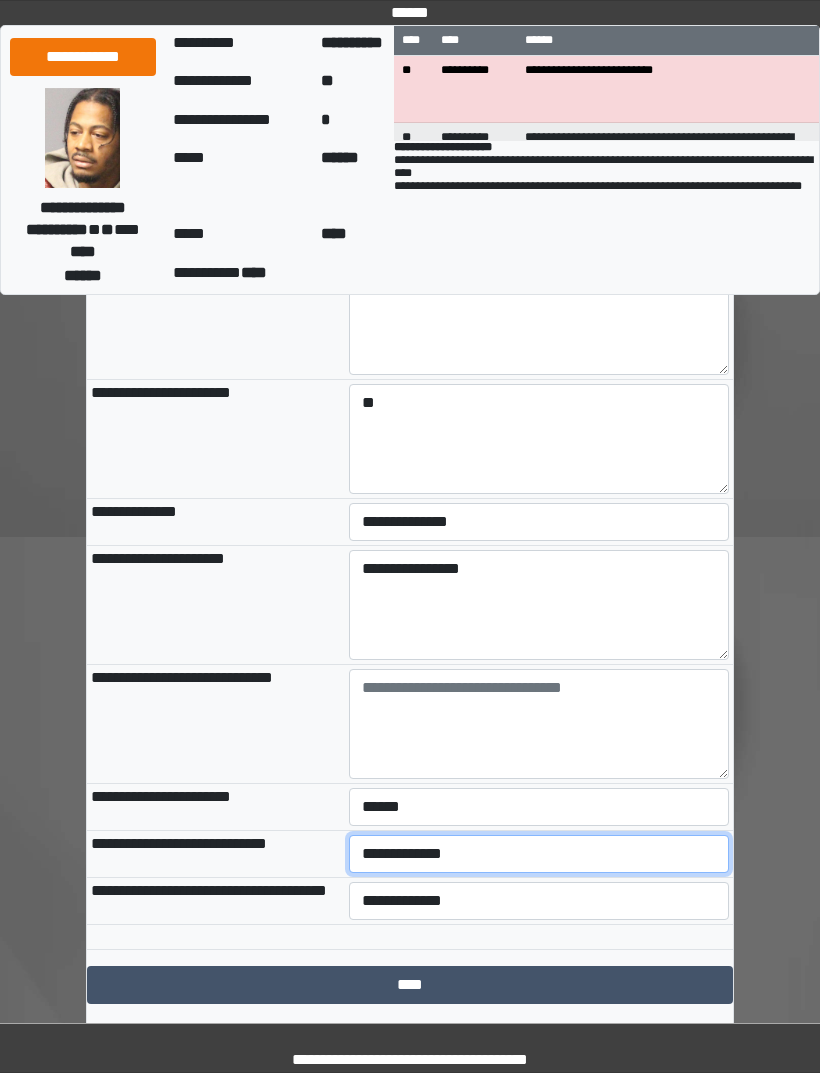select on "***" 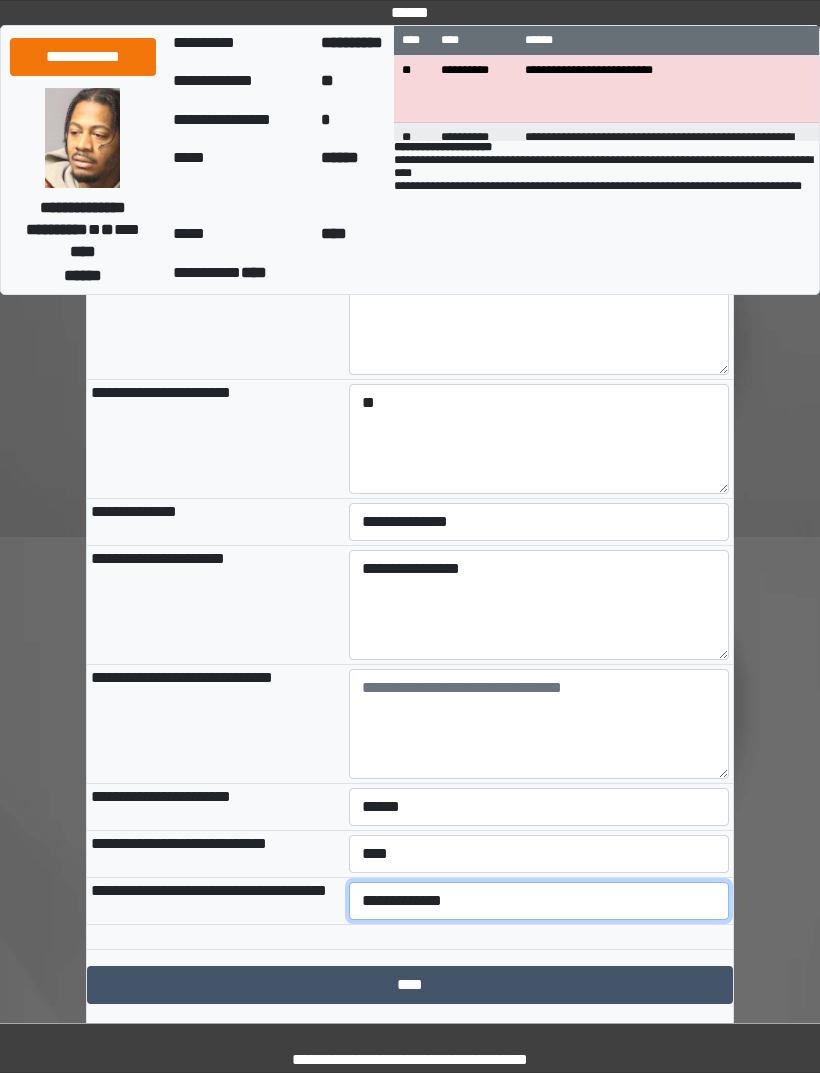 click on "**********" at bounding box center [539, 901] 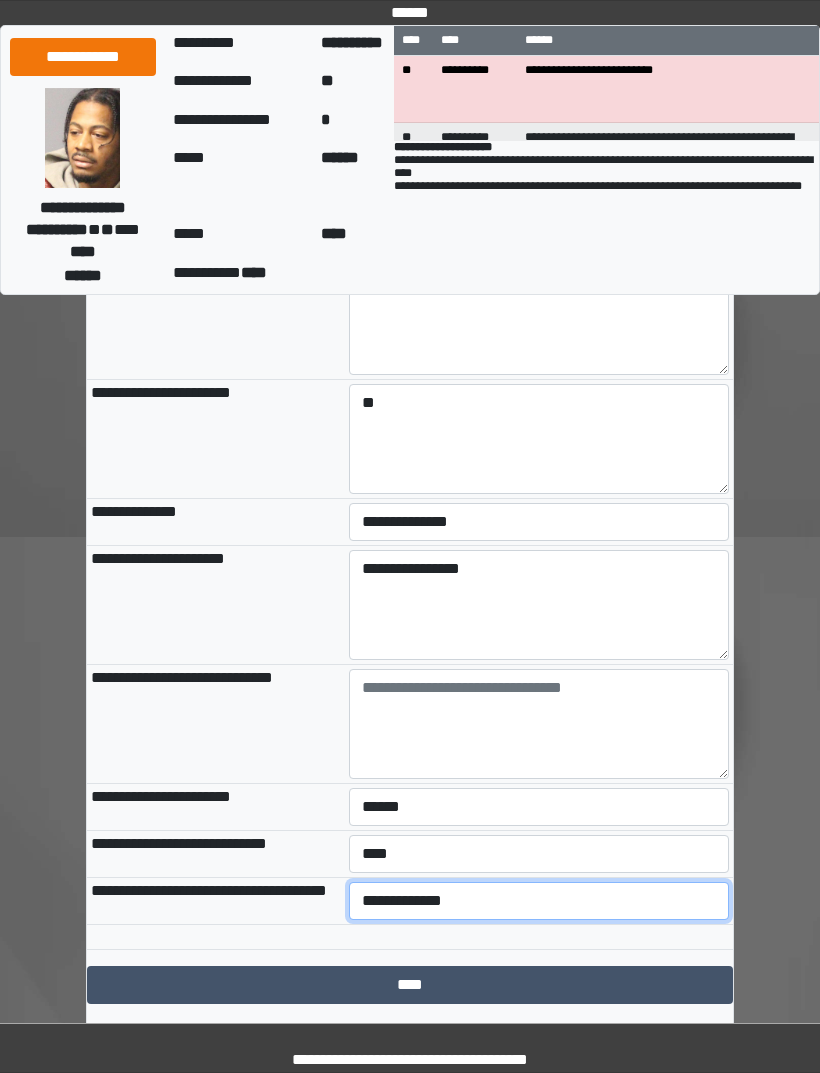 select on "***" 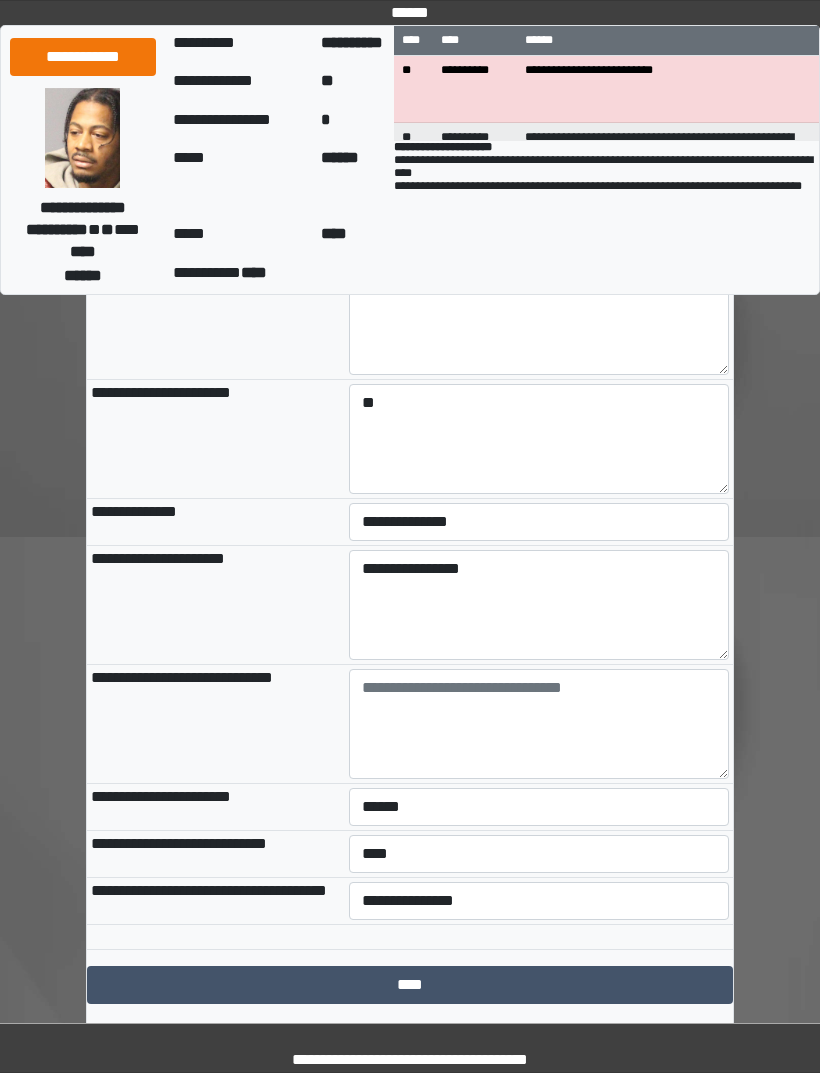 click on "****" at bounding box center [410, 985] 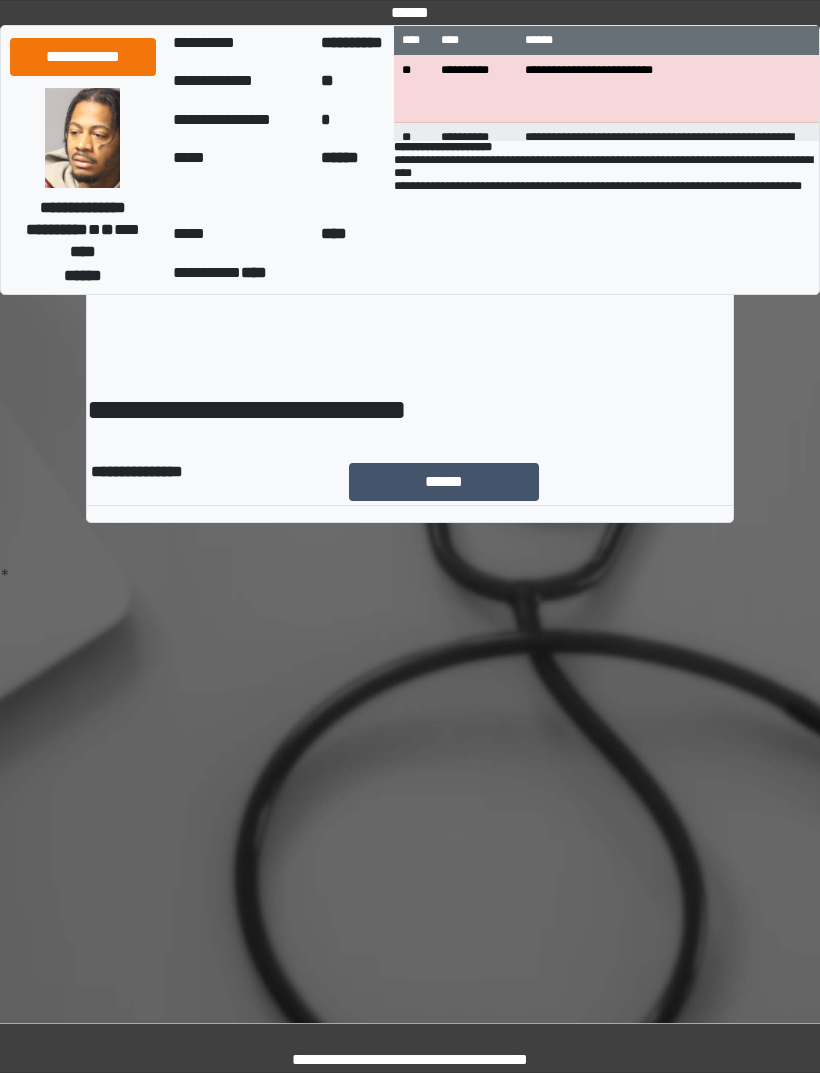 scroll, scrollTop: 0, scrollLeft: 0, axis: both 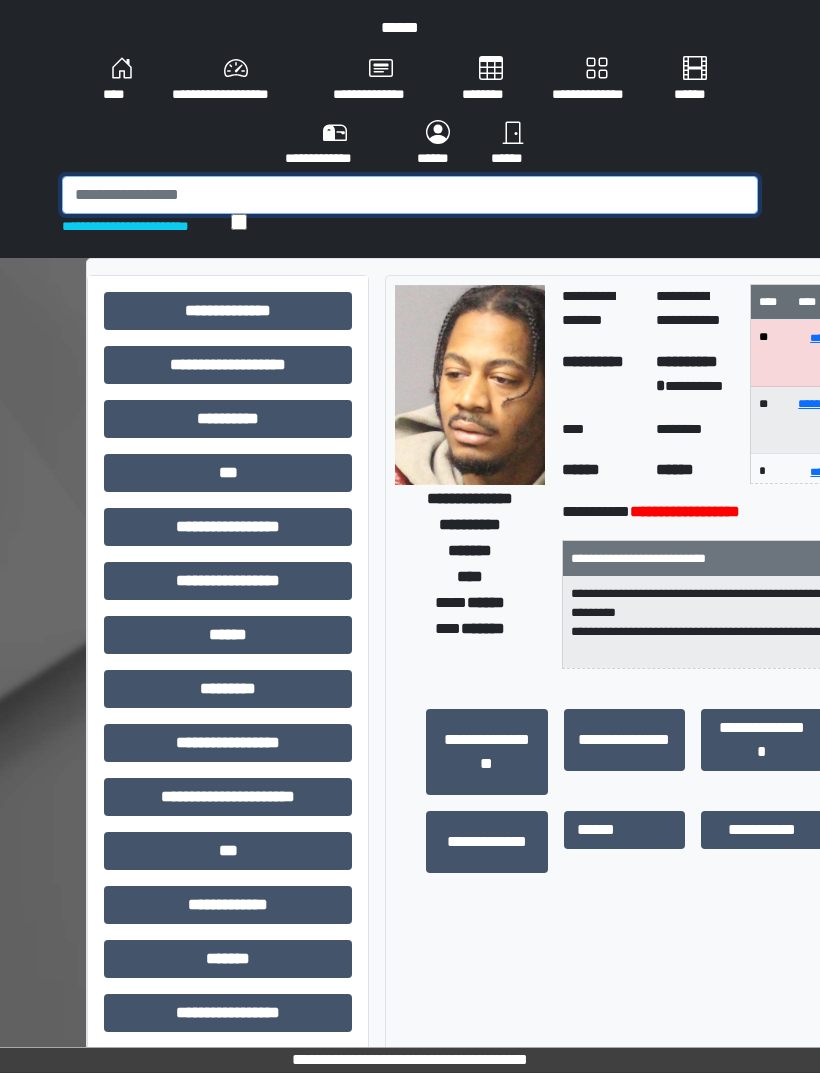 click at bounding box center (410, 195) 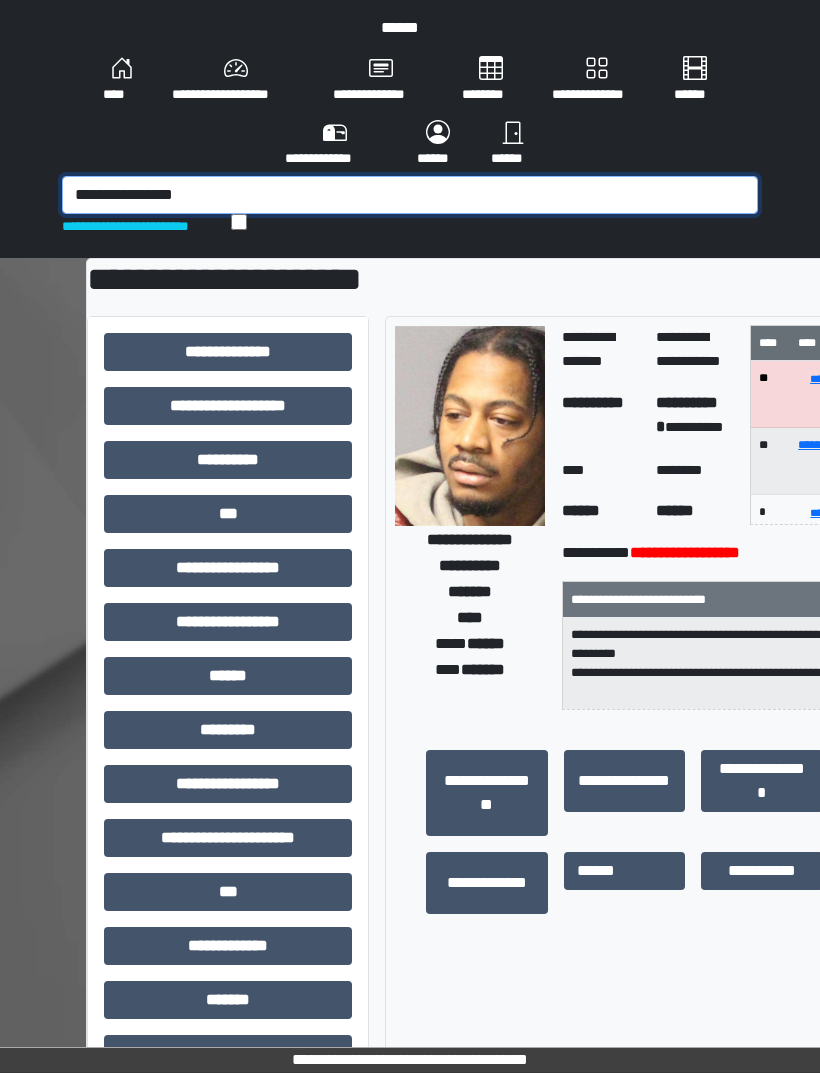 click on "**********" at bounding box center [410, 195] 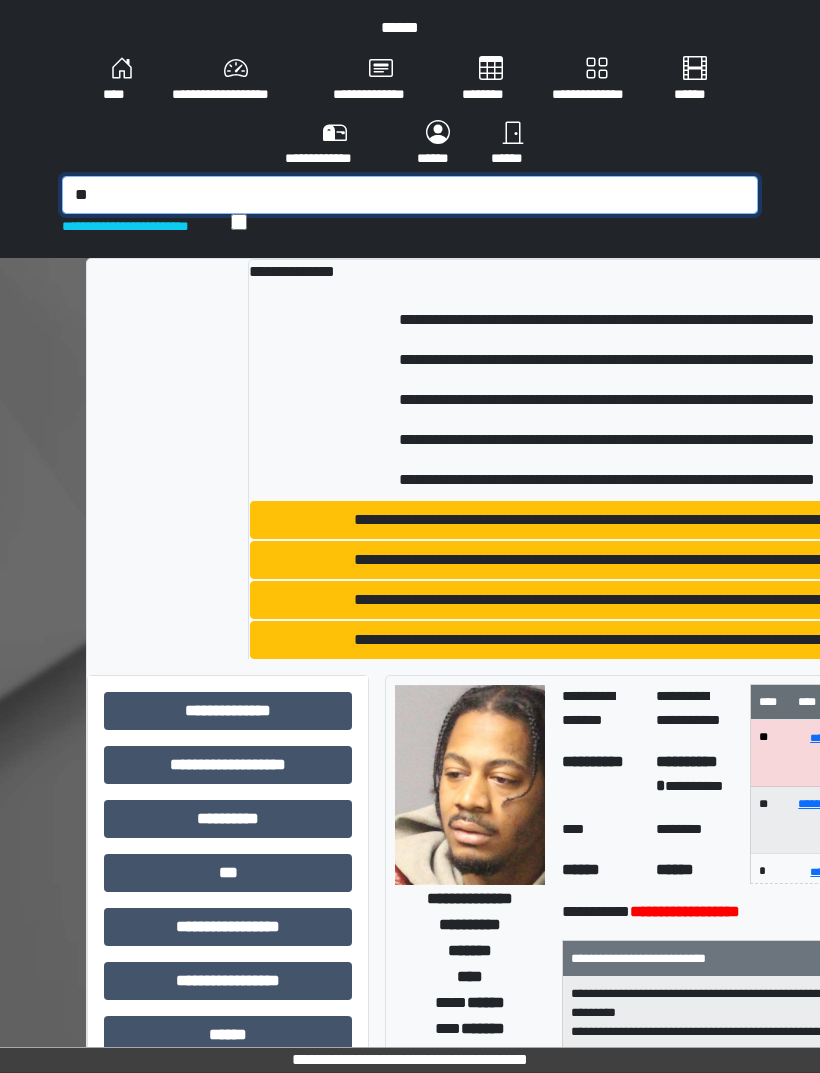 type on "*" 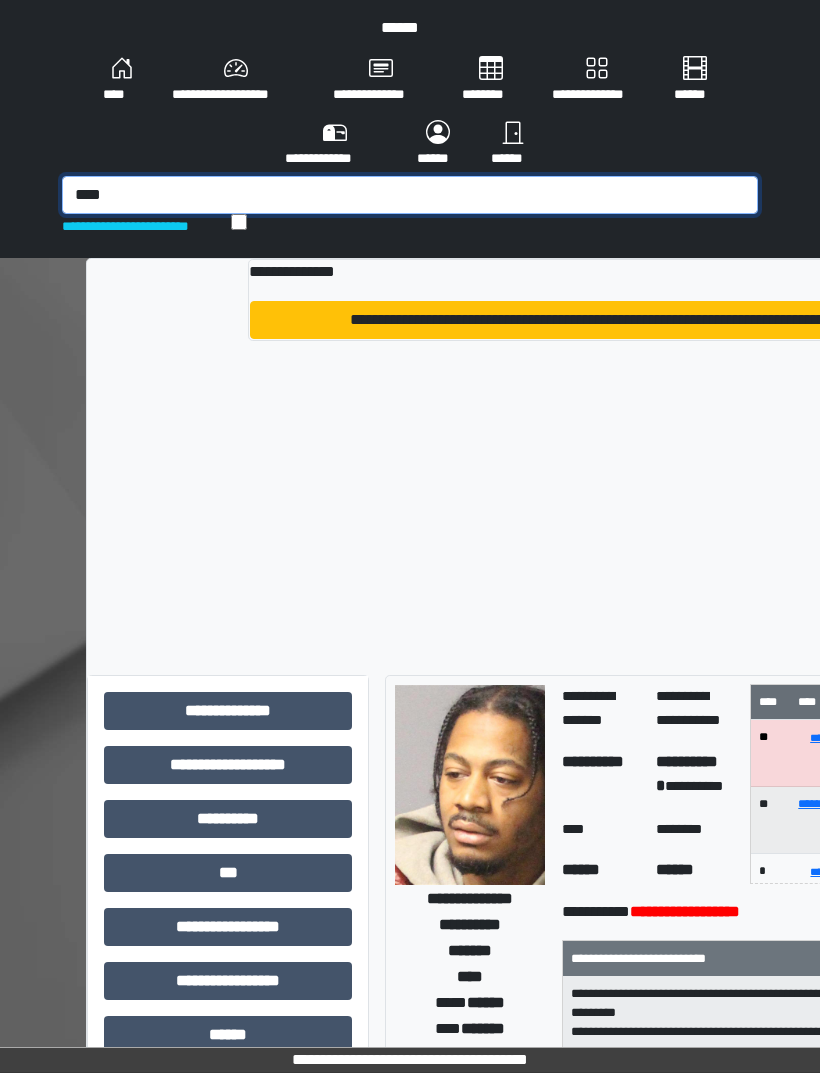 type on "****" 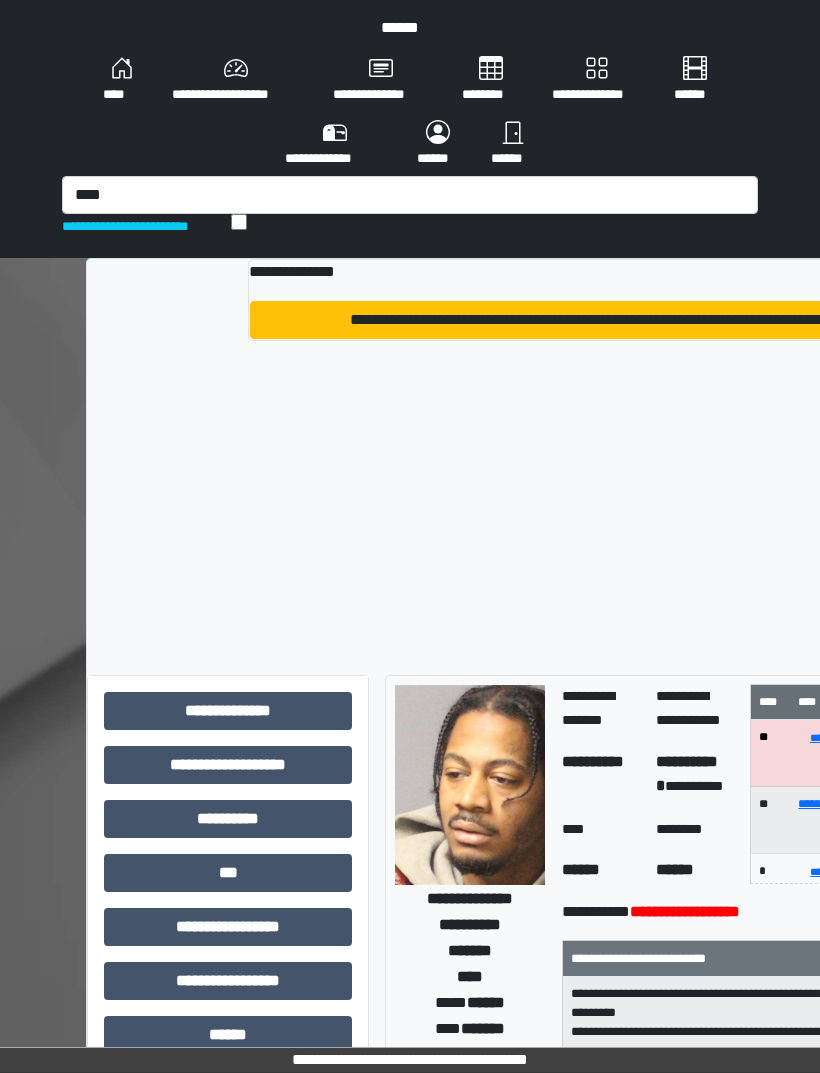 click on "**********" at bounding box center [591, 320] 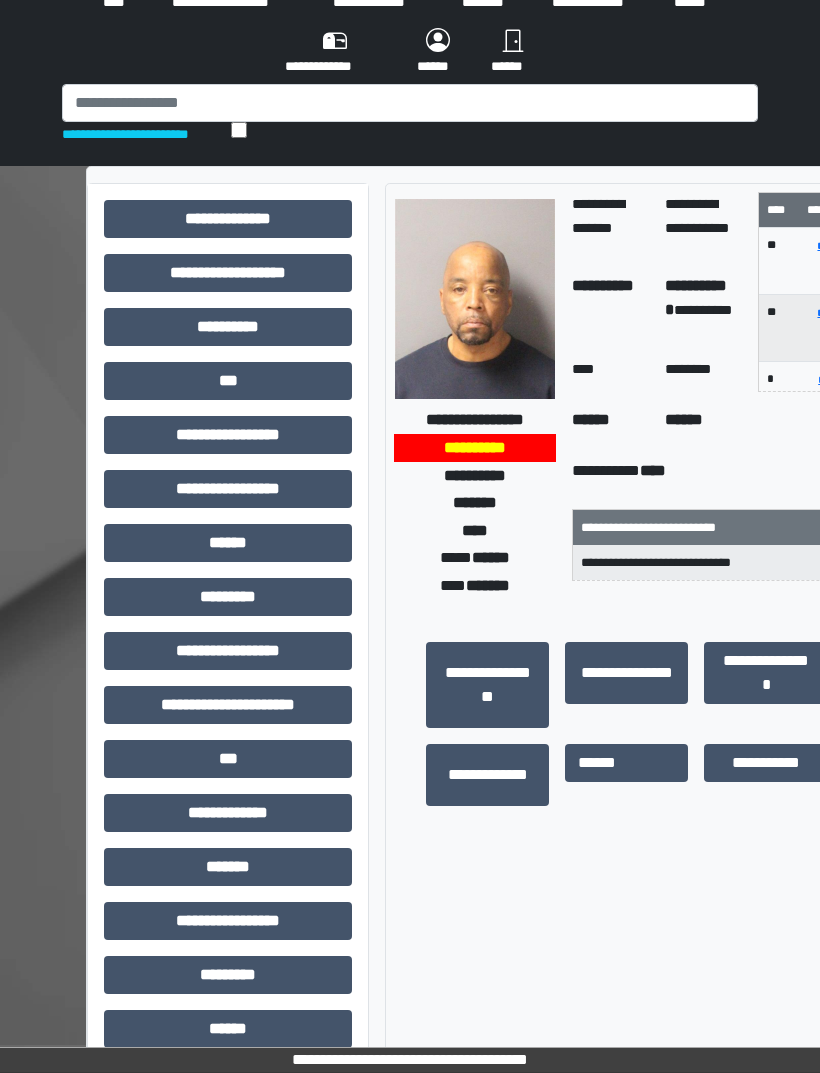 scroll, scrollTop: 94, scrollLeft: 0, axis: vertical 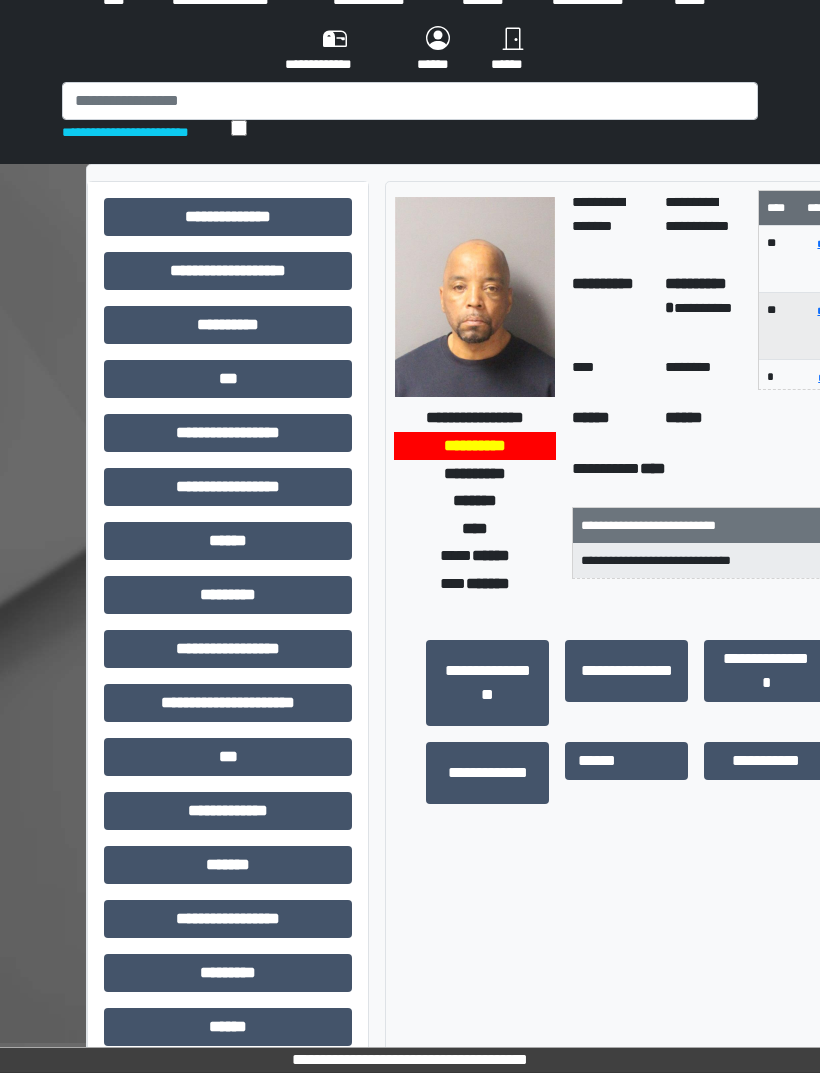 click on "***" at bounding box center (228, 379) 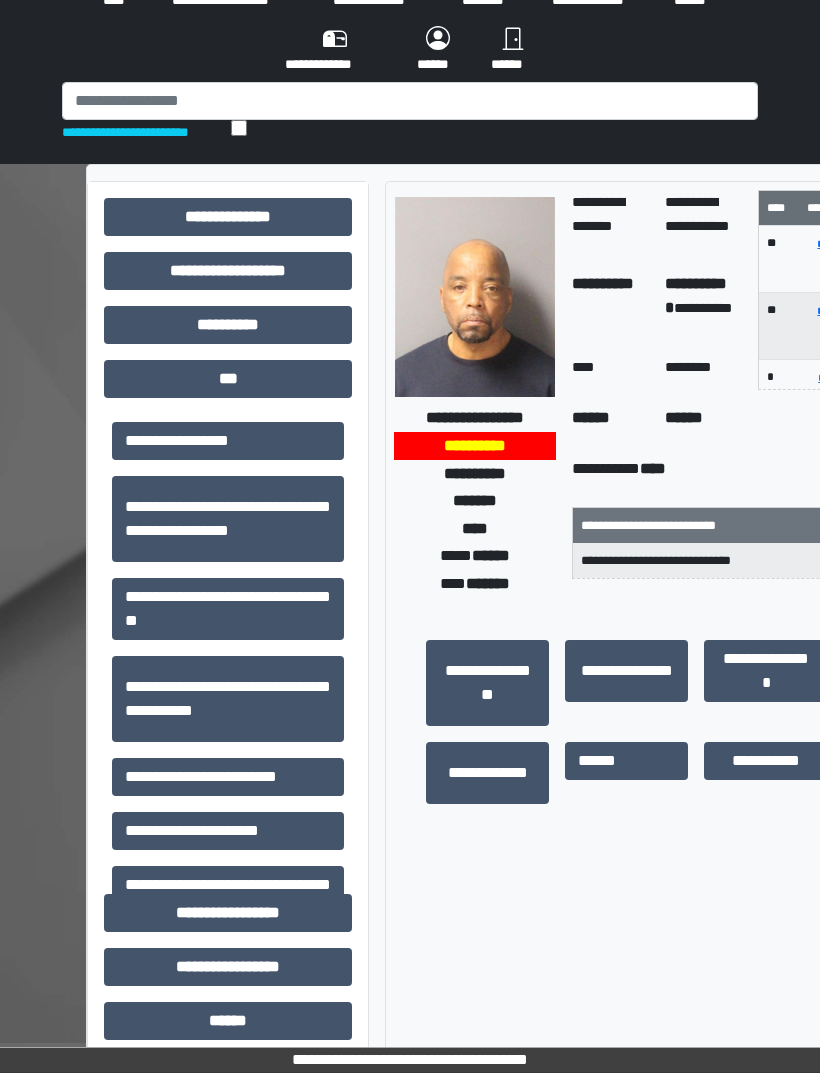click on "**********" at bounding box center [228, 777] 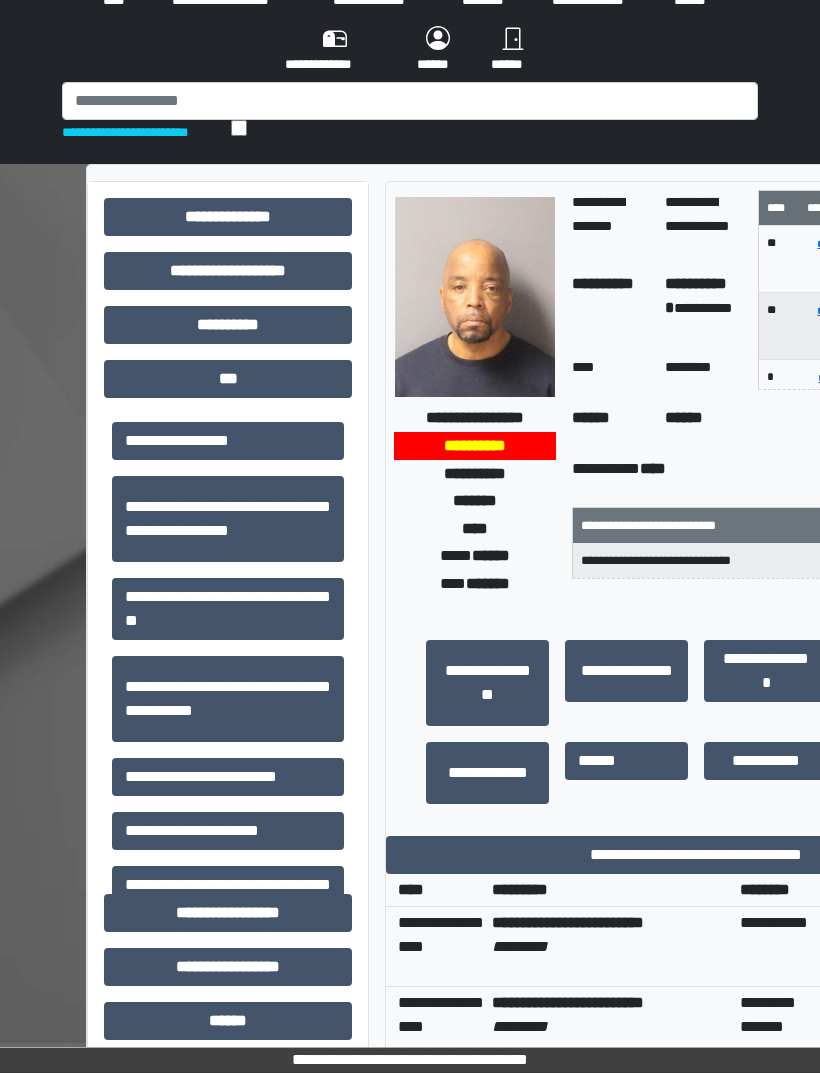 click on "**********" at bounding box center [696, 855] 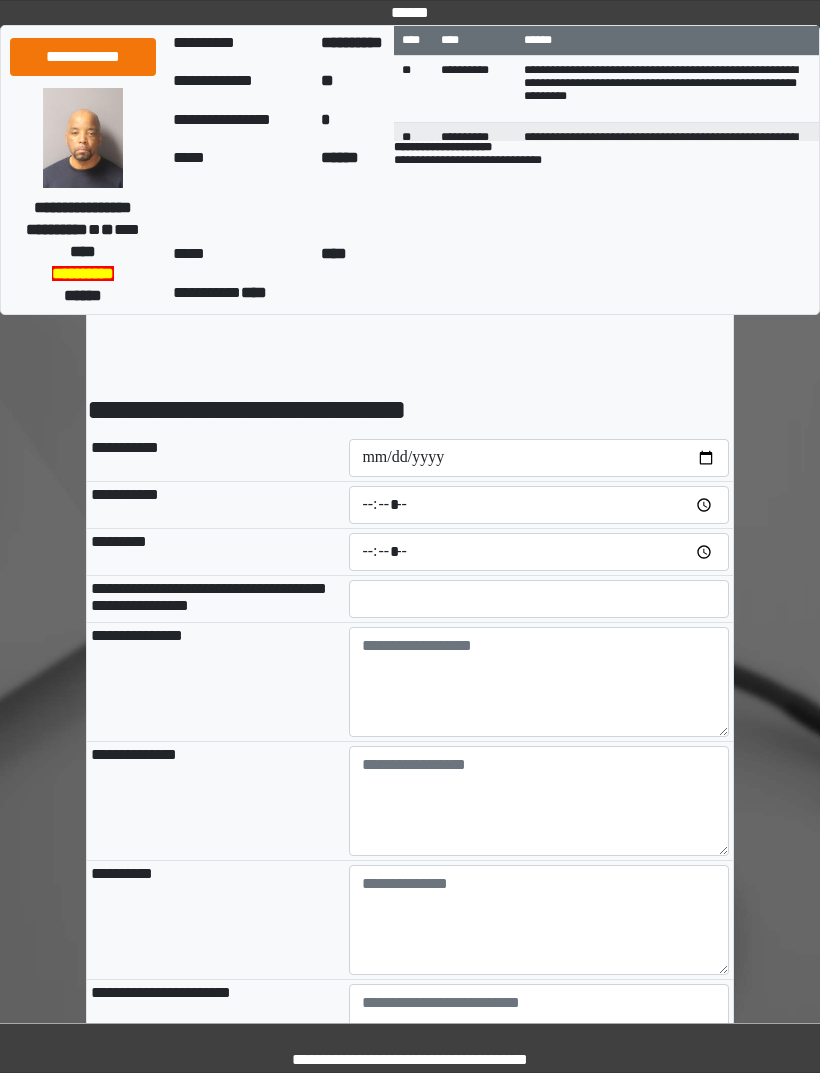 scroll, scrollTop: 0, scrollLeft: 0, axis: both 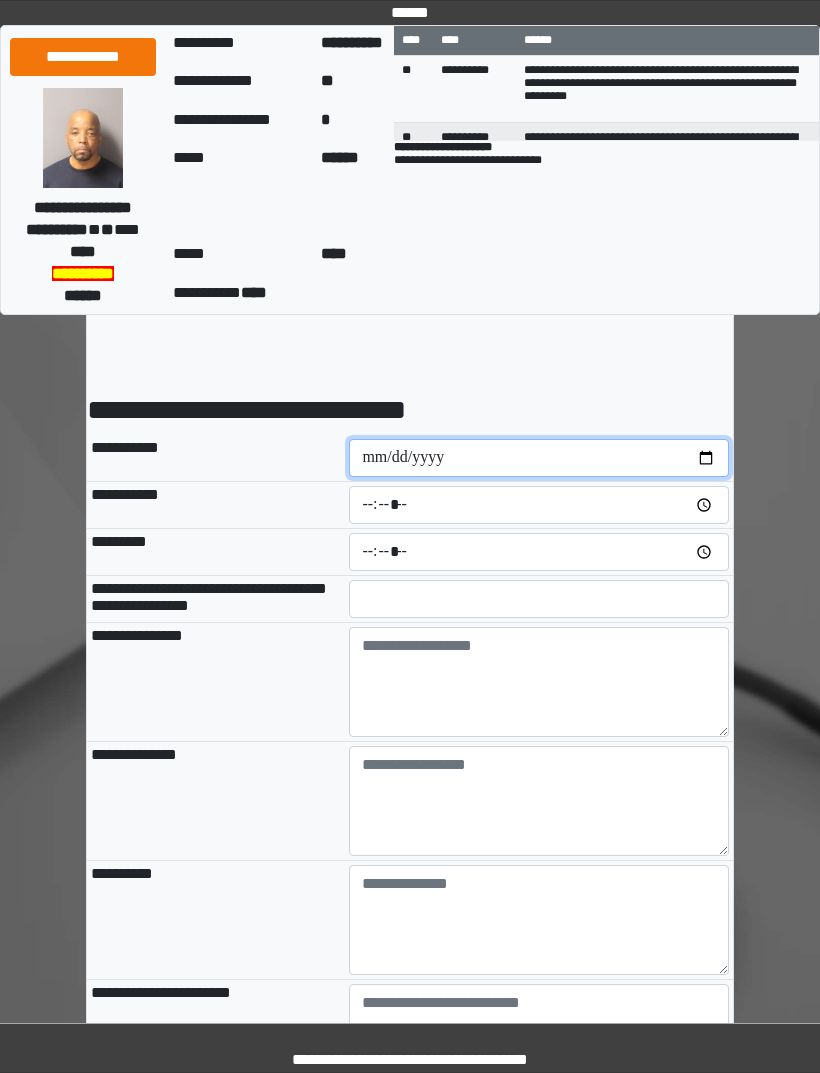 click at bounding box center (539, 458) 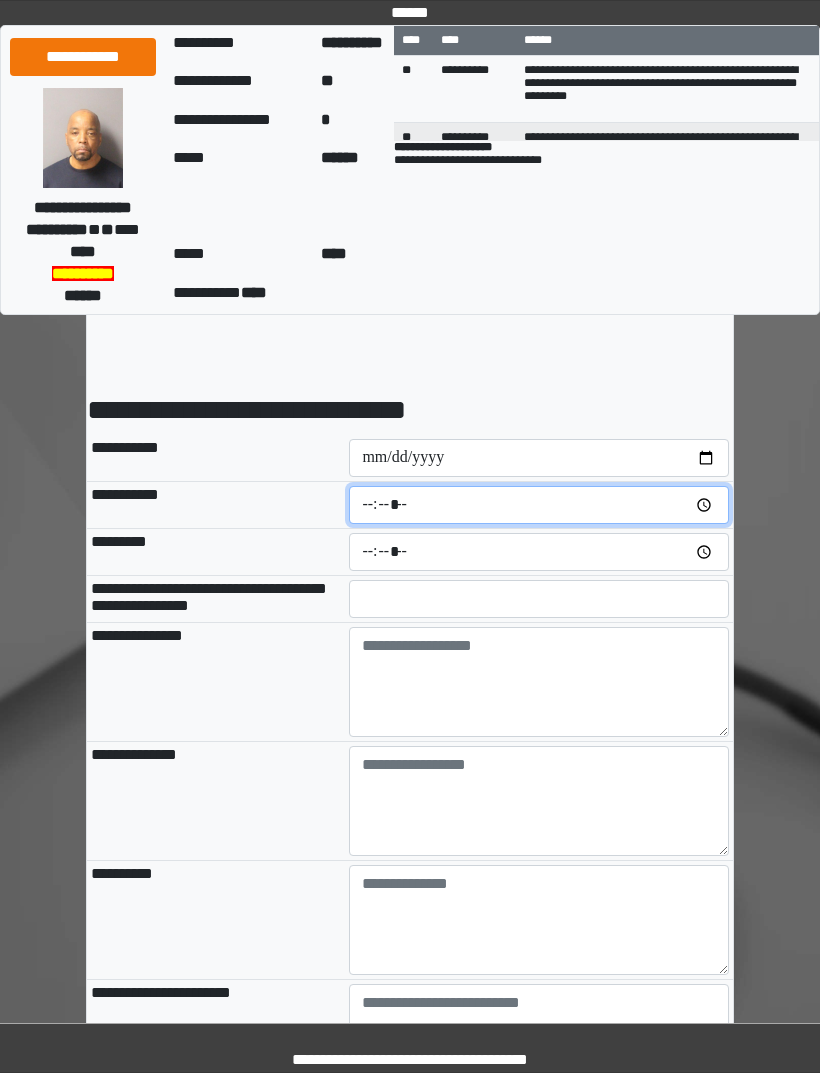 click at bounding box center [539, 505] 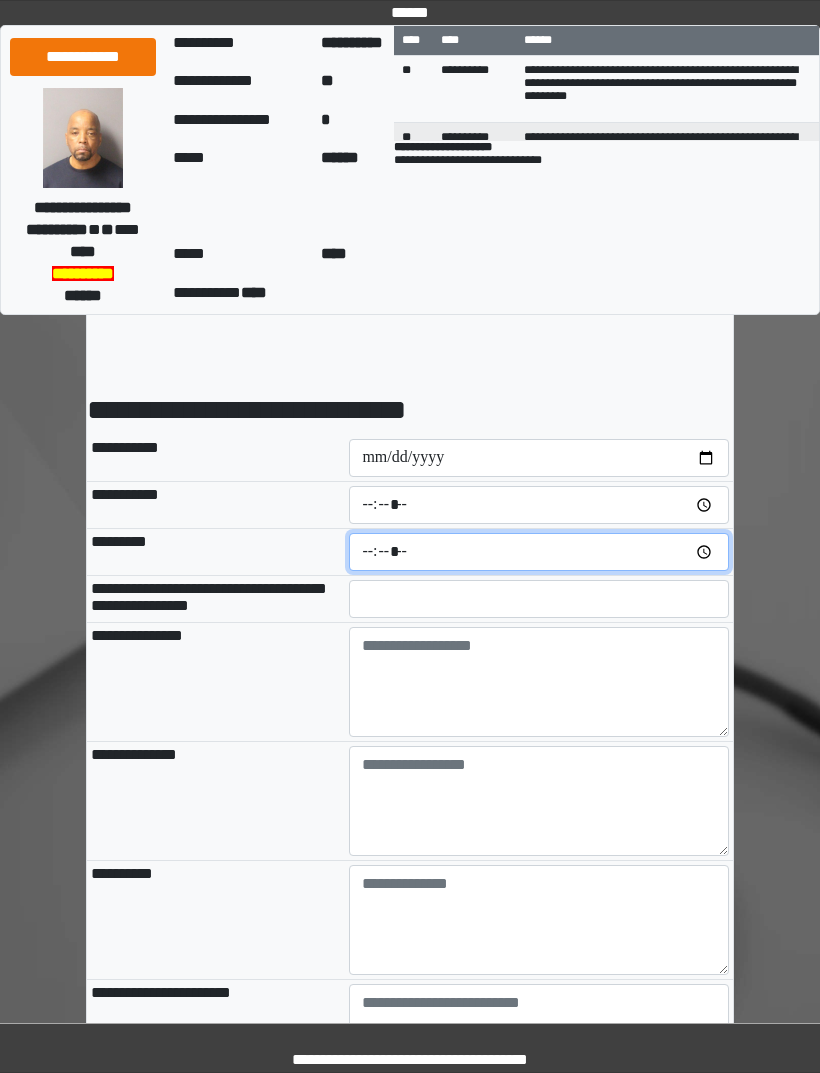 click at bounding box center (539, 552) 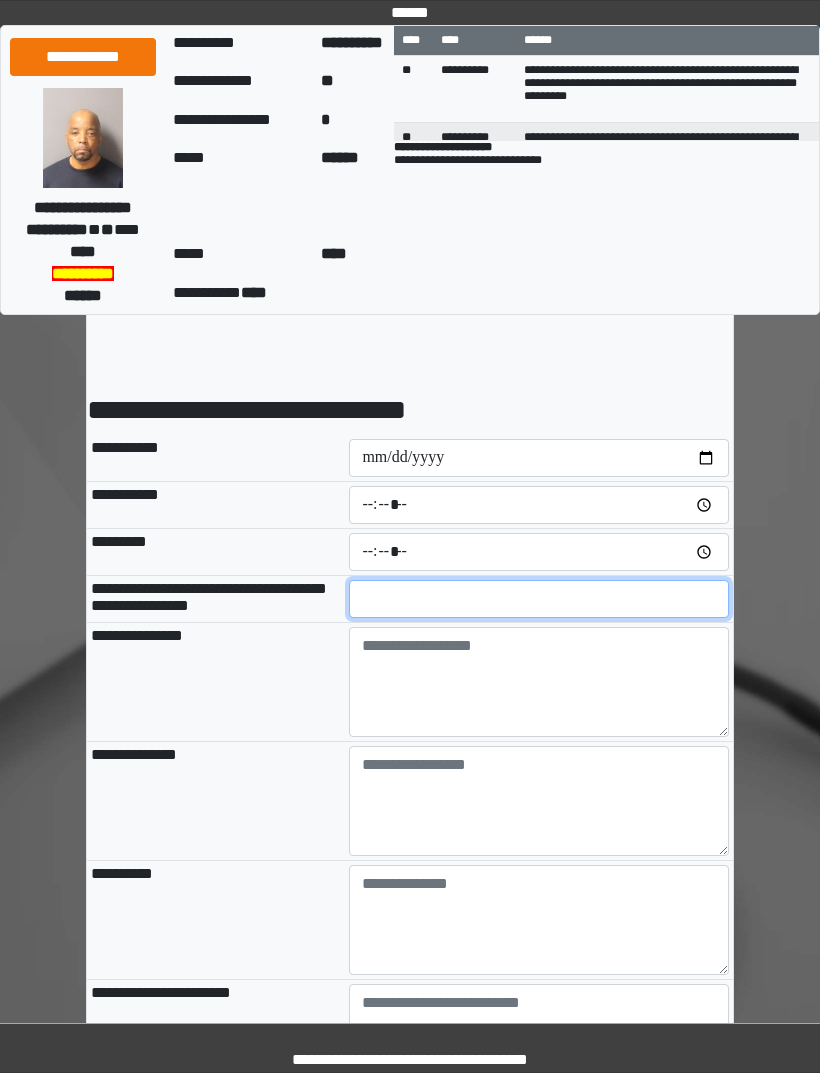 click at bounding box center (539, 599) 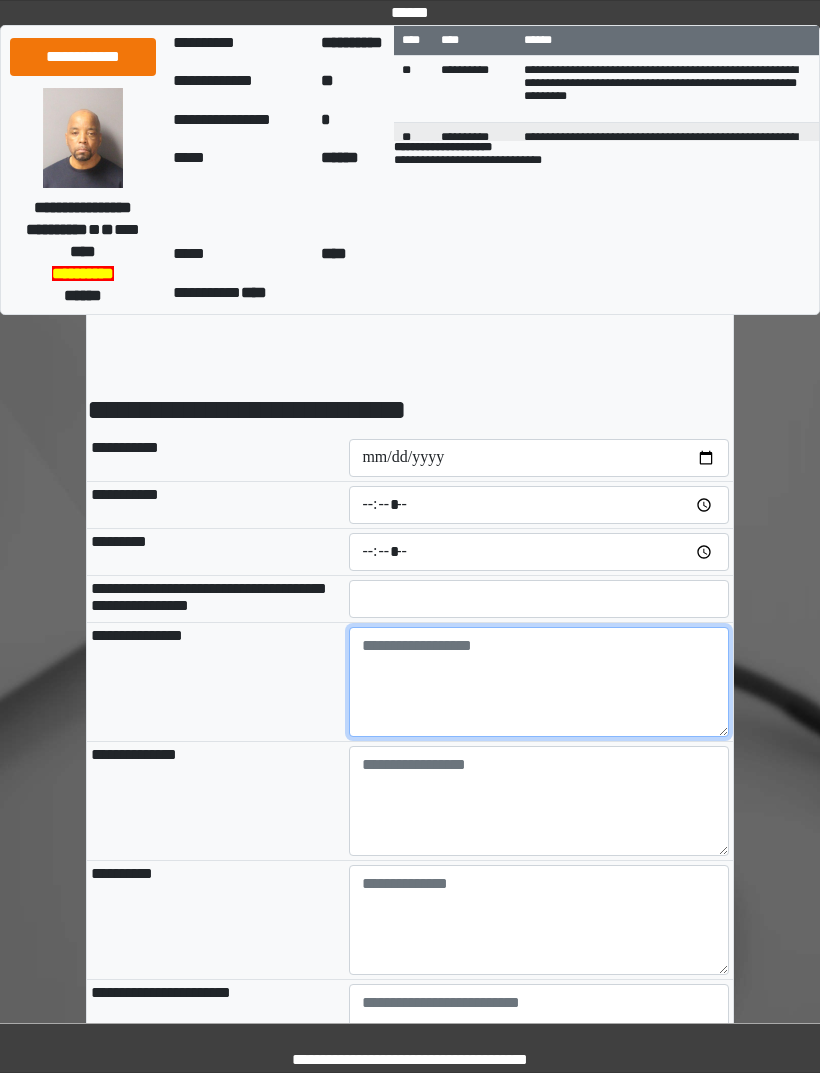 click at bounding box center [539, 682] 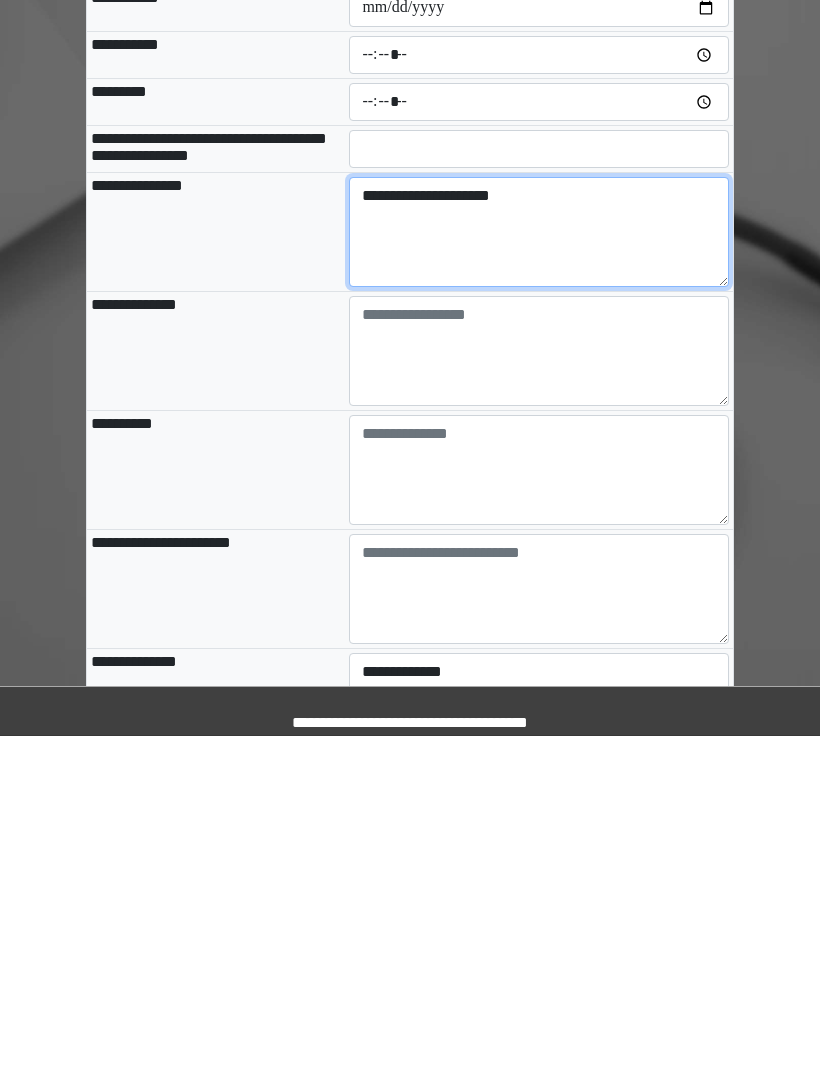 scroll, scrollTop: 114, scrollLeft: 0, axis: vertical 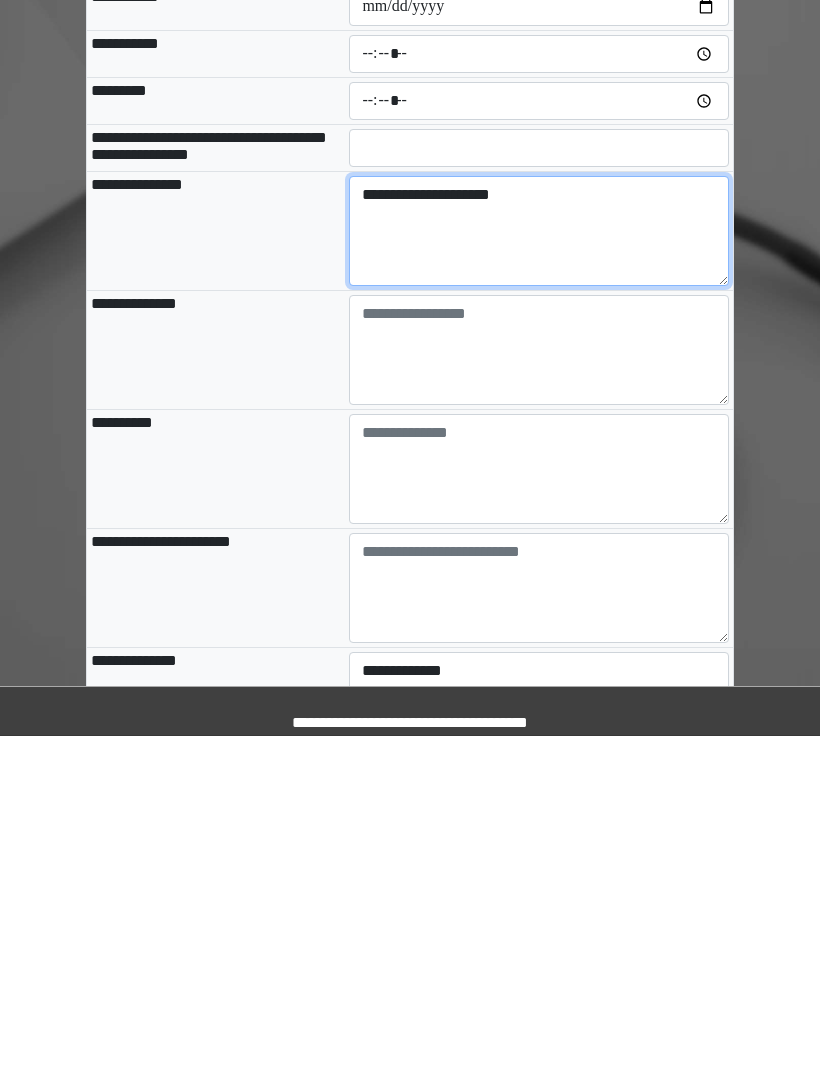 type on "**********" 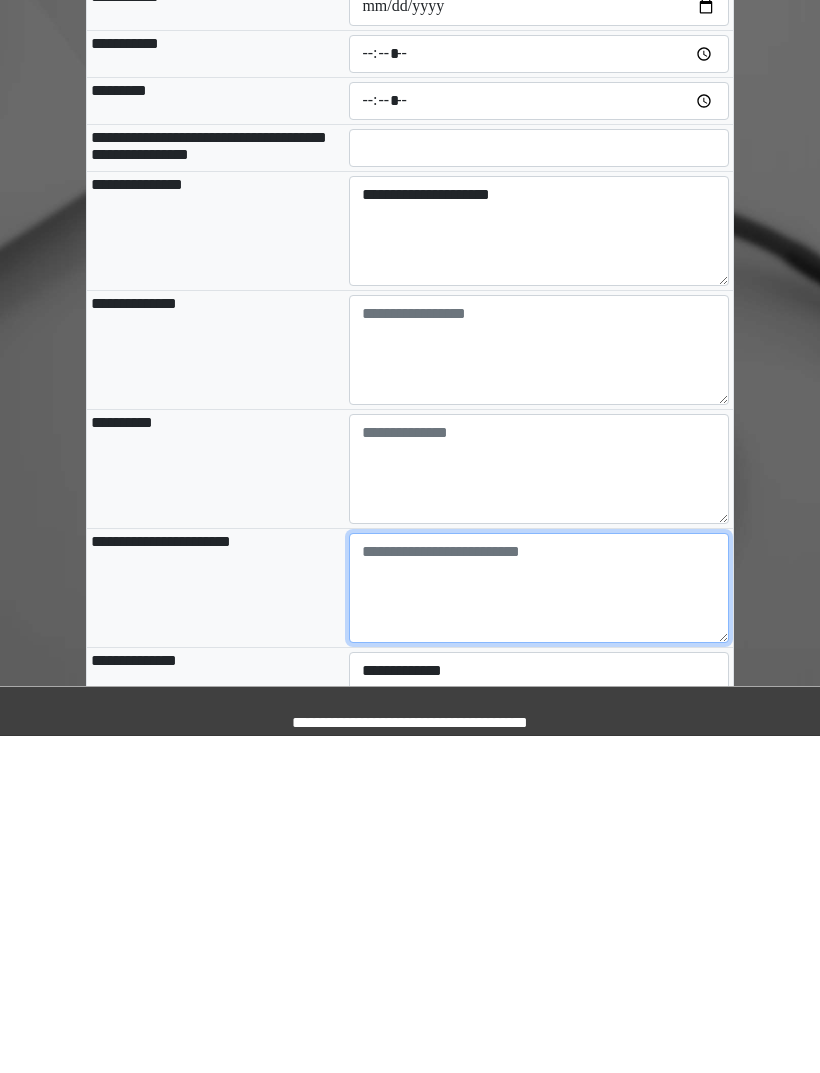 click at bounding box center [539, 925] 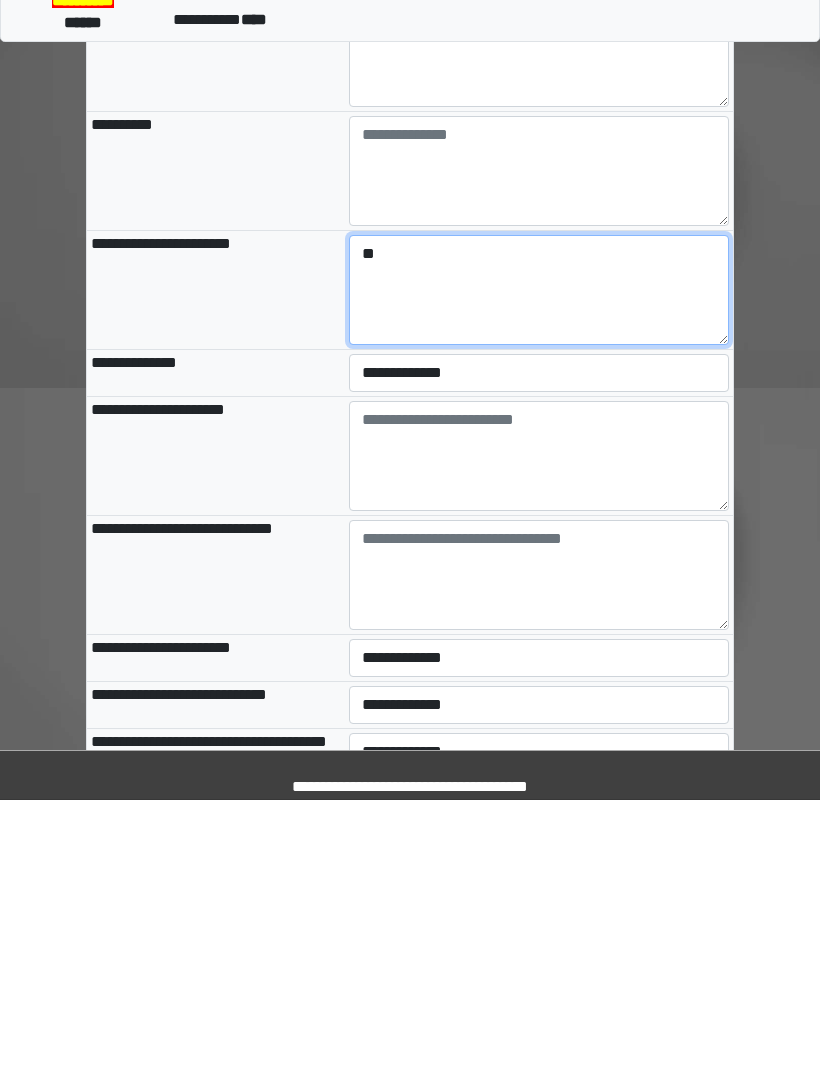 type on "**" 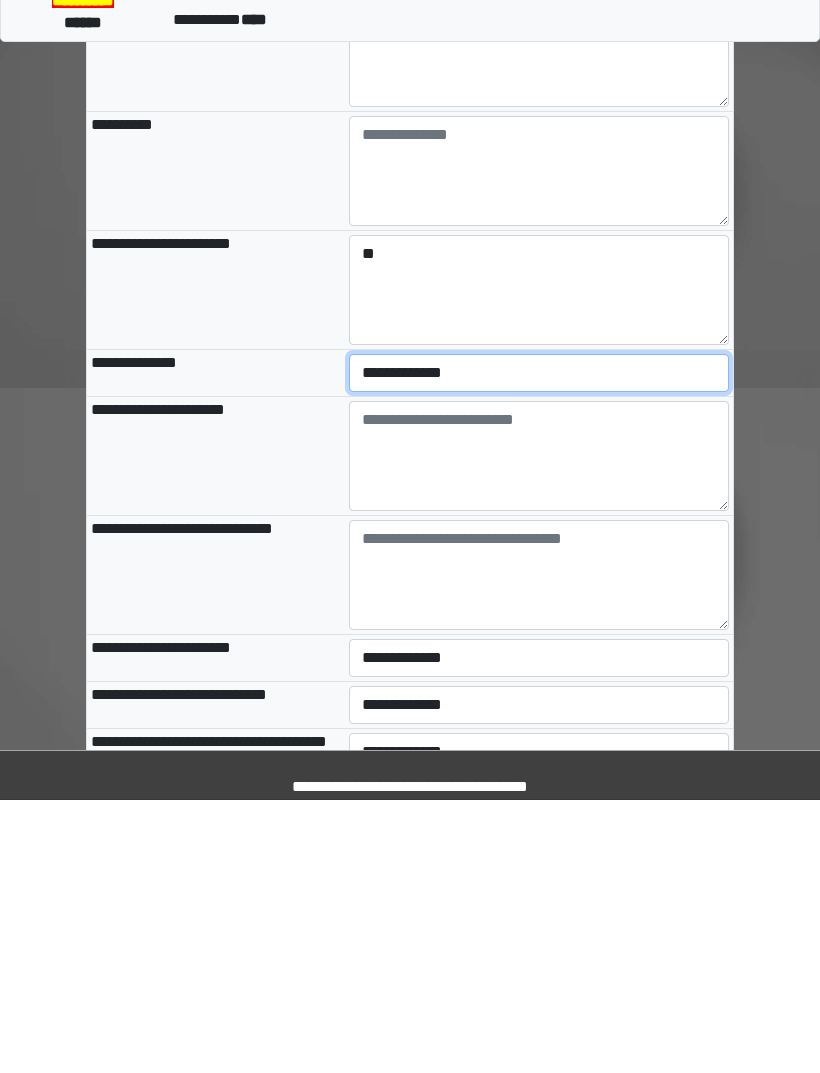 click on "**********" at bounding box center [539, 646] 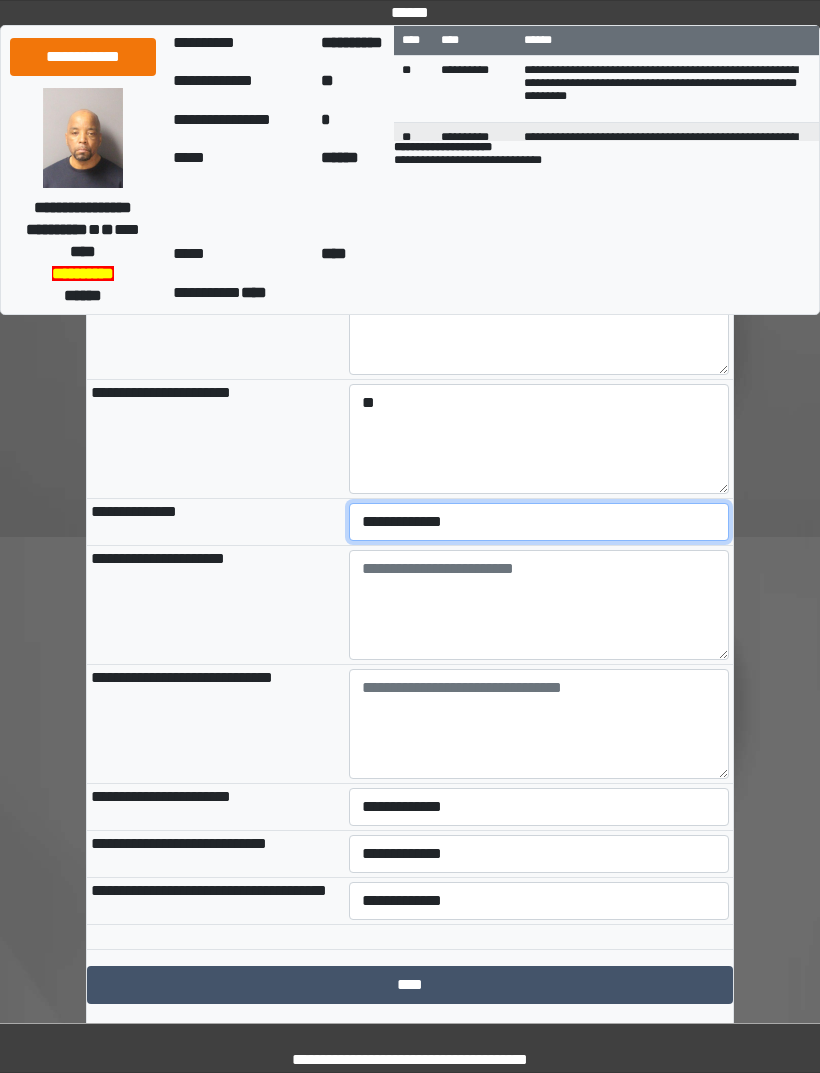 select on "***" 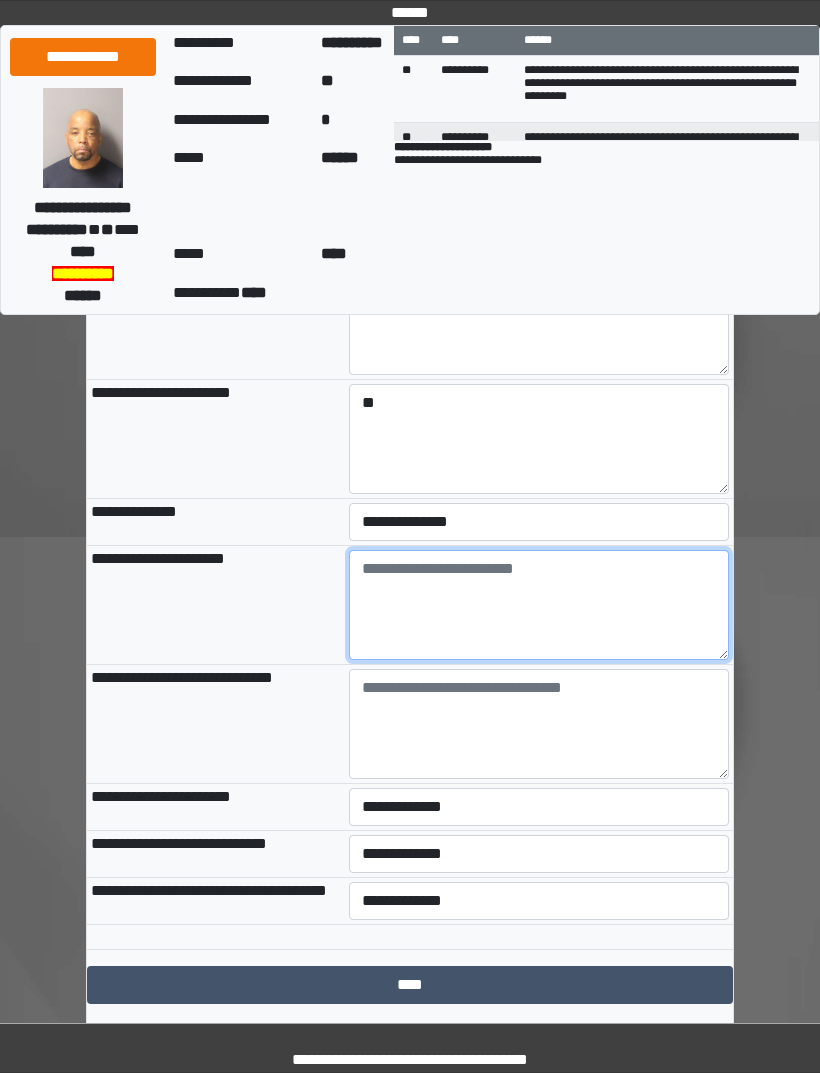 click at bounding box center (539, 605) 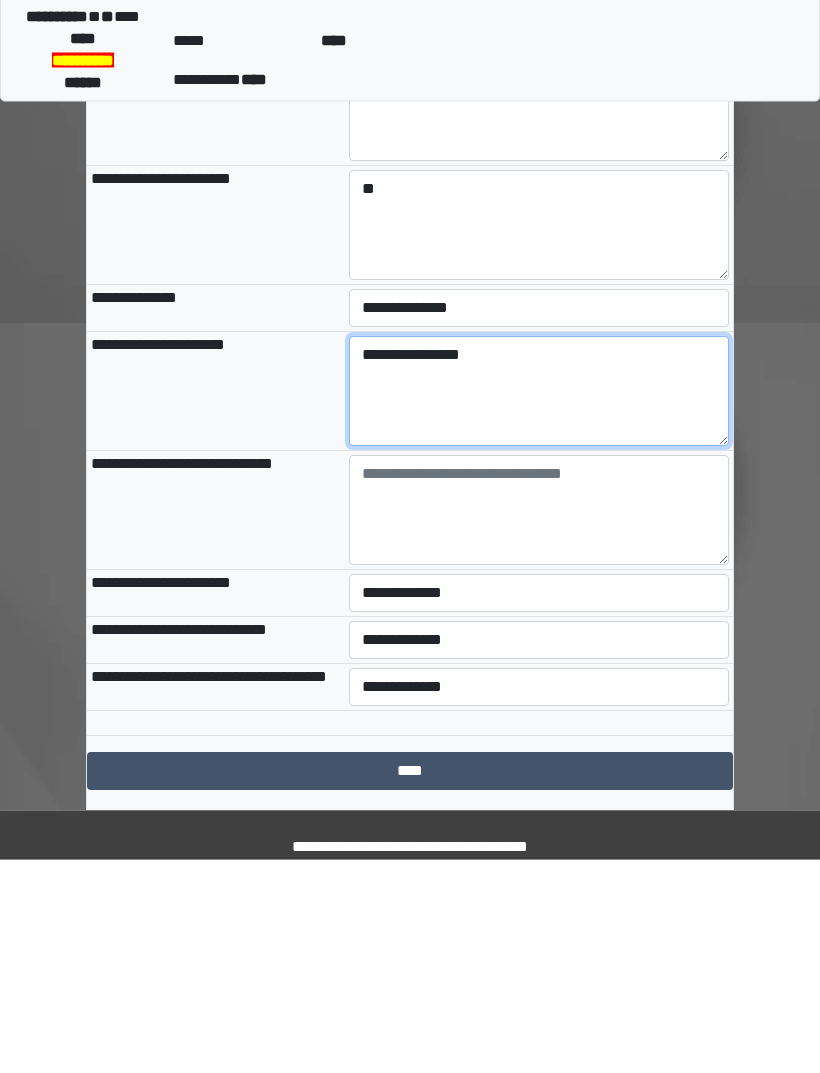 type on "**********" 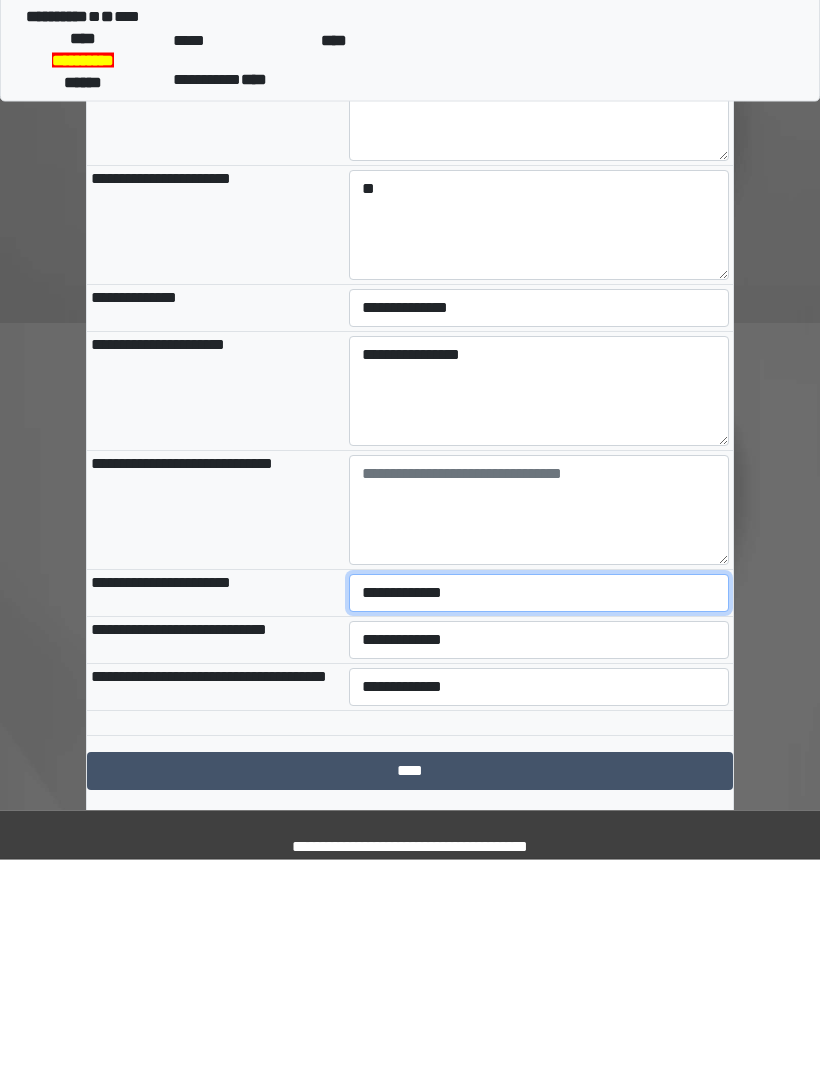 click on "**********" at bounding box center [539, 807] 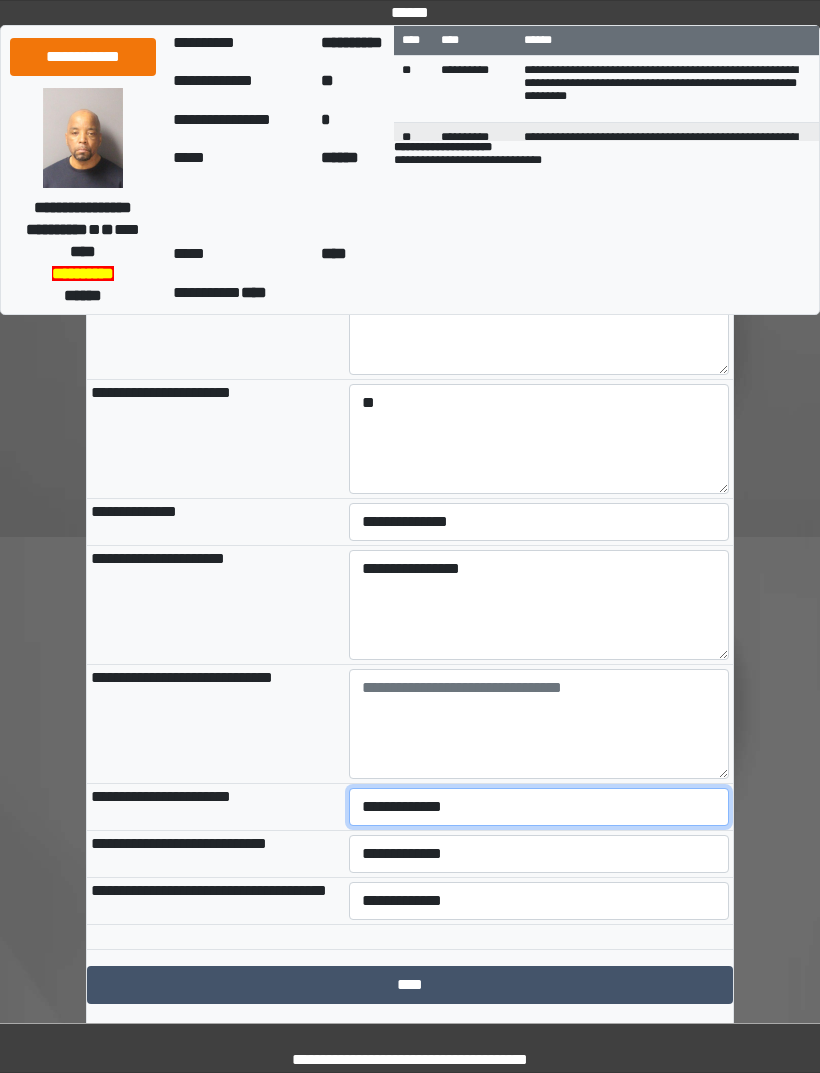 select on "***" 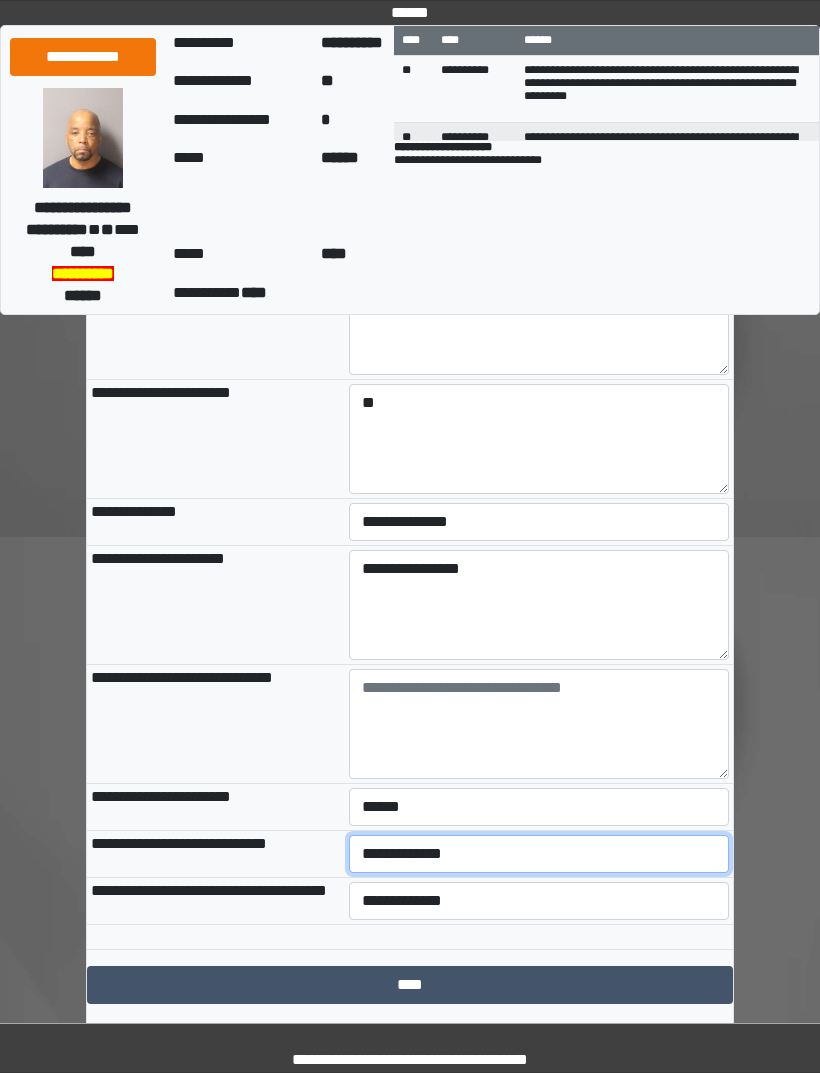 click on "**********" at bounding box center (539, 854) 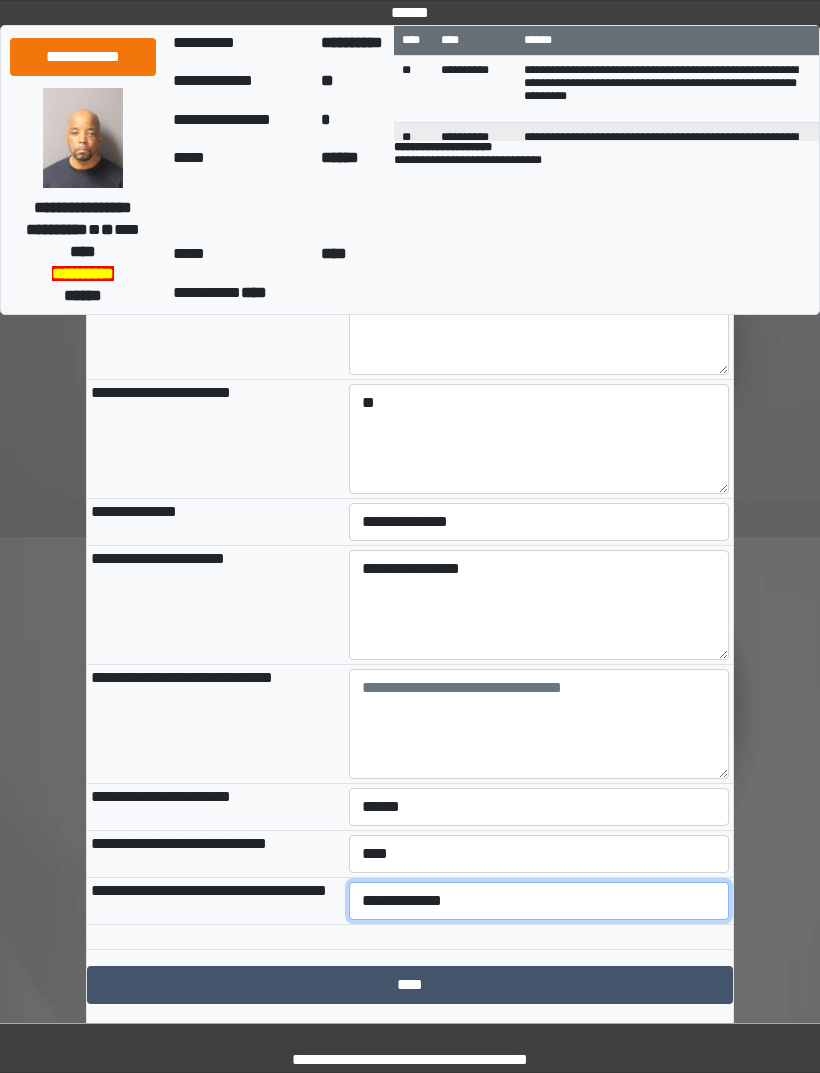 click on "**********" at bounding box center (539, 901) 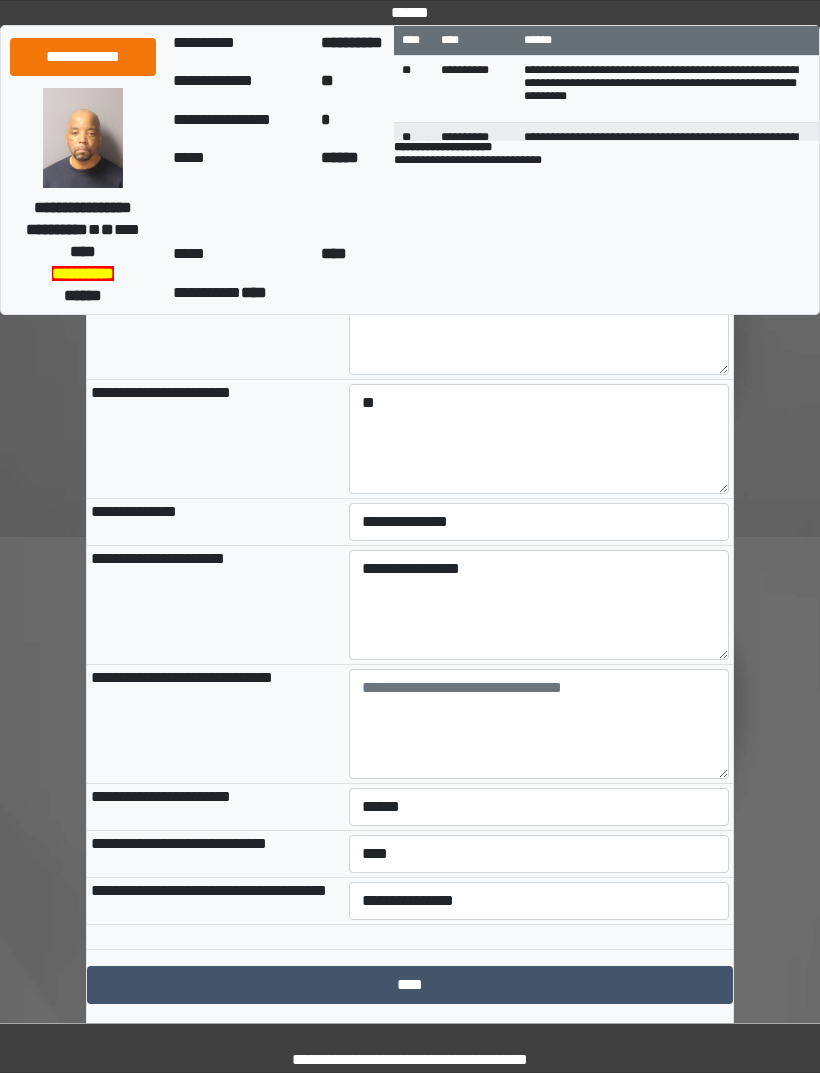 click on "****" at bounding box center (410, 985) 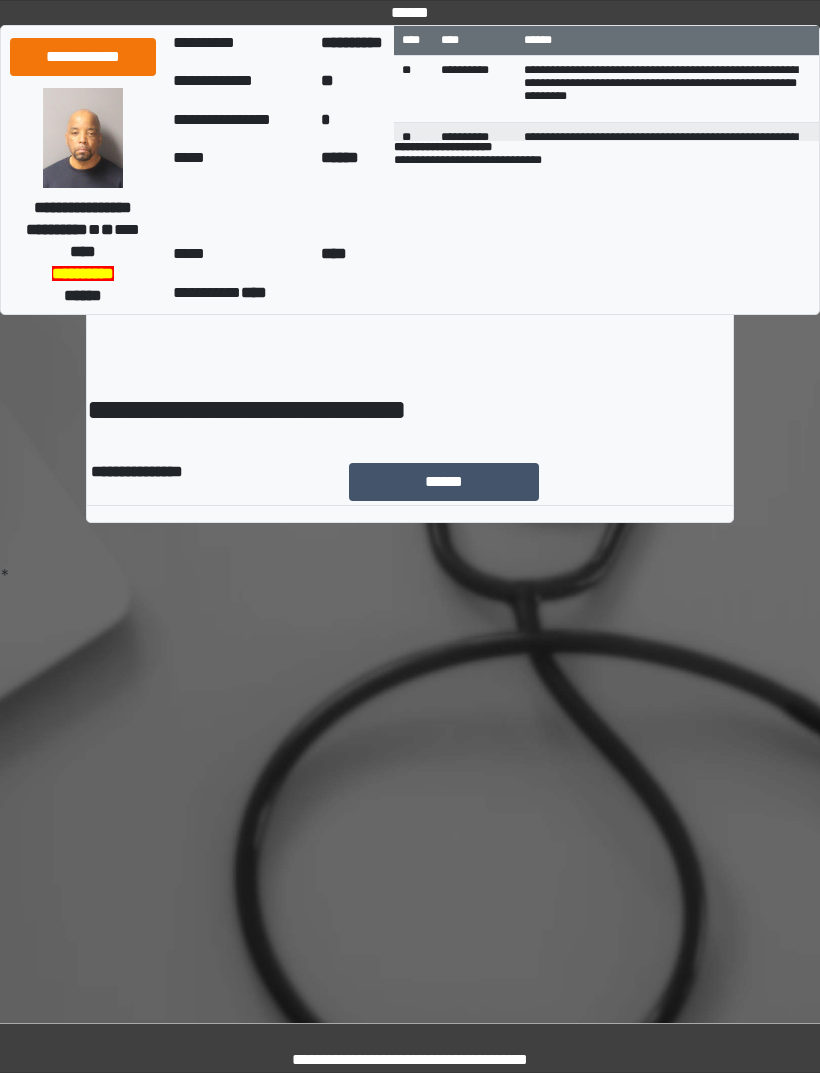 scroll, scrollTop: 0, scrollLeft: 0, axis: both 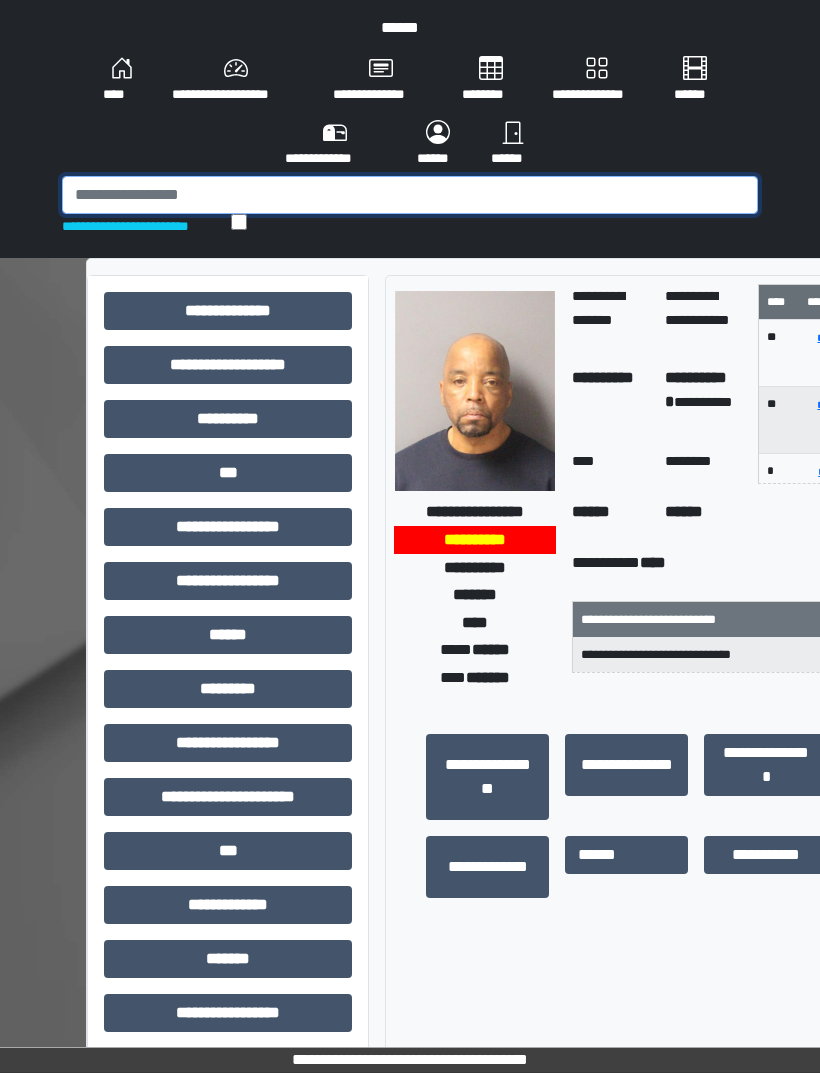 click at bounding box center [410, 195] 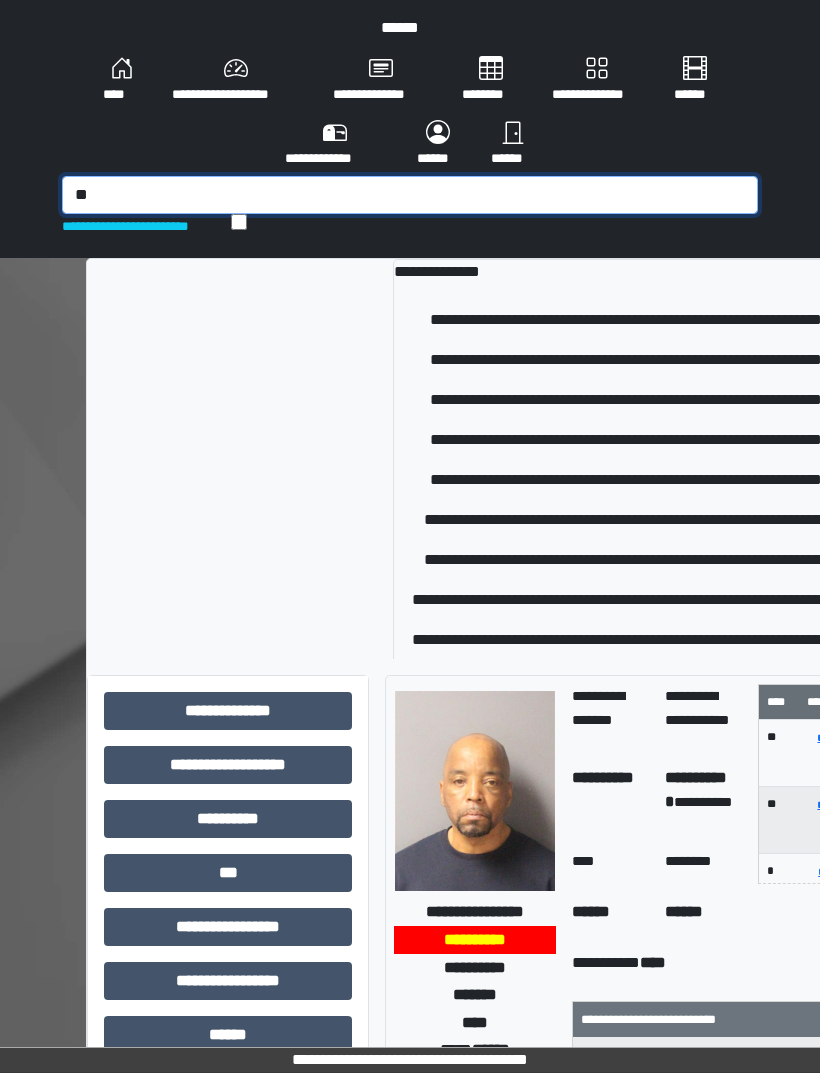 type on "*" 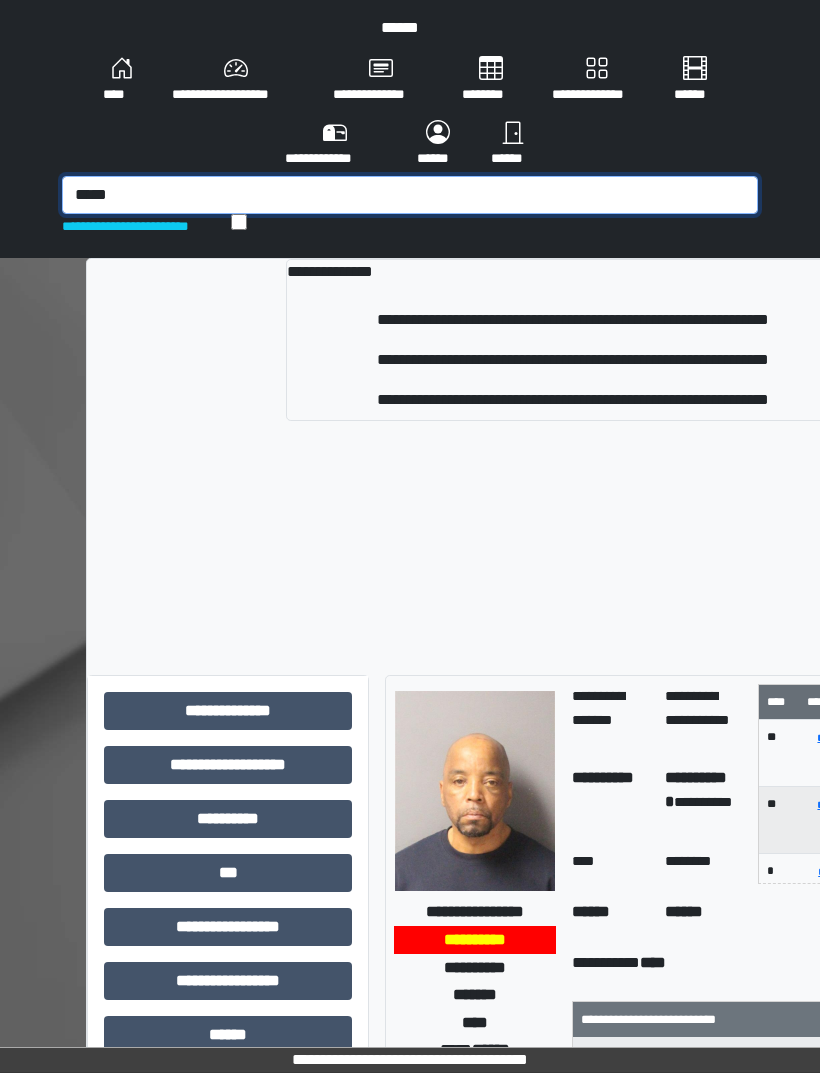 type on "*****" 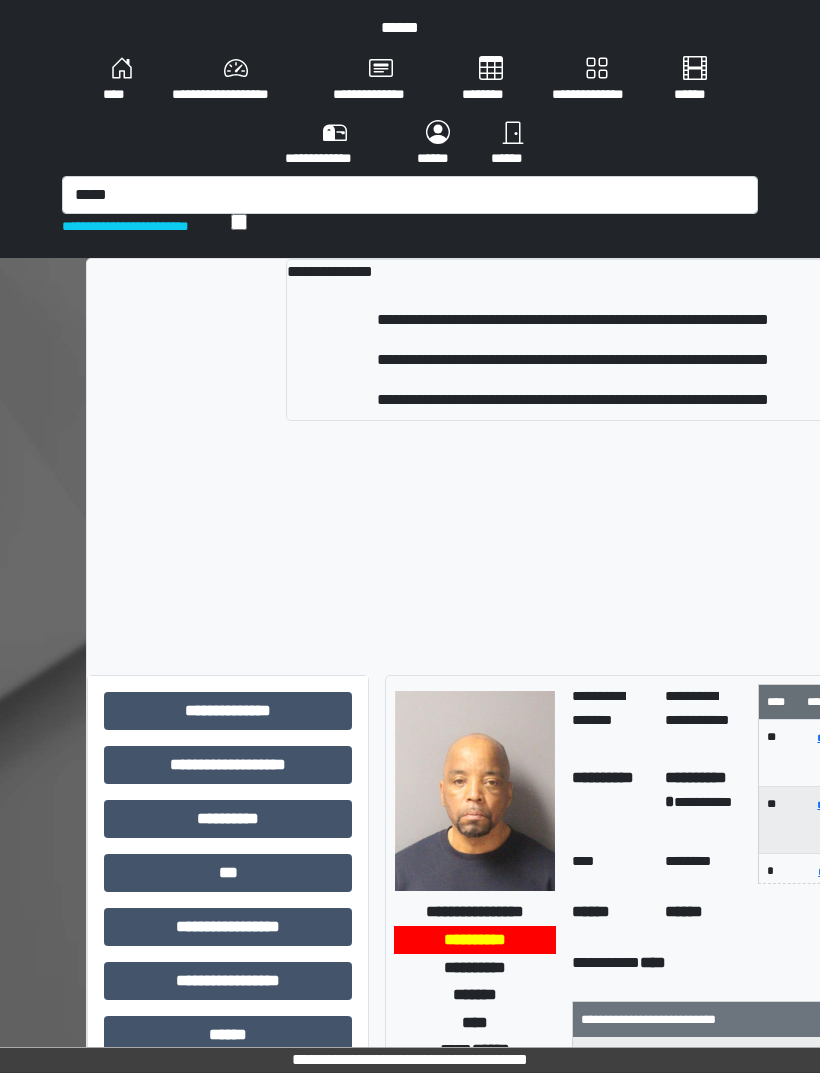 type 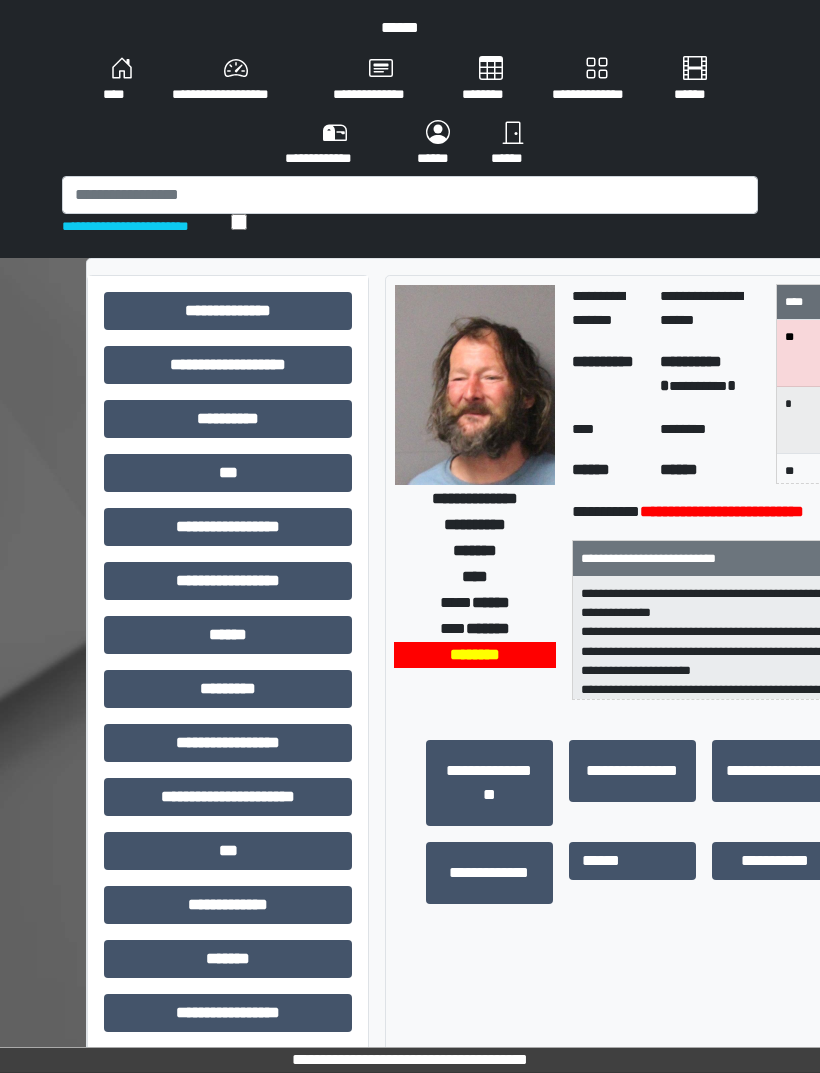 click on "***" at bounding box center [228, 473] 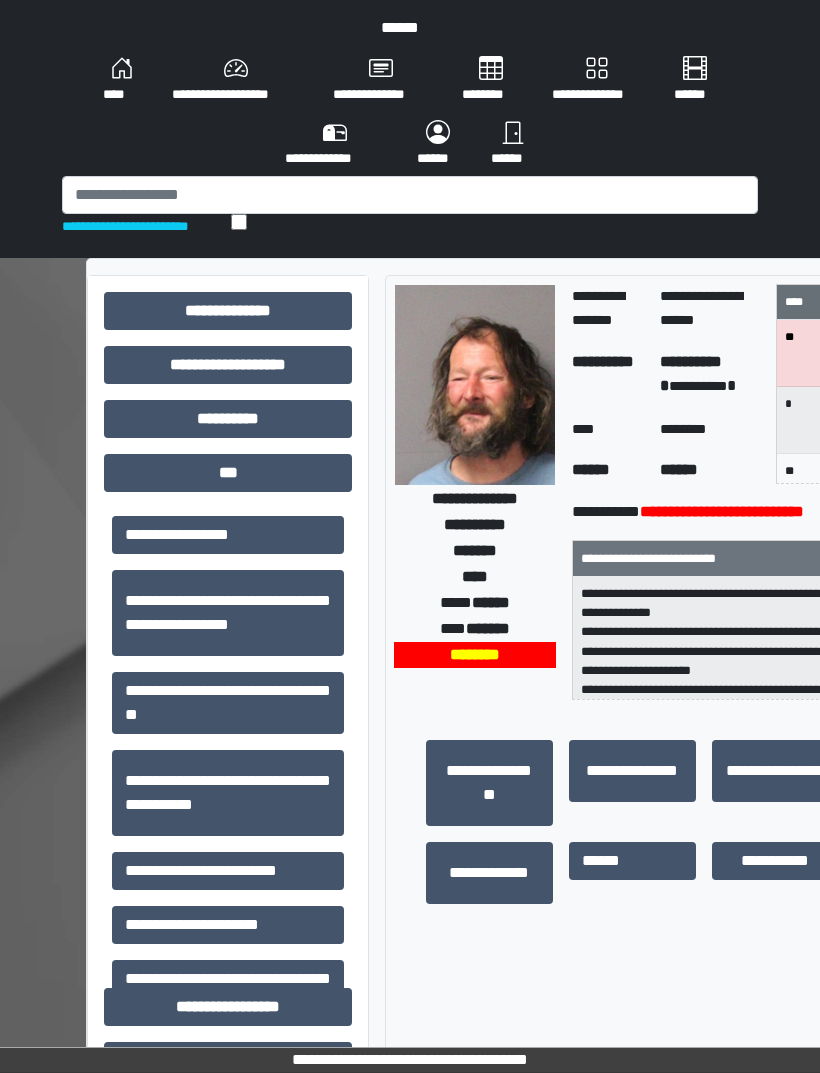 click on "**********" at bounding box center [228, 871] 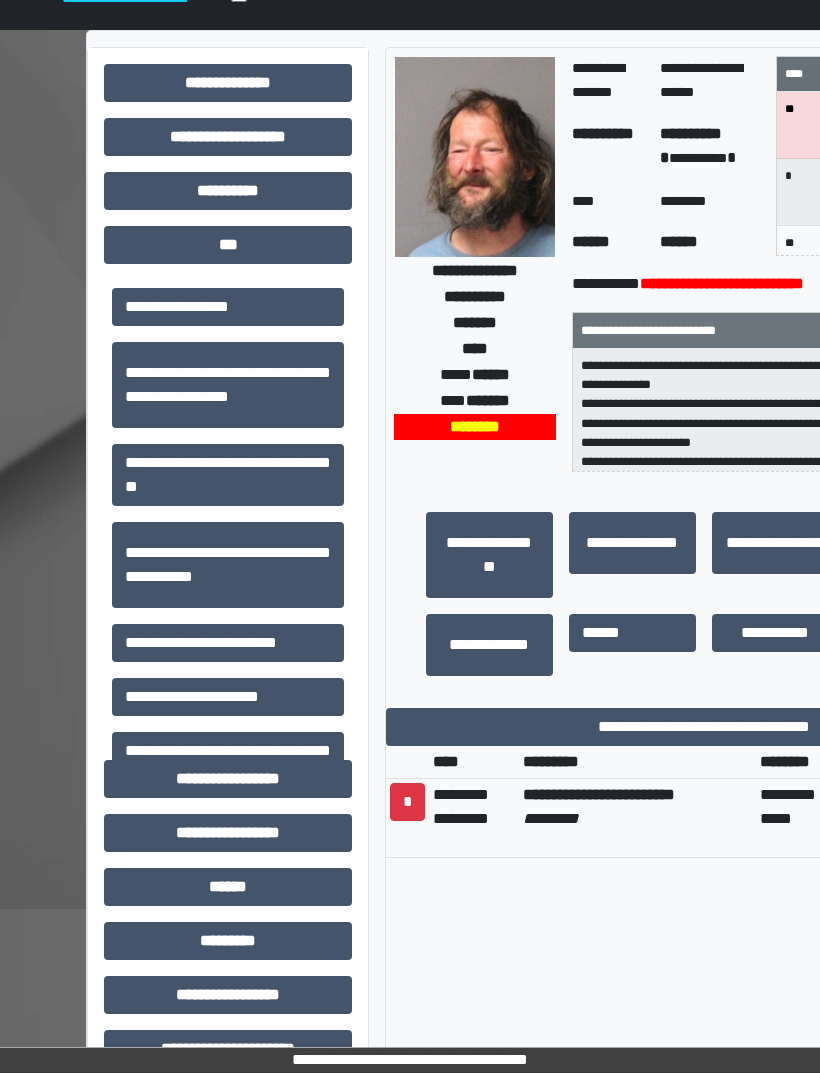 scroll, scrollTop: 235, scrollLeft: 0, axis: vertical 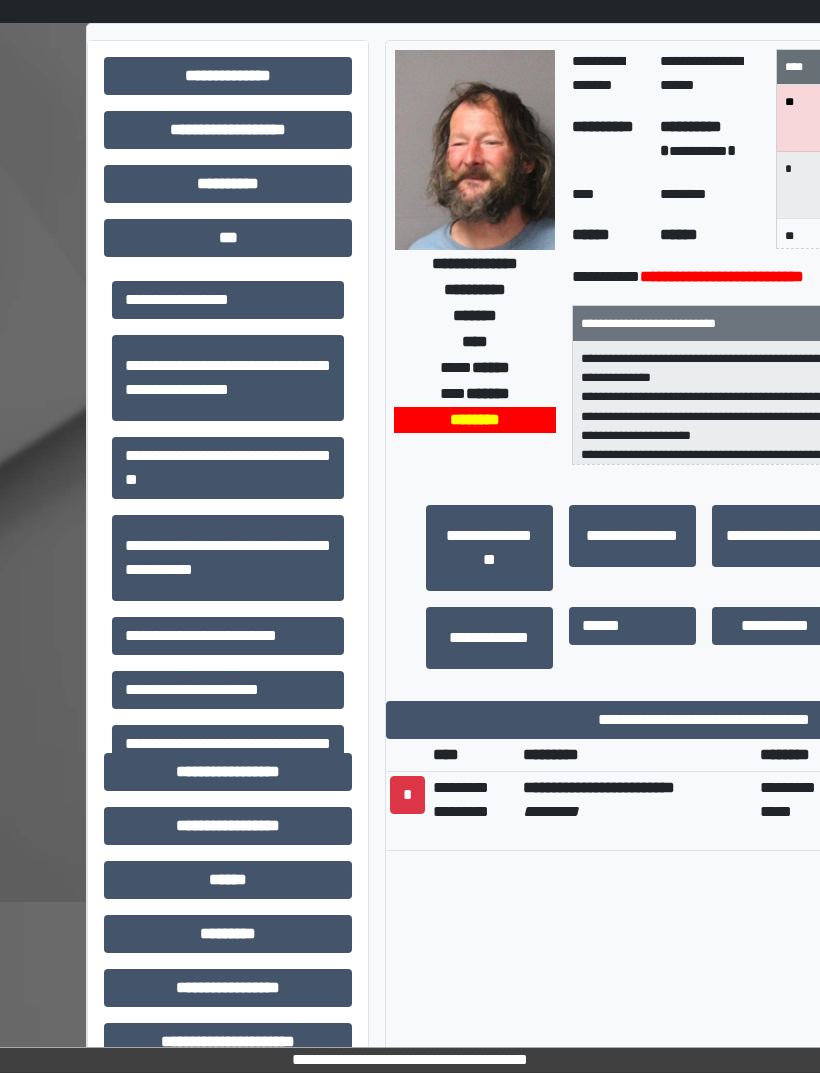 click on "**********" at bounding box center (703, 720) 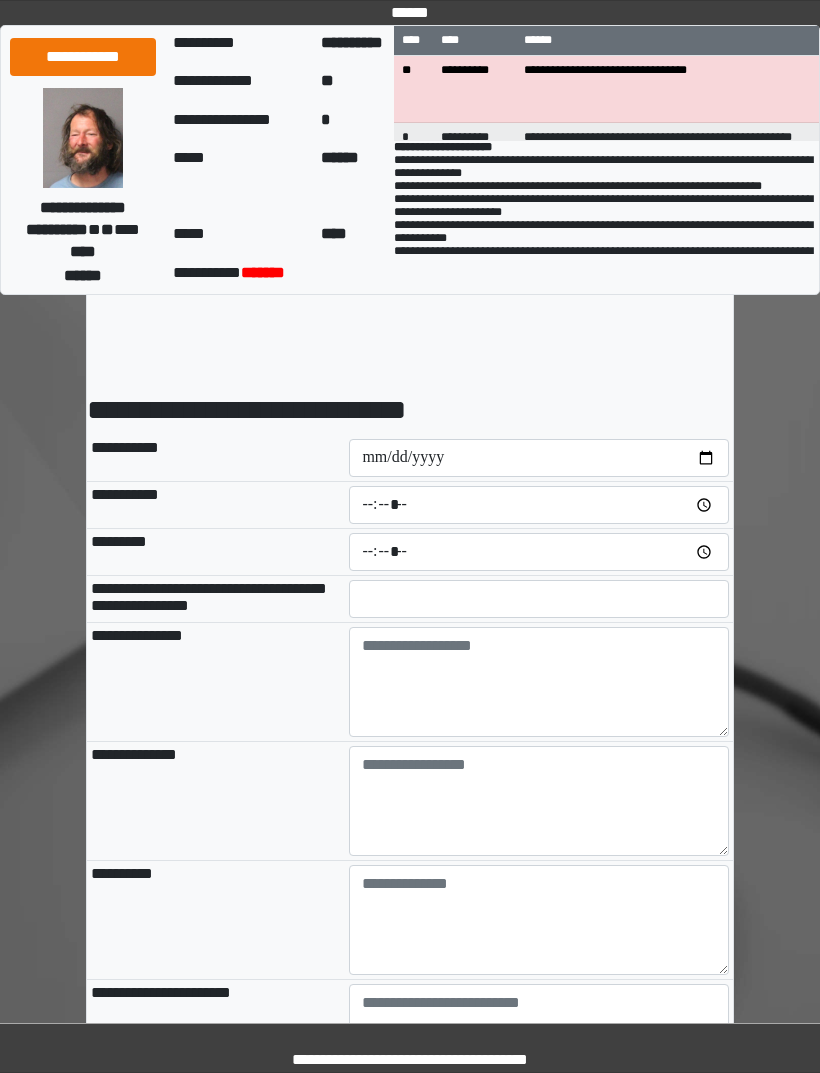 scroll, scrollTop: 0, scrollLeft: 0, axis: both 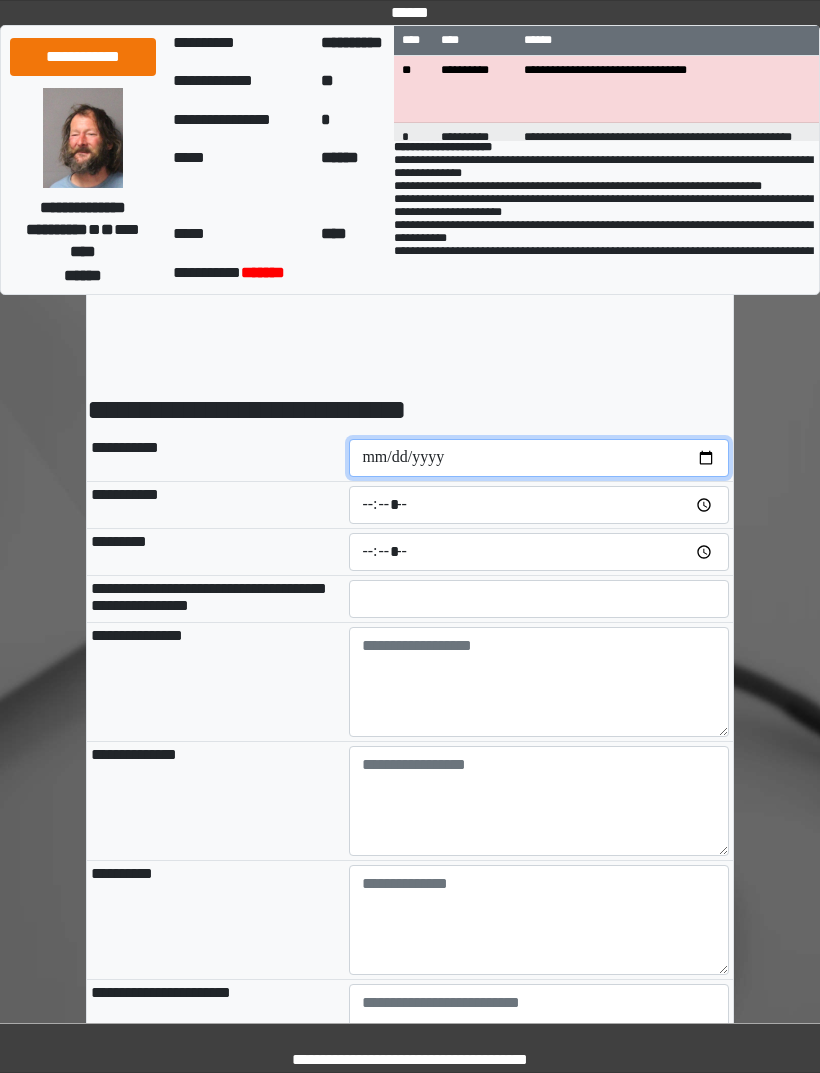 click at bounding box center (539, 458) 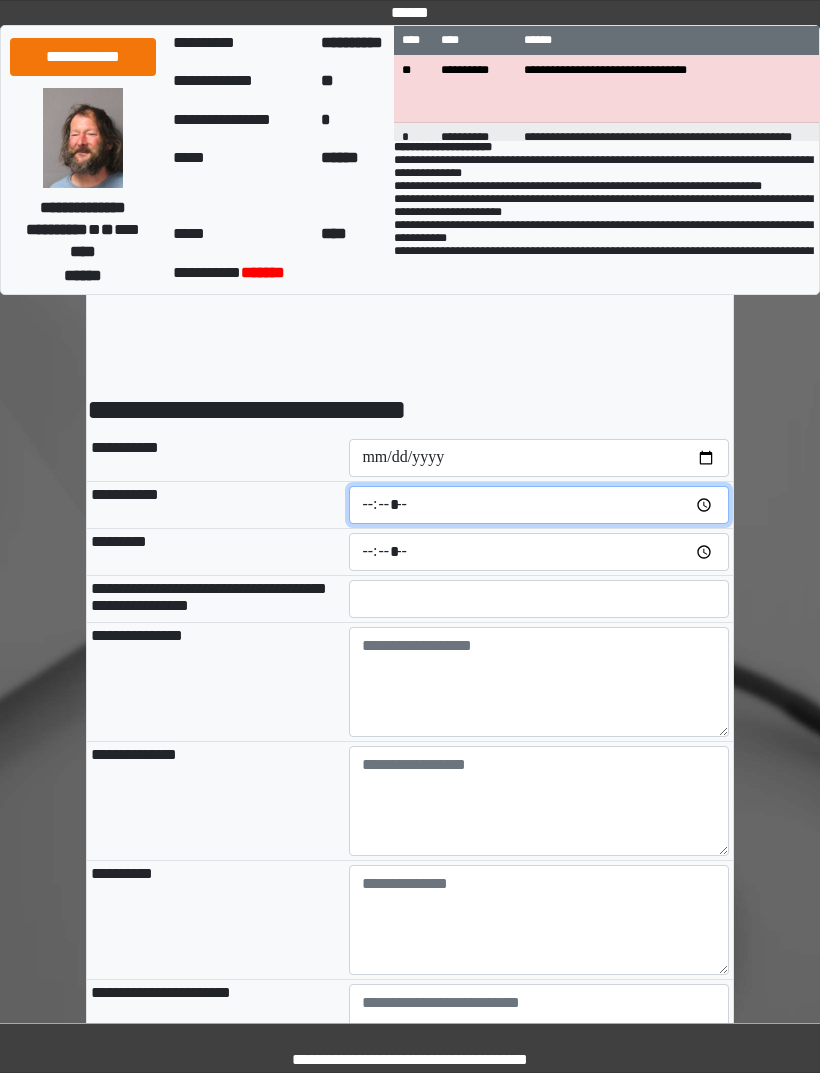 click at bounding box center (539, 505) 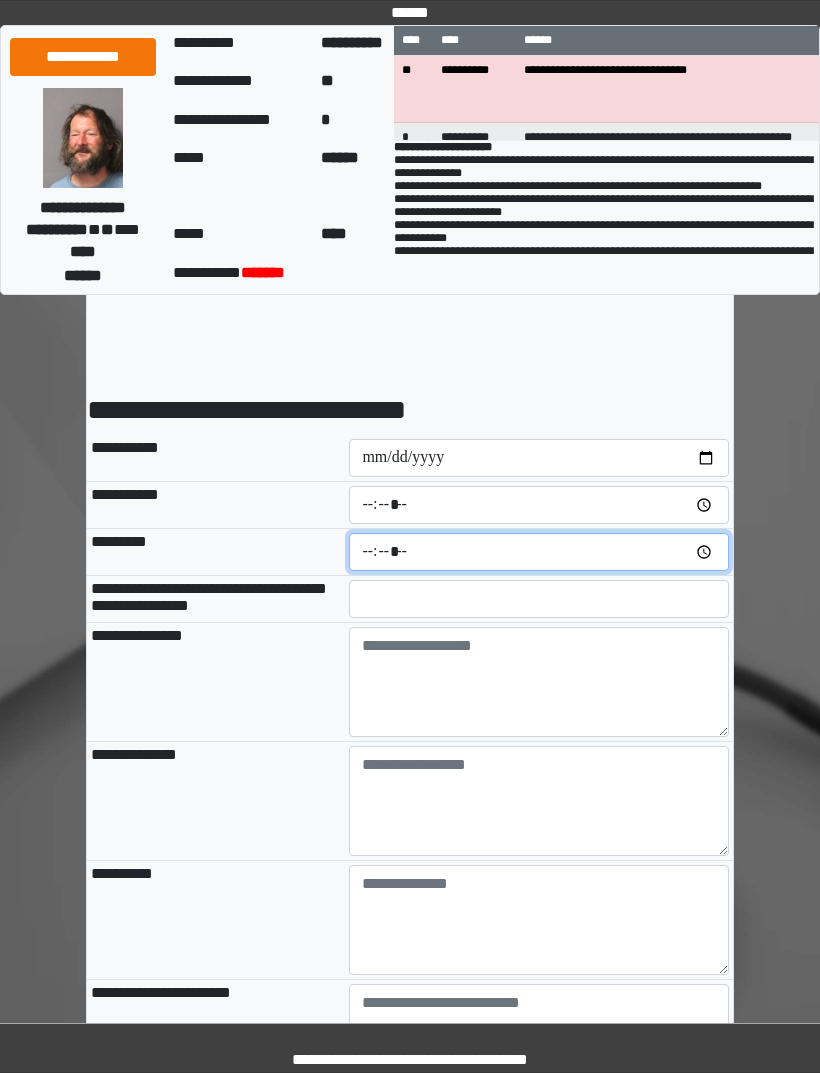 click at bounding box center [539, 552] 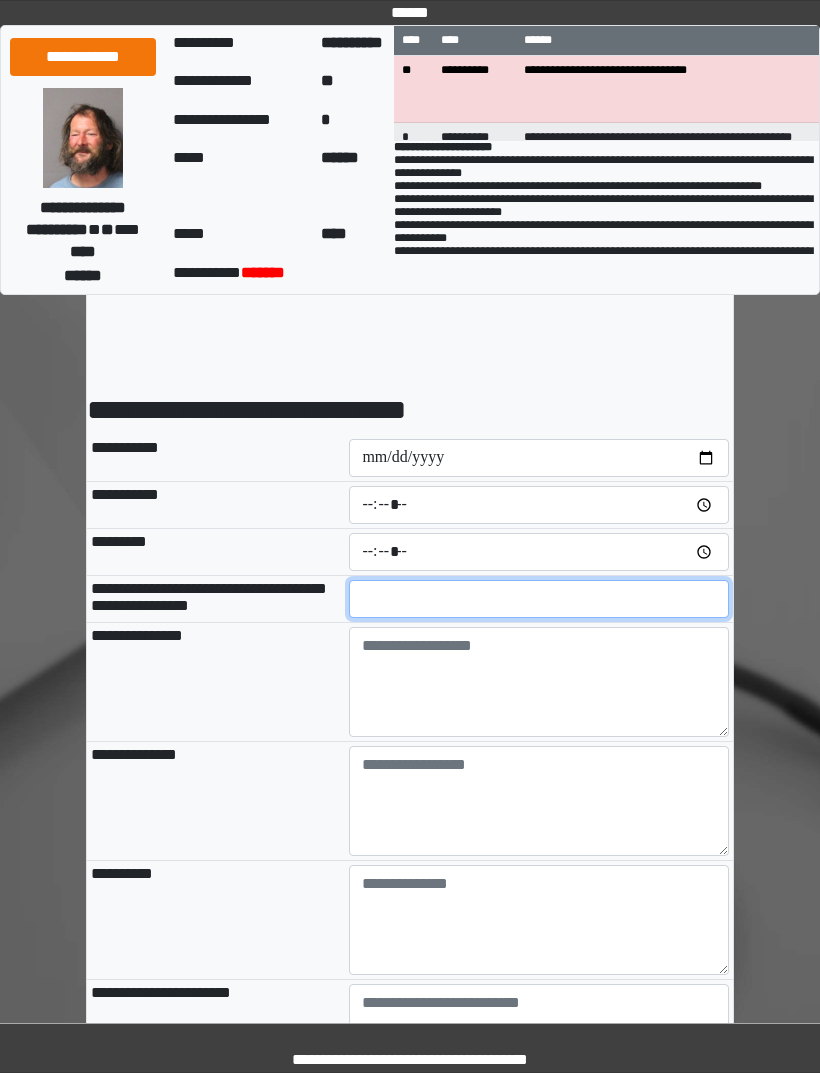 click at bounding box center (539, 599) 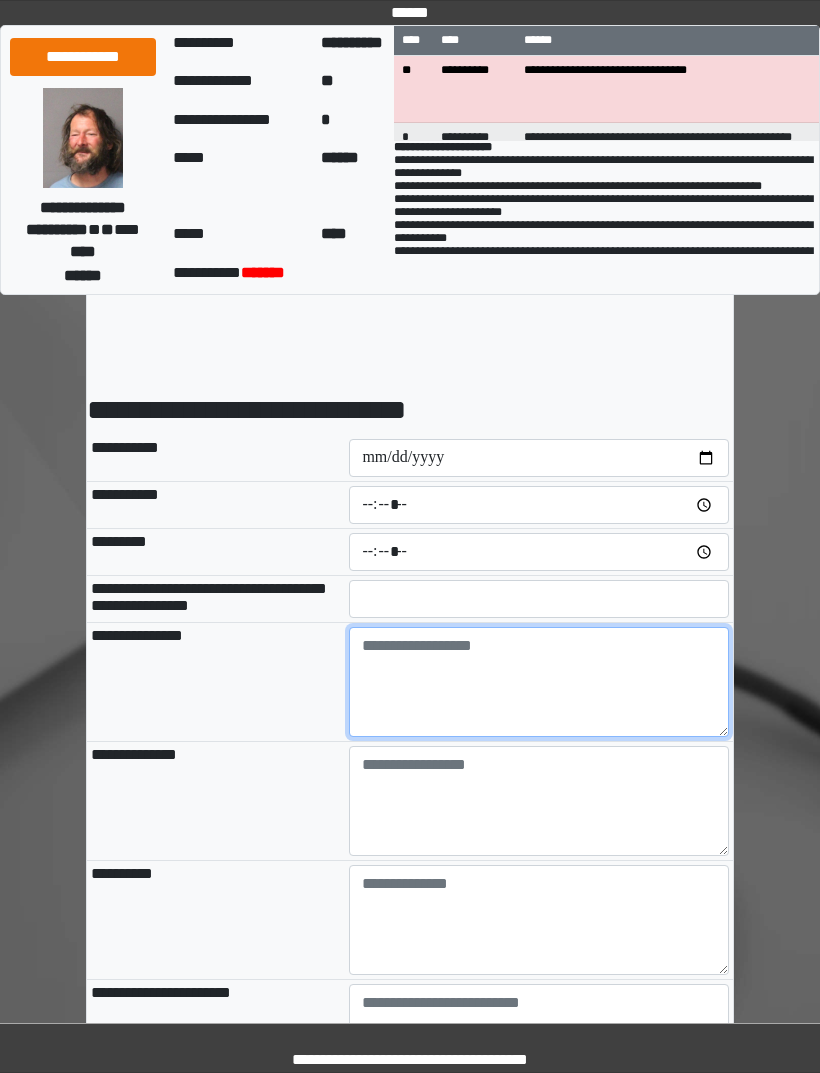 click at bounding box center (539, 682) 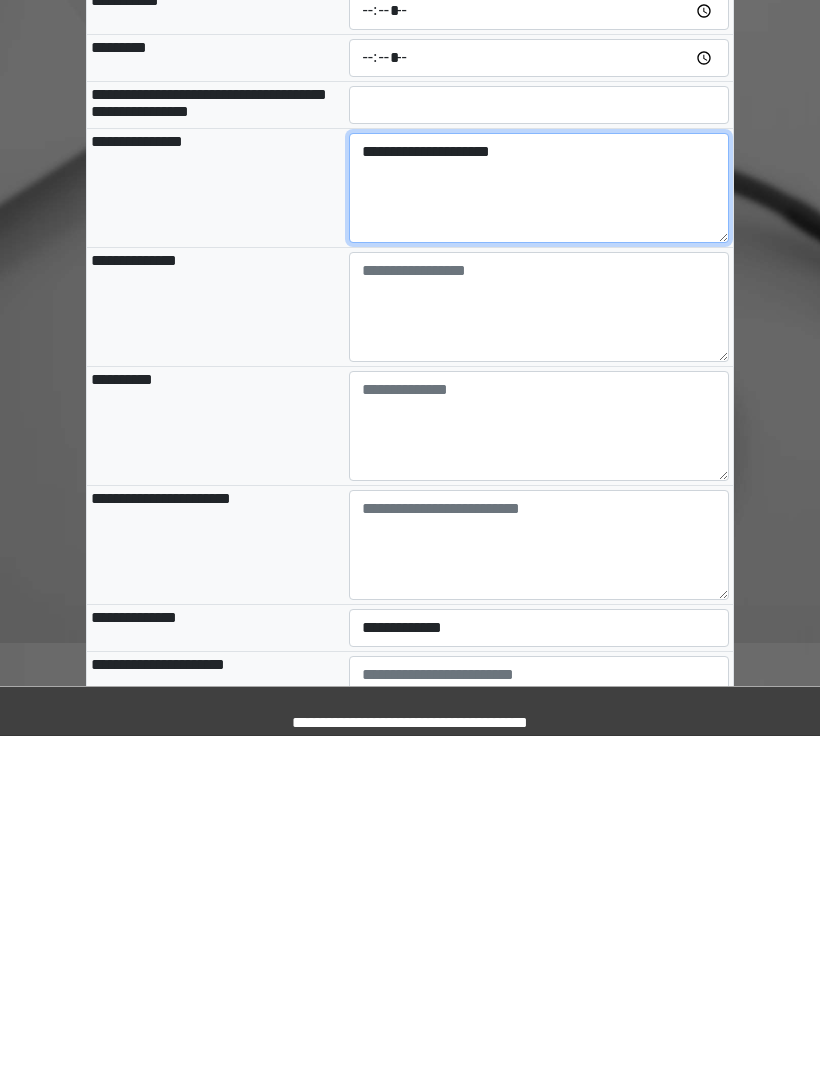 scroll, scrollTop: 159, scrollLeft: 0, axis: vertical 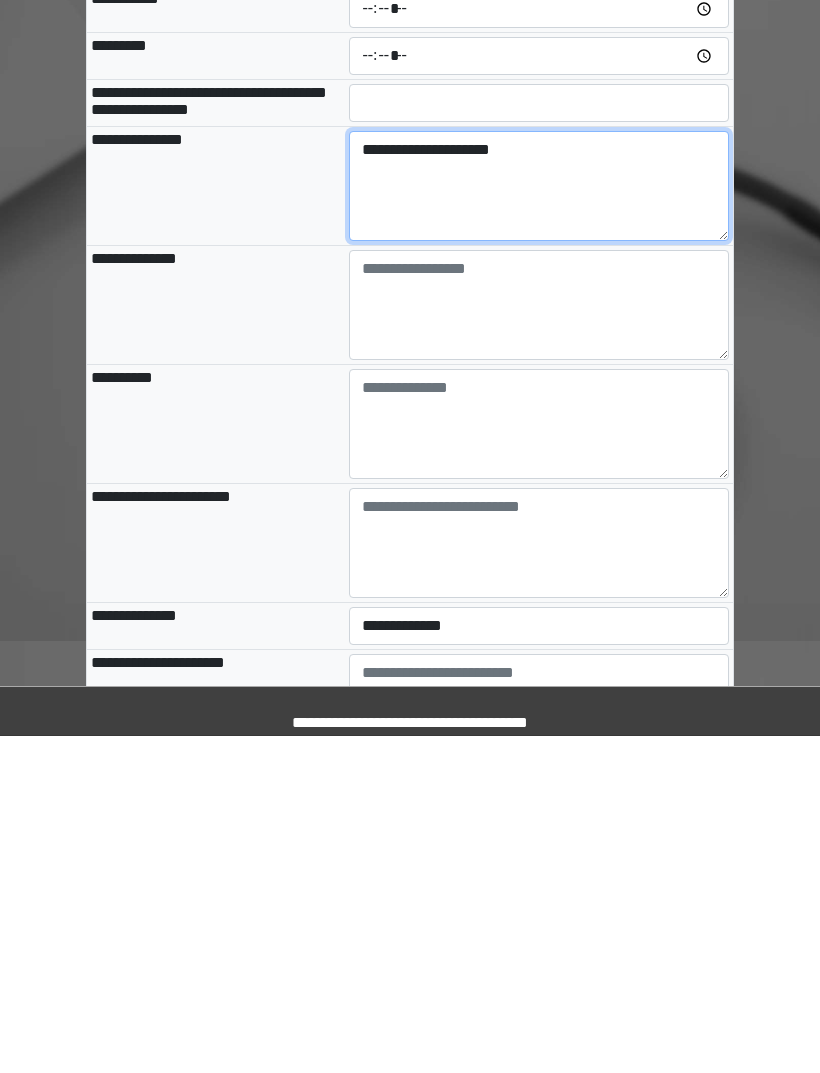 type on "**********" 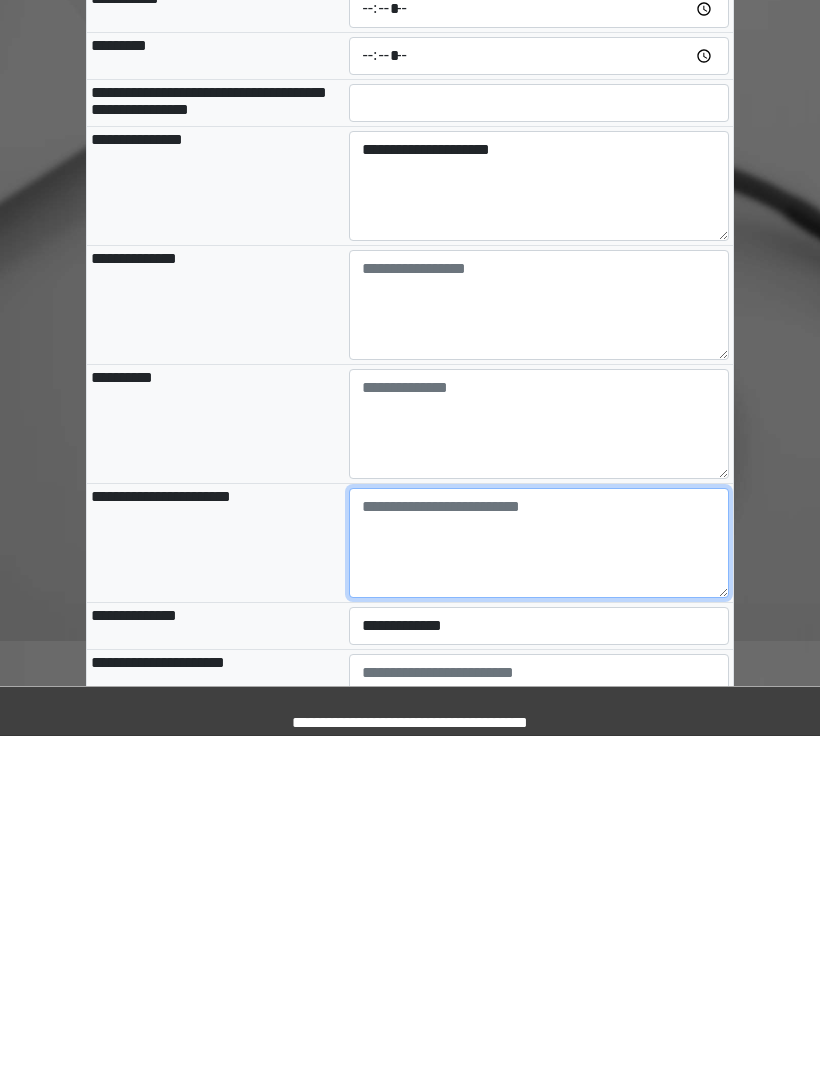 click at bounding box center (539, 880) 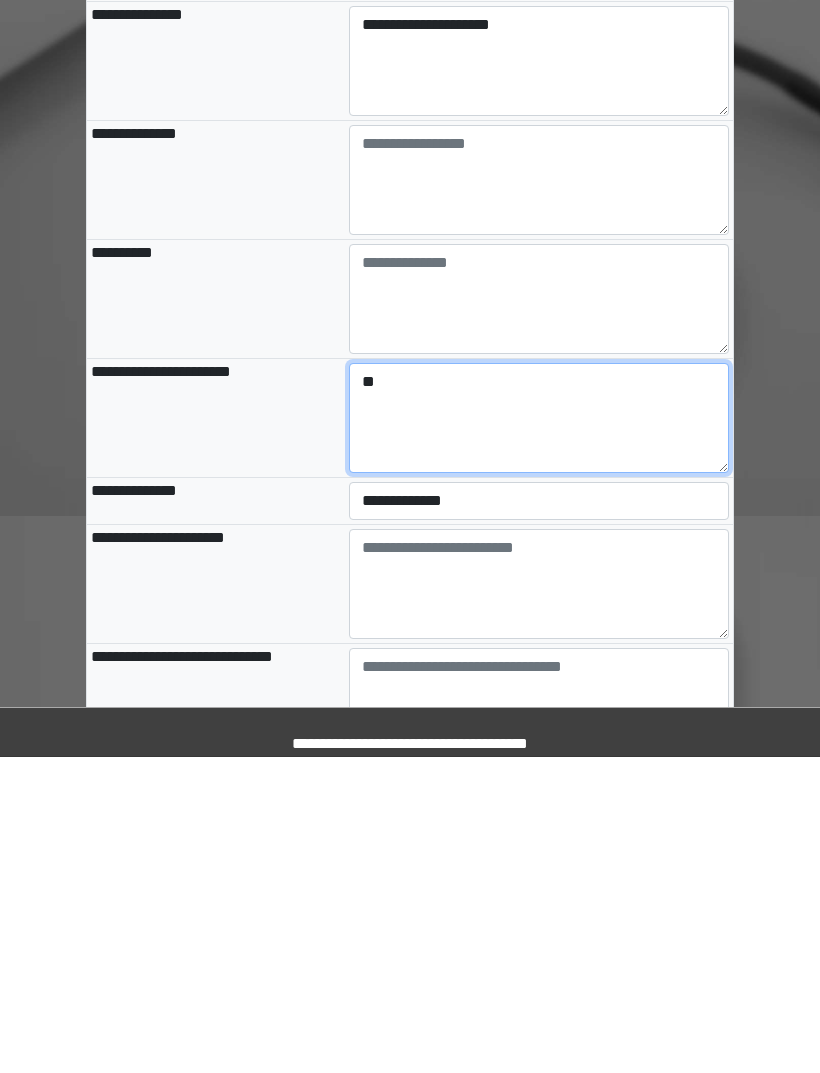 type on "**" 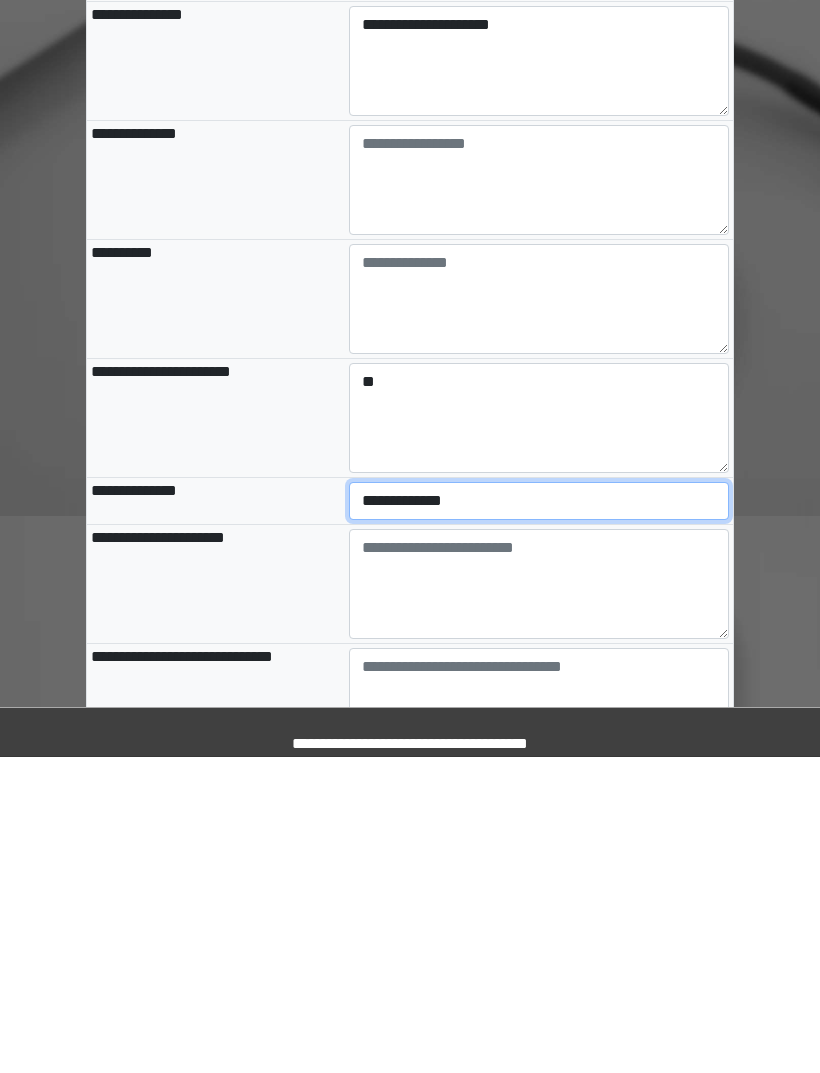 click on "**********" at bounding box center [539, 817] 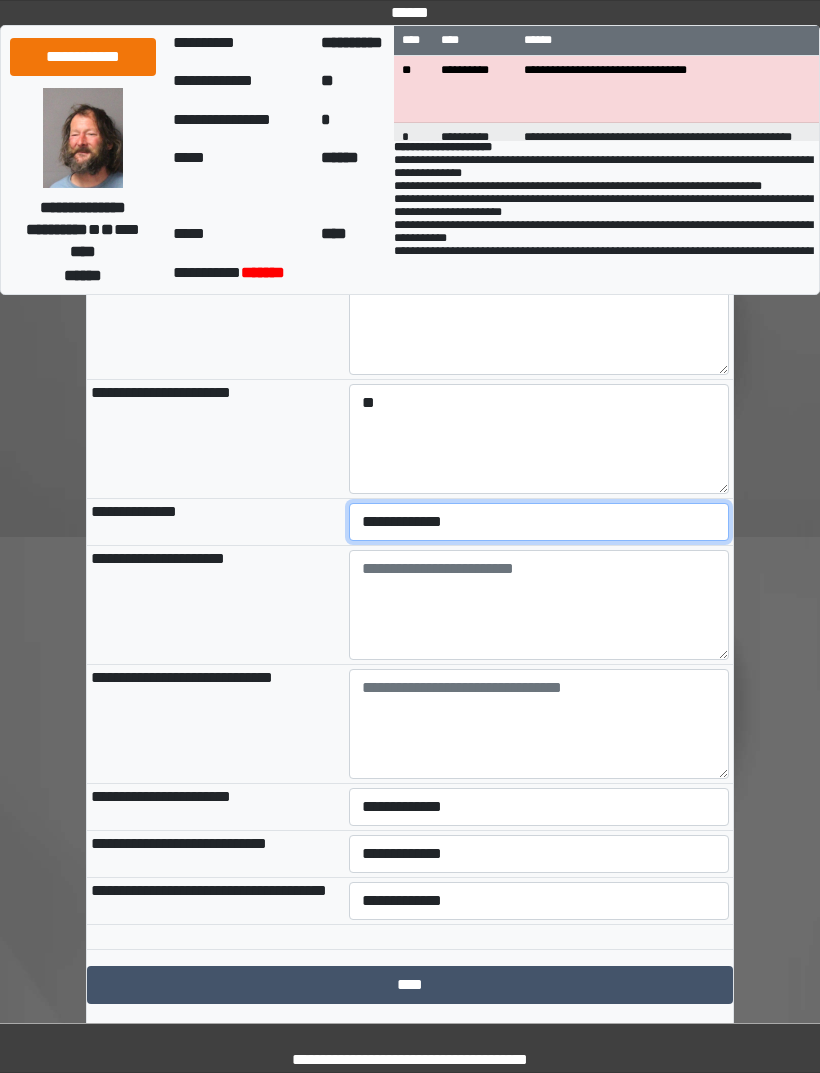 select on "***" 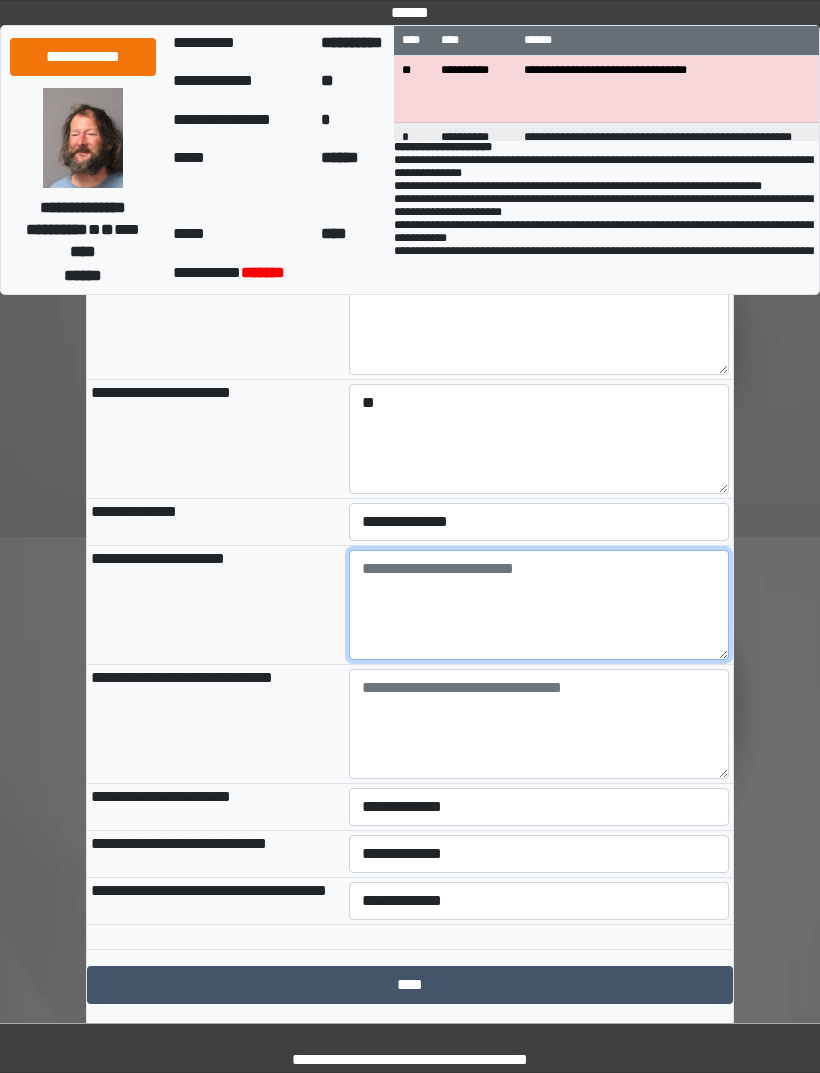 click at bounding box center [539, 605] 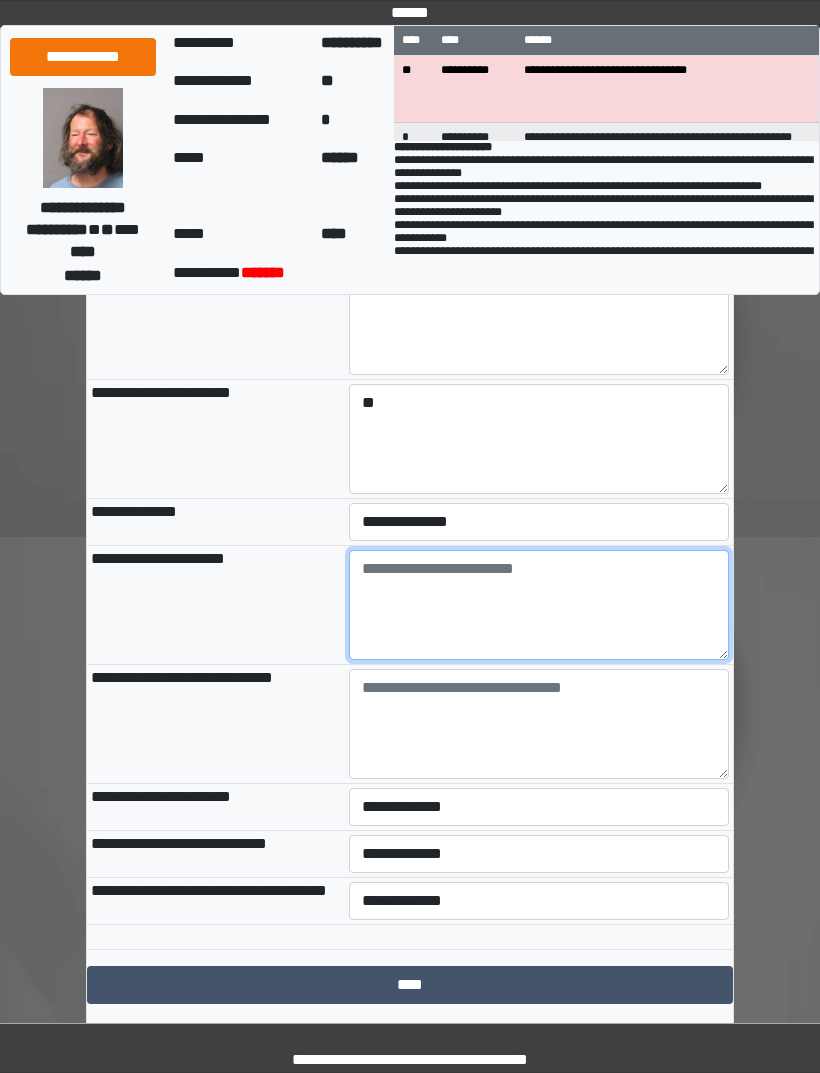 paste on "**********" 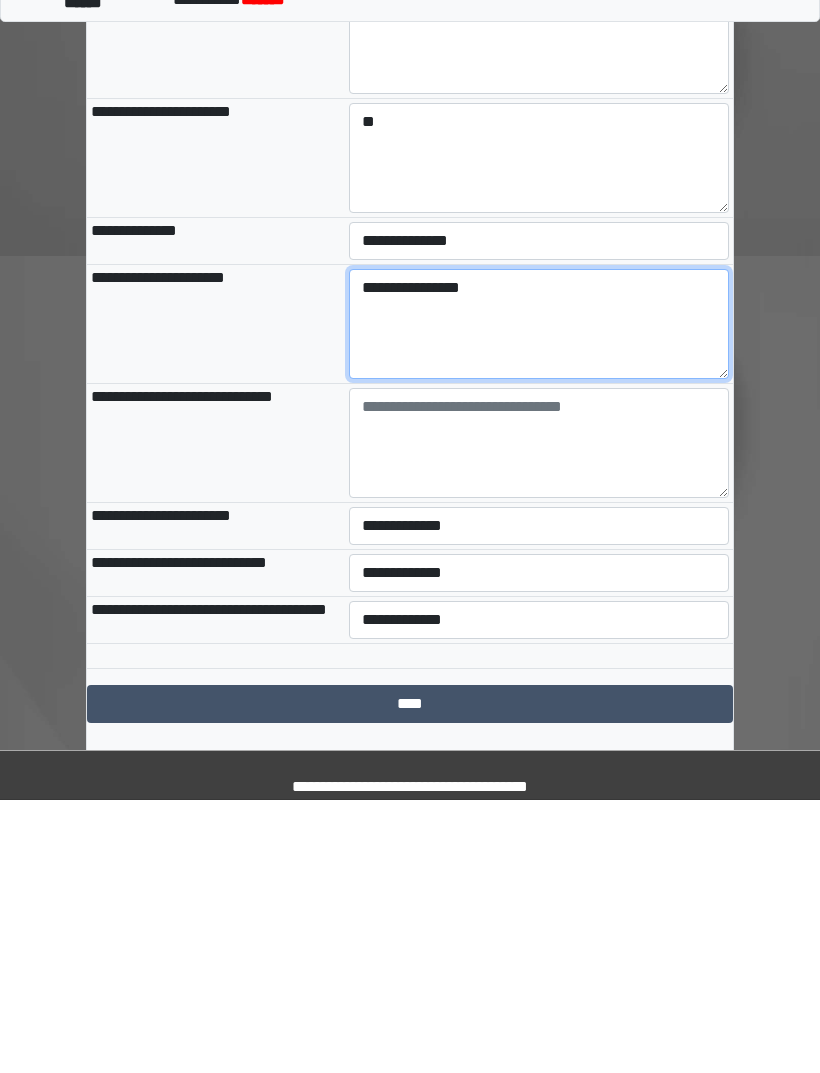 type on "**********" 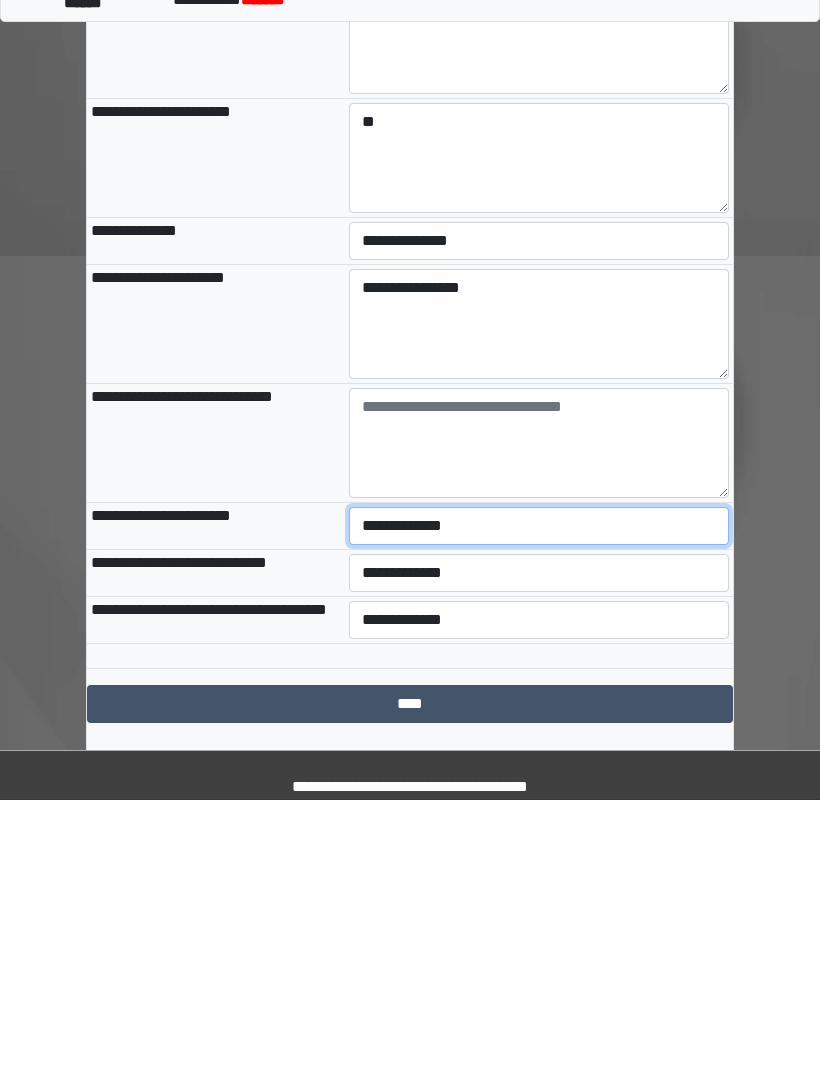click on "**********" at bounding box center (539, 799) 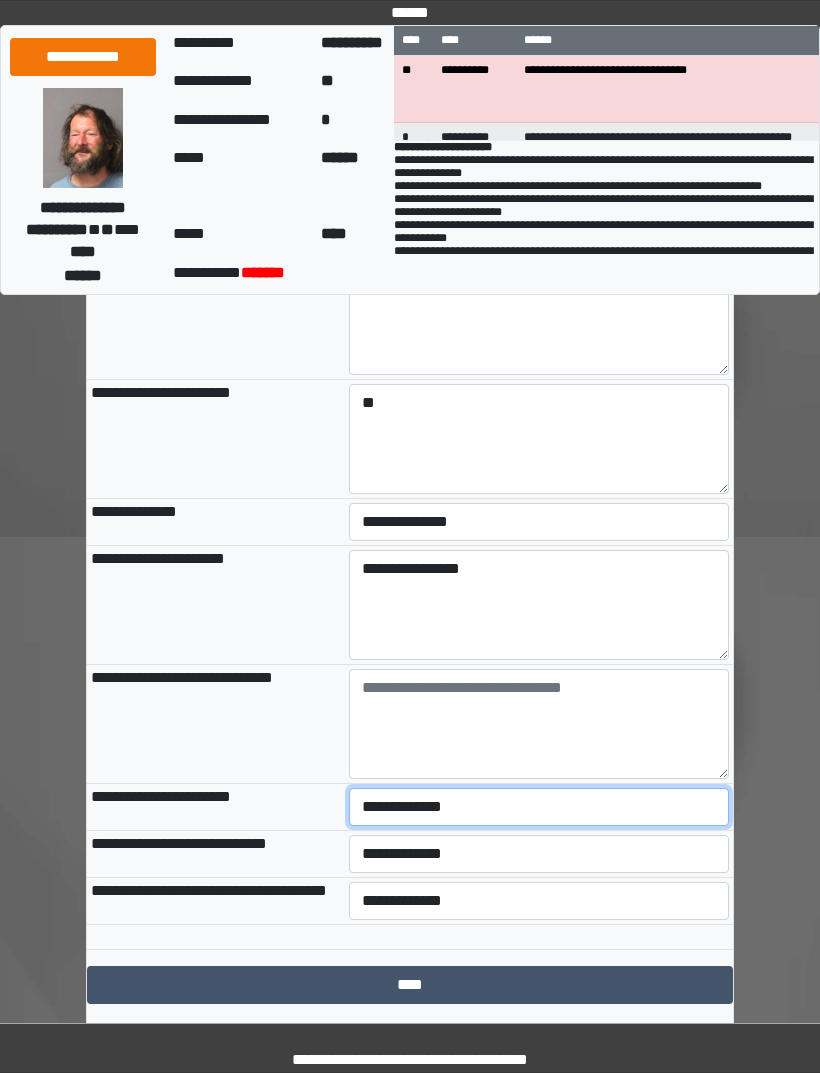 select on "***" 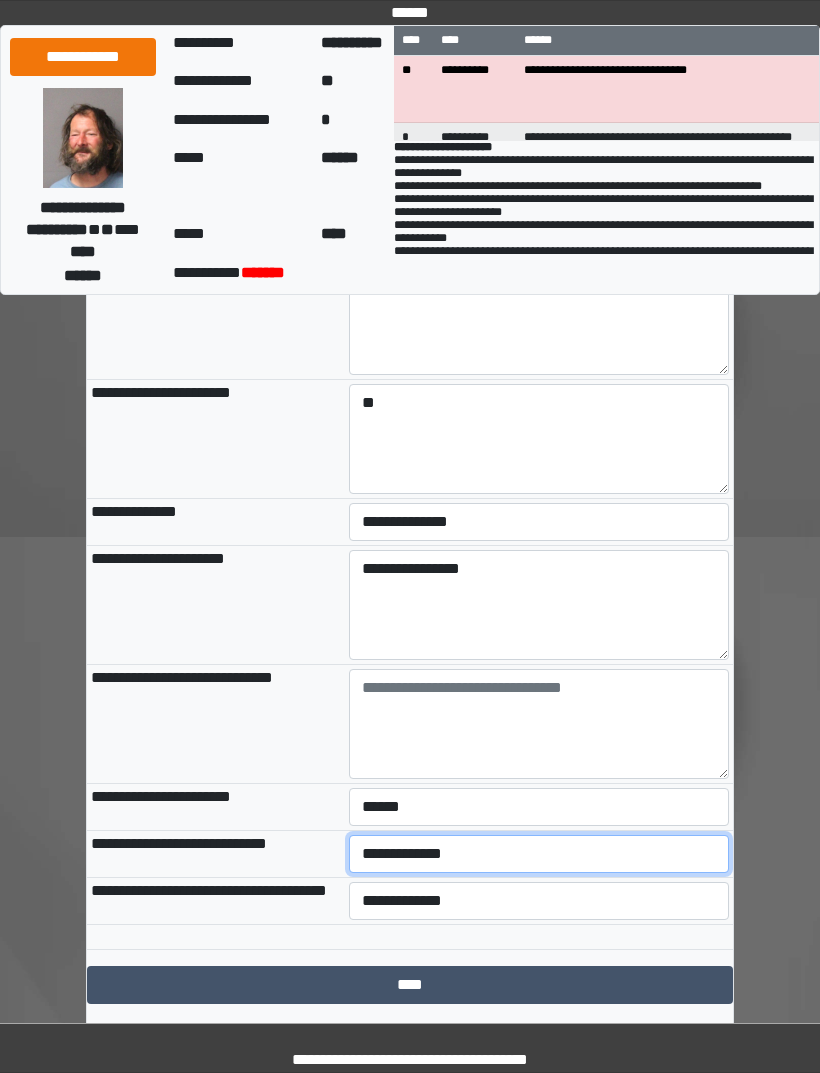 click on "**********" at bounding box center [539, 854] 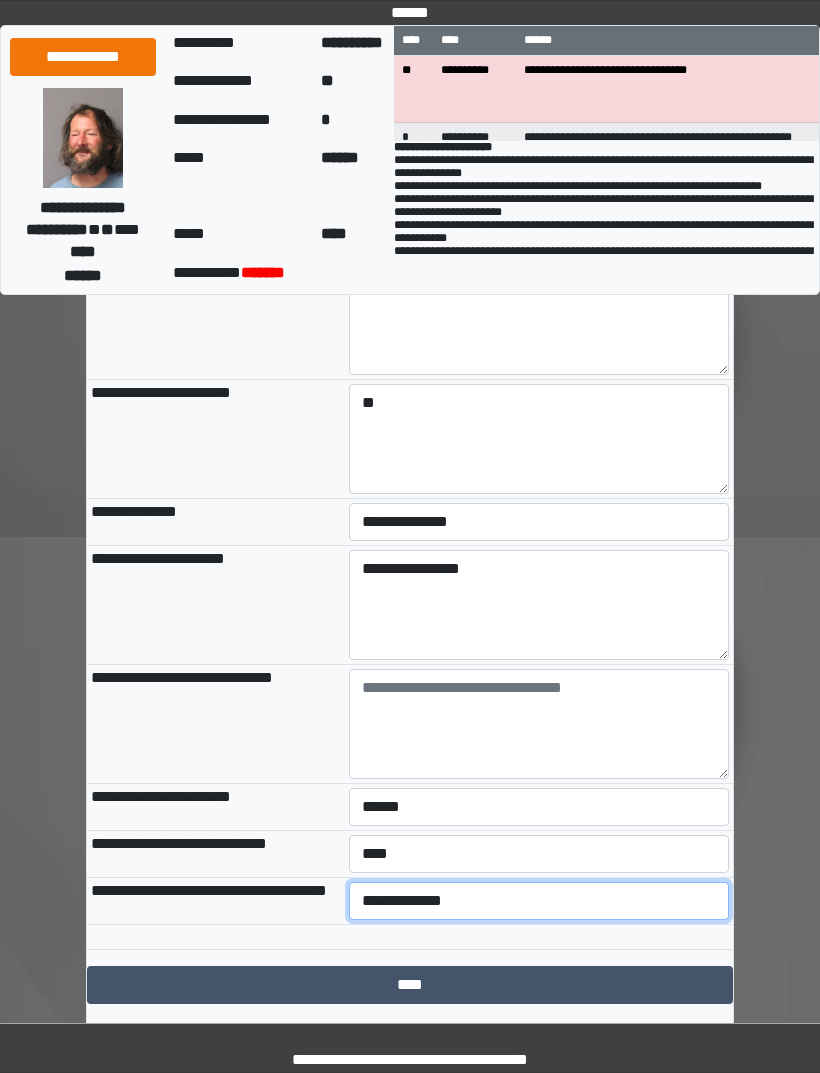 click on "**********" at bounding box center [539, 901] 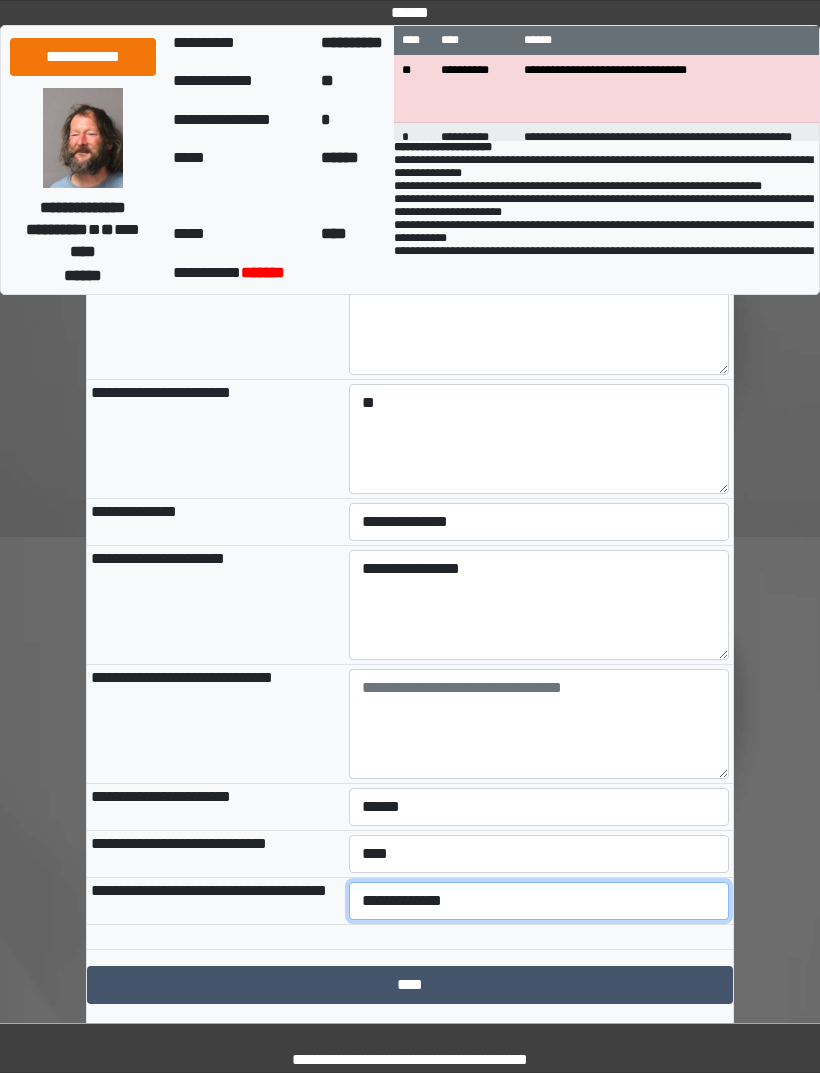select on "***" 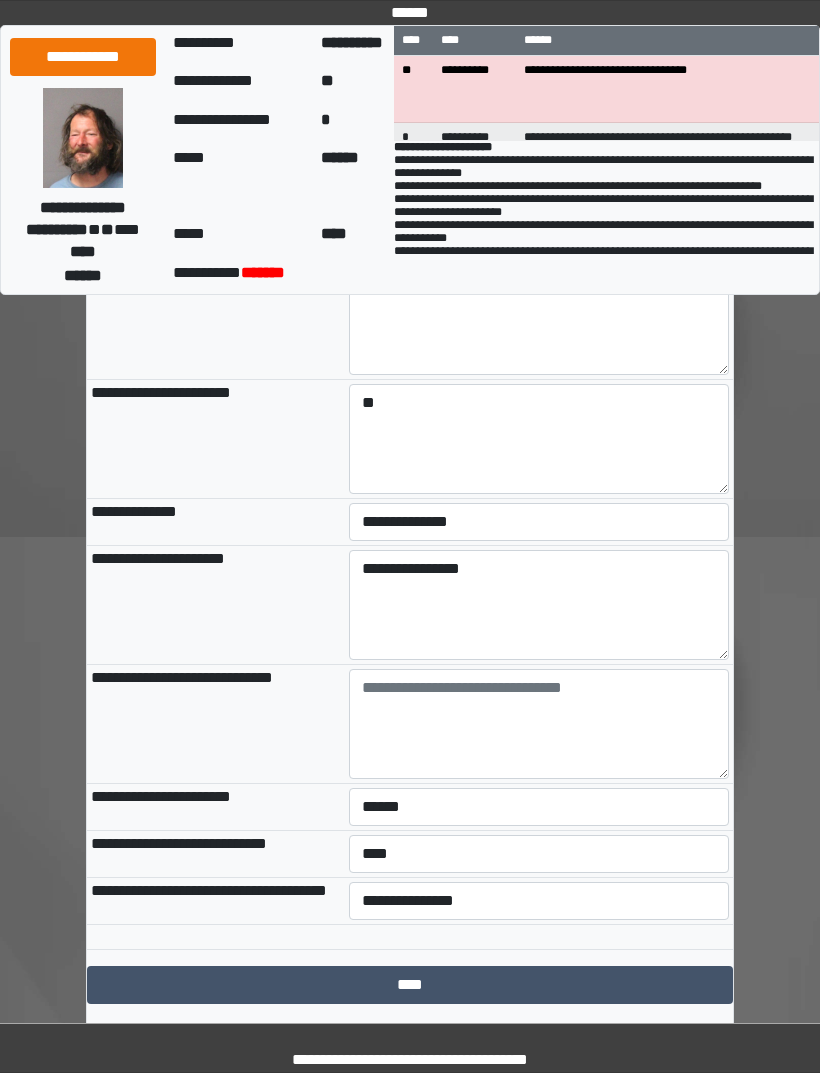 click on "****" at bounding box center (410, 985) 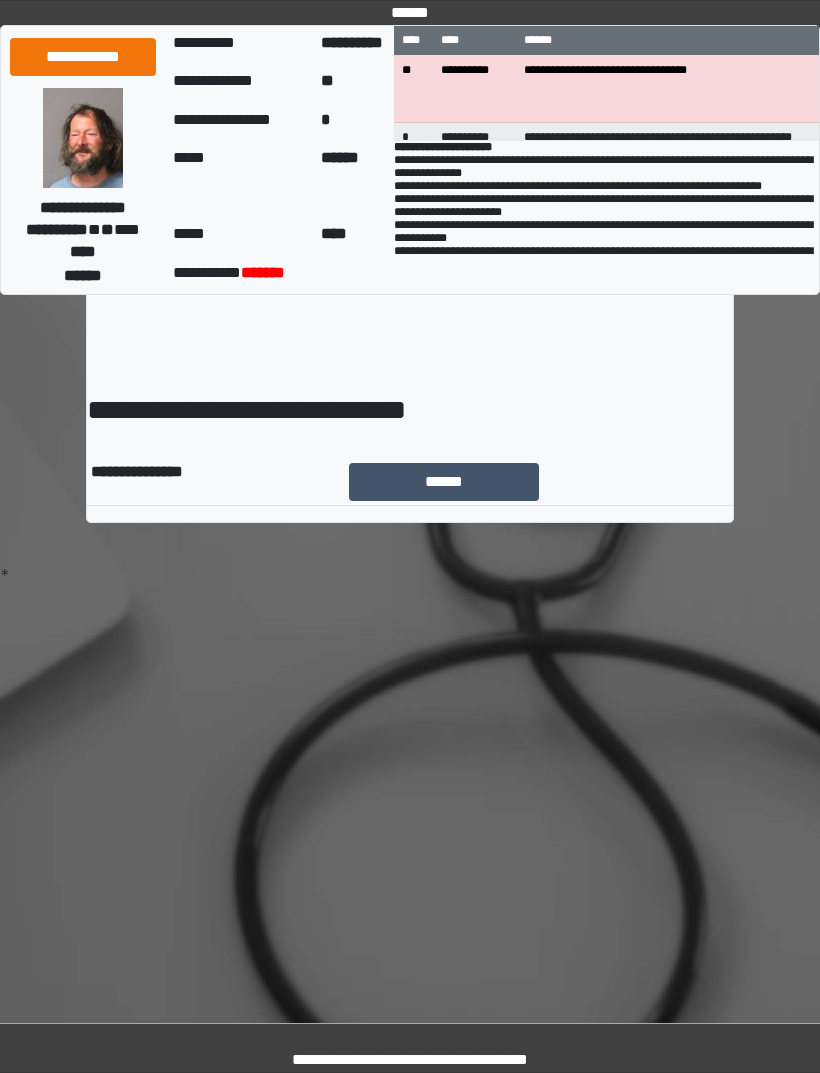 scroll, scrollTop: 0, scrollLeft: 0, axis: both 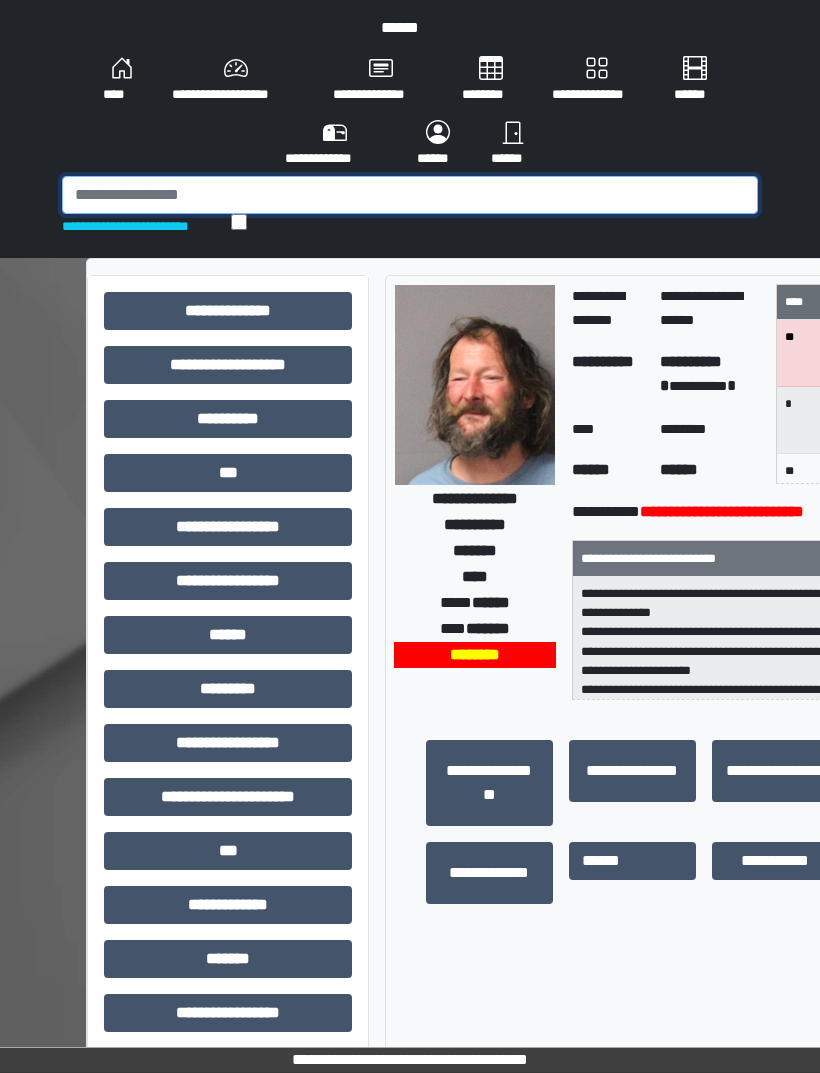 click at bounding box center (410, 195) 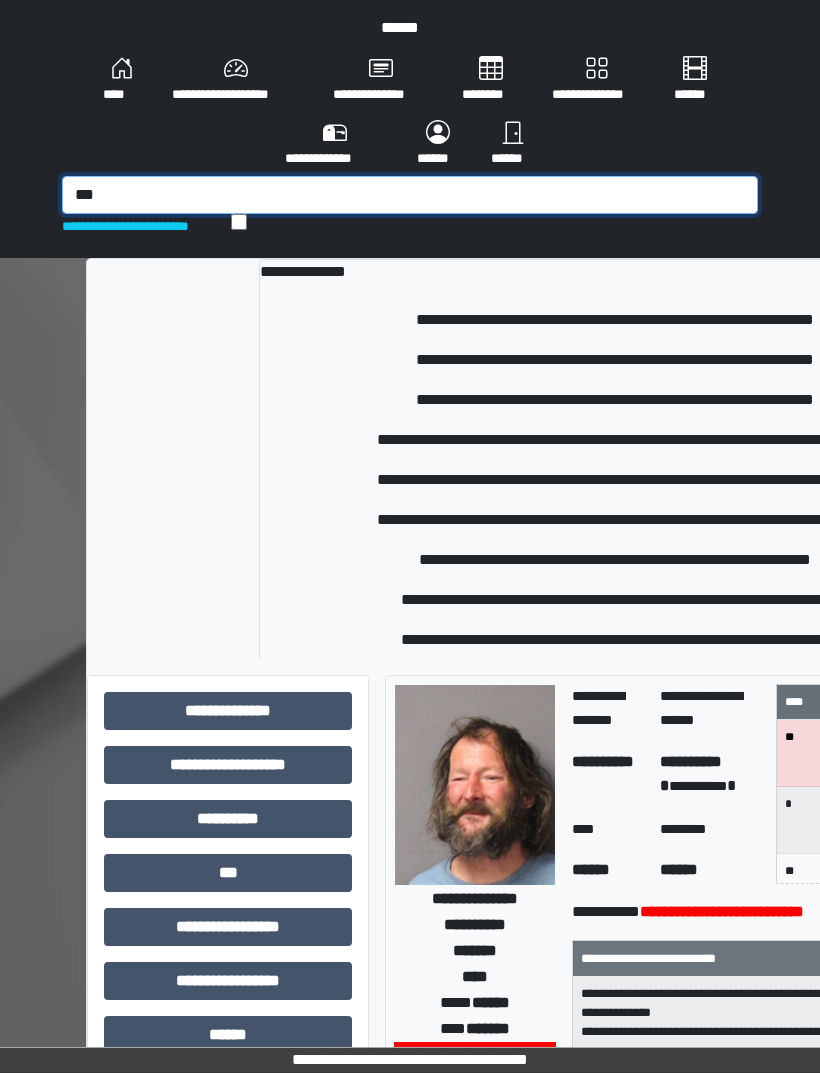 type on "***" 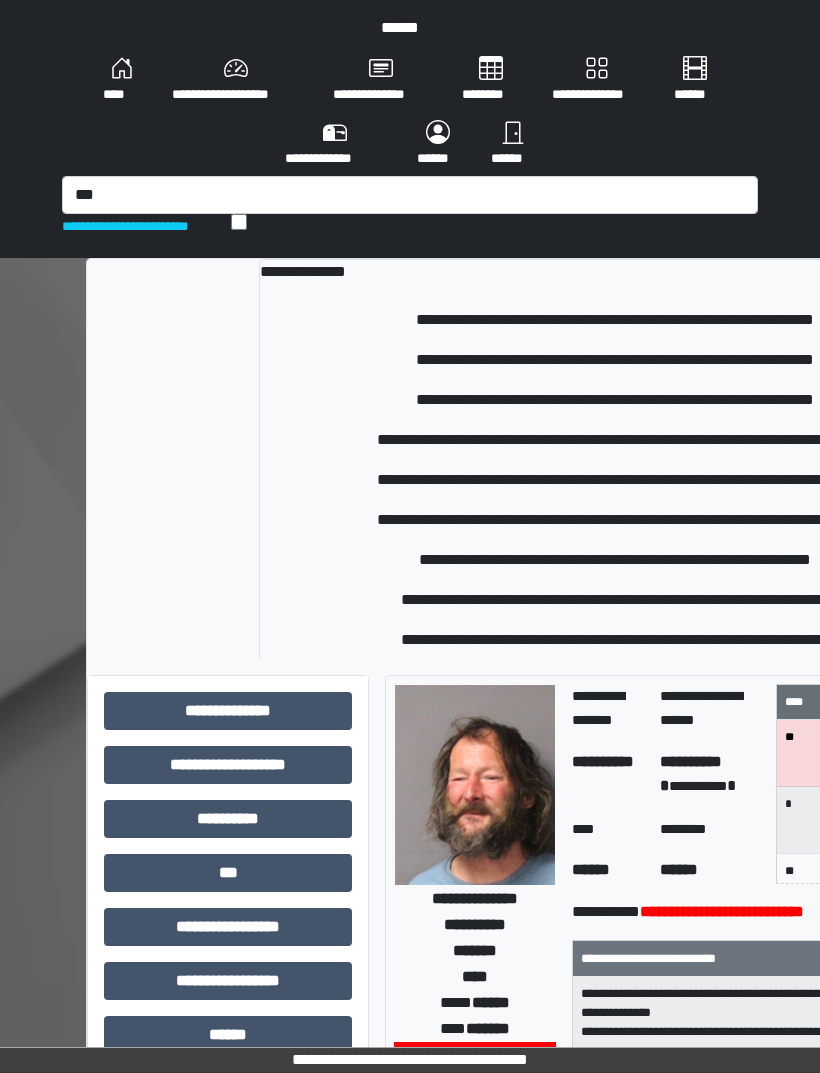 type 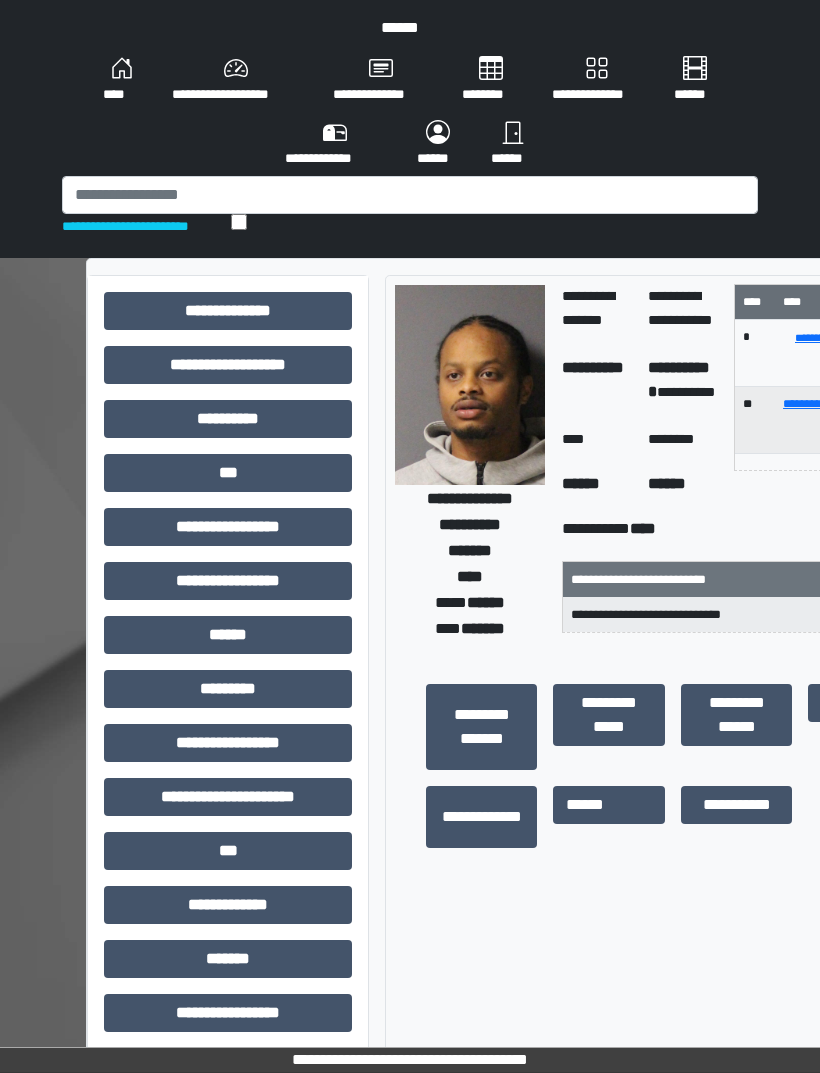 click on "***" at bounding box center [228, 473] 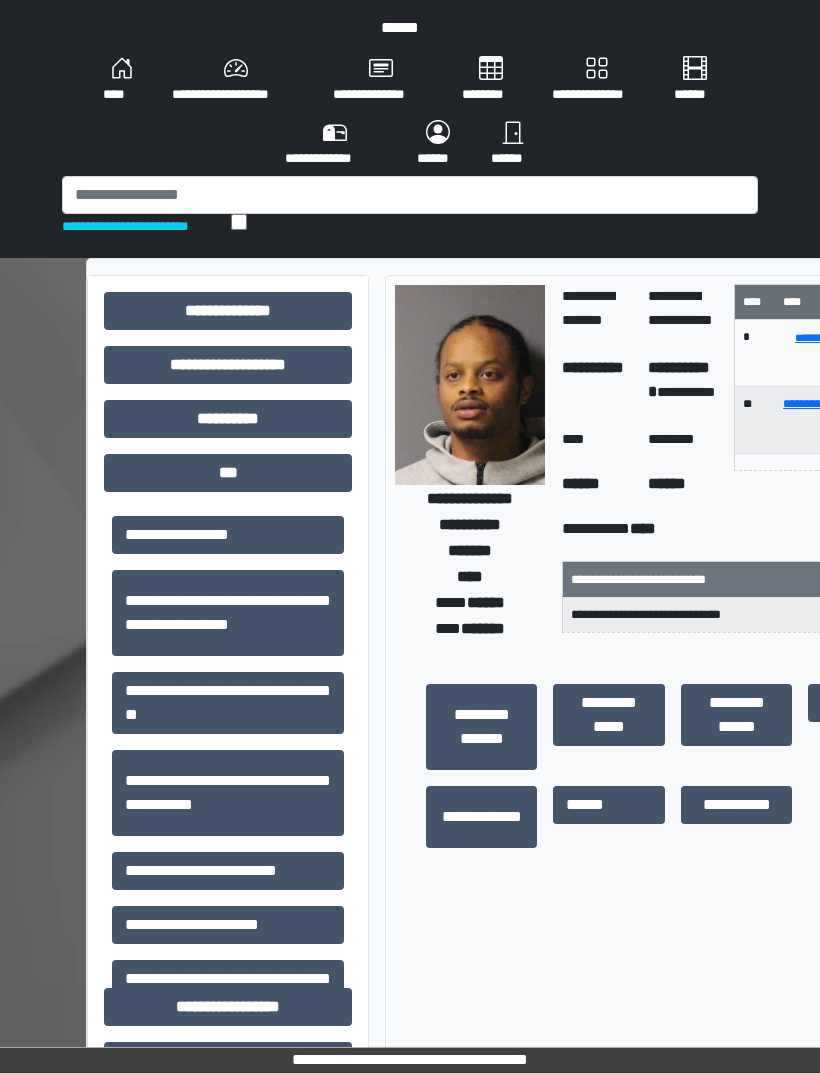 click on "**********" at bounding box center [228, 871] 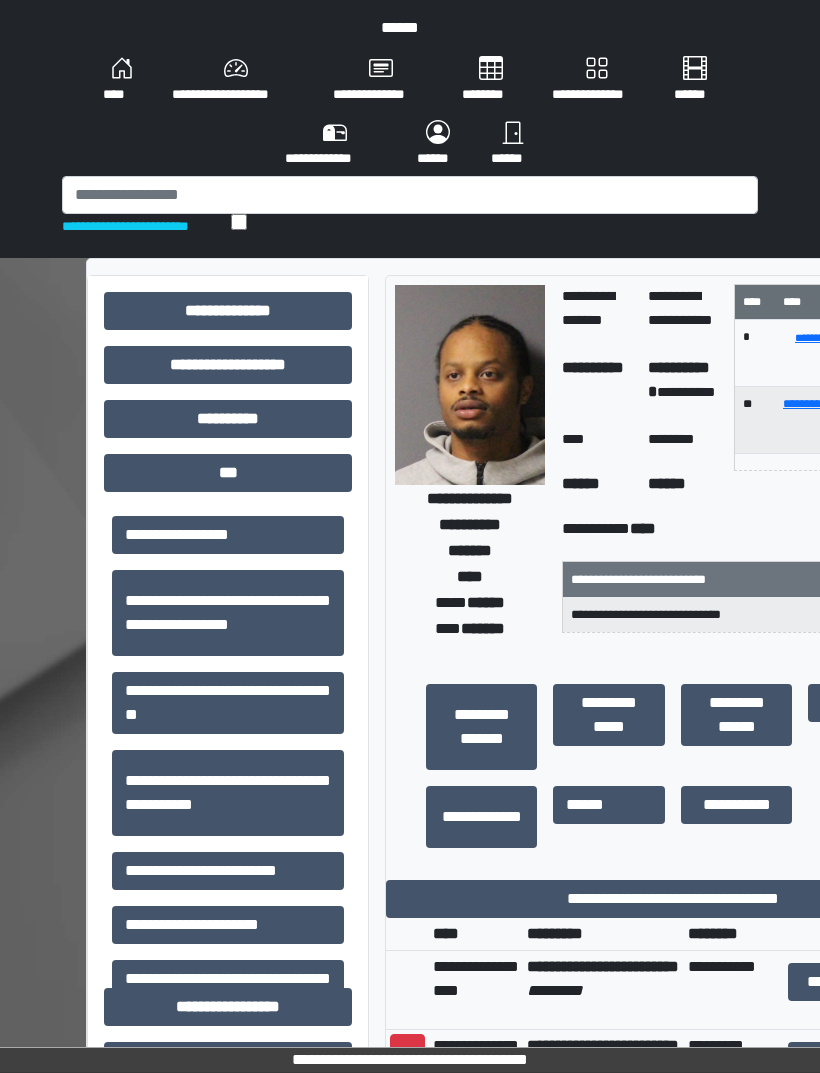 click on "**********" at bounding box center [673, 899] 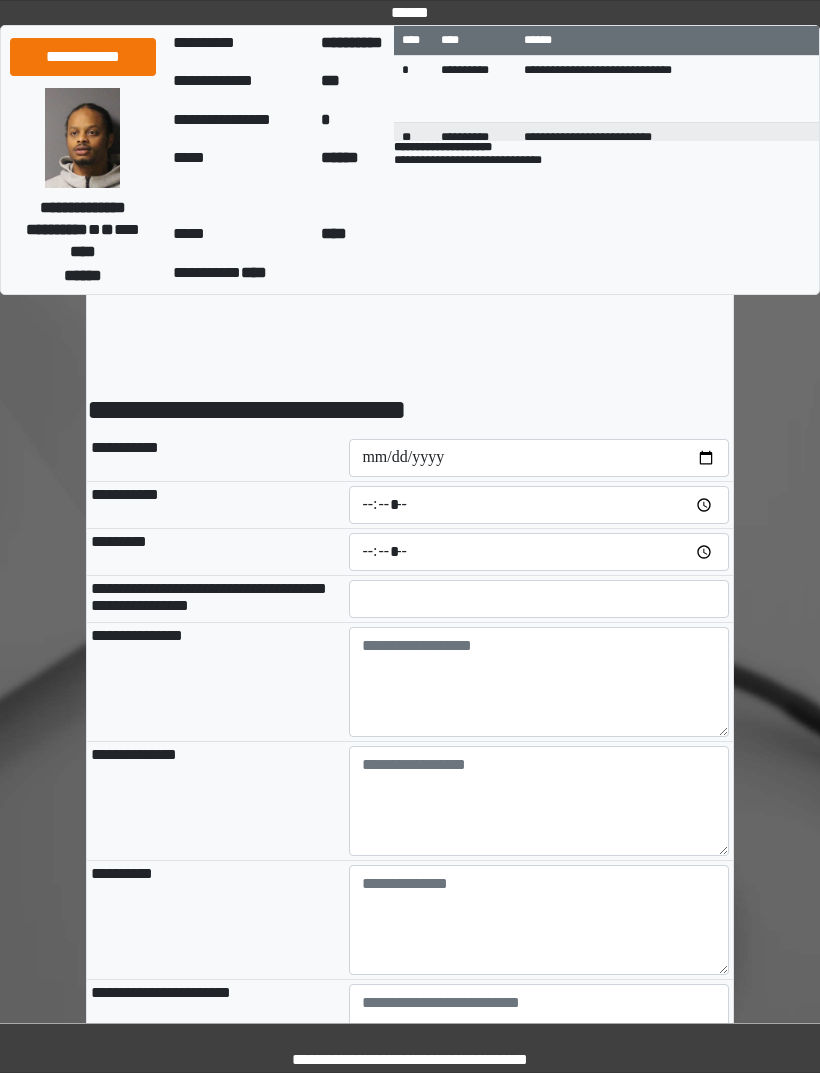 scroll, scrollTop: 0, scrollLeft: 0, axis: both 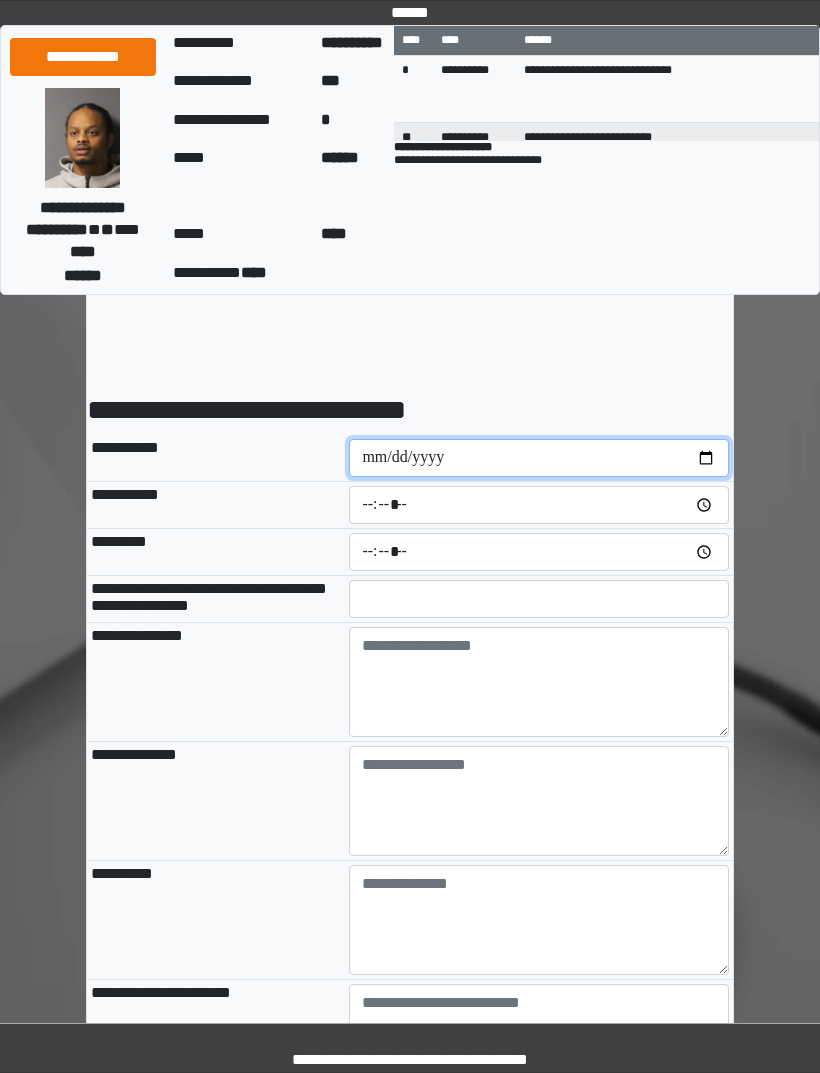 click at bounding box center (539, 458) 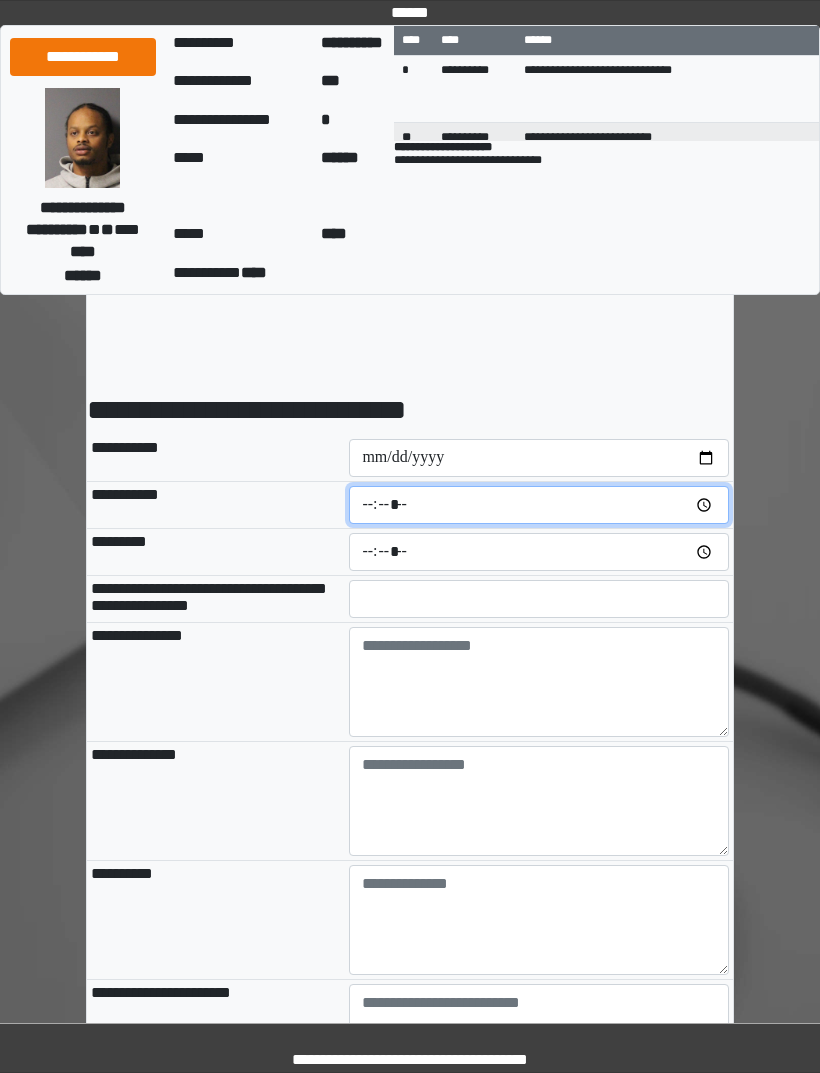 click at bounding box center (539, 505) 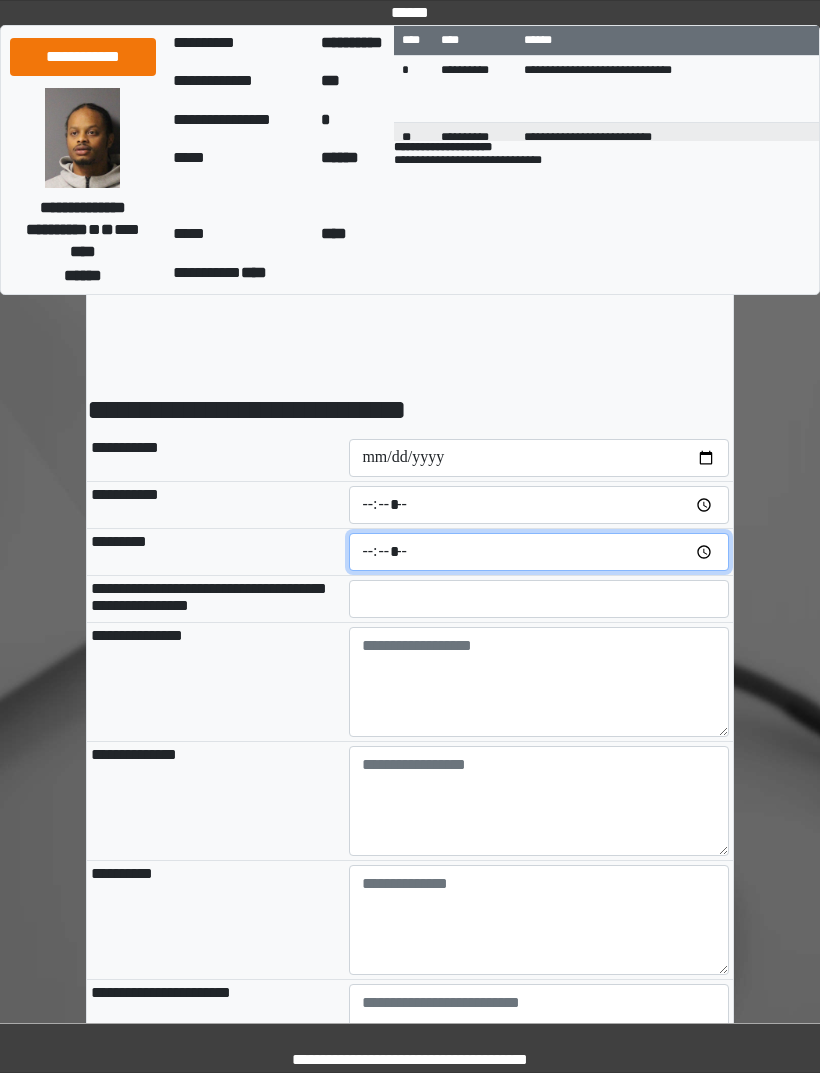 click at bounding box center (539, 552) 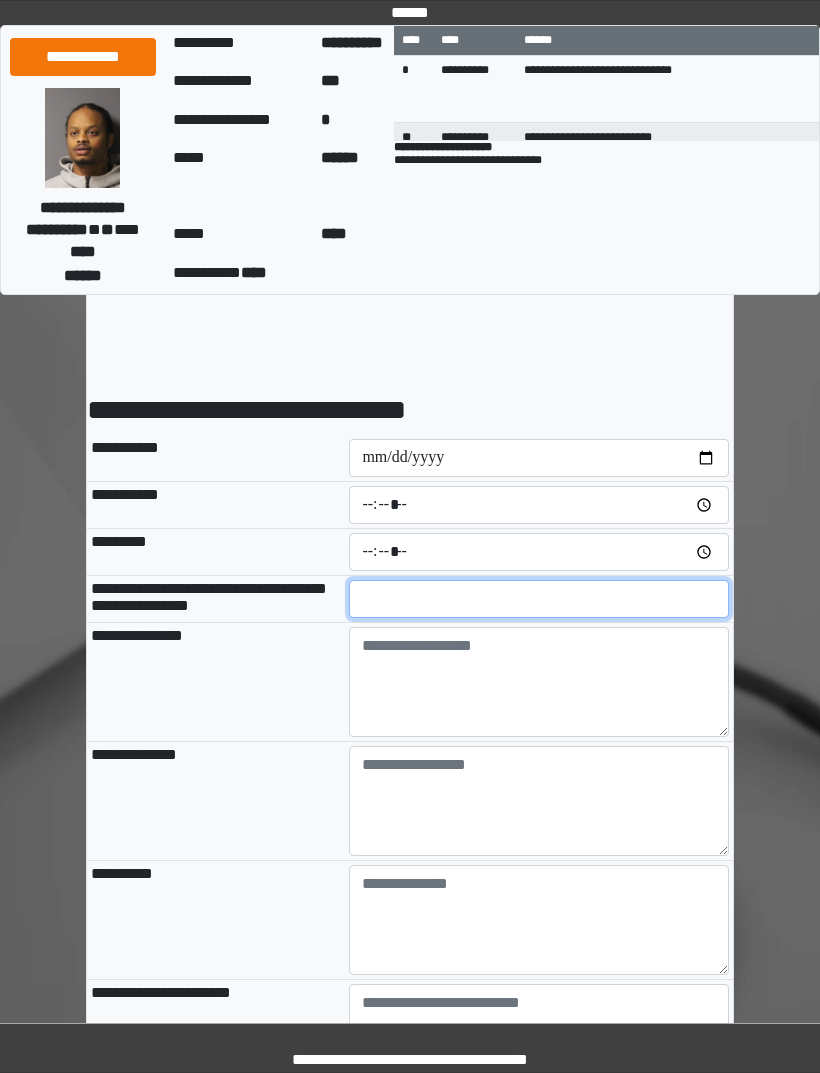 click at bounding box center [539, 599] 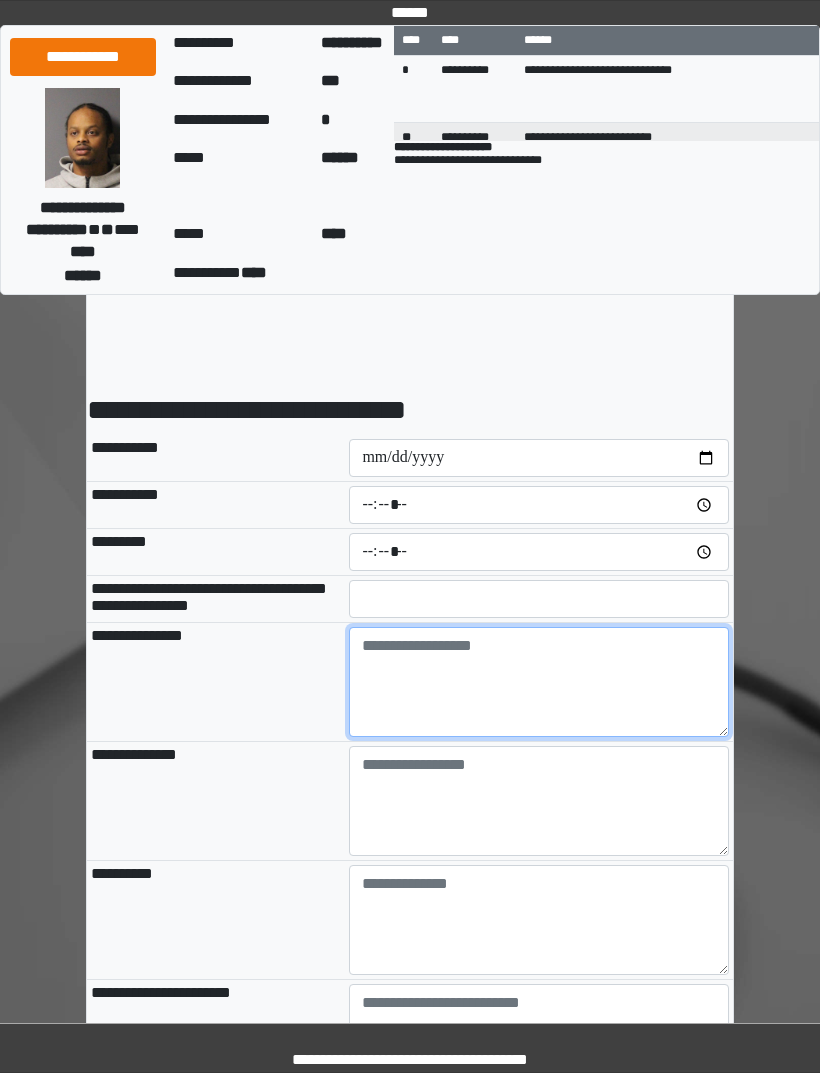 click at bounding box center (539, 682) 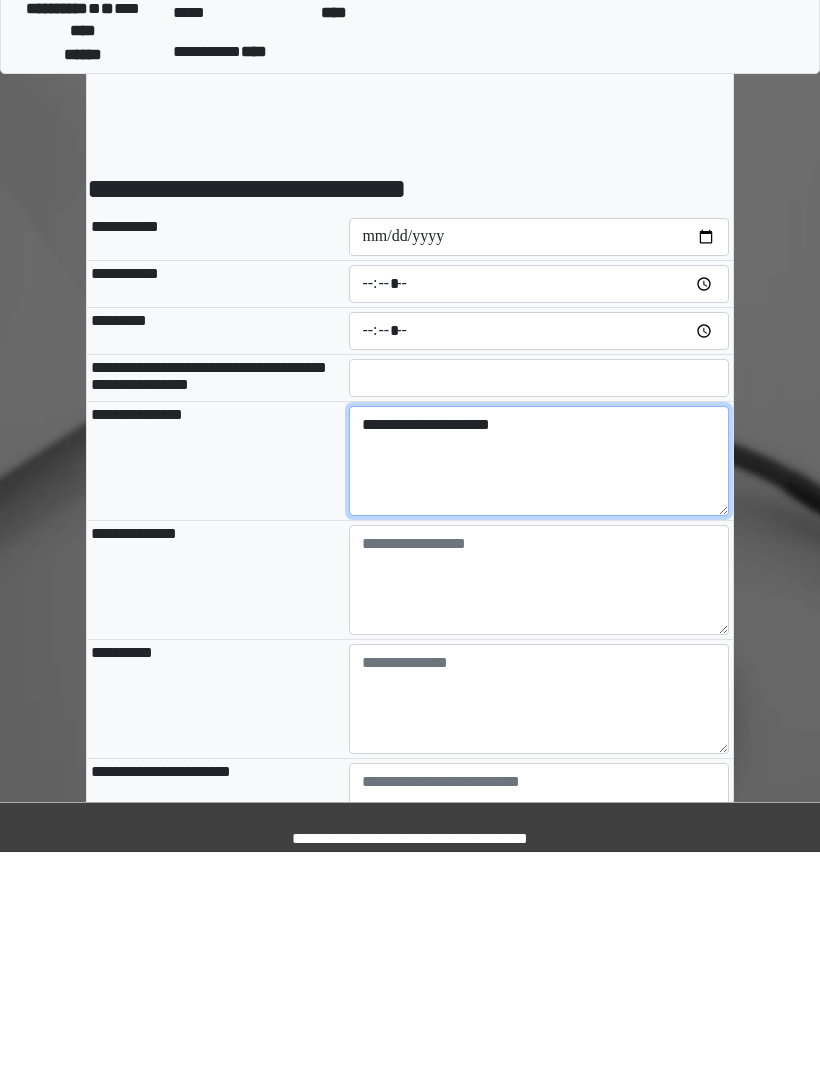 type on "**********" 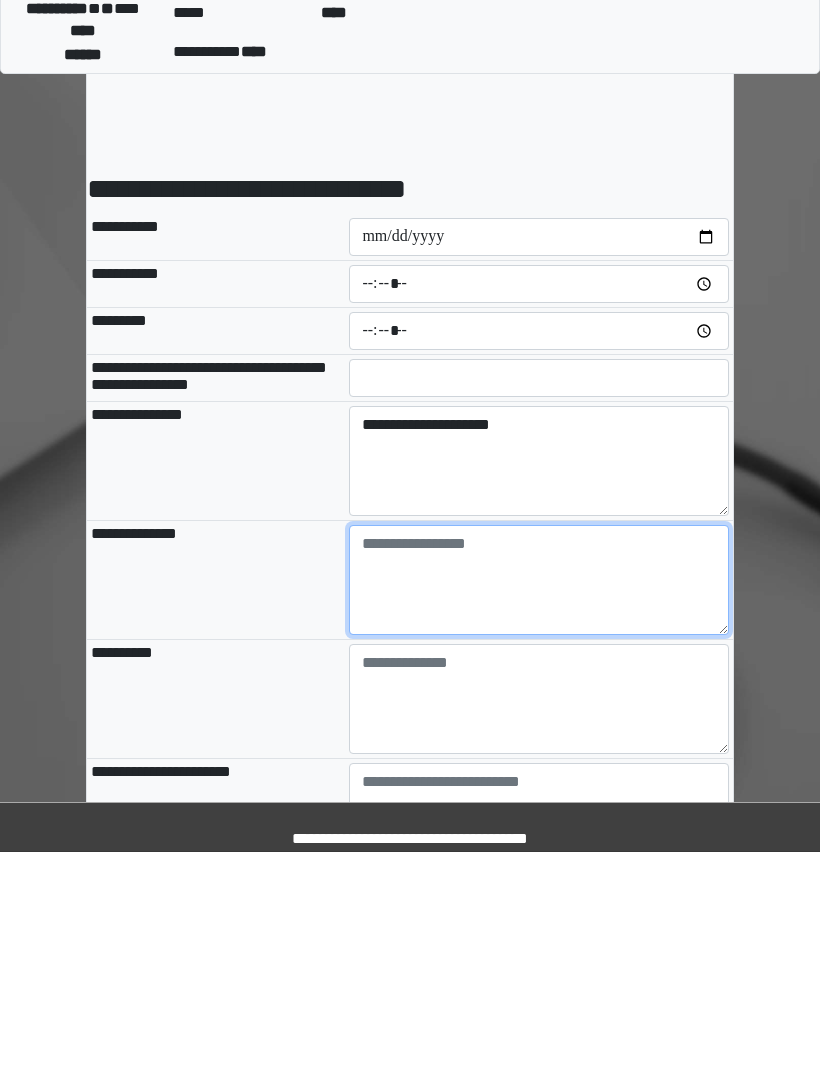 click at bounding box center (539, 801) 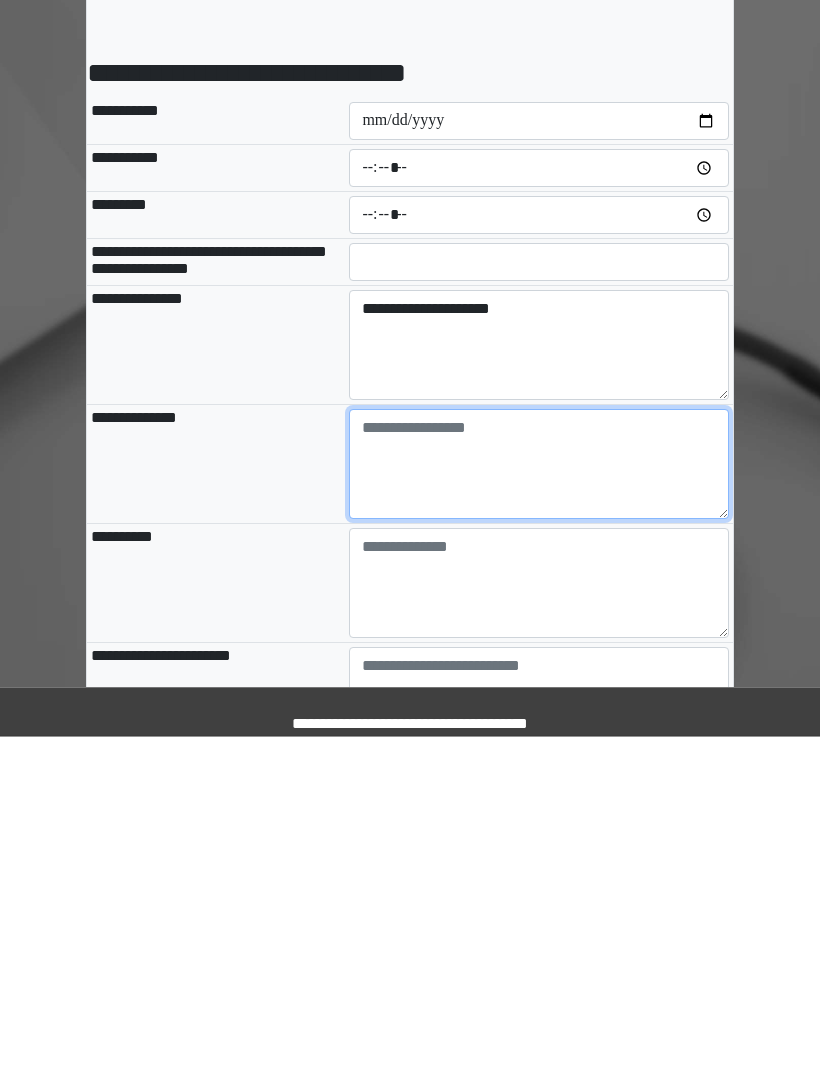 scroll, scrollTop: 148, scrollLeft: 0, axis: vertical 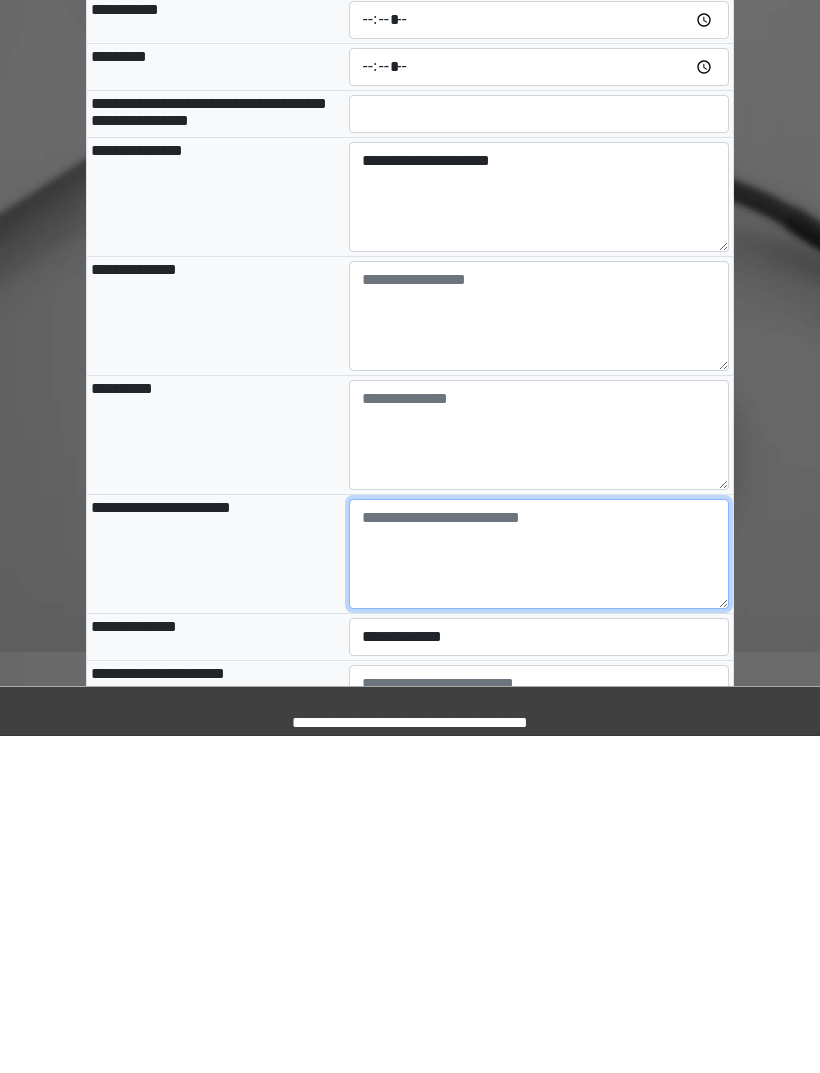 click at bounding box center [539, 891] 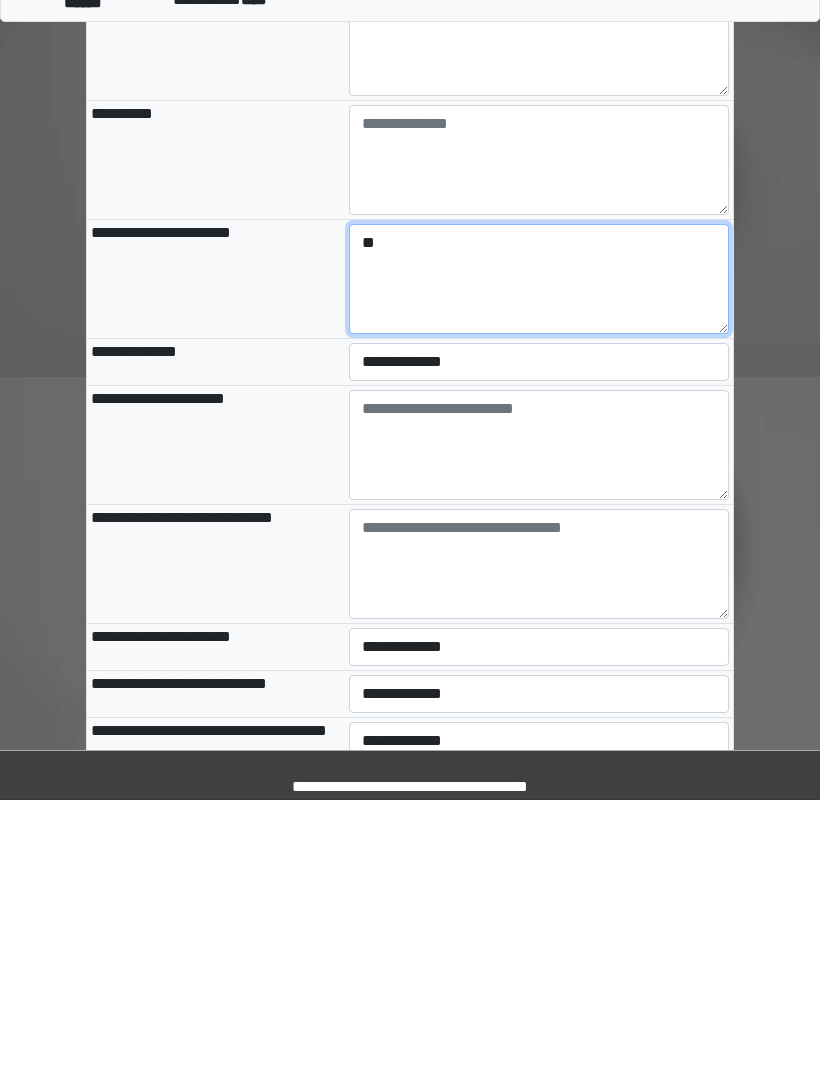 type on "**" 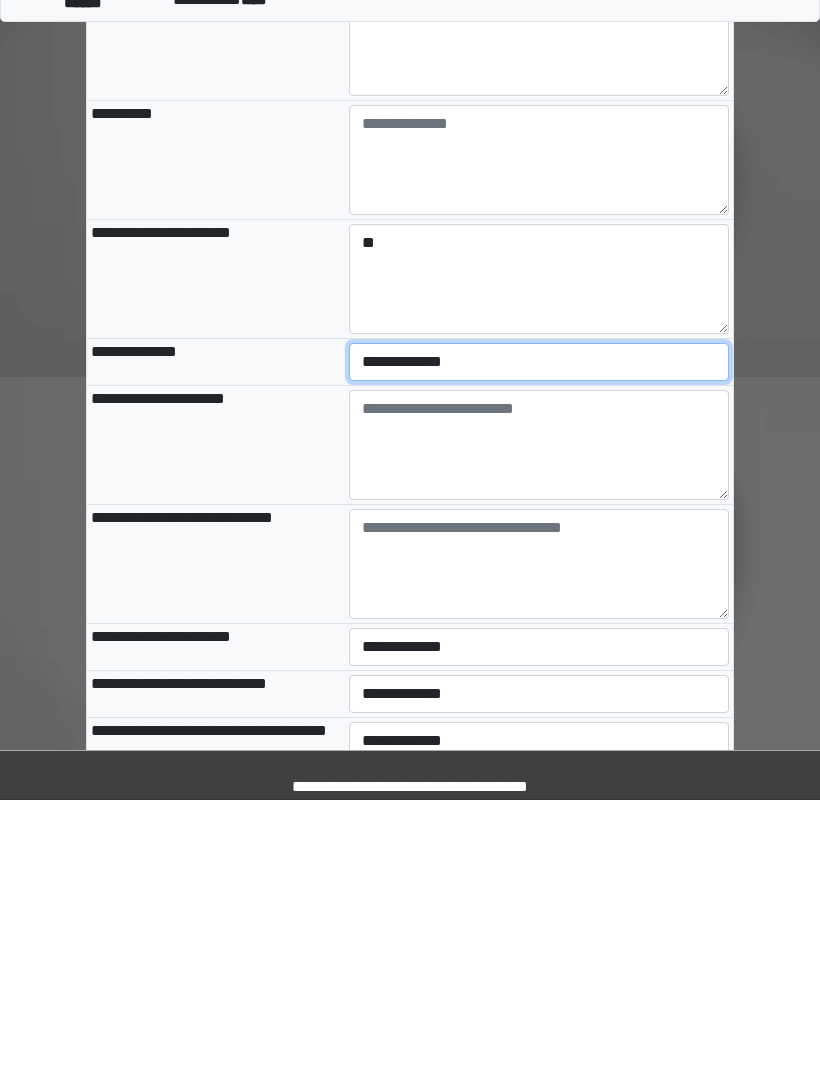 click on "**********" at bounding box center [539, 635] 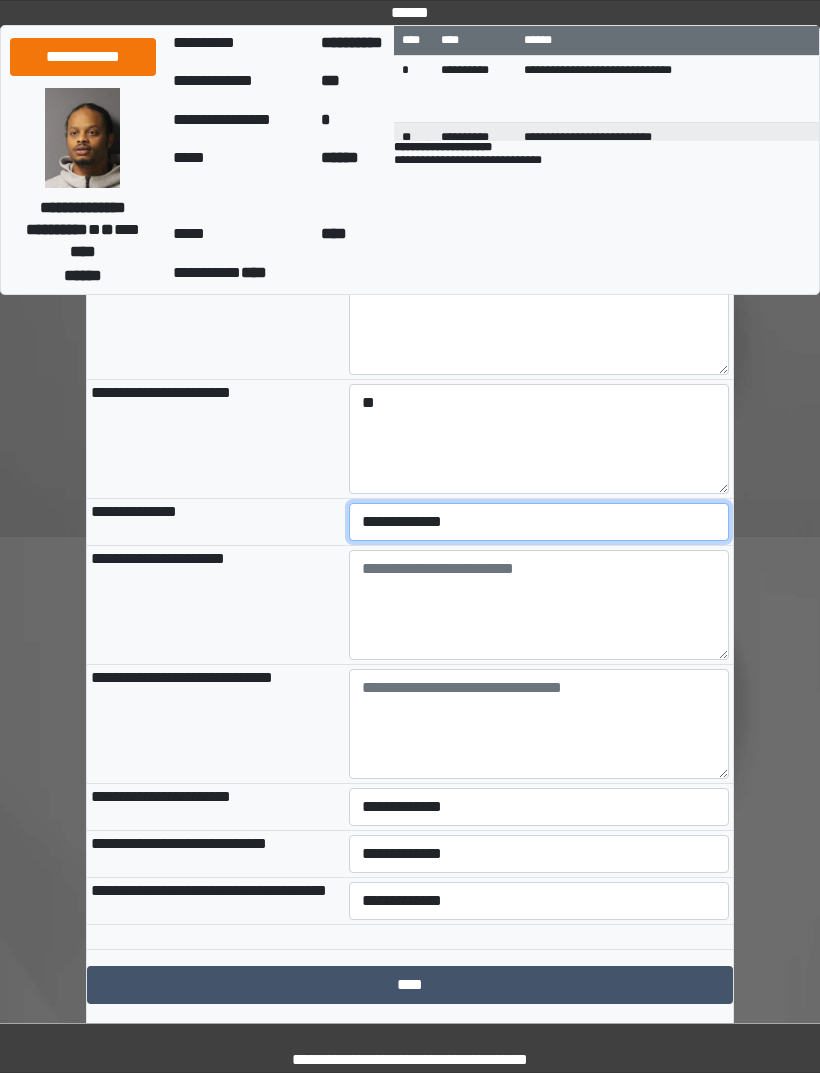 select on "***" 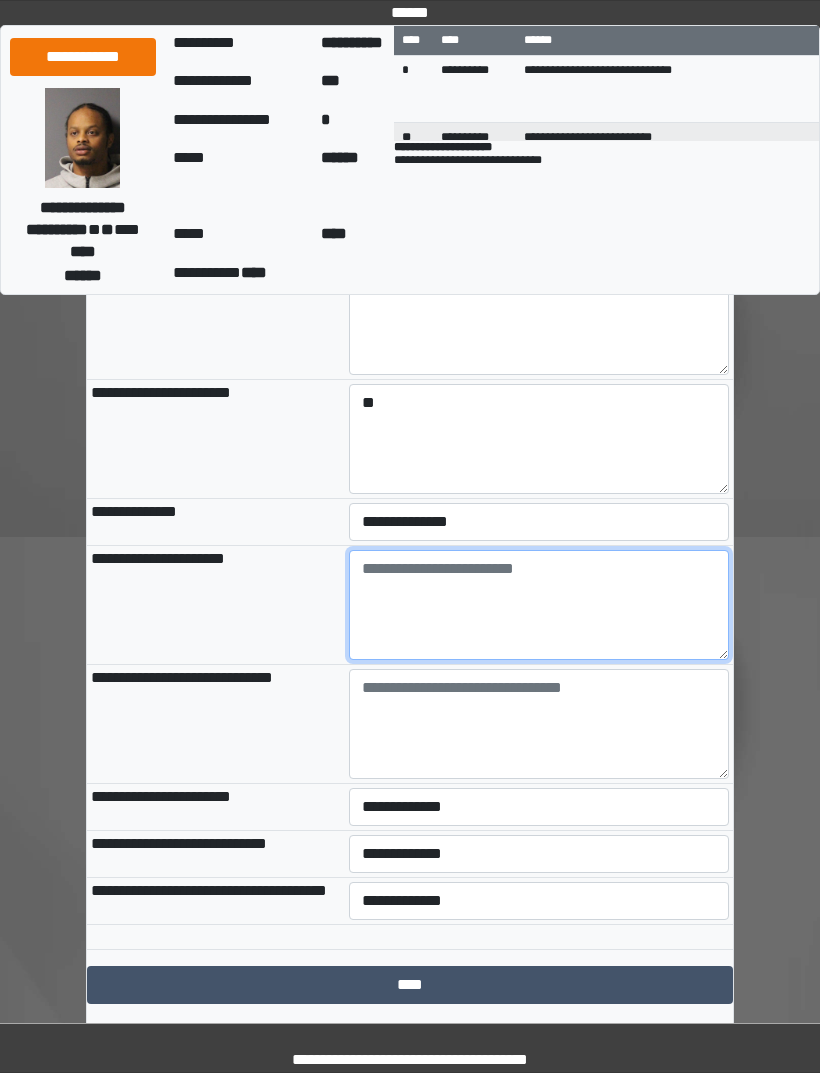 click at bounding box center (539, 605) 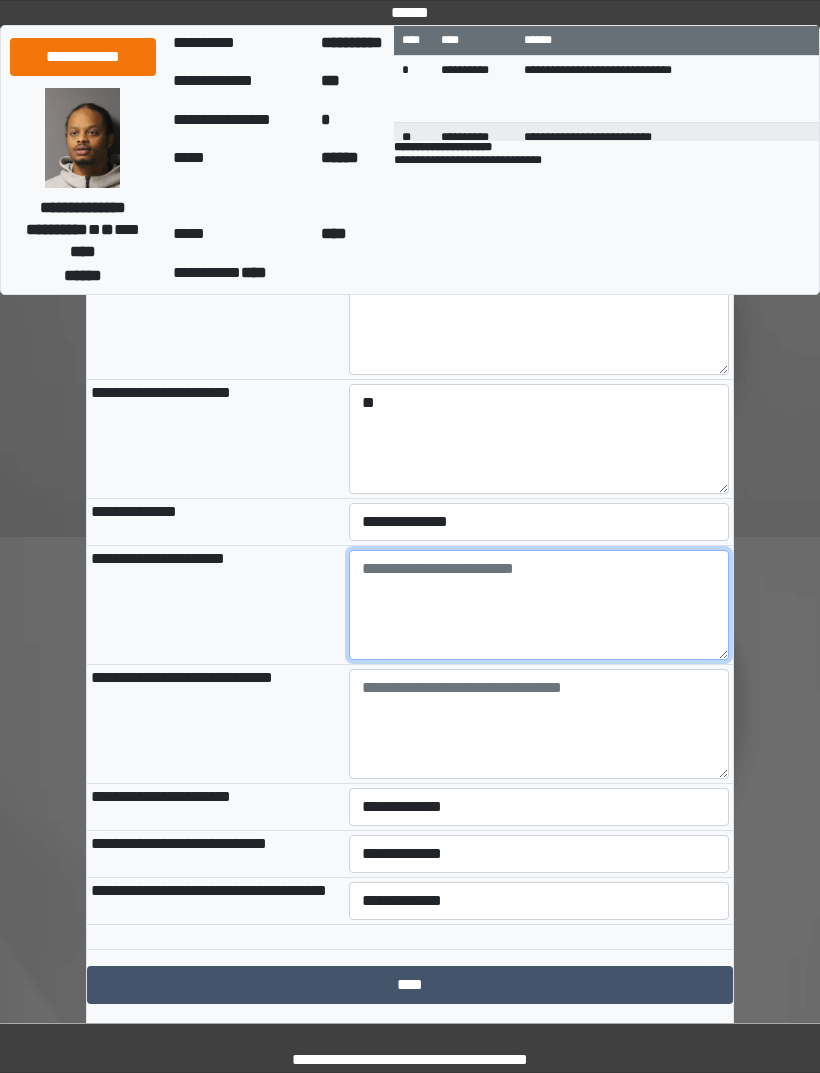 paste on "**********" 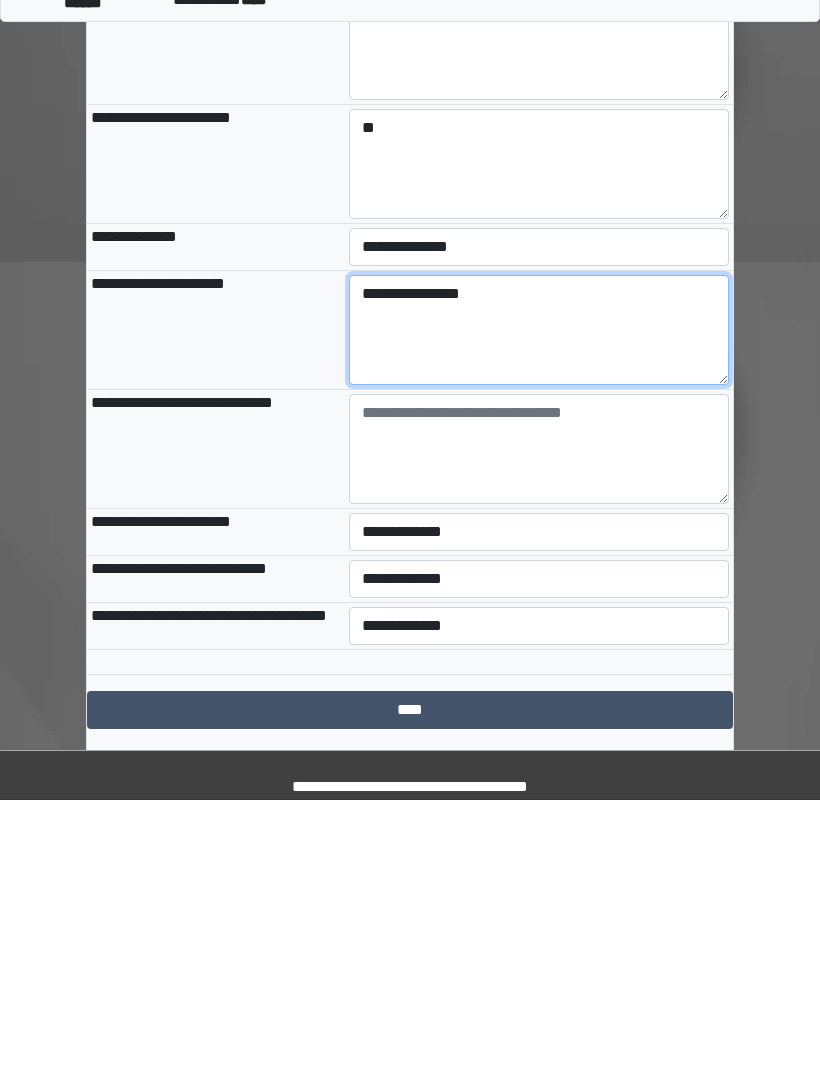 type on "**********" 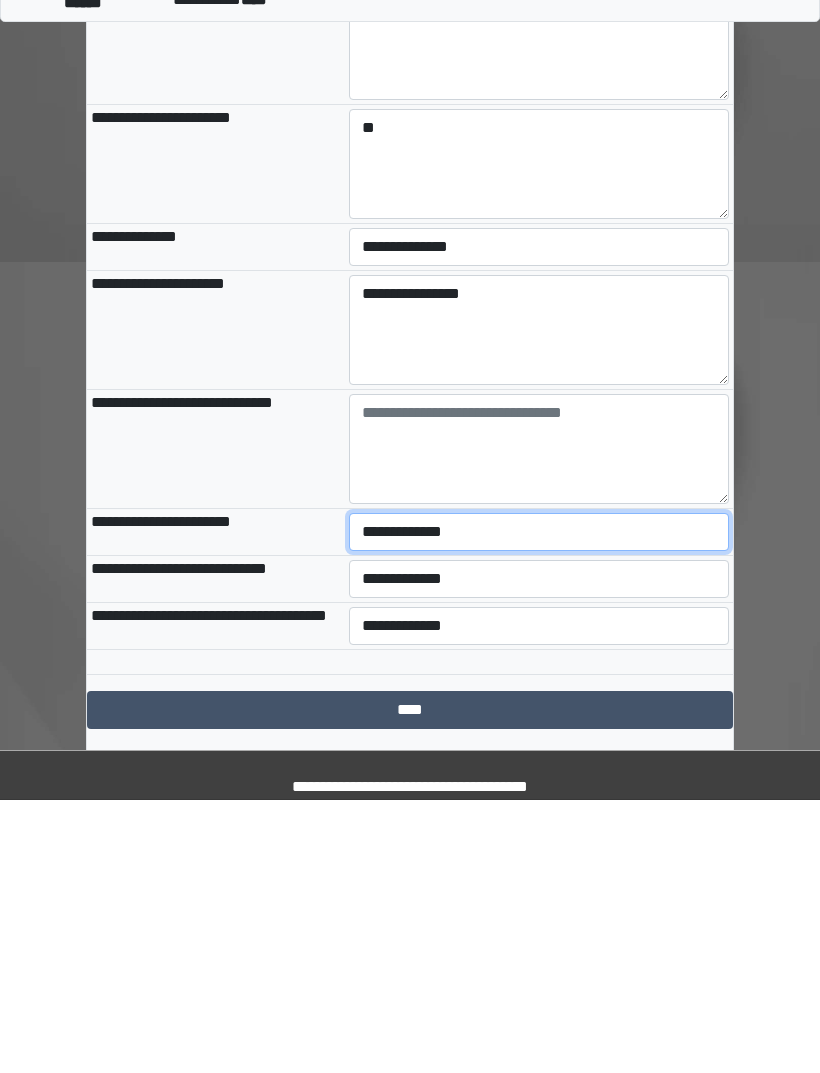 click on "**********" at bounding box center (539, 805) 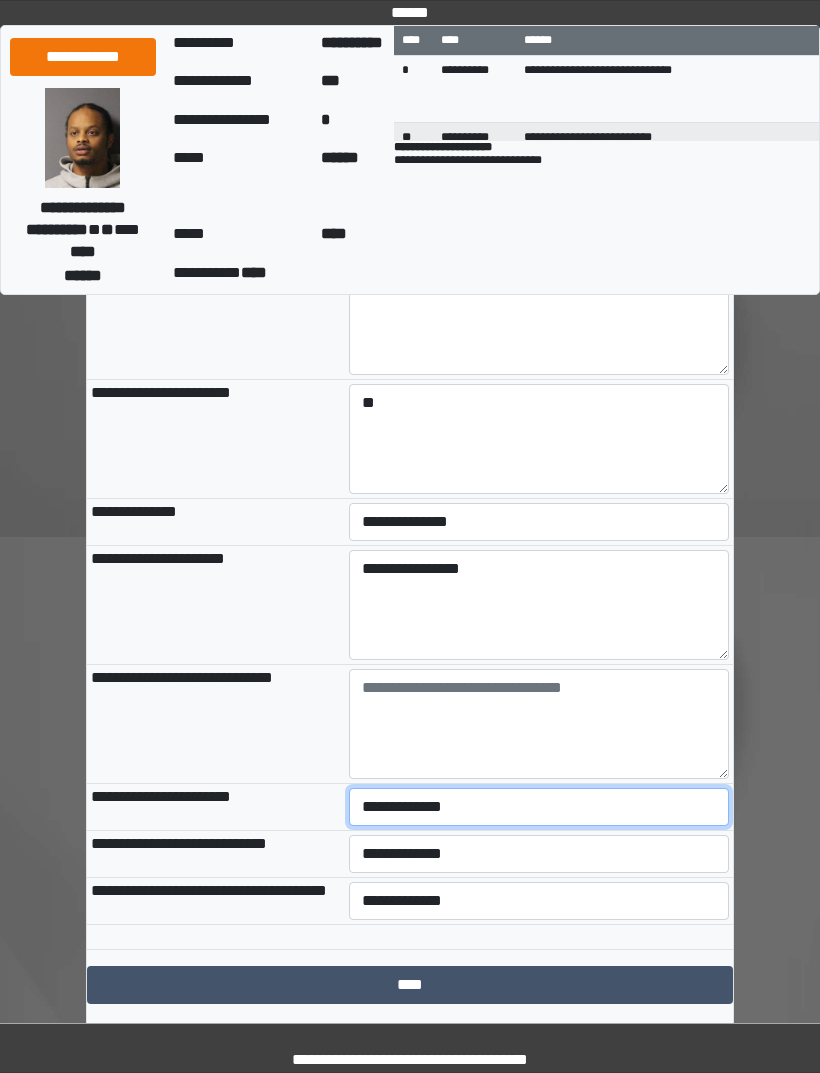 select on "***" 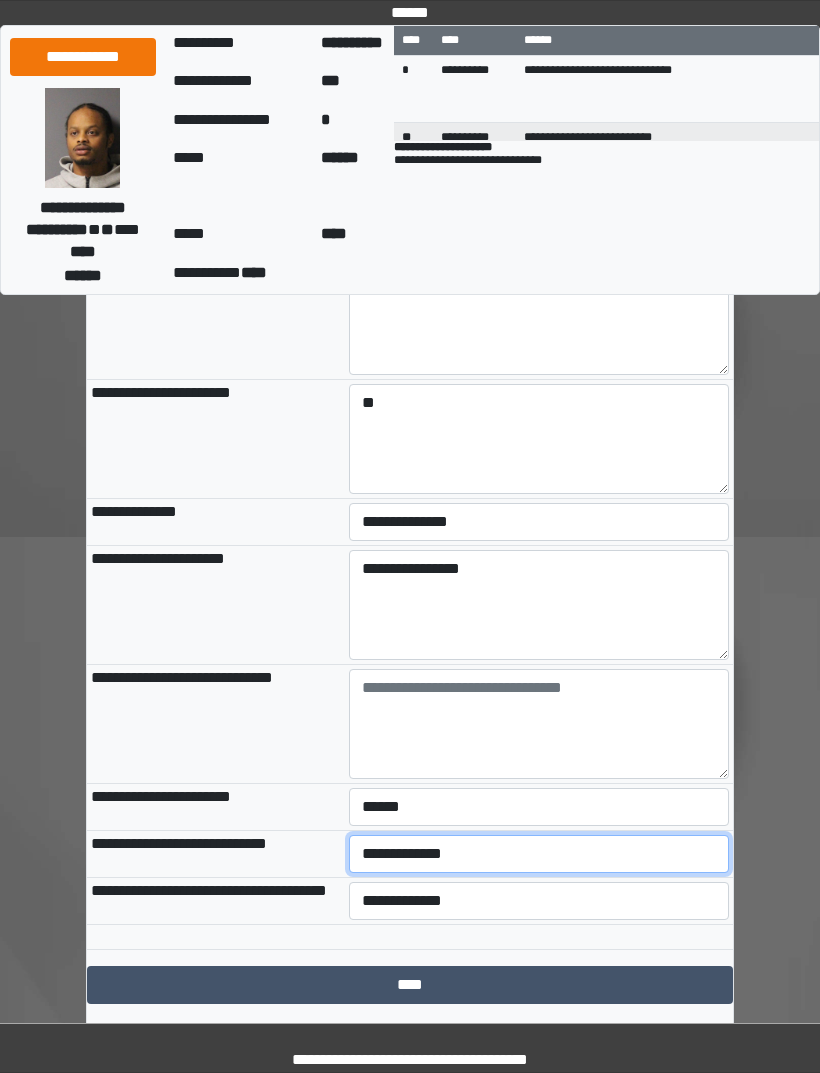 click on "**********" at bounding box center (539, 854) 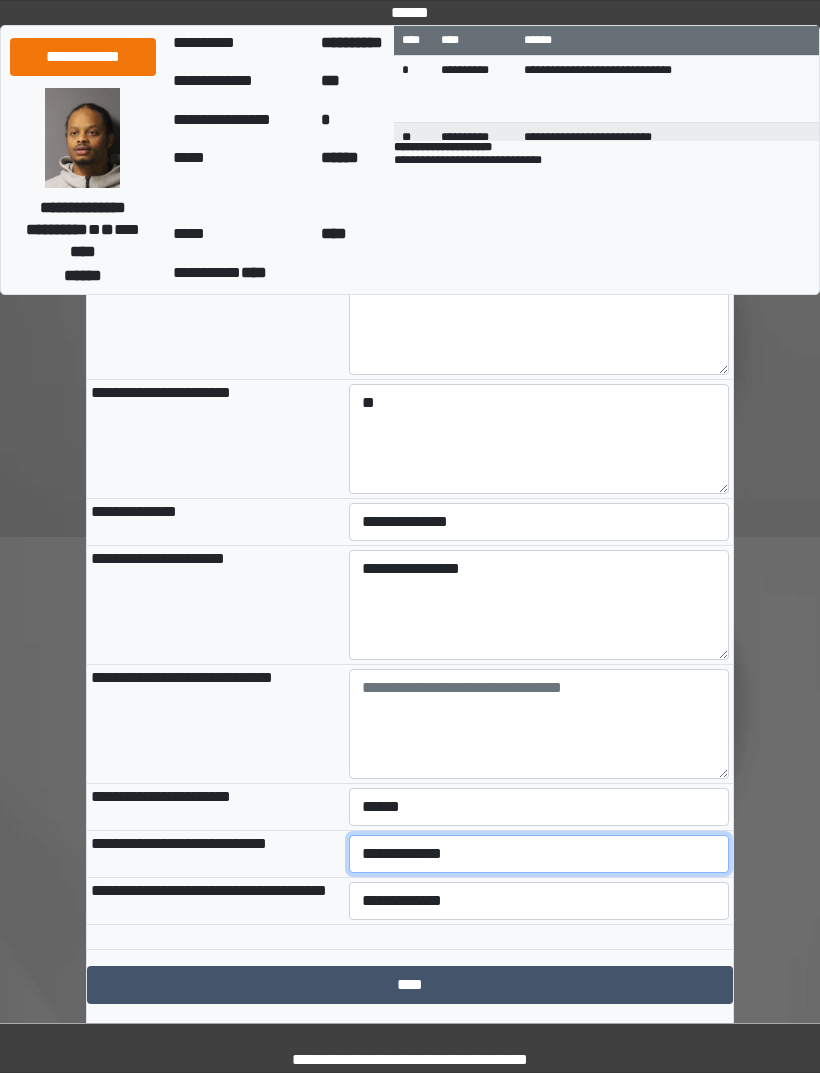 select on "***" 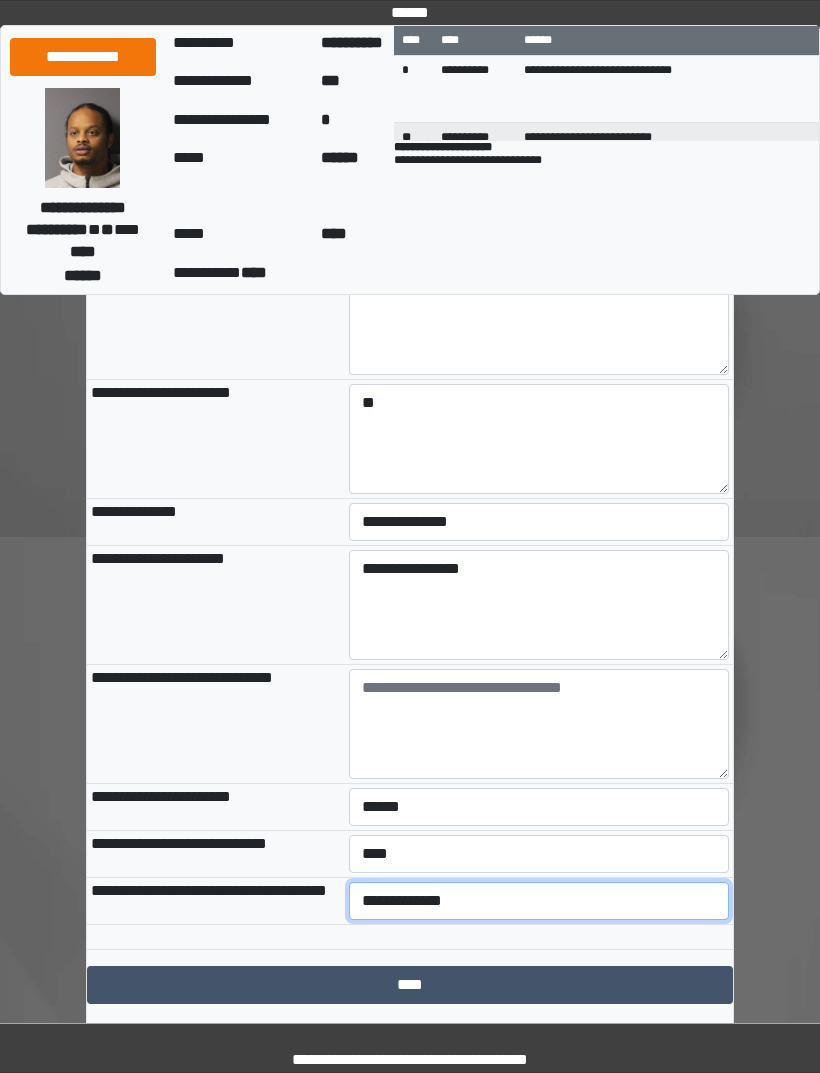 click on "**********" at bounding box center (539, 901) 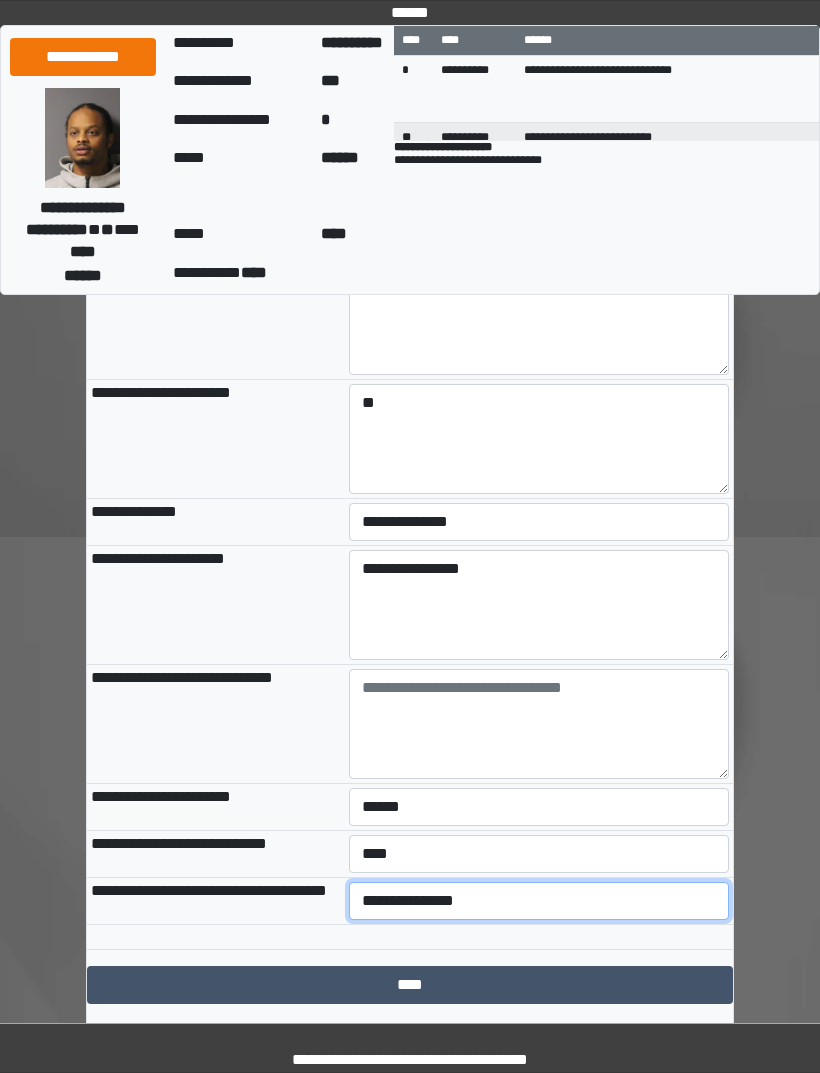 click on "**********" at bounding box center [539, 901] 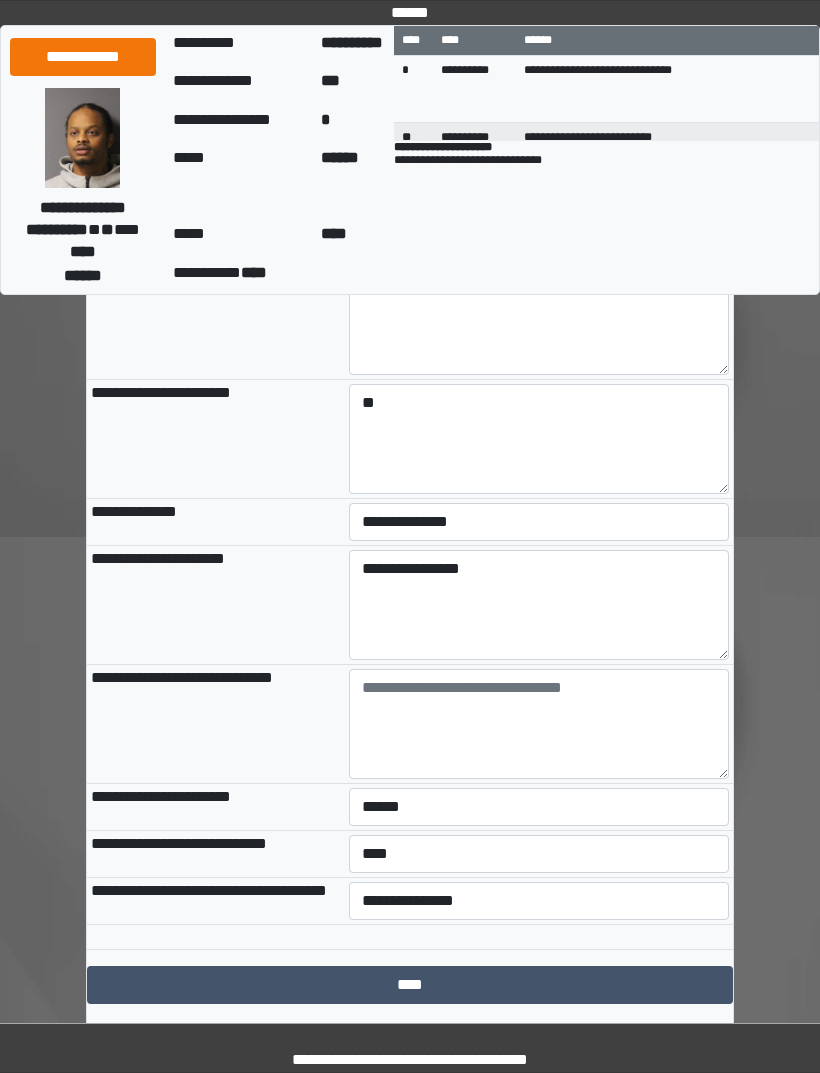 click on "****" at bounding box center [410, 985] 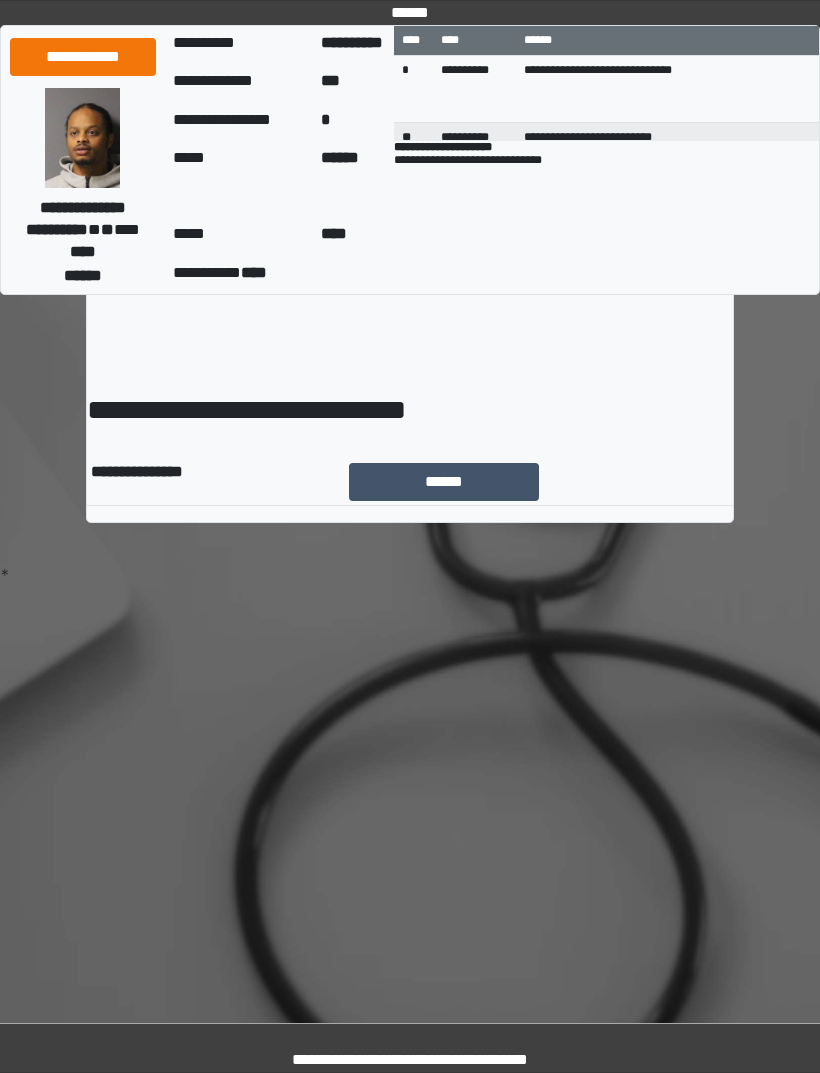 scroll, scrollTop: 0, scrollLeft: 0, axis: both 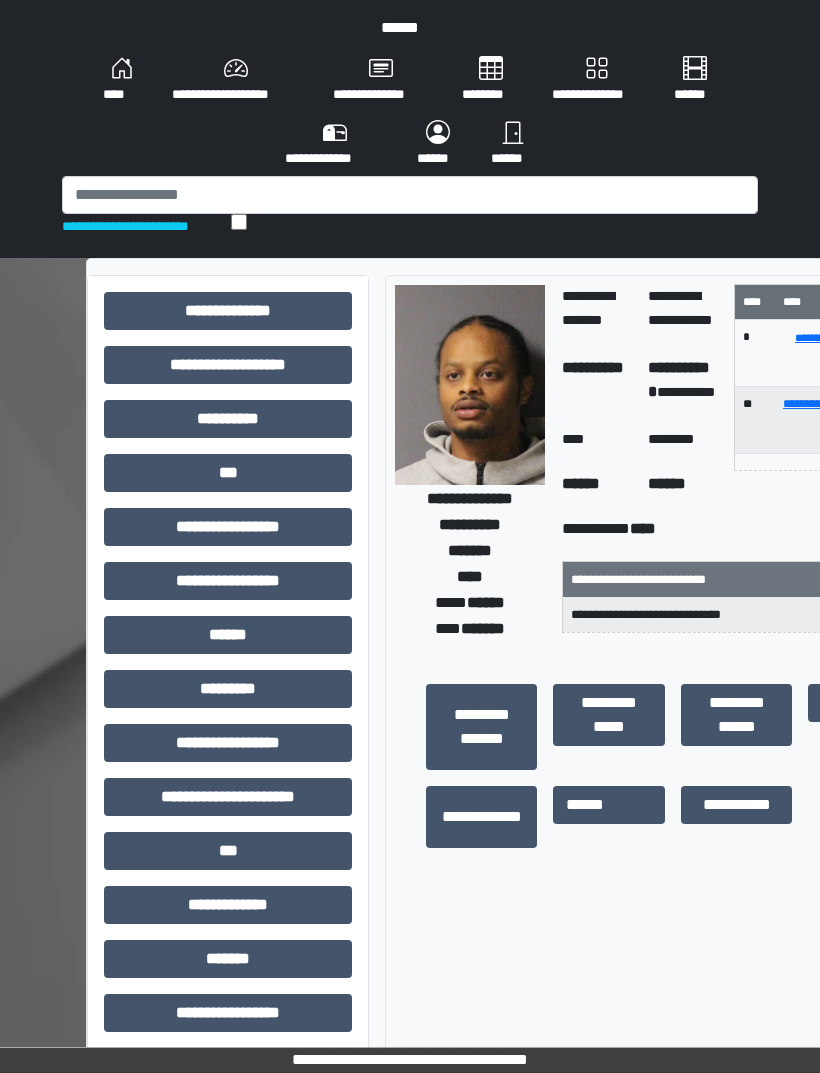 click on "****" at bounding box center (121, 80) 